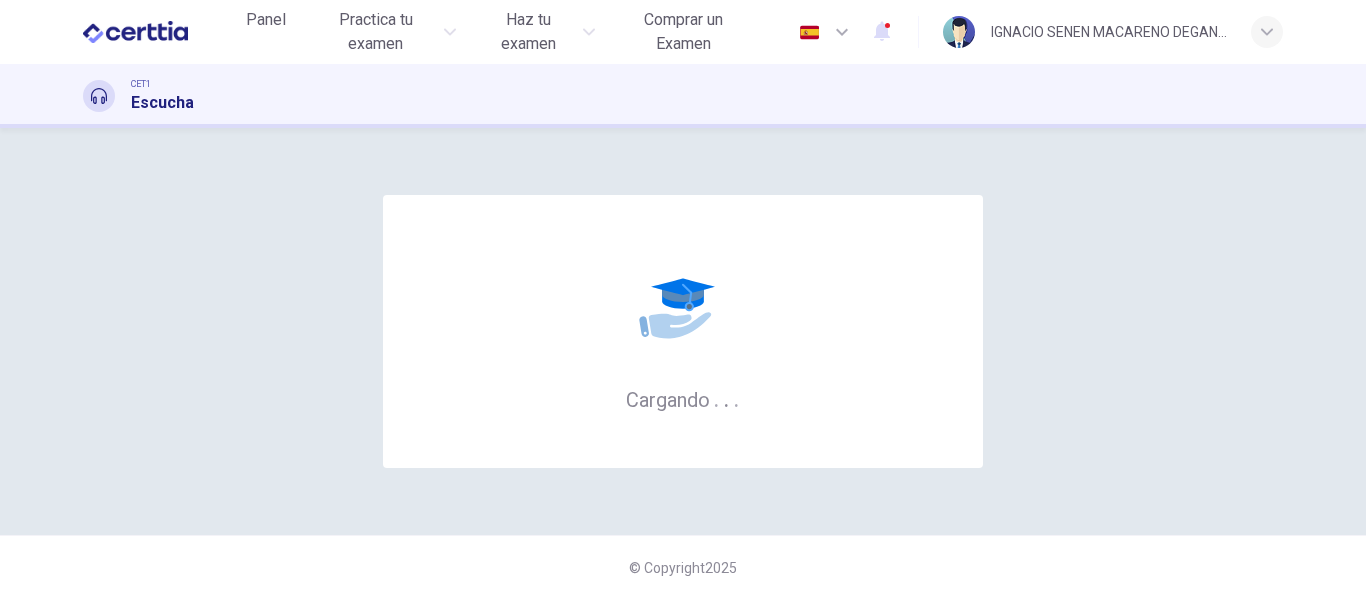 scroll, scrollTop: 0, scrollLeft: 0, axis: both 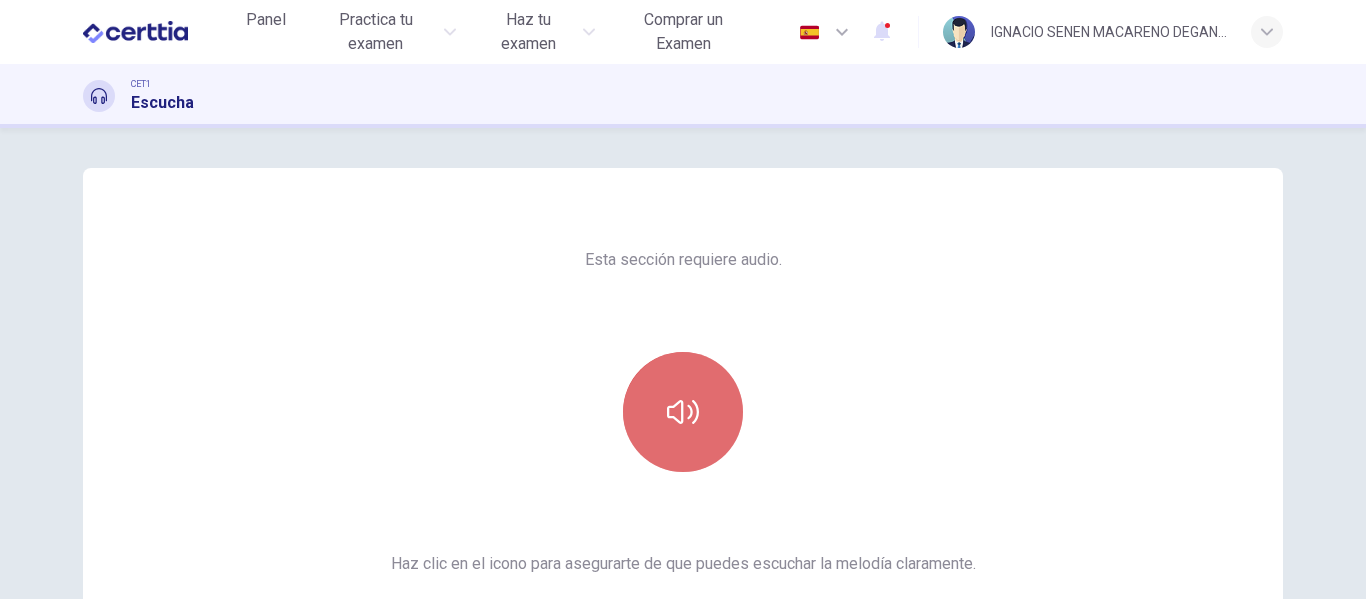 click at bounding box center [683, 412] 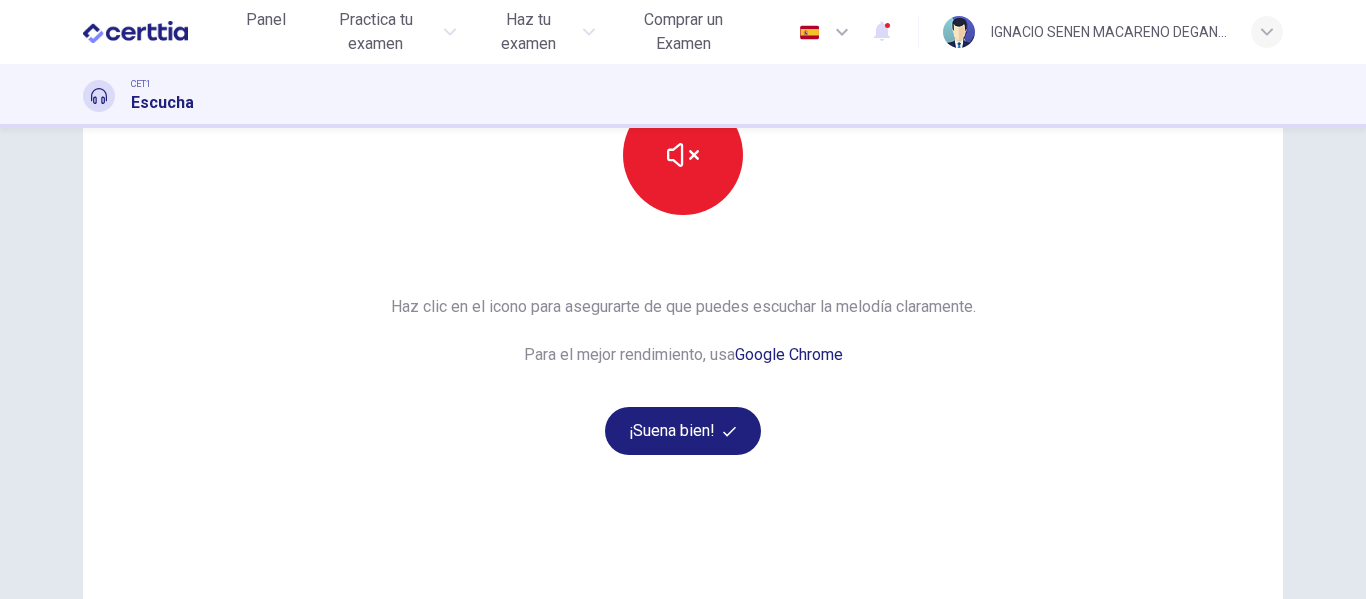 scroll, scrollTop: 368, scrollLeft: 0, axis: vertical 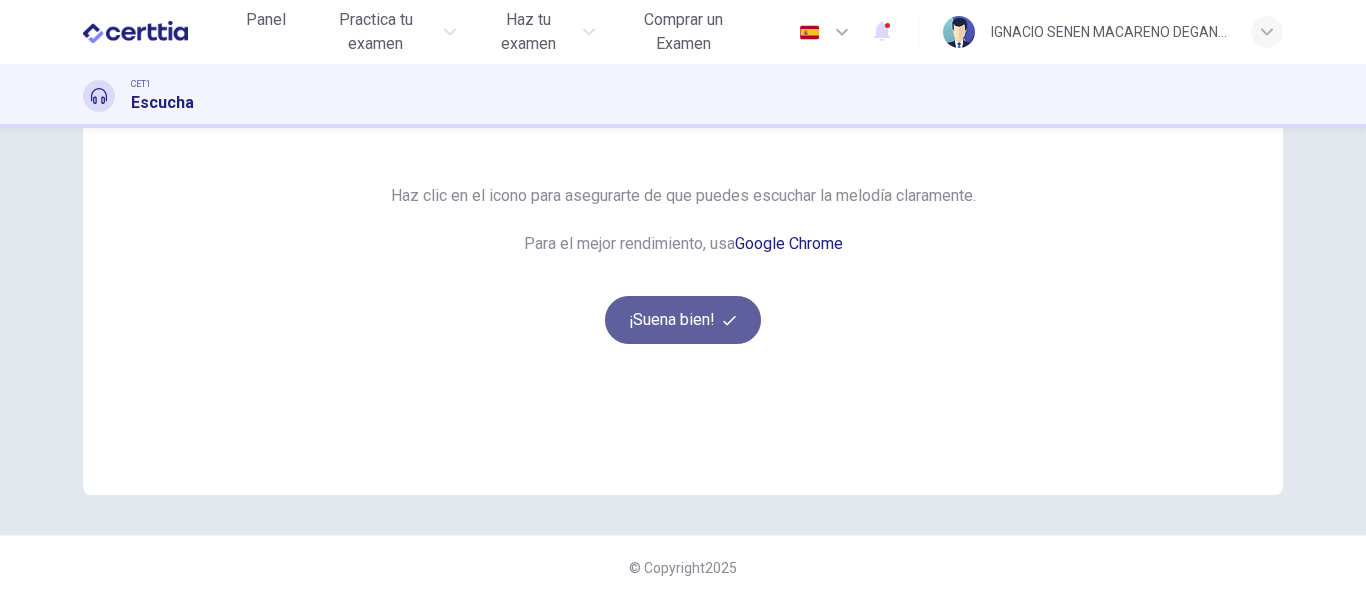 click on "¡Suena bien!" at bounding box center (683, 320) 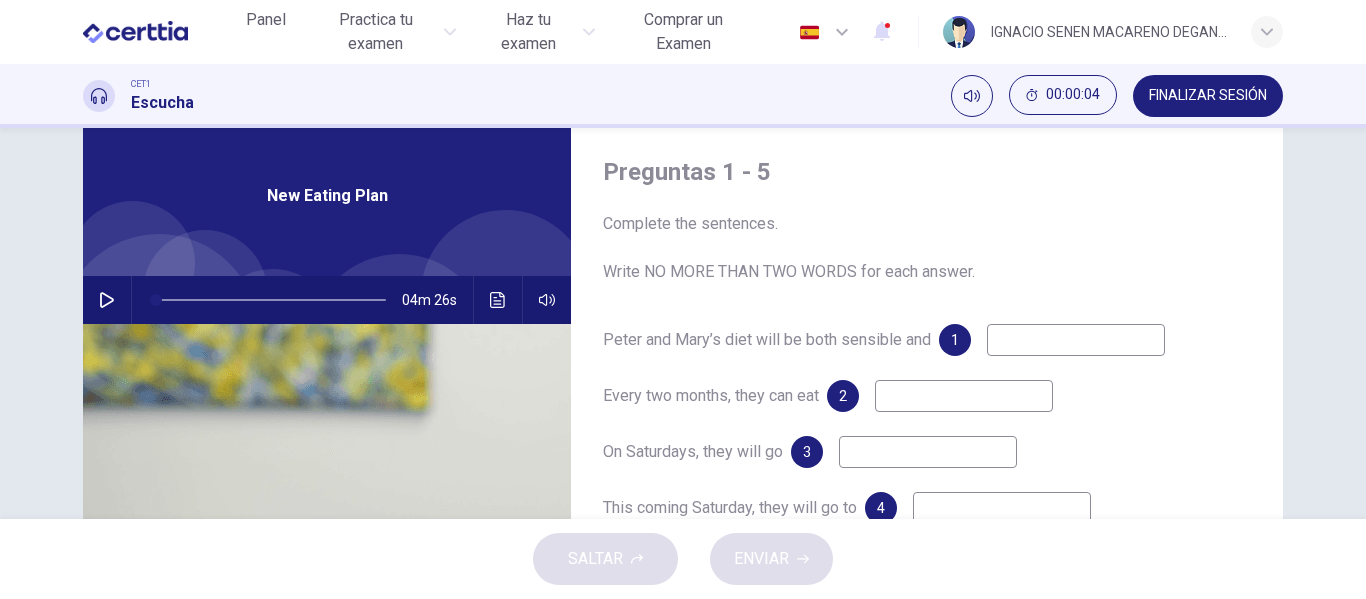 scroll, scrollTop: 96, scrollLeft: 0, axis: vertical 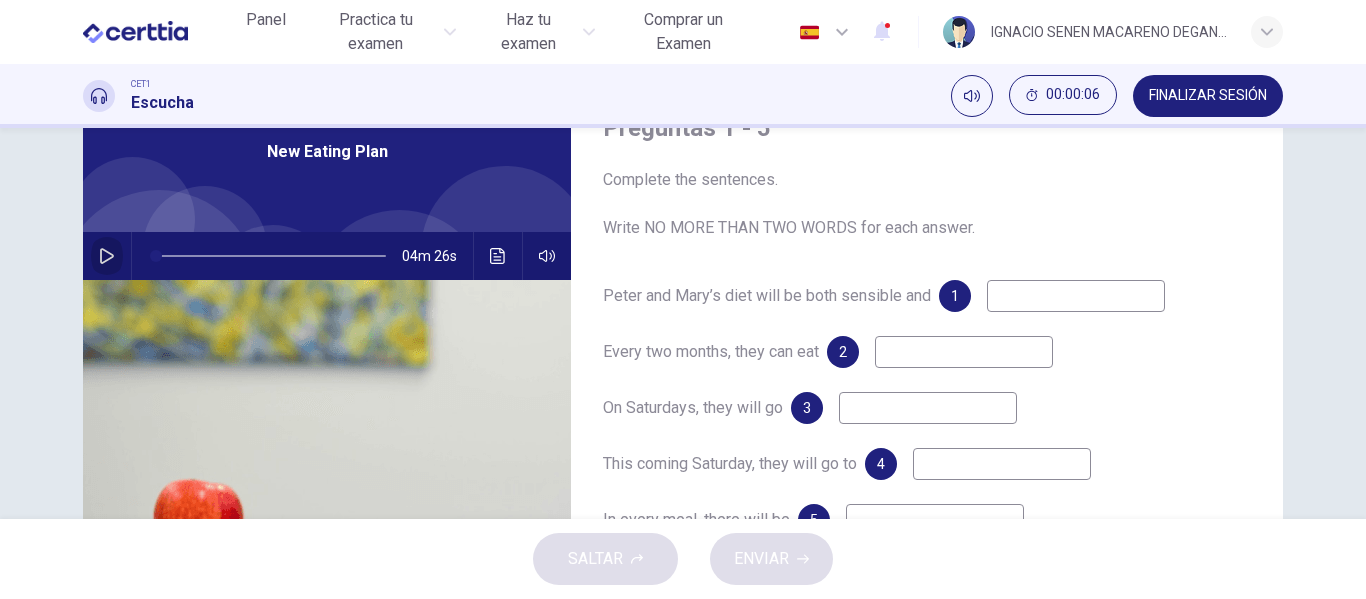 click at bounding box center [107, 256] 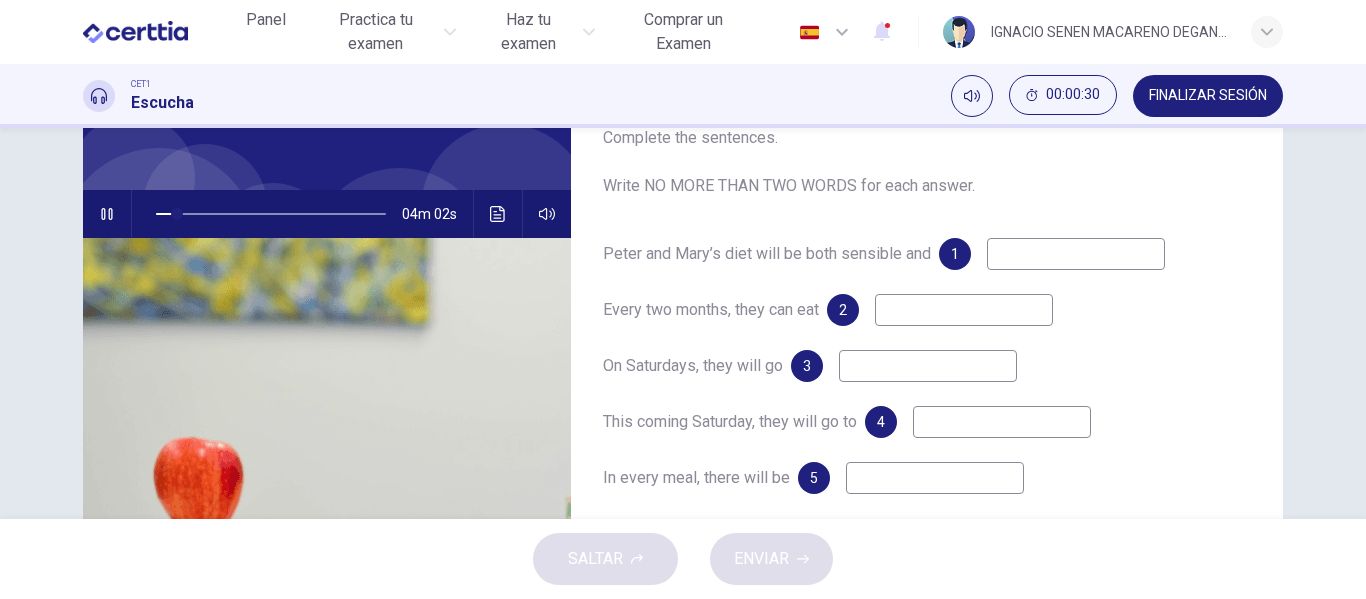 scroll, scrollTop: 140, scrollLeft: 0, axis: vertical 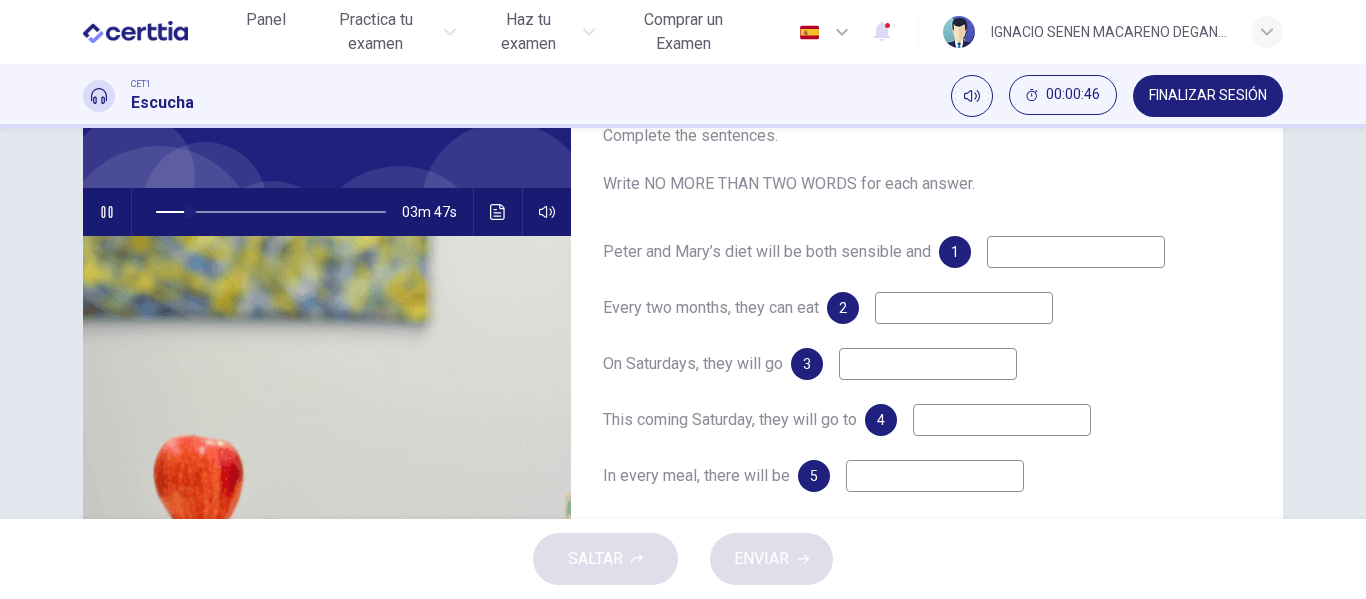 click at bounding box center [1076, 252] 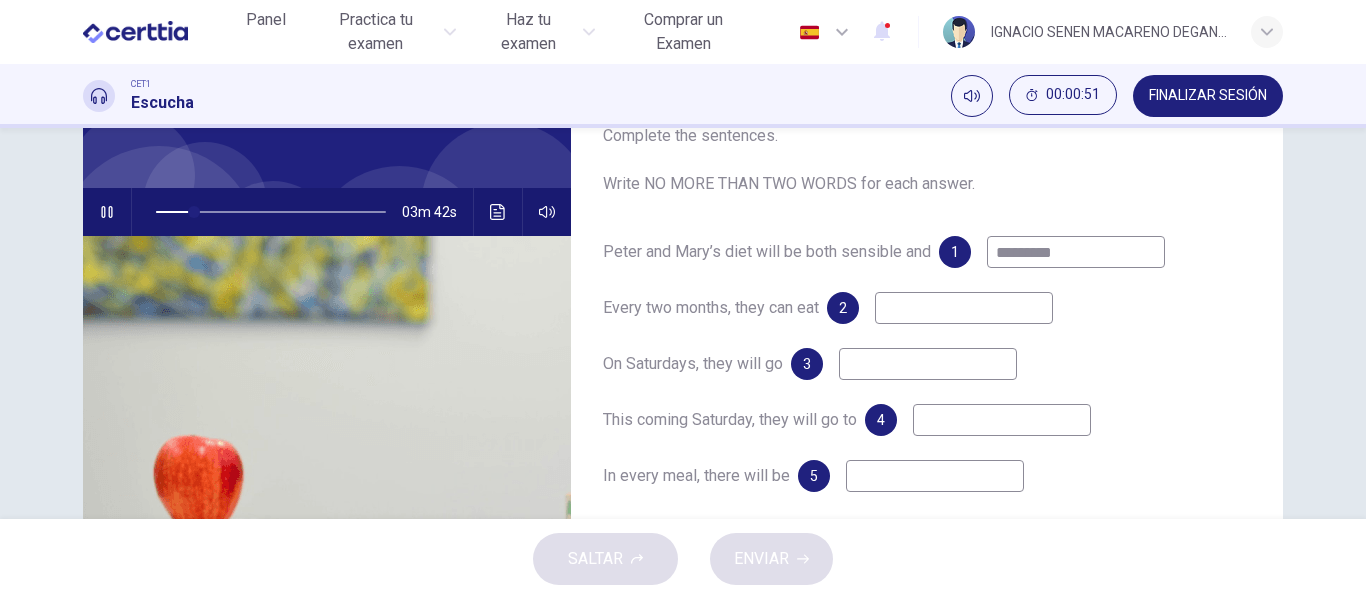 type on "*********" 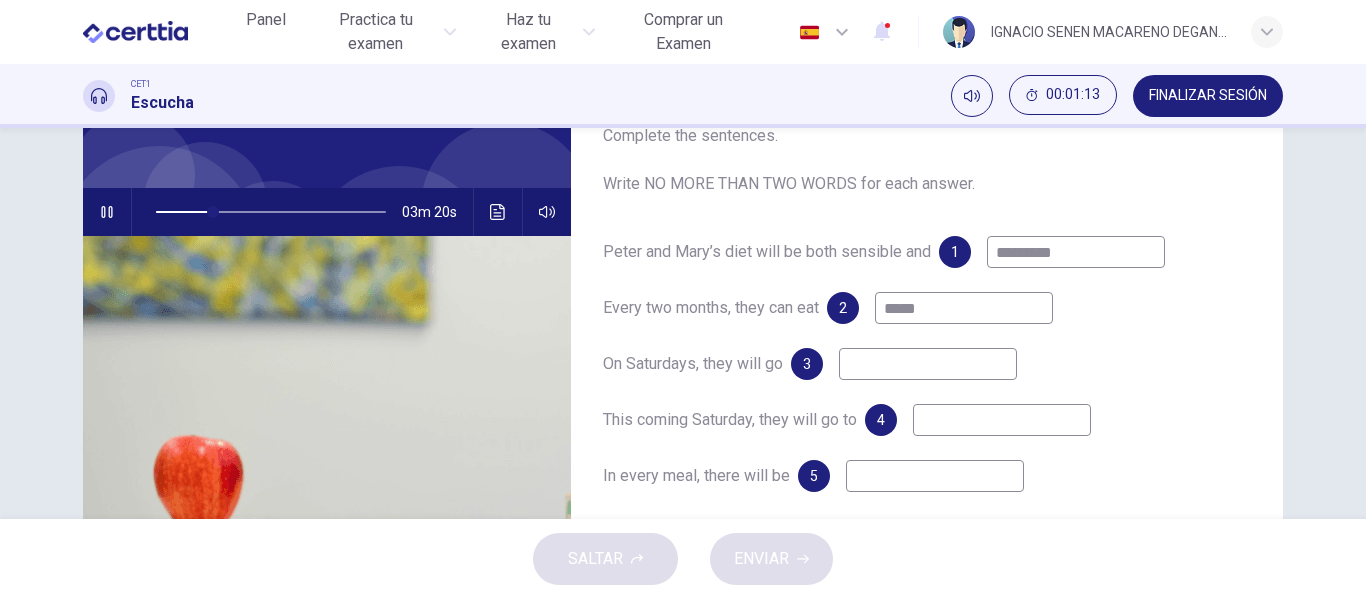type on "*****" 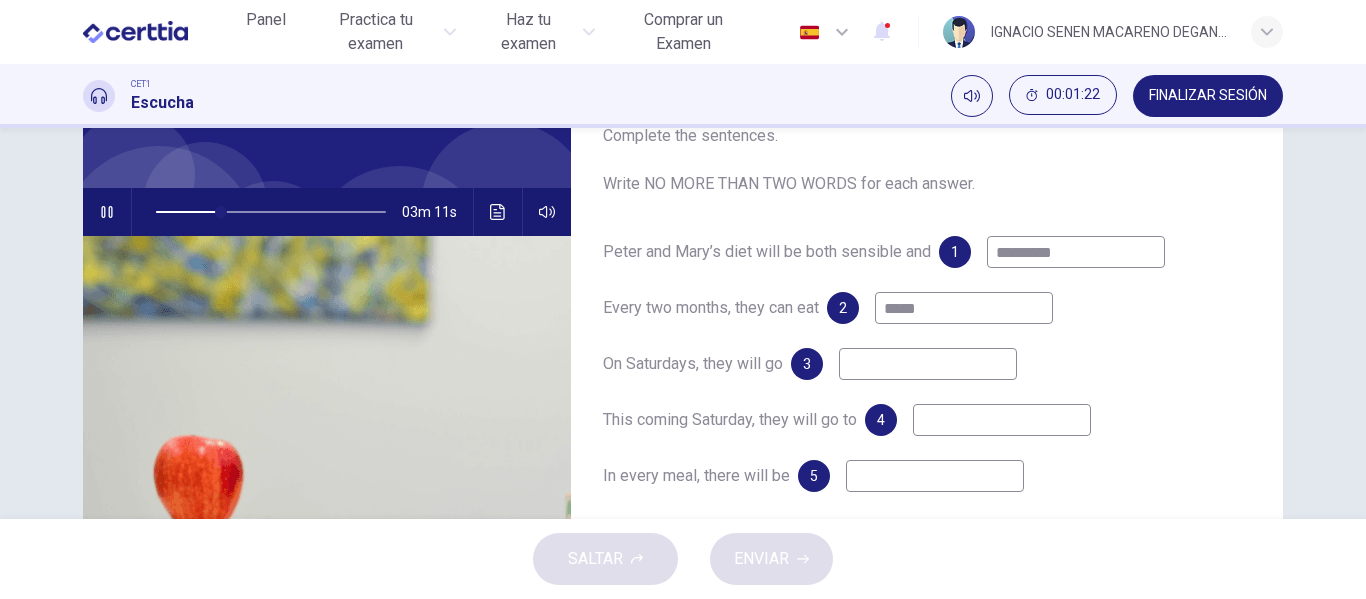 click at bounding box center [1076, 252] 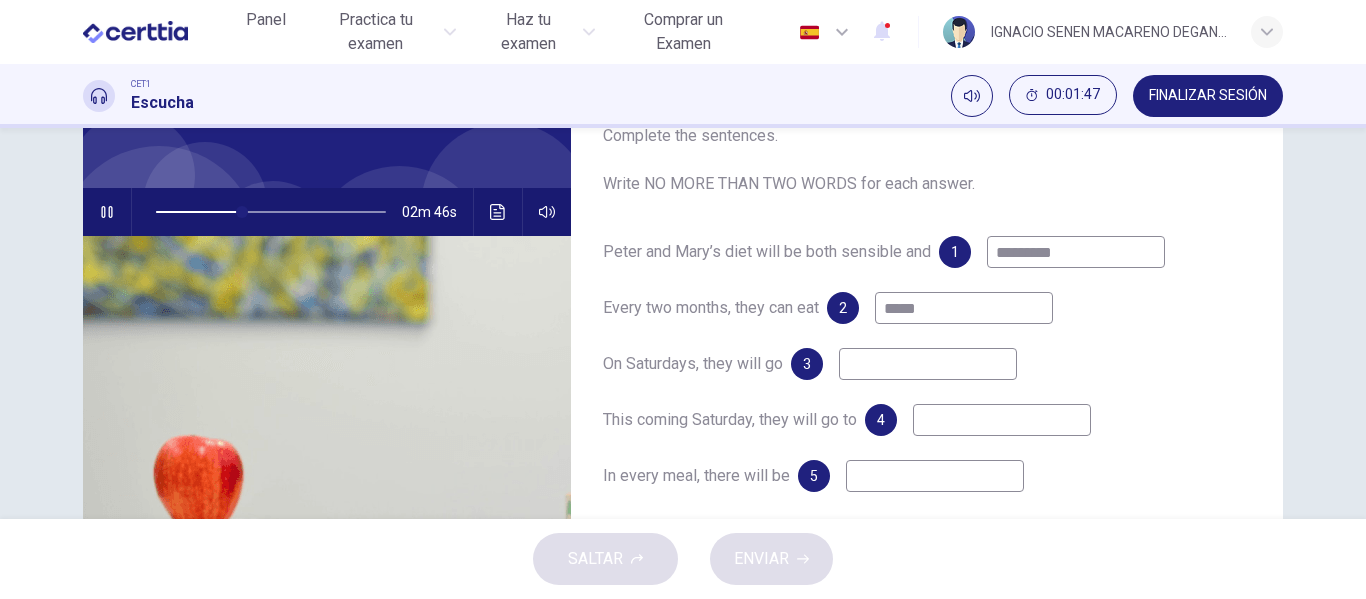 click at bounding box center (1076, 252) 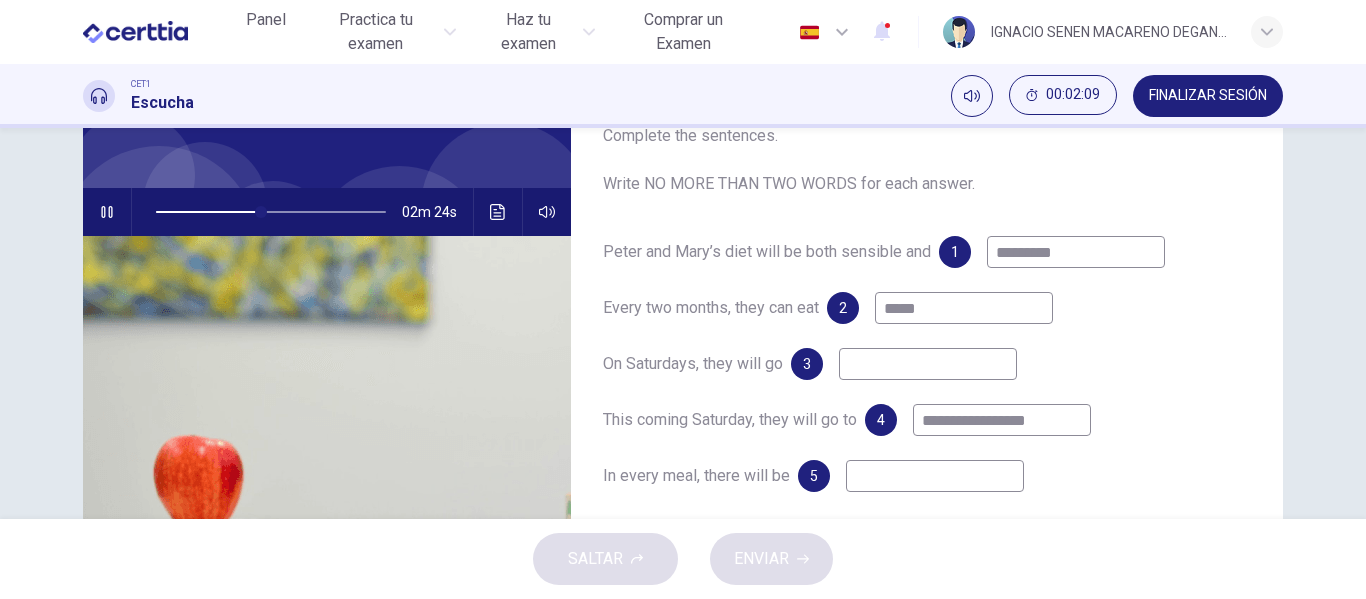 click on "**********" at bounding box center [1076, 252] 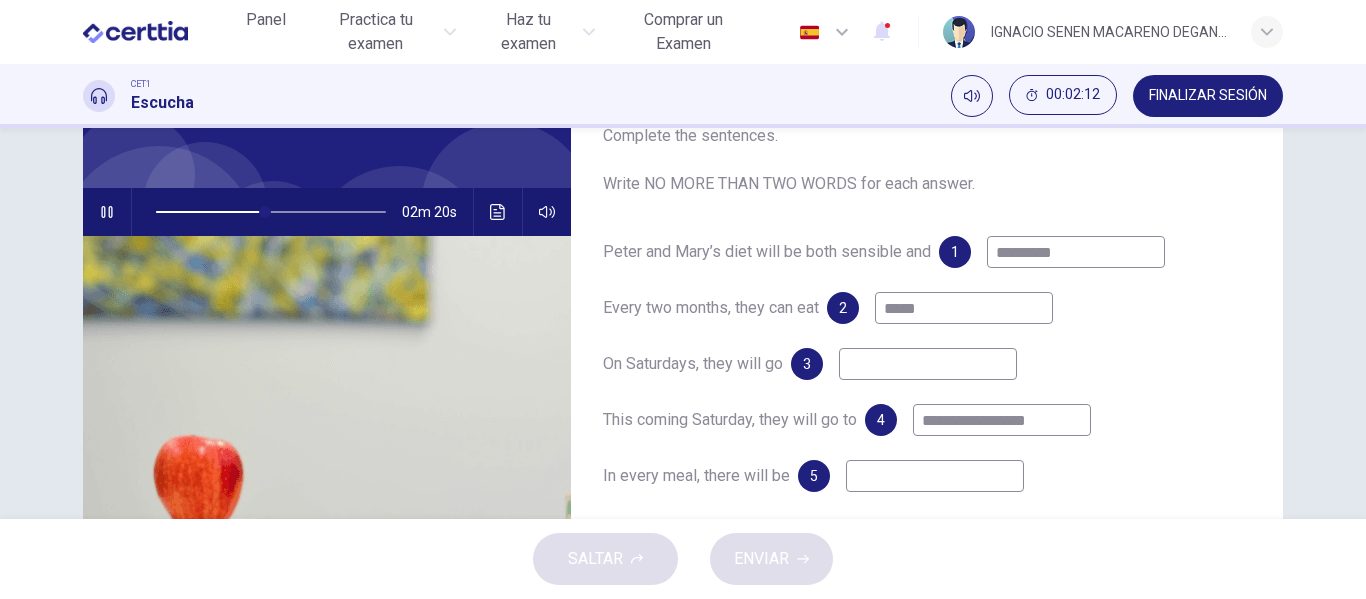 type on "**********" 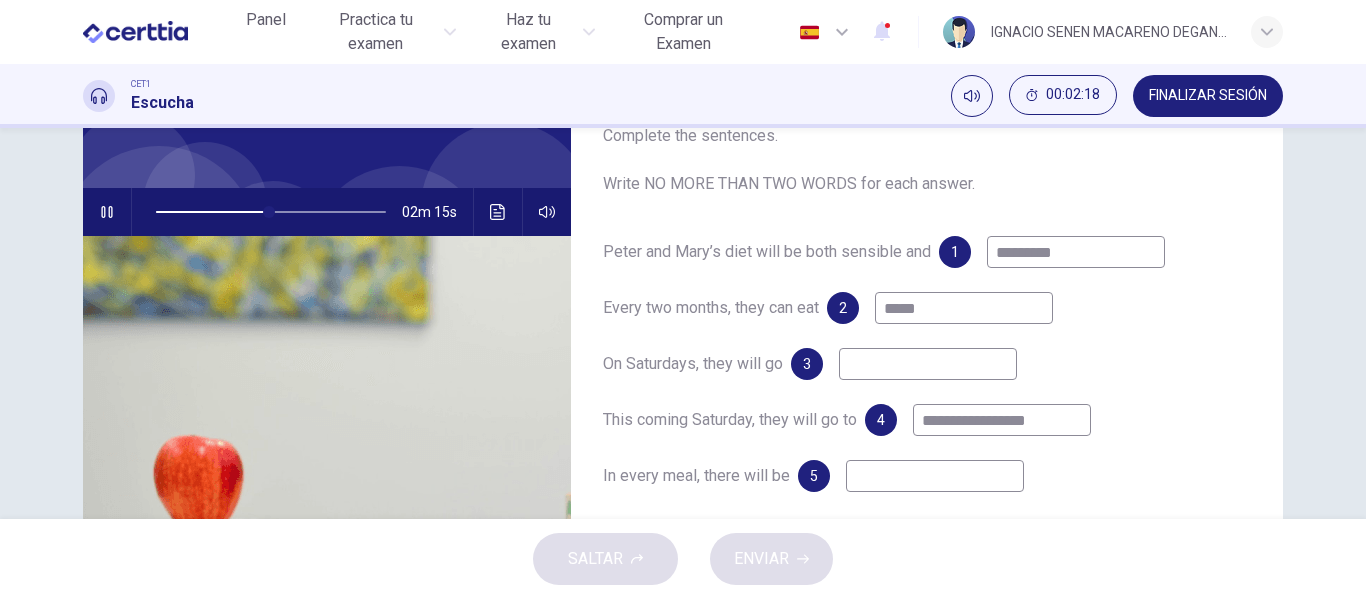 click at bounding box center [1076, 252] 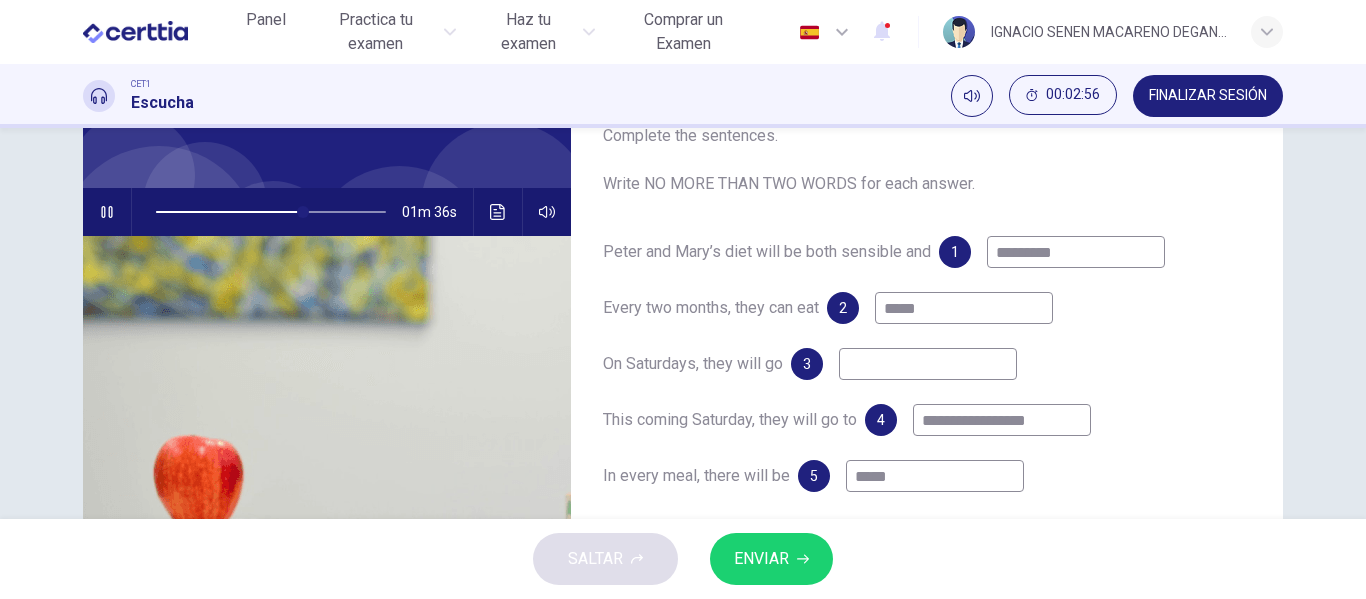 type on "*****" 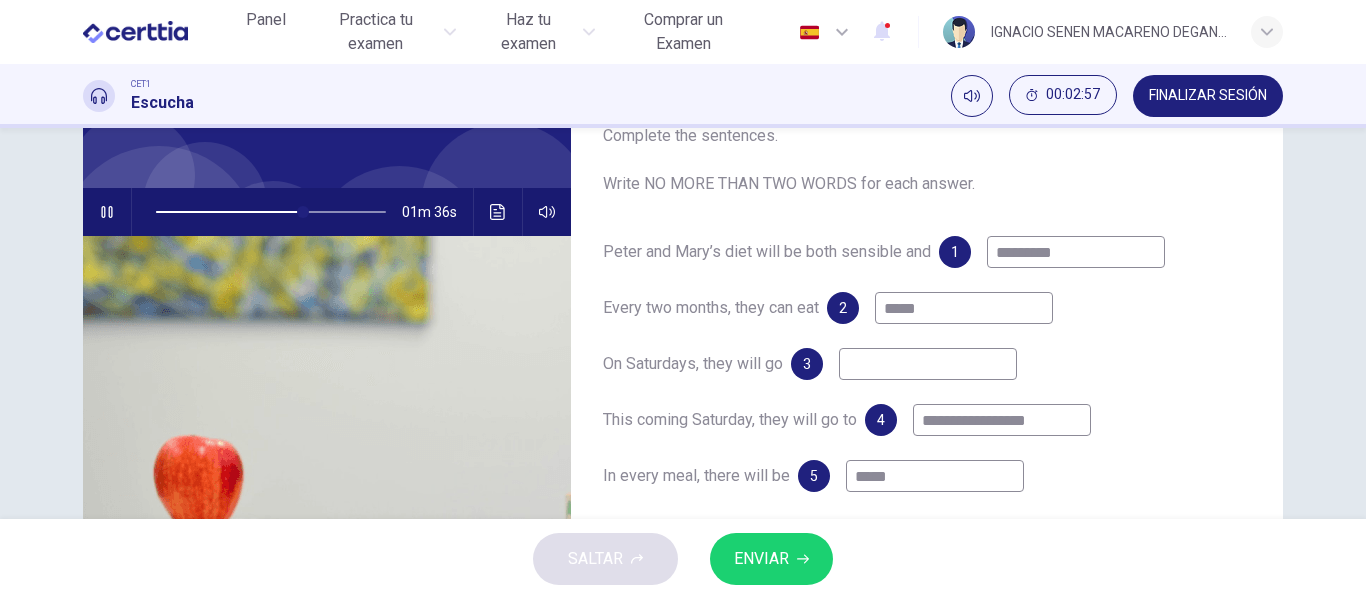 click at bounding box center [1076, 252] 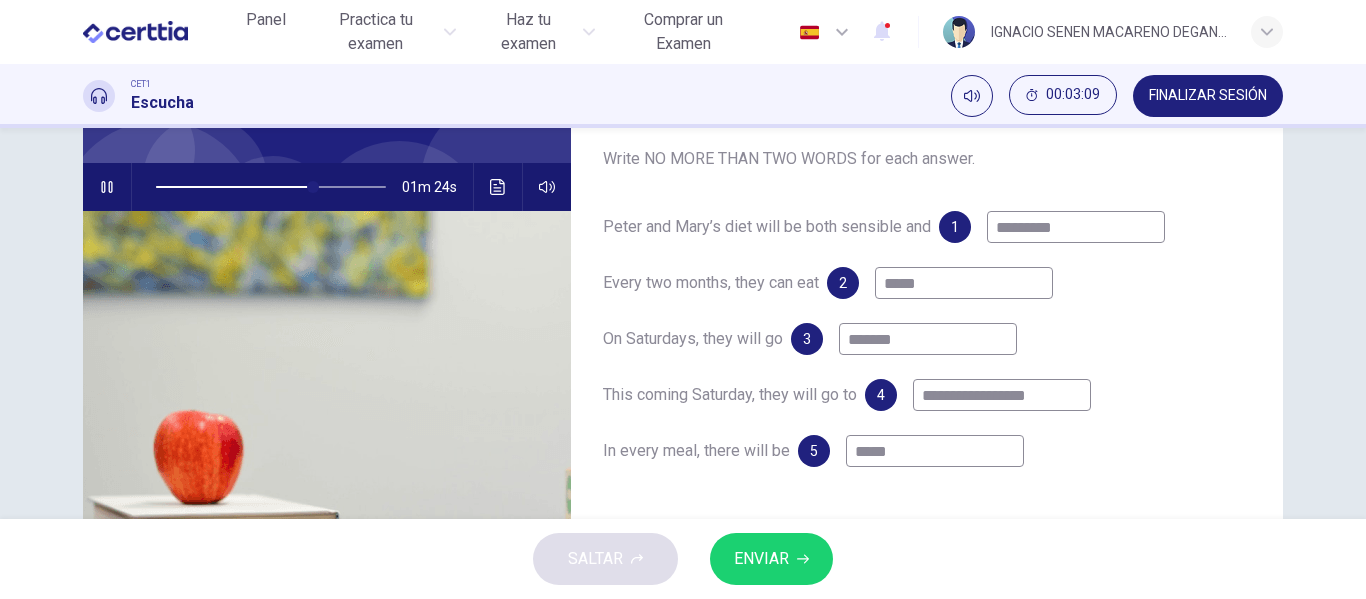 scroll, scrollTop: 220, scrollLeft: 0, axis: vertical 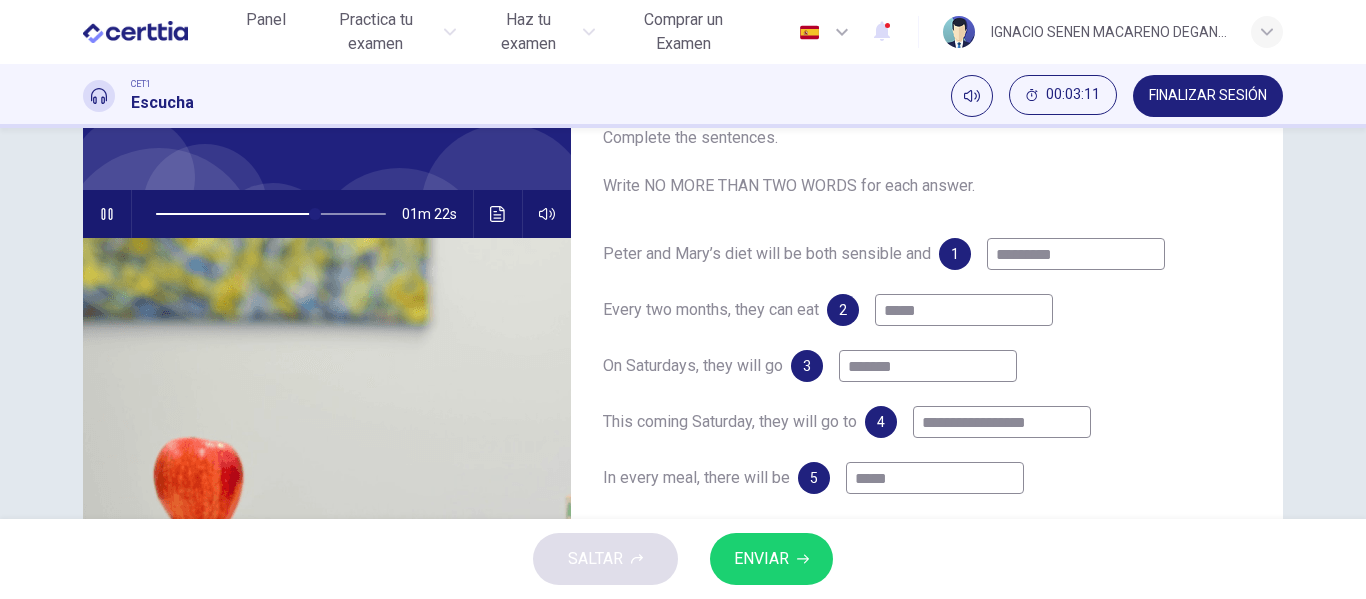type on "*******" 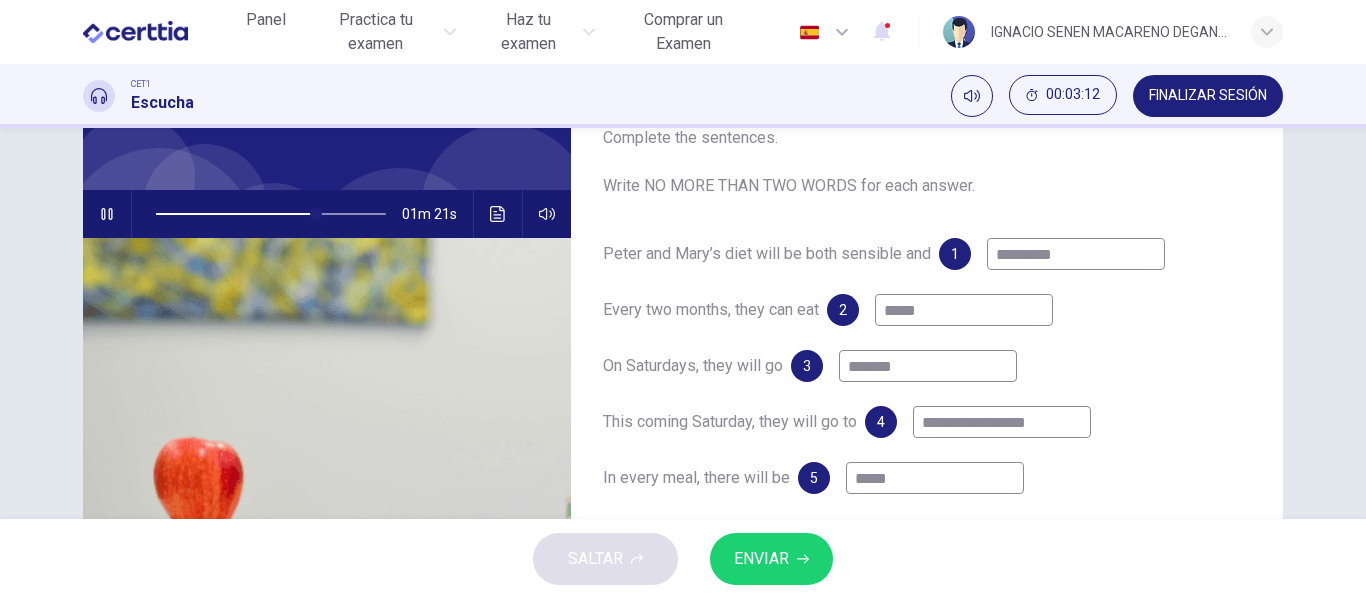 drag, startPoint x: 1353, startPoint y: 305, endPoint x: 1364, endPoint y: 309, distance: 11.7046995 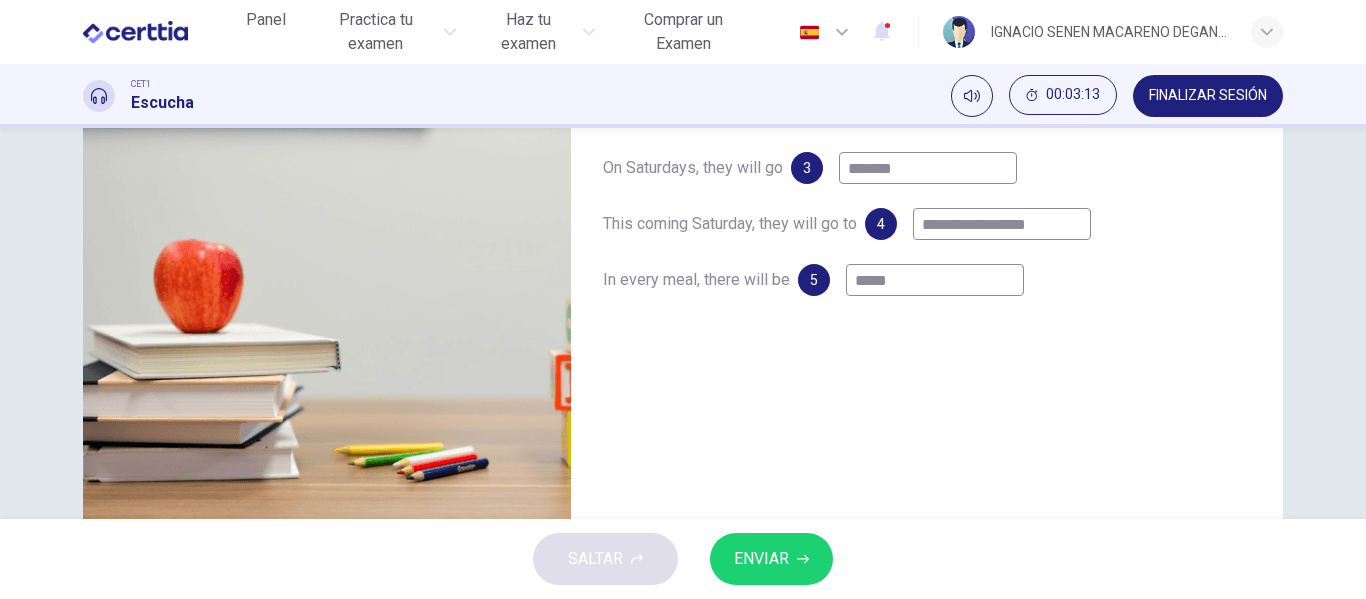 scroll, scrollTop: 360, scrollLeft: 0, axis: vertical 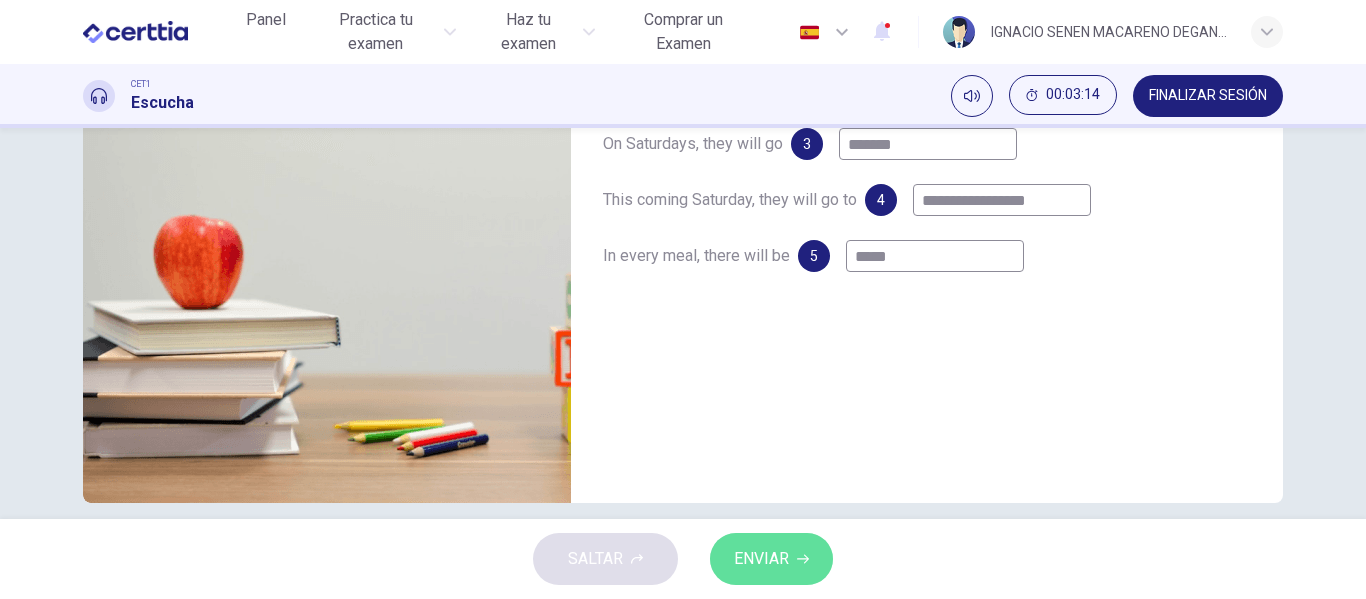 click on "ENVIAR" at bounding box center (771, 559) 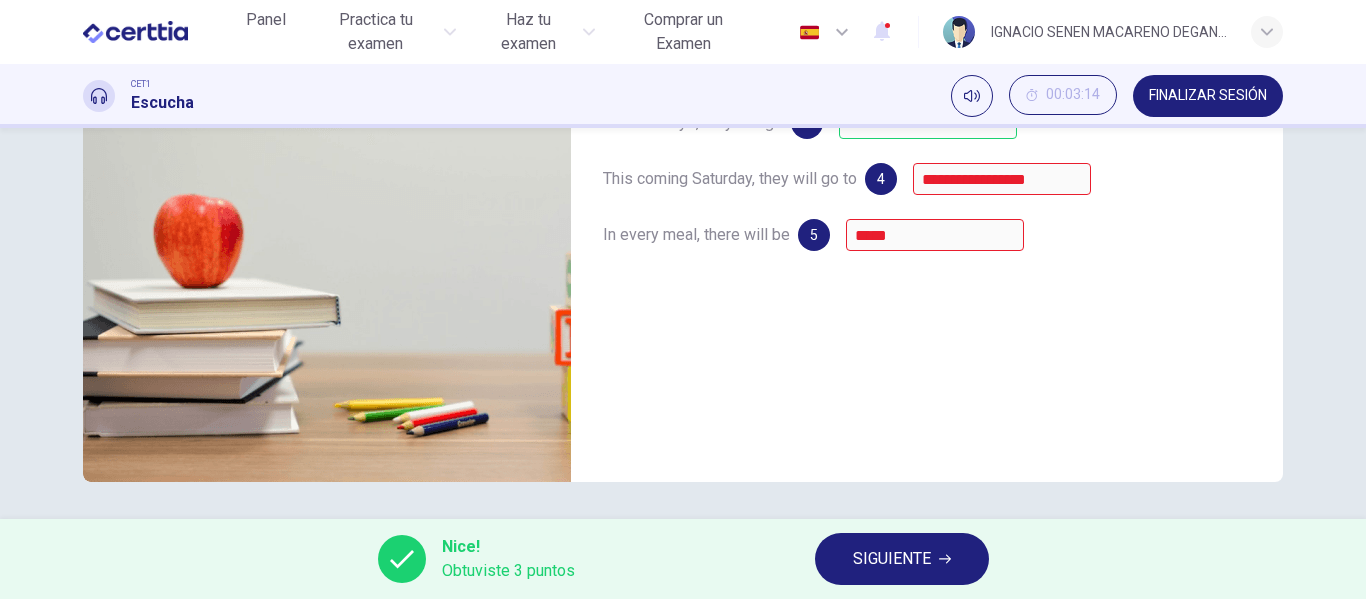 scroll, scrollTop: 384, scrollLeft: 0, axis: vertical 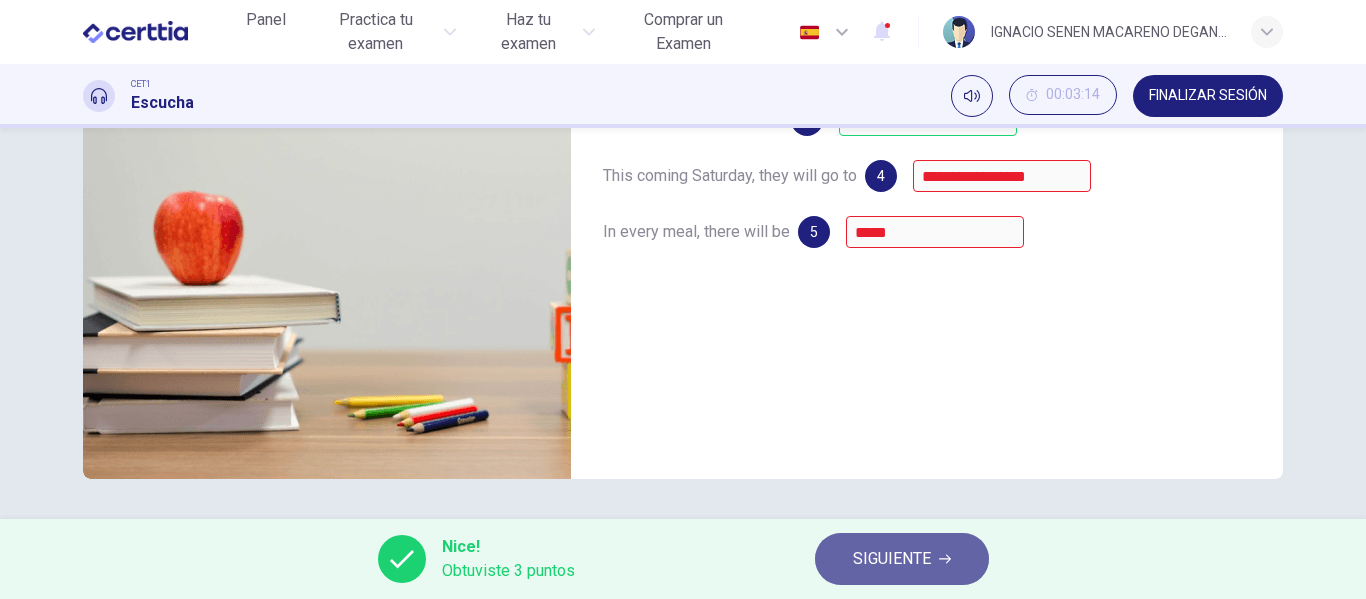 click on "SIGUIENTE" at bounding box center (892, 559) 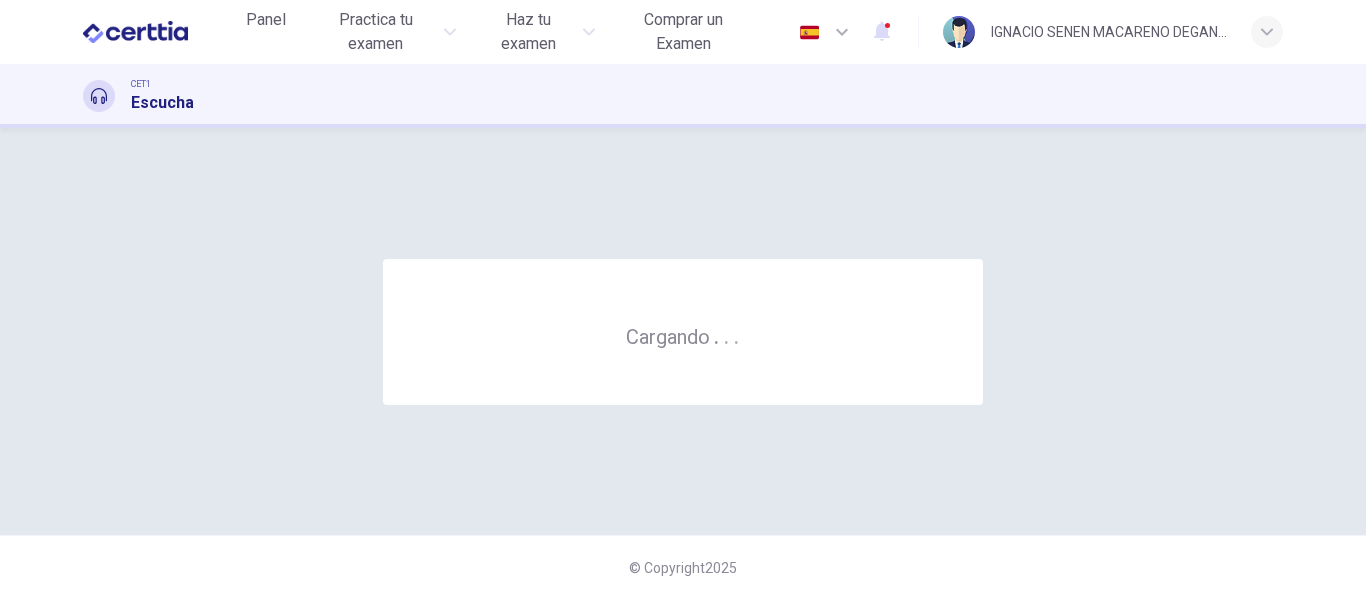 scroll, scrollTop: 0, scrollLeft: 0, axis: both 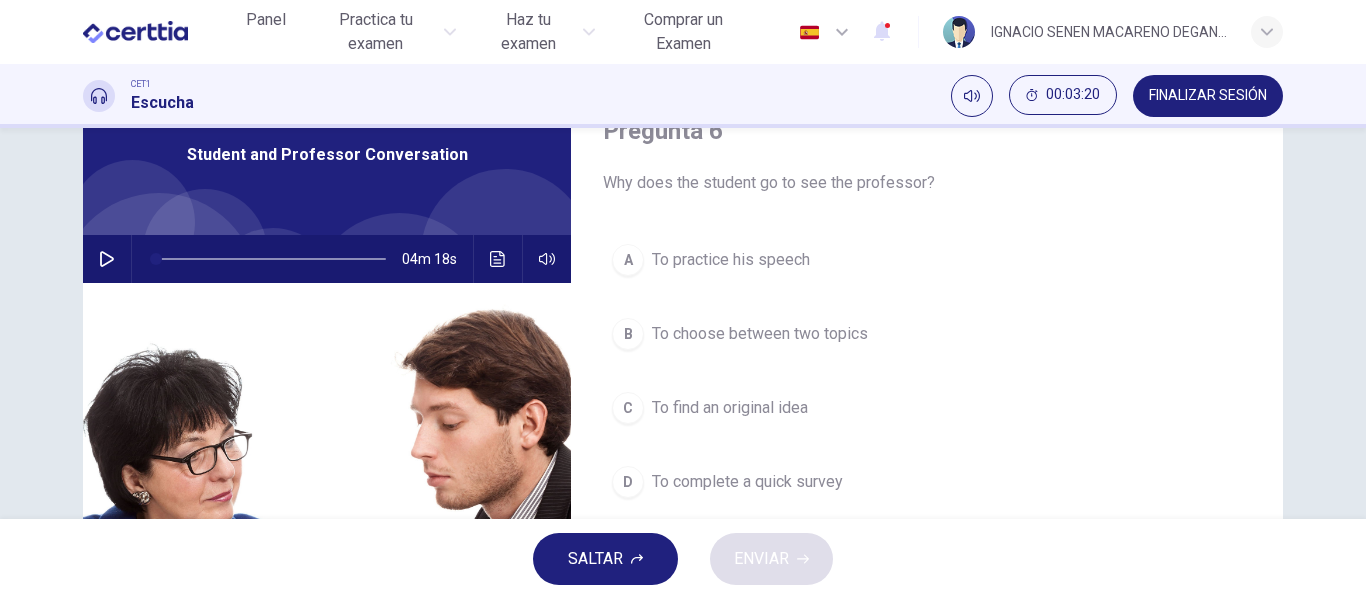 click at bounding box center (107, 259) 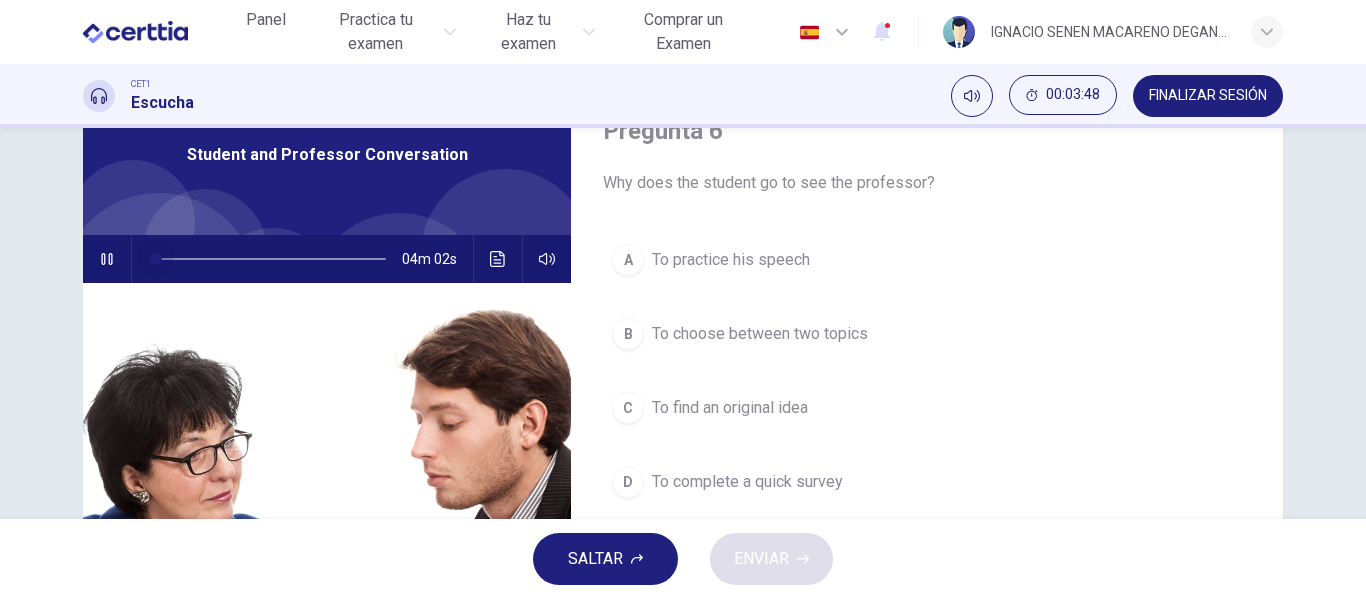 drag, startPoint x: 172, startPoint y: 254, endPoint x: 149, endPoint y: 256, distance: 23.086792 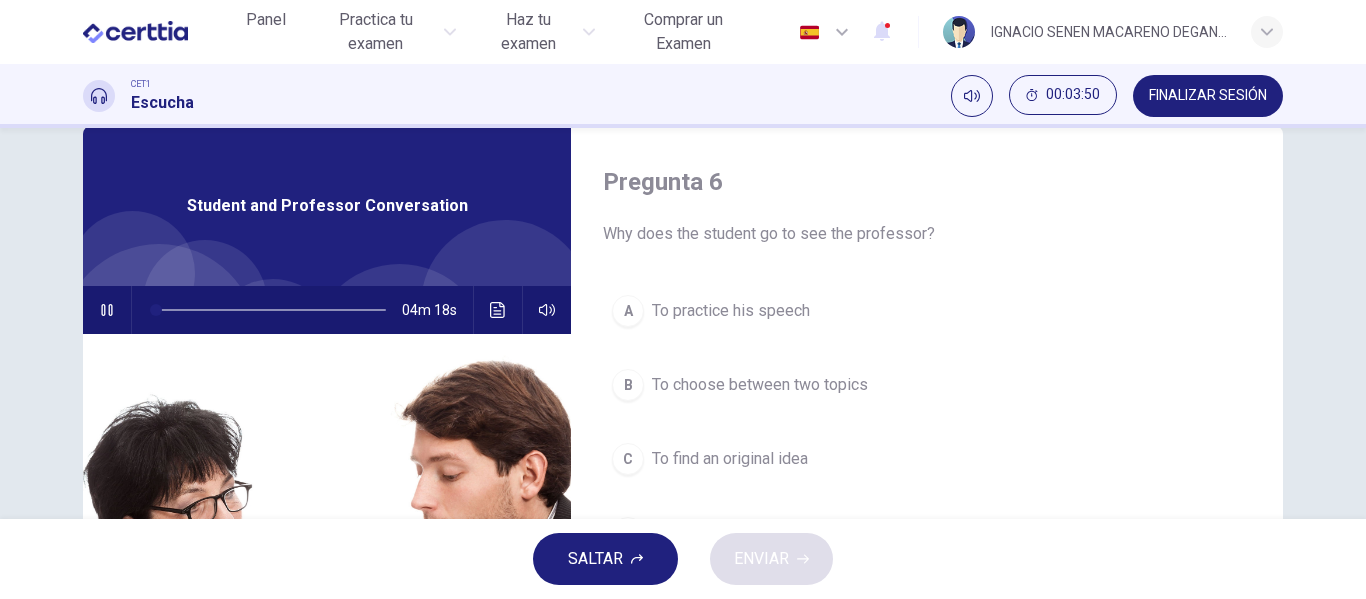 scroll, scrollTop: 40, scrollLeft: 0, axis: vertical 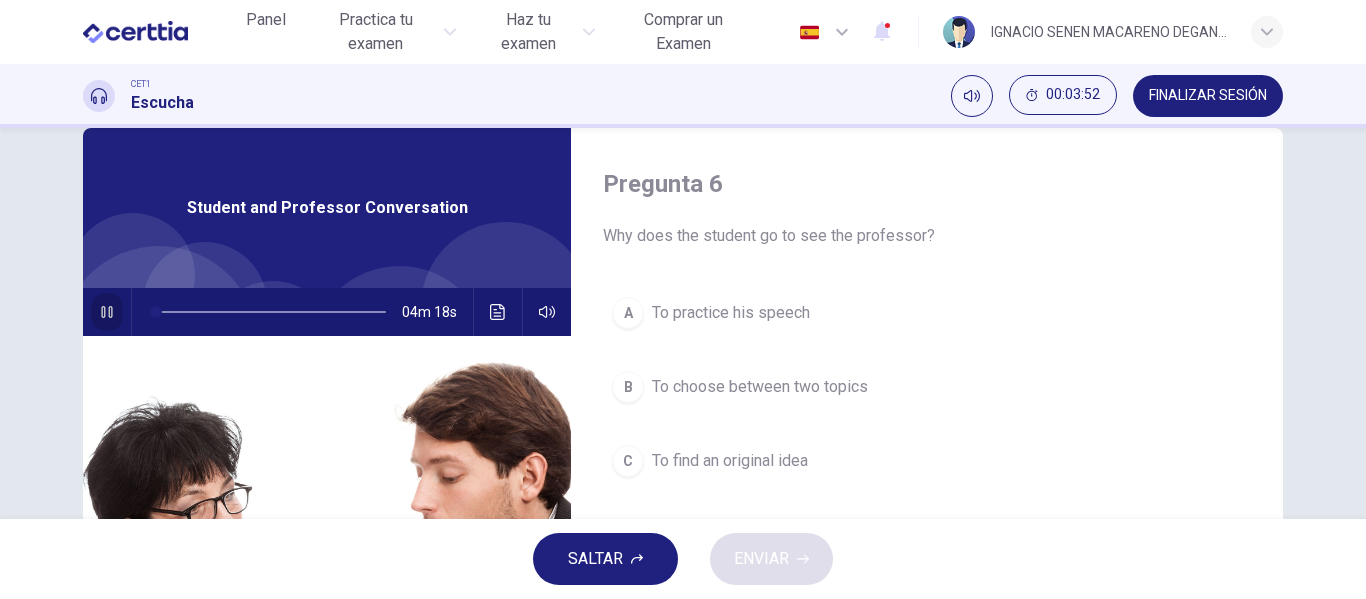 click at bounding box center (107, 312) 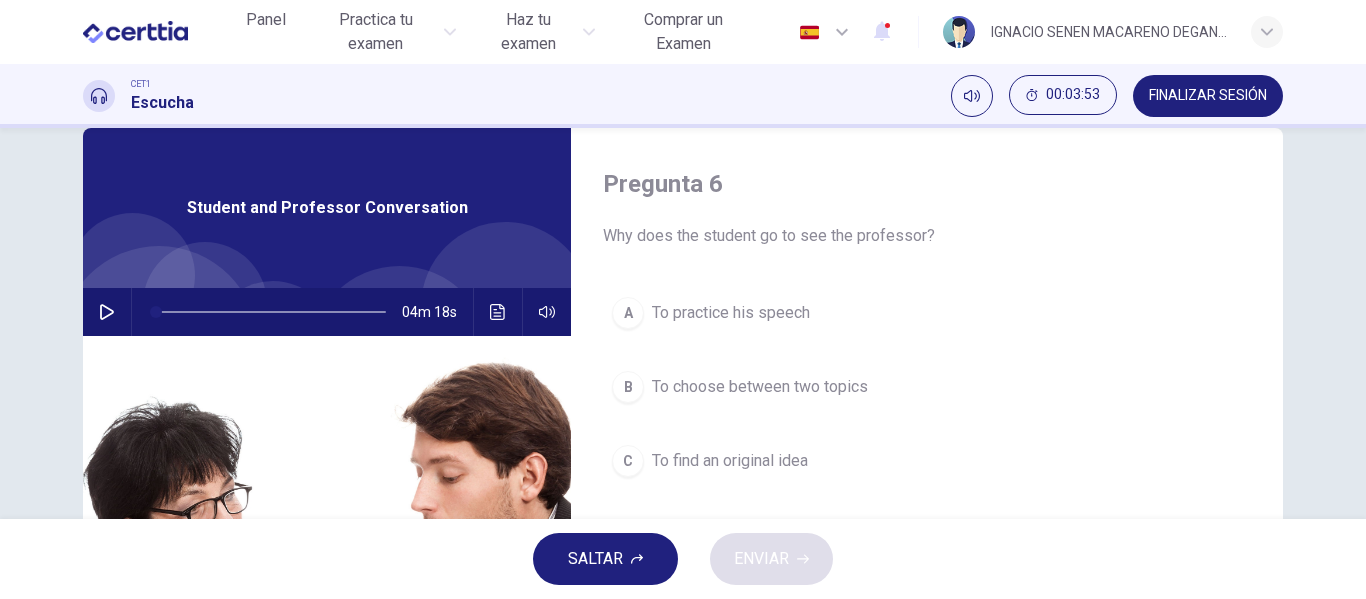 click at bounding box center (107, 312) 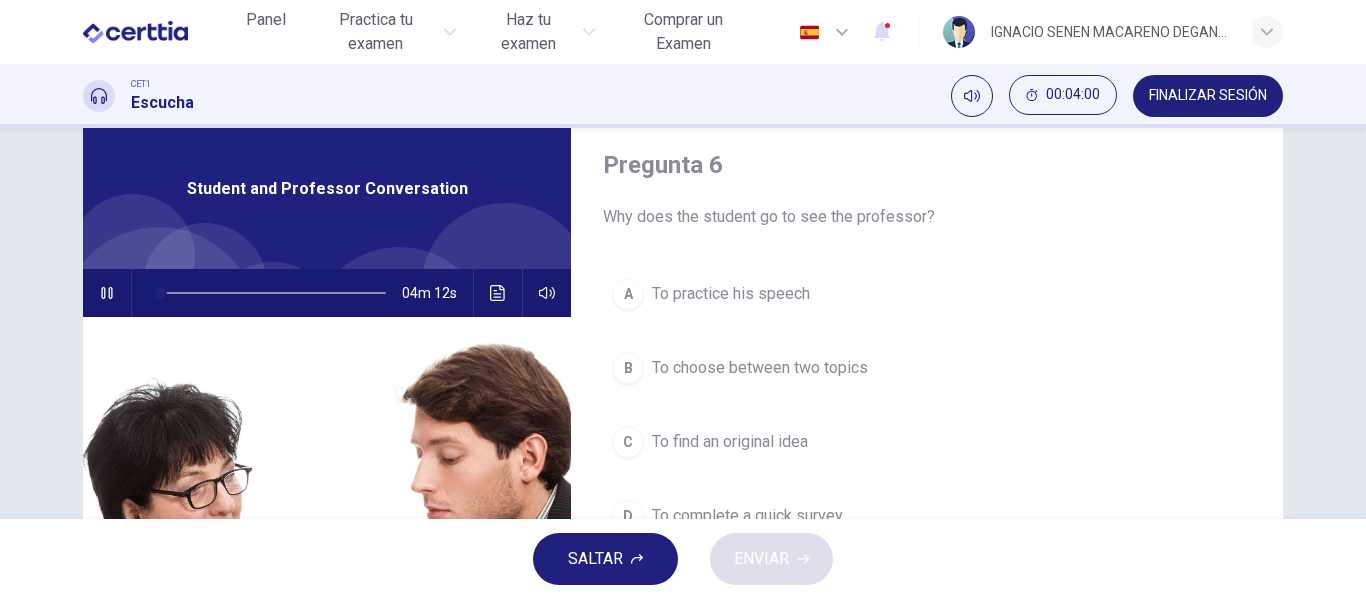 scroll, scrollTop: 0, scrollLeft: 0, axis: both 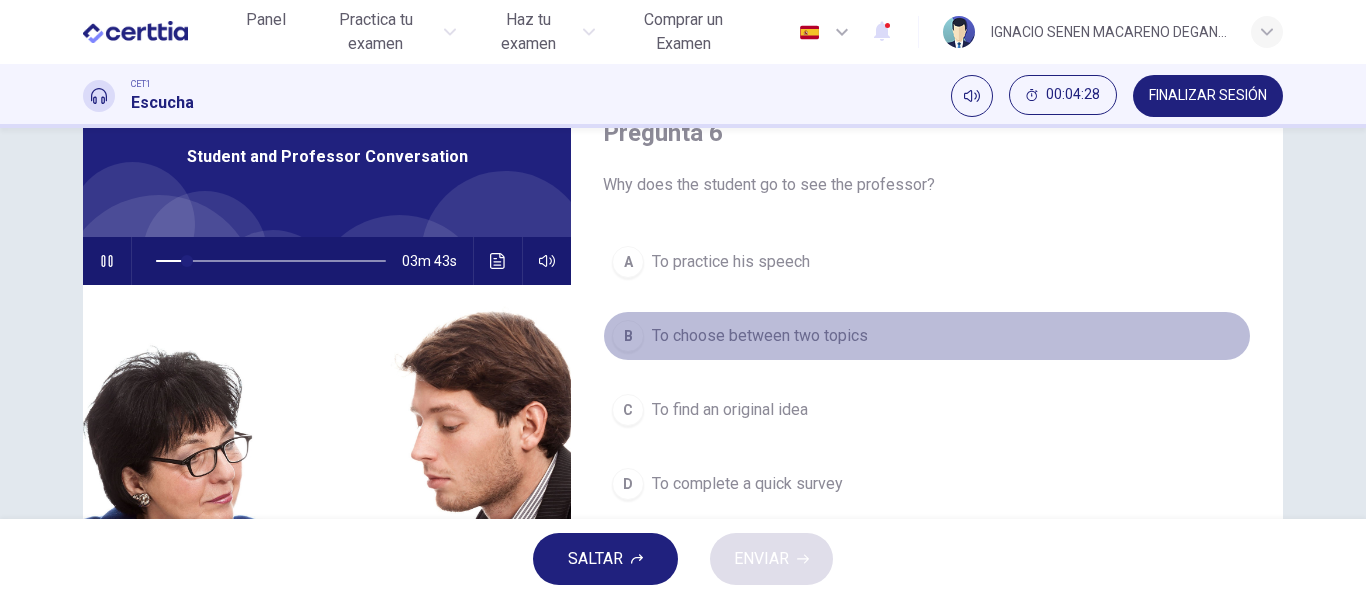 click on "To choose between two topics" at bounding box center [731, 262] 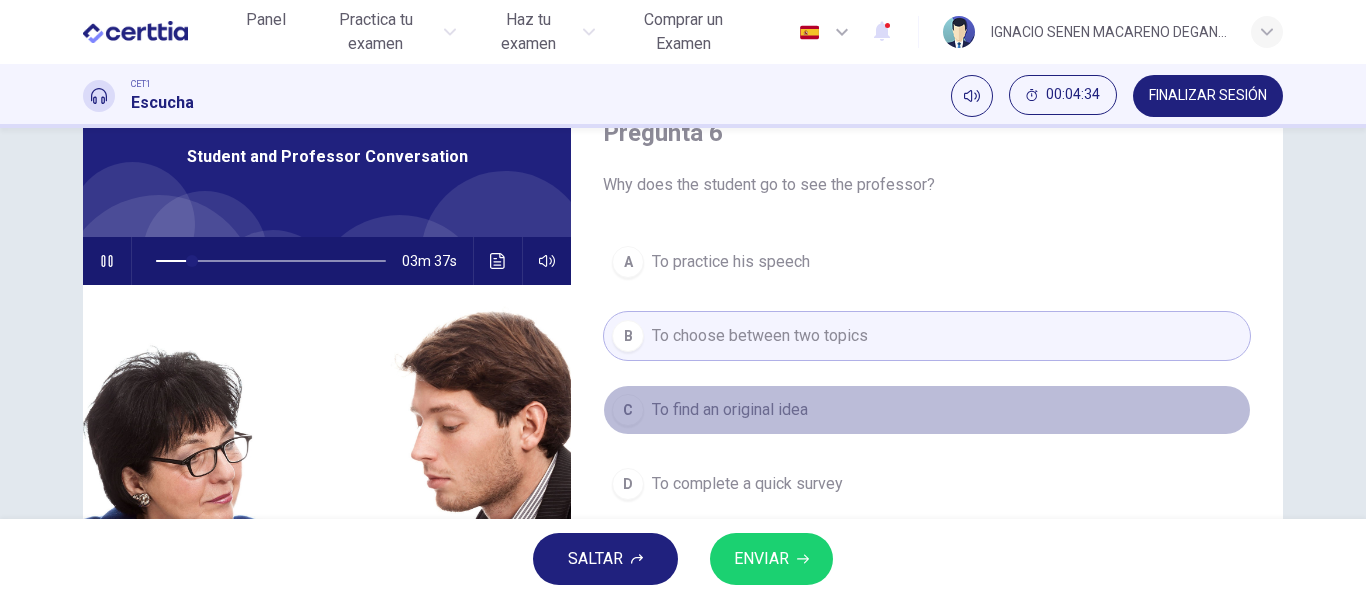 click on "C To find an original idea" at bounding box center (927, 410) 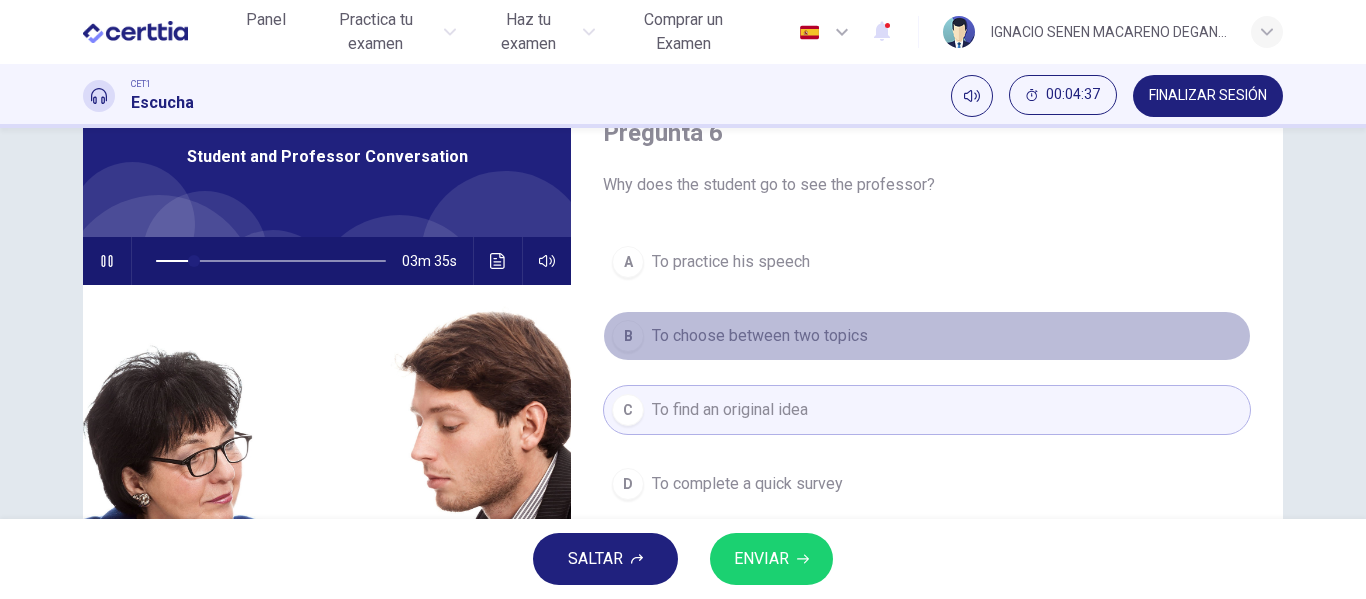 click on "B To choose between two topics" at bounding box center (927, 336) 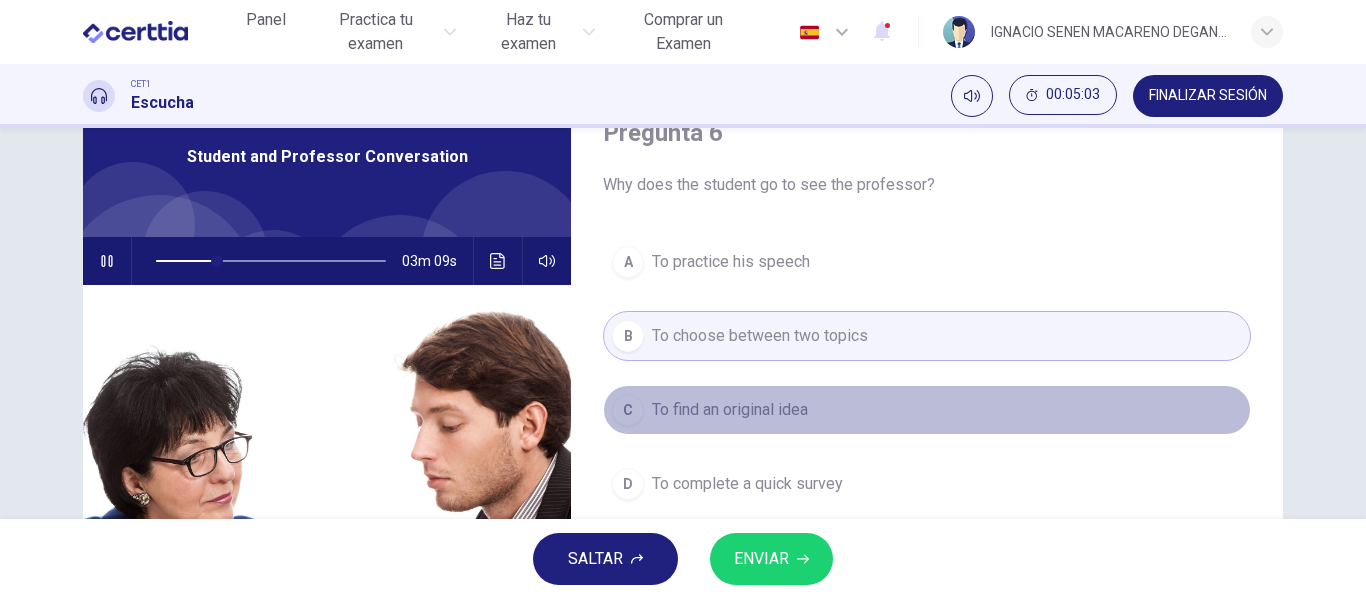 click on "To find an original idea" at bounding box center [731, 262] 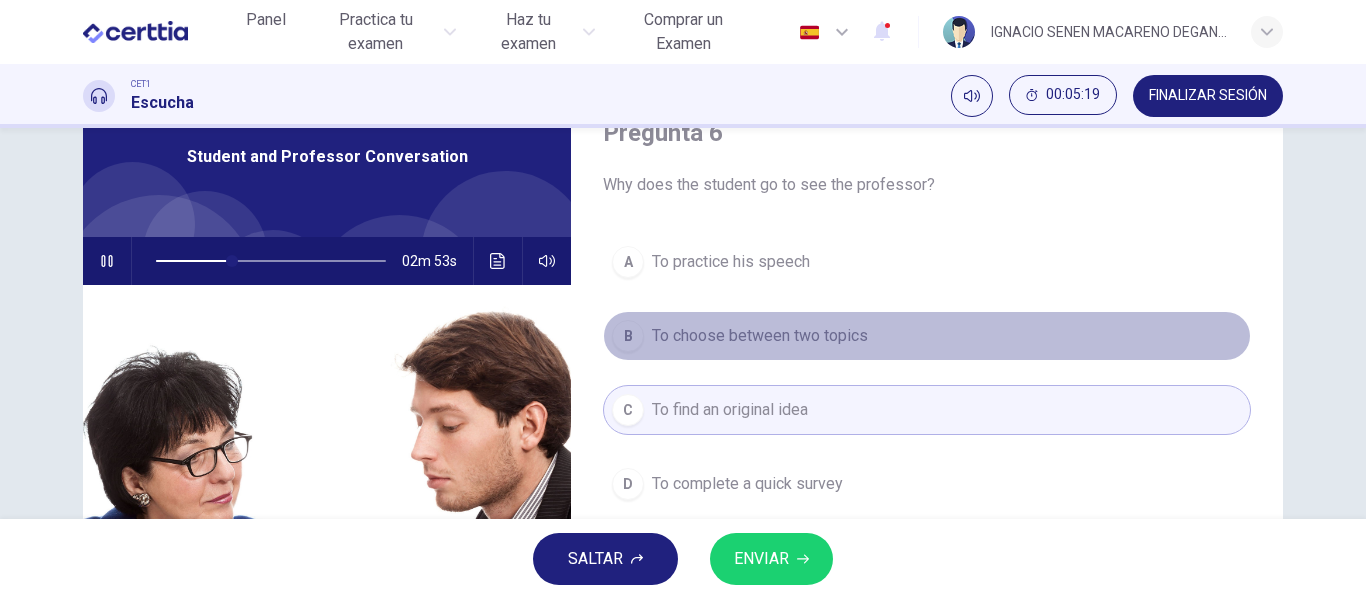 click on "To choose between two topics" at bounding box center [731, 262] 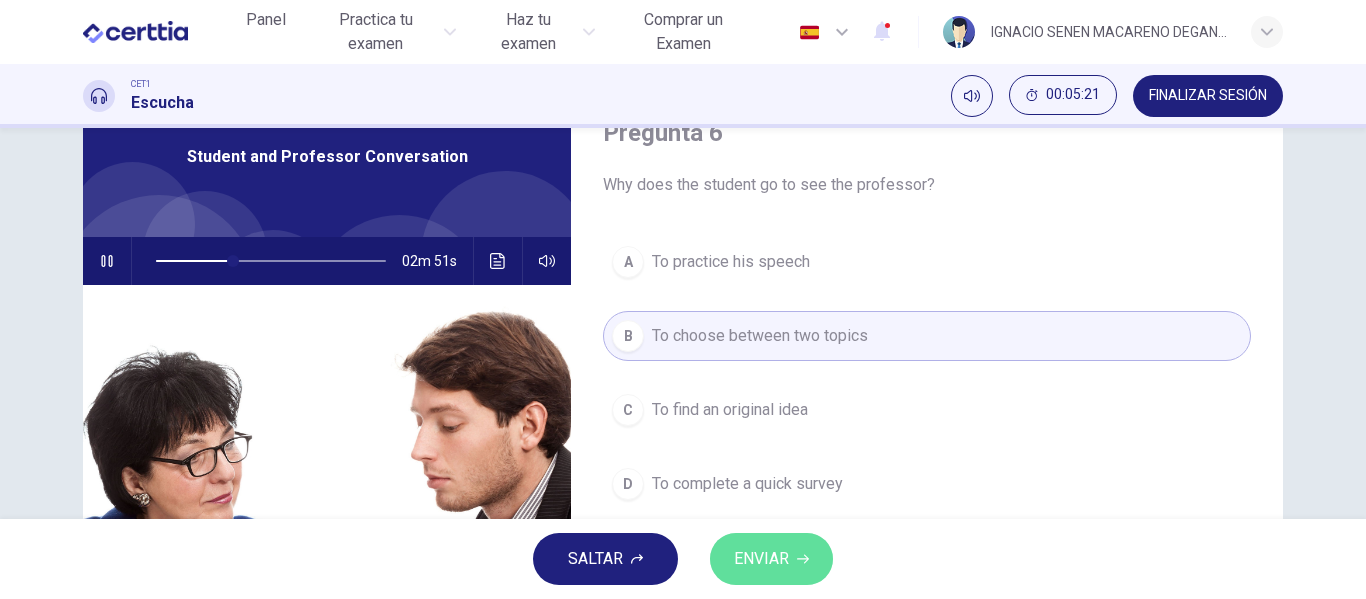 click on "ENVIAR" at bounding box center (761, 559) 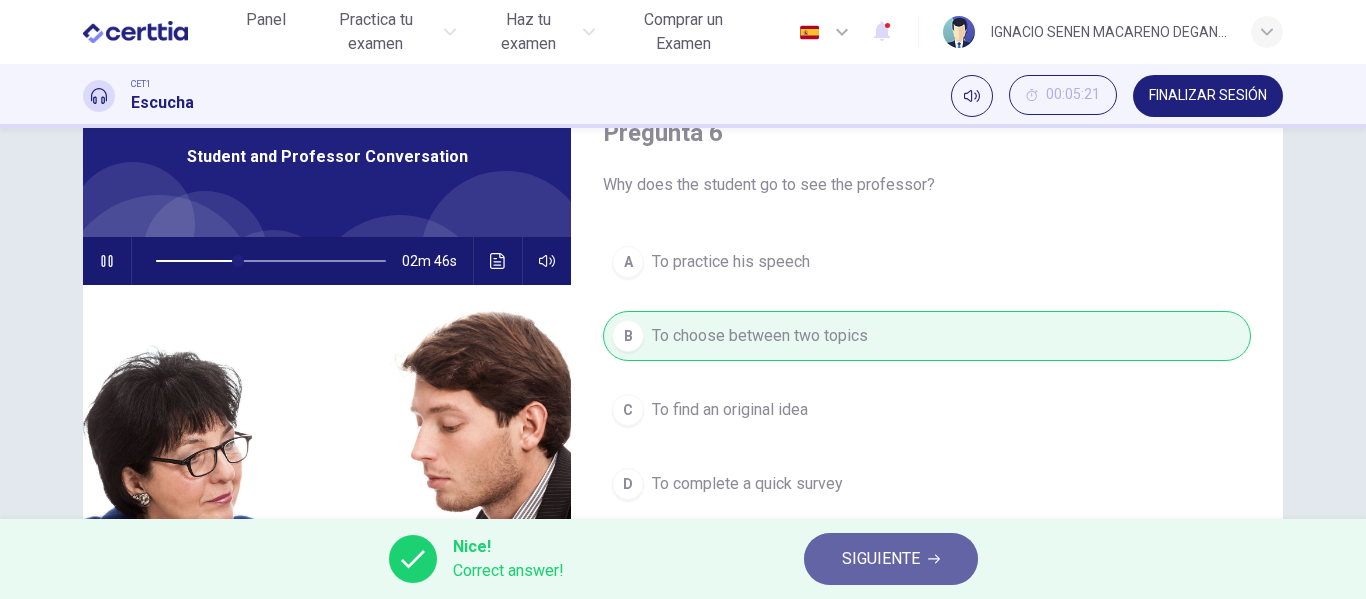 click on "SIGUIENTE" at bounding box center (881, 559) 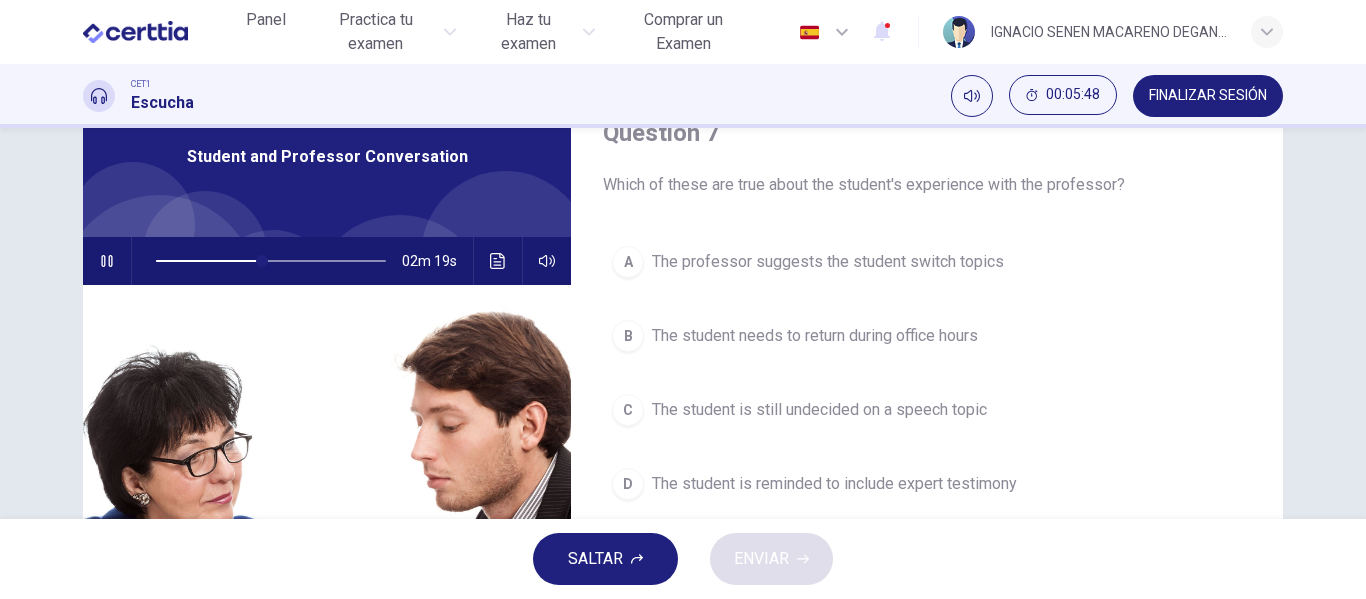 click on "The student is reminded to include expert testimony" at bounding box center [828, 262] 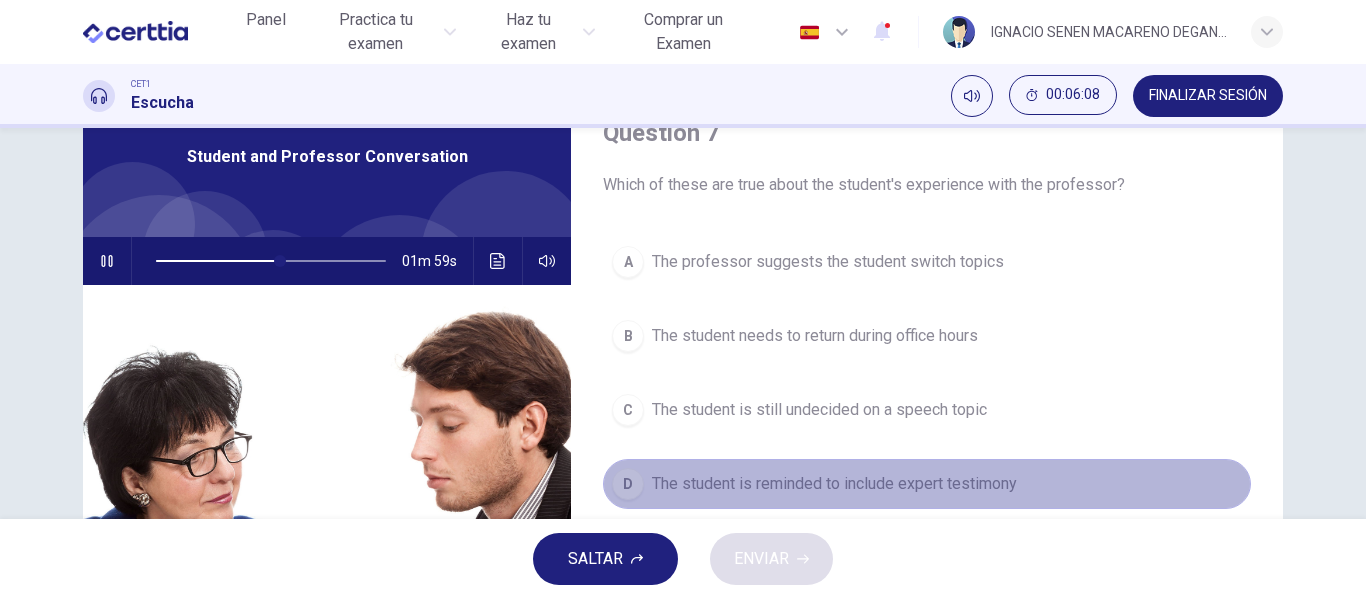 click on "The student is reminded to include expert testimony" at bounding box center [834, 484] 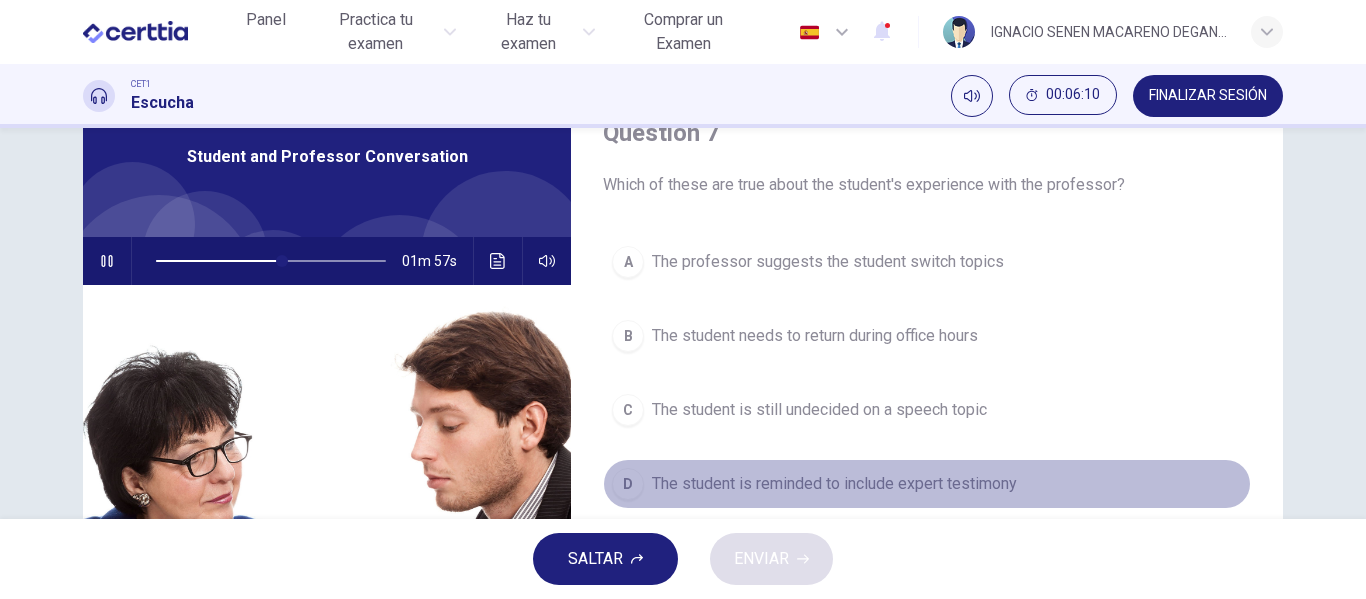 click on "The student is reminded to include expert testimony" at bounding box center (828, 262) 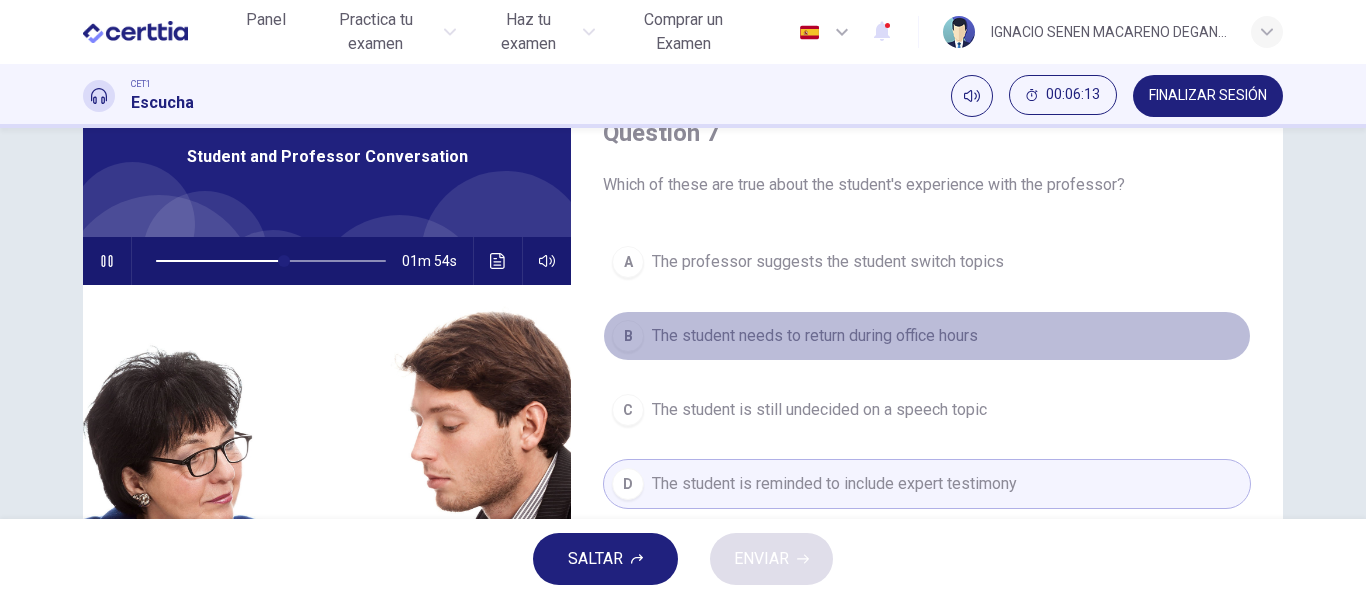 click on "B The student needs to return during office hours" at bounding box center [927, 336] 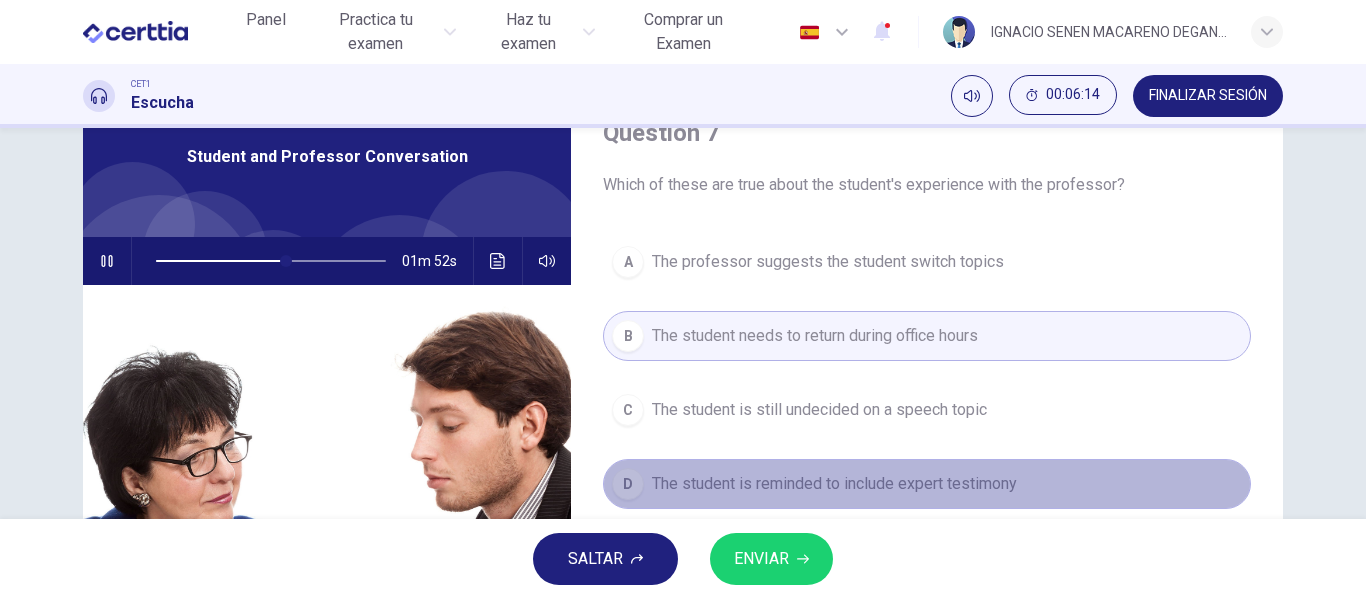 click on "The student is reminded to include expert testimony" at bounding box center [815, 336] 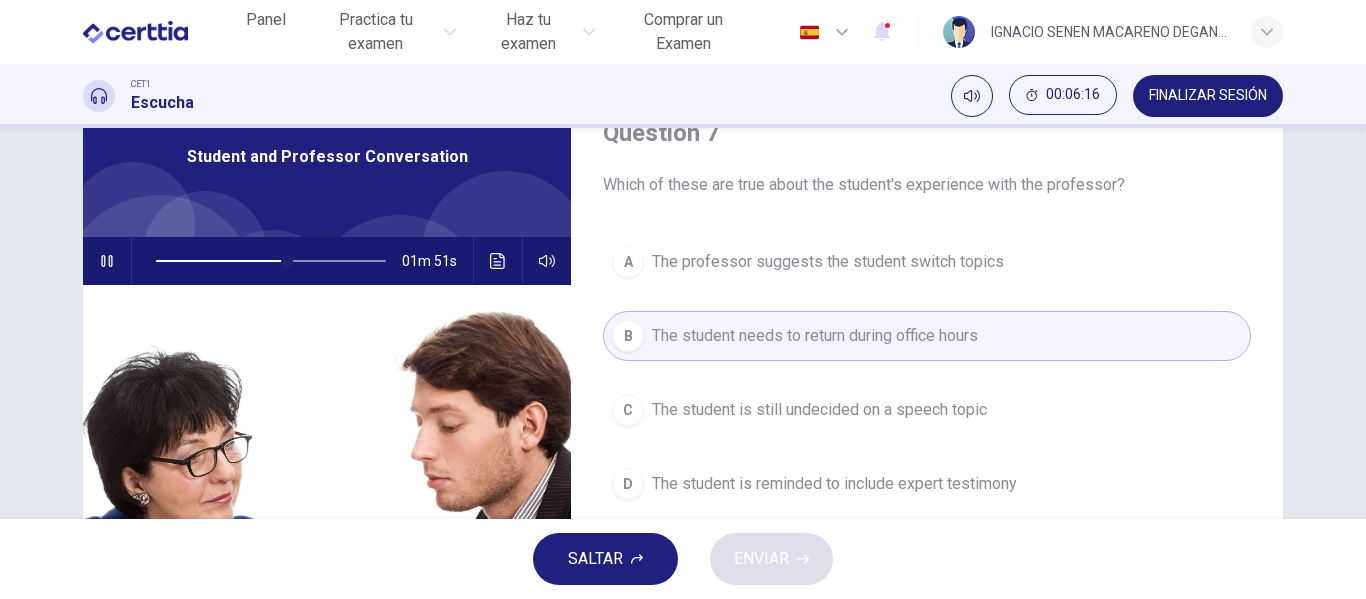 click on "The student is reminded to include expert testimony" at bounding box center [828, 262] 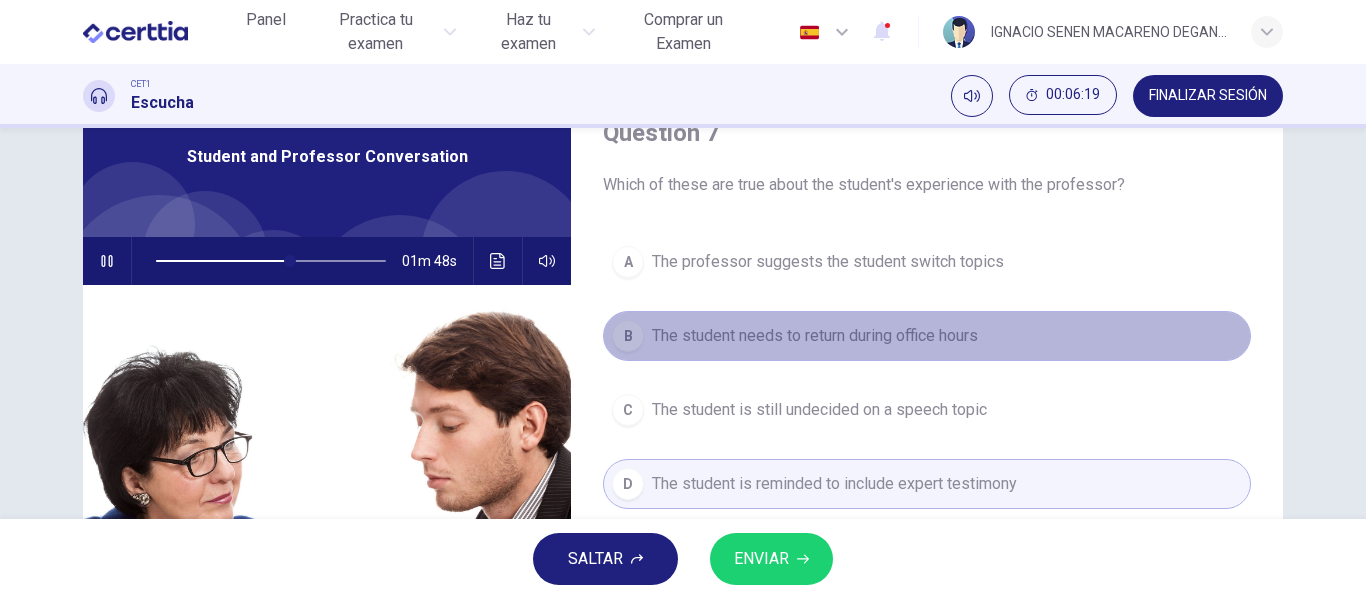click on "The student needs to return during office hours" at bounding box center (815, 336) 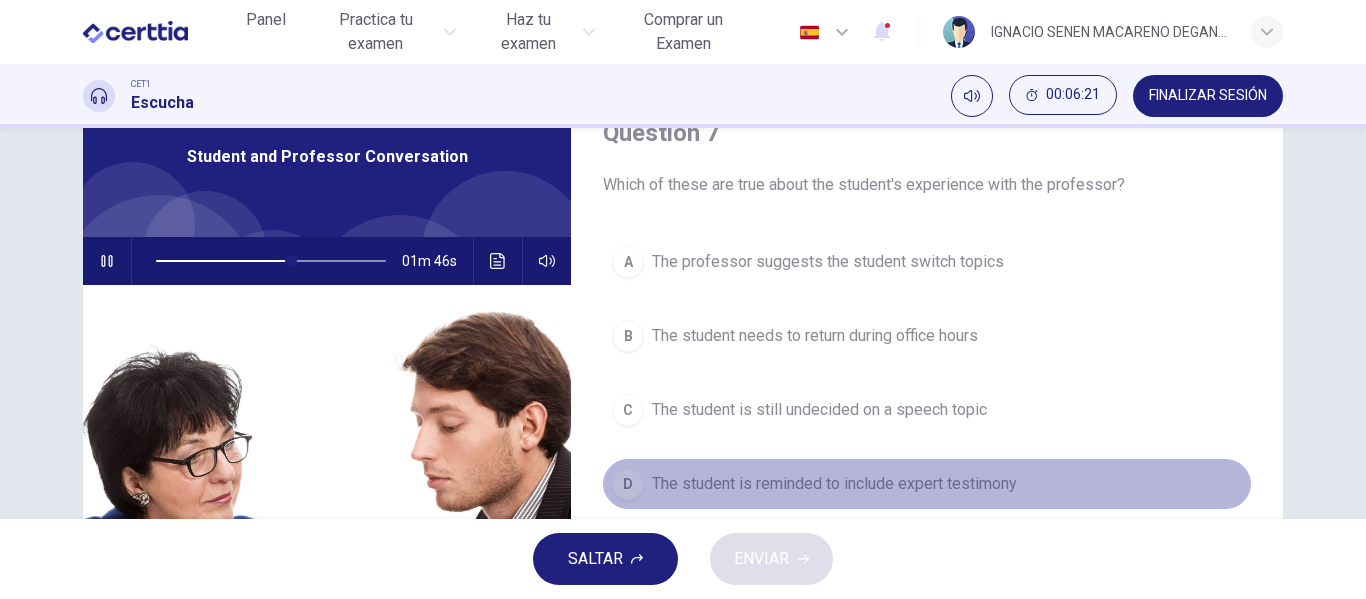 click on "The student is reminded to include expert testimony" at bounding box center [834, 484] 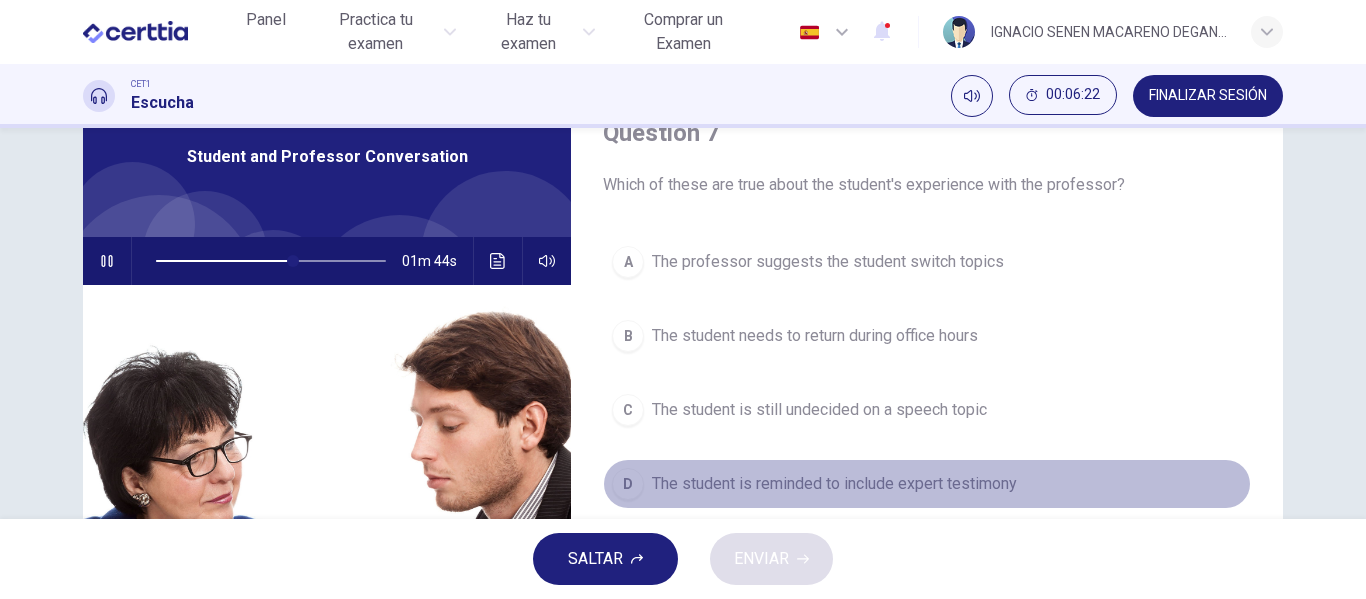 click on "The student is reminded to include expert testimony" at bounding box center (828, 262) 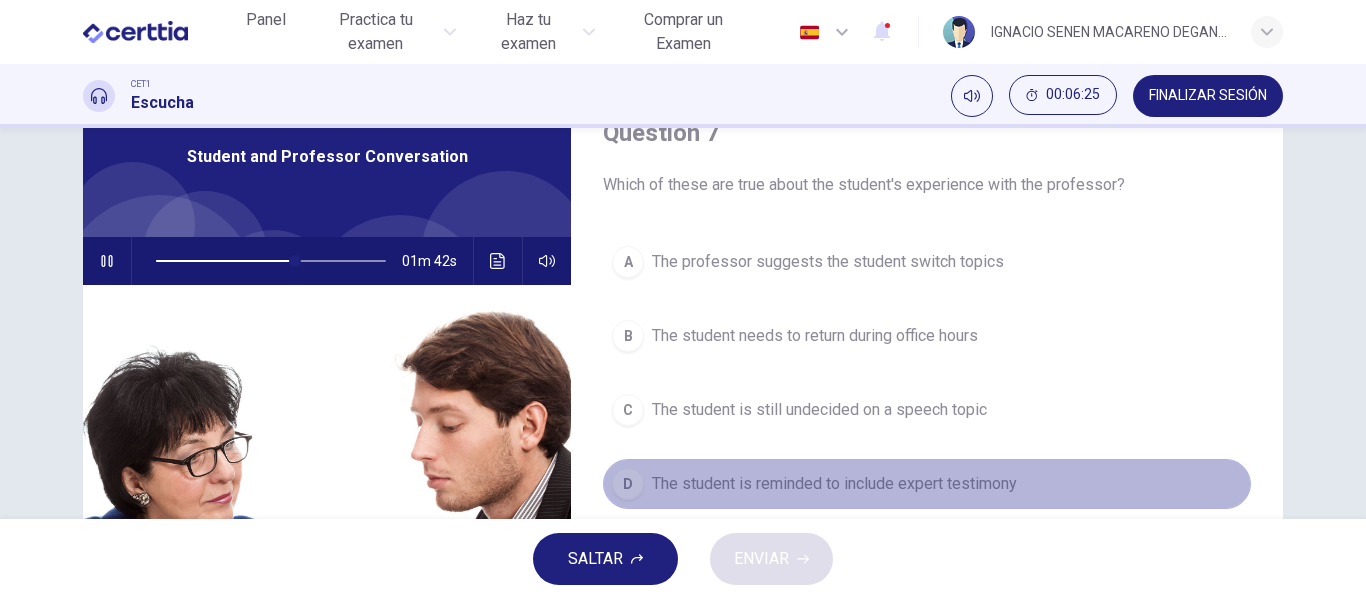 click on "The student is reminded to include expert testimony" at bounding box center (834, 484) 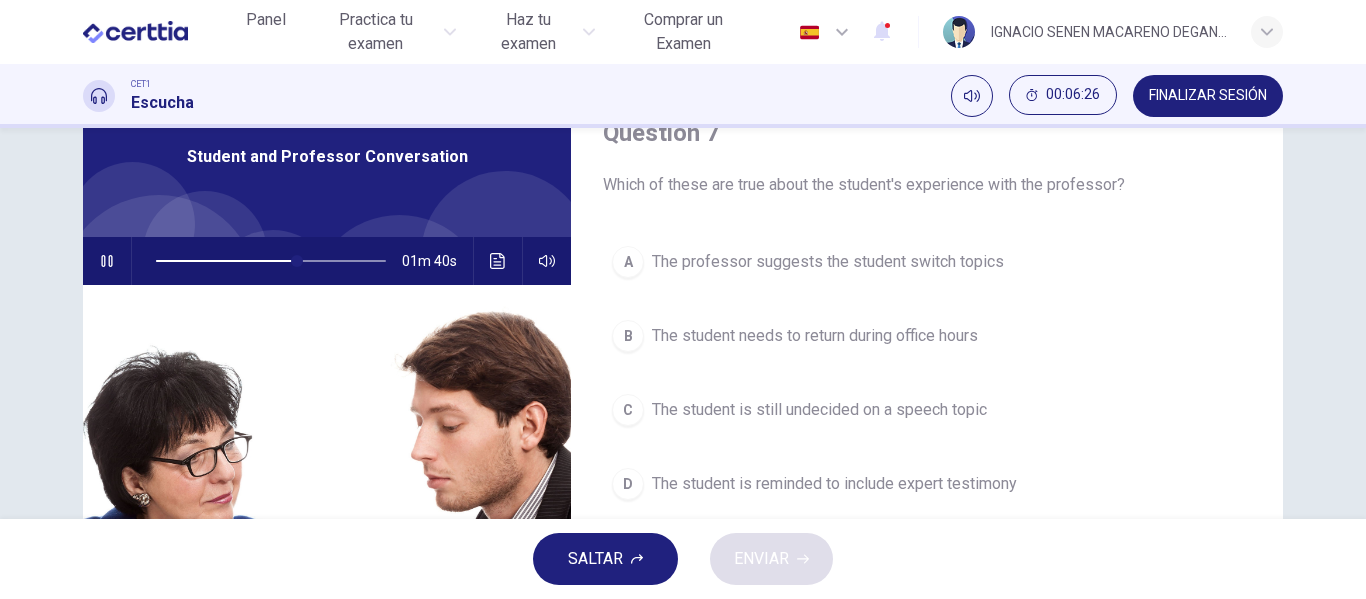 click on "Question 7 Which of these are true about the student's experience with the professor? A The professor suggests the student switch topics B The student needs to return during office hours C The student is still undecided on a speech topic D The student is reminded to include expert testimony" at bounding box center (927, 424) 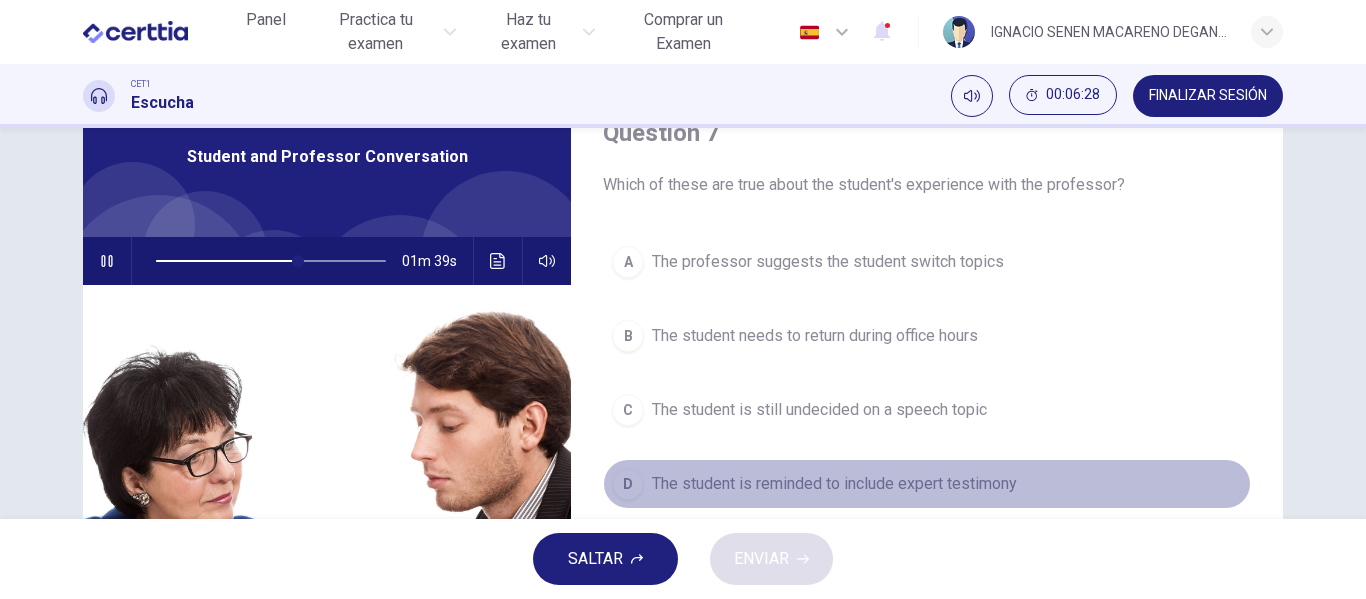 click on "D The student is reminded to include expert testimony" at bounding box center [927, 484] 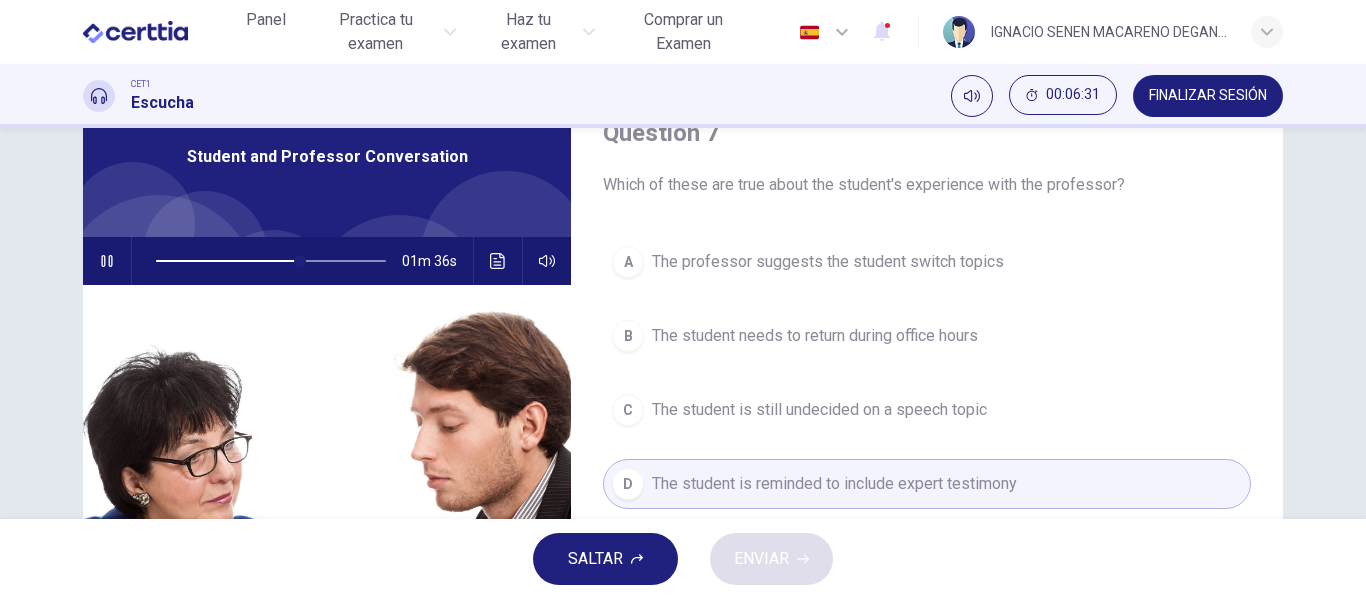 click on "SALTAR ENVIAR" at bounding box center [683, 559] 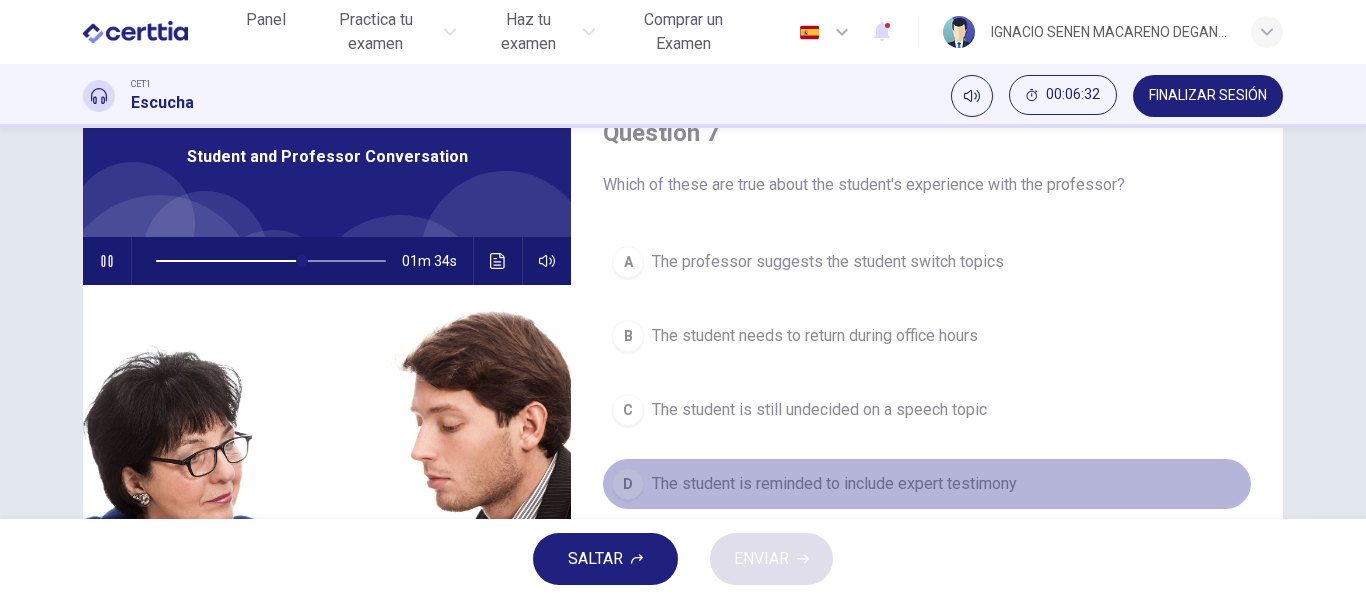 click on "The student is reminded to include expert testimony" at bounding box center [834, 484] 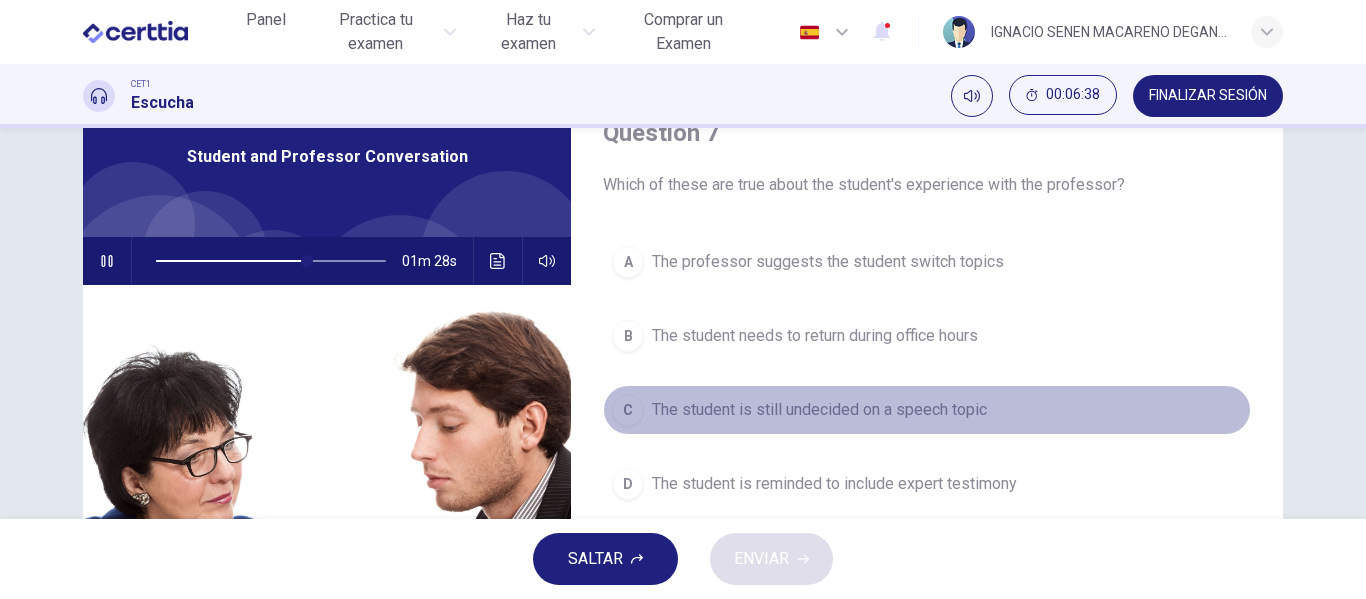 click on "The student is still undecided on a speech topic" at bounding box center (828, 262) 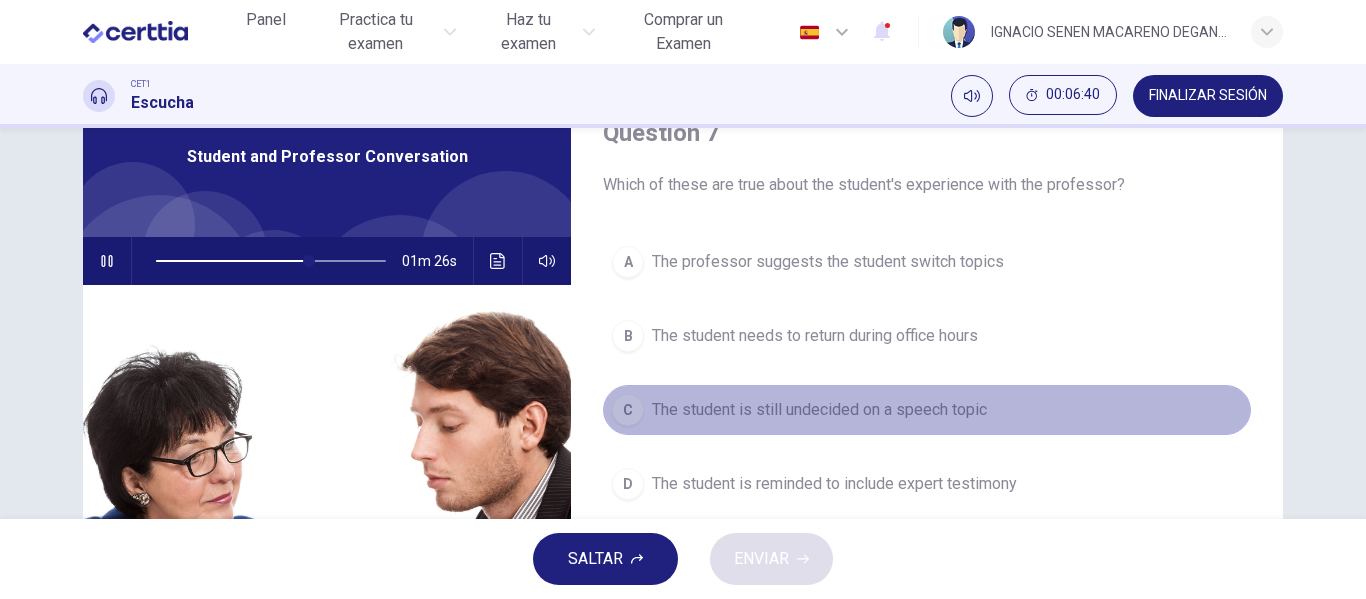 click on "The student is still undecided on a speech topic" at bounding box center (819, 410) 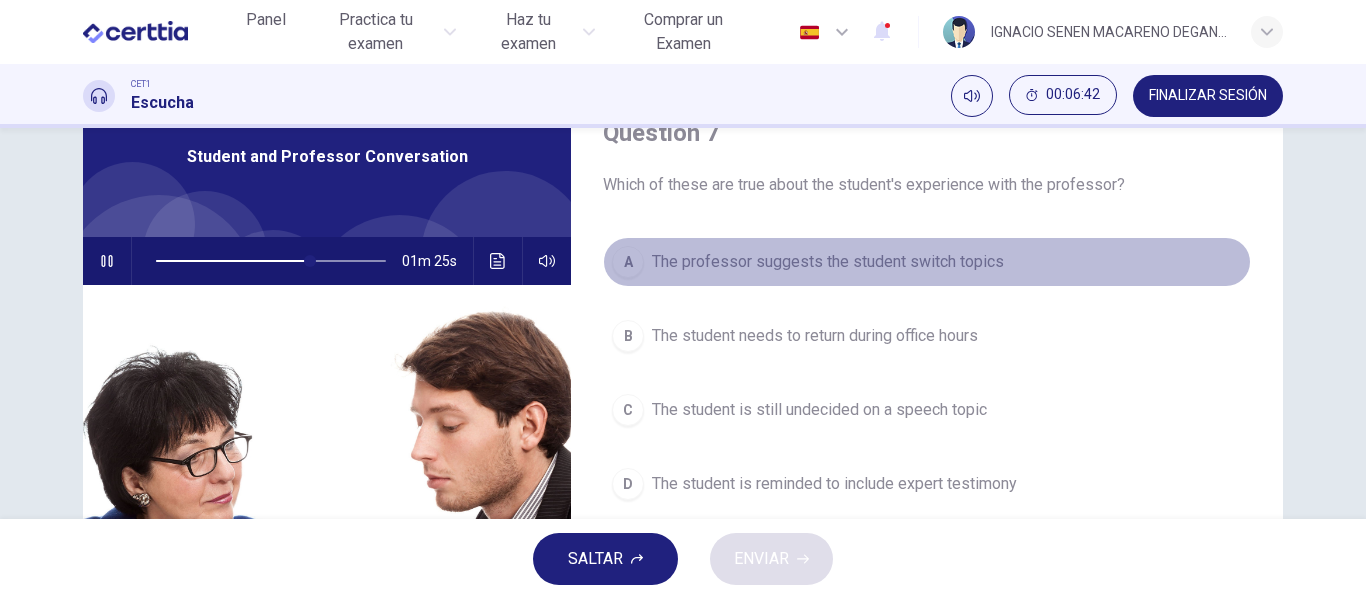 click on "The professor suggests the student switch topics" at bounding box center [828, 262] 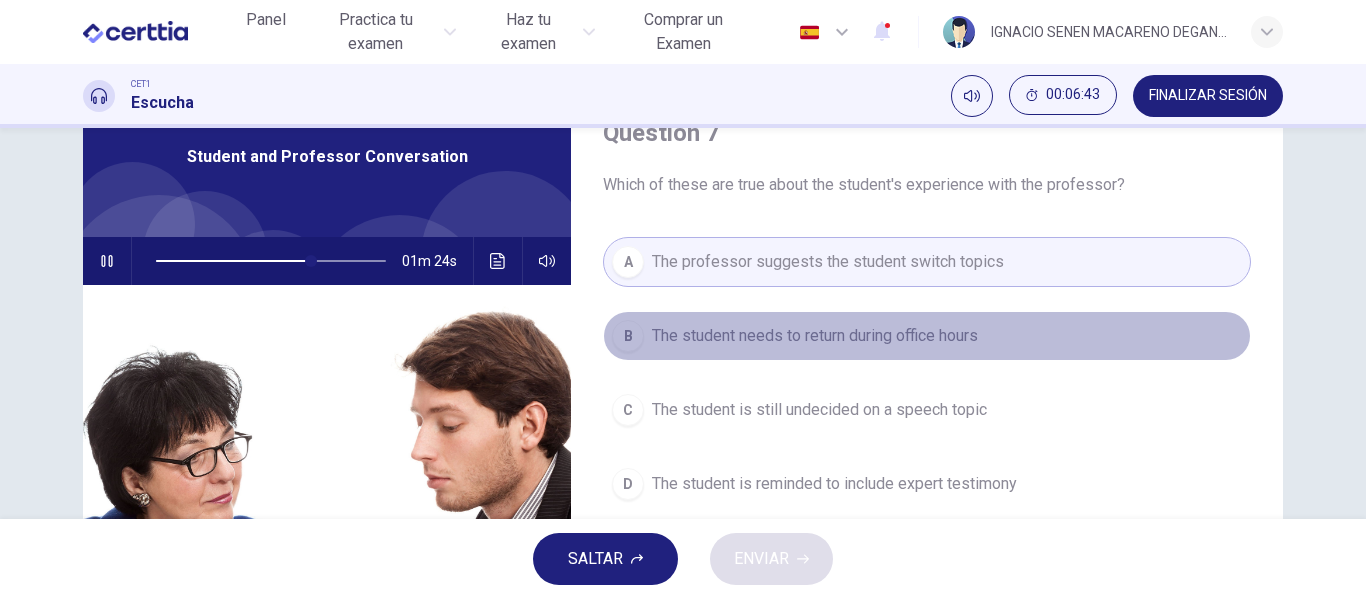 click on "The student needs to return during office hours" at bounding box center (815, 336) 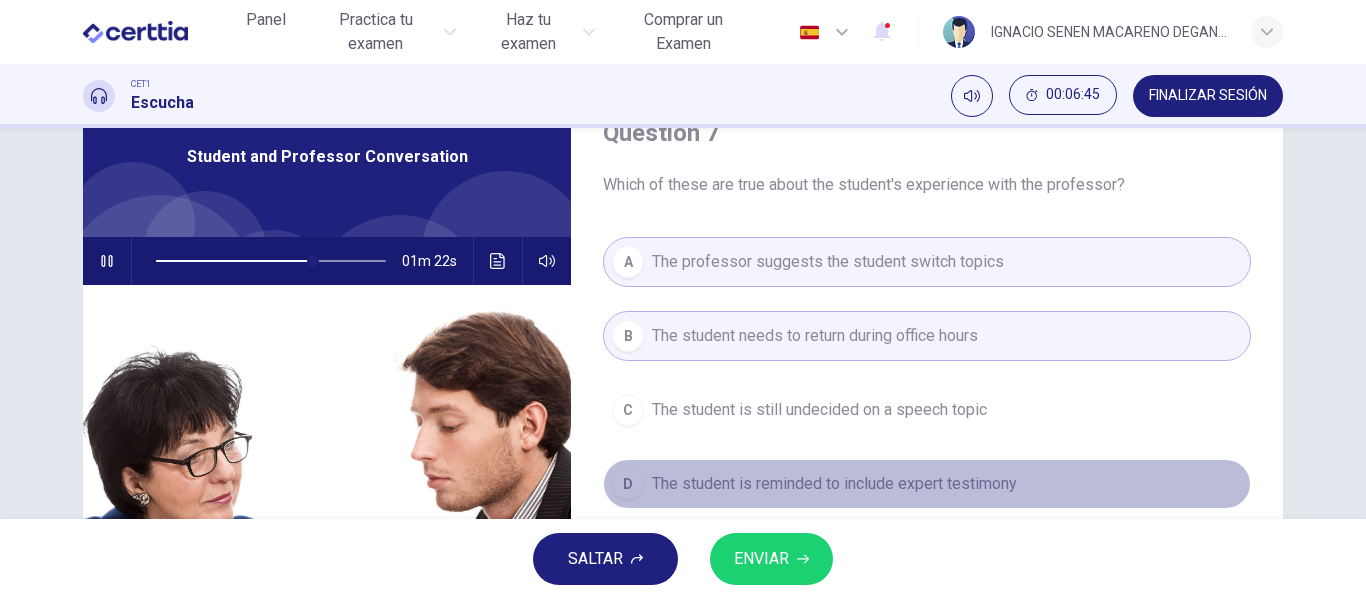 click on "The student is reminded to include expert testimony" at bounding box center [819, 410] 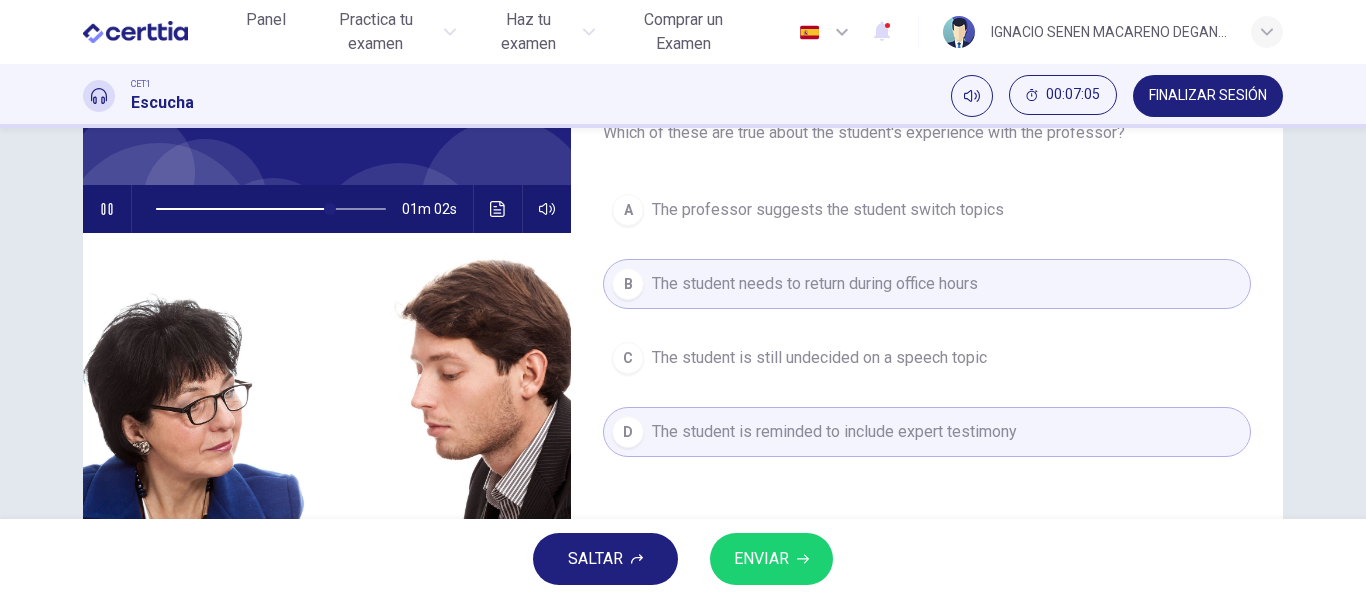 scroll, scrollTop: 141, scrollLeft: 0, axis: vertical 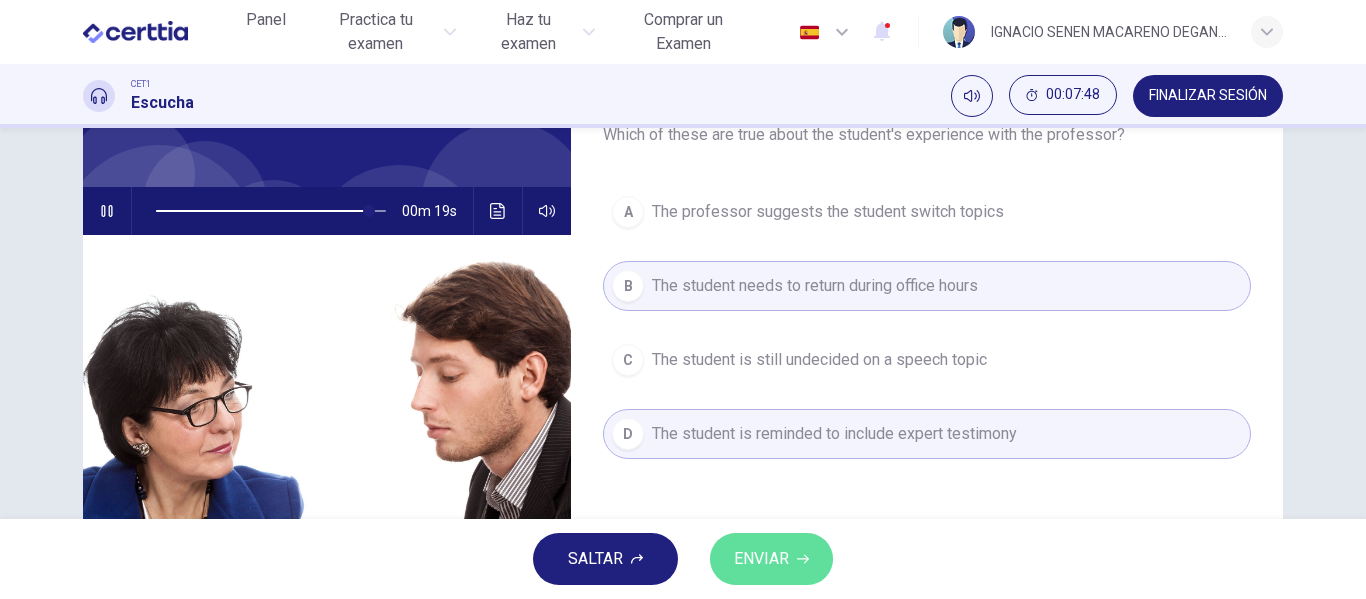 click at bounding box center (803, 559) 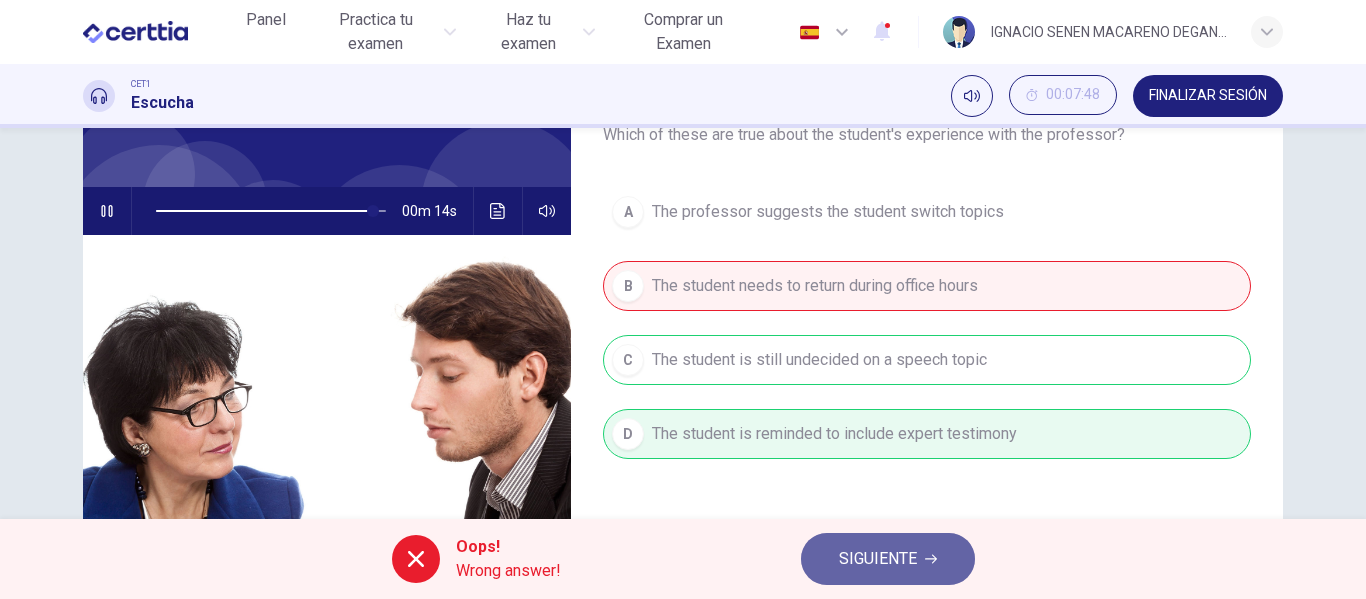 click at bounding box center [931, 559] 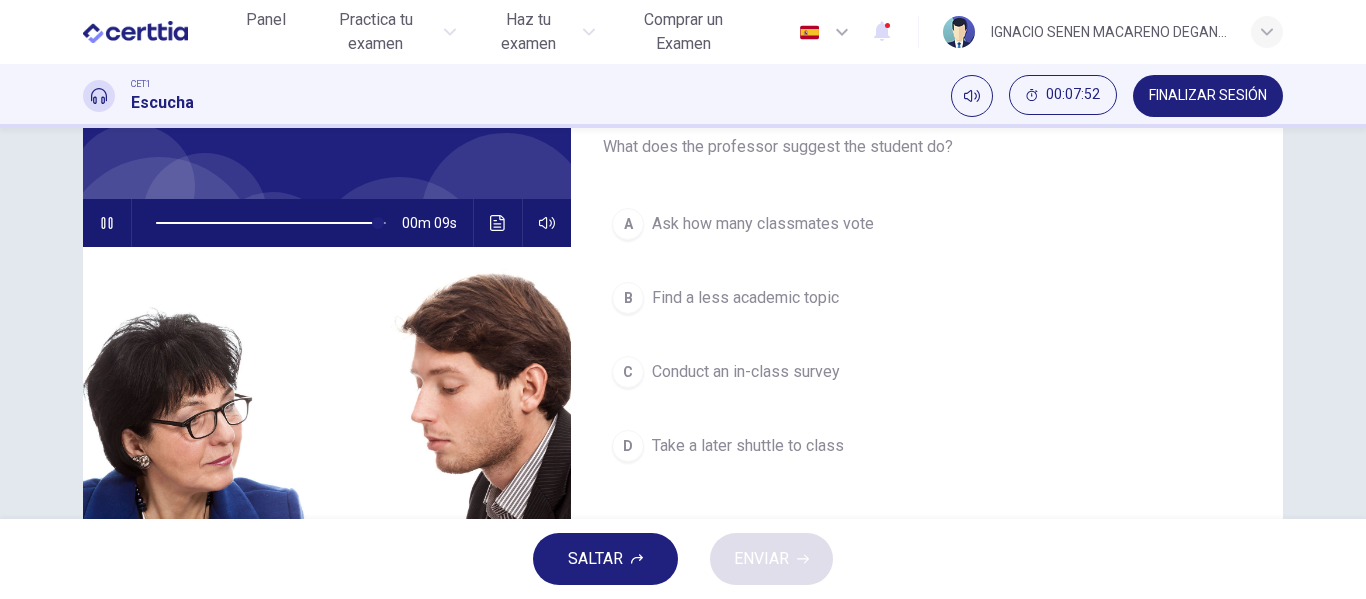 scroll, scrollTop: 127, scrollLeft: 0, axis: vertical 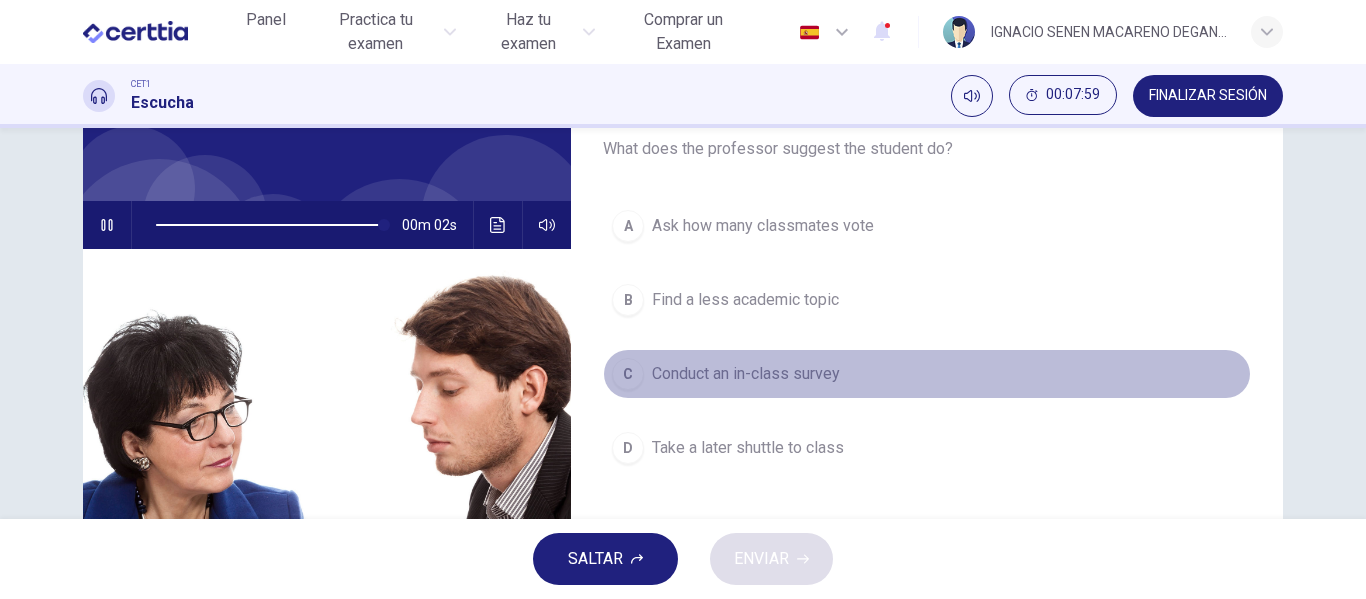 click on "Conduct an in-class survey" at bounding box center (763, 226) 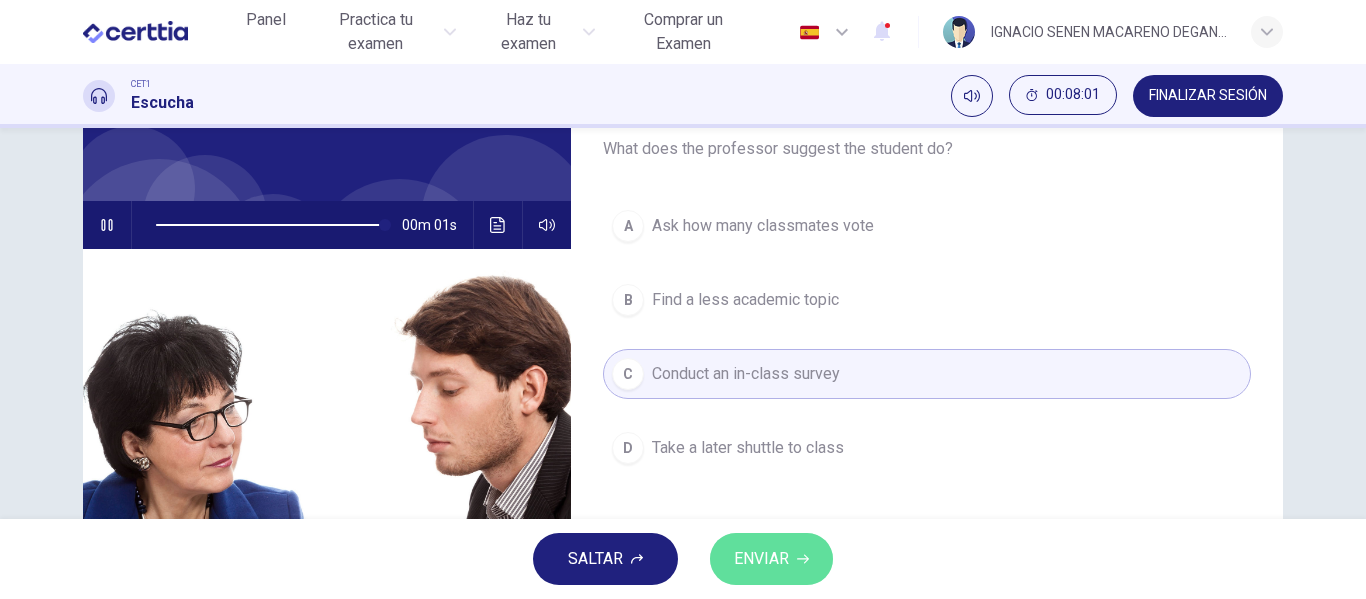 click on "ENVIAR" at bounding box center (761, 559) 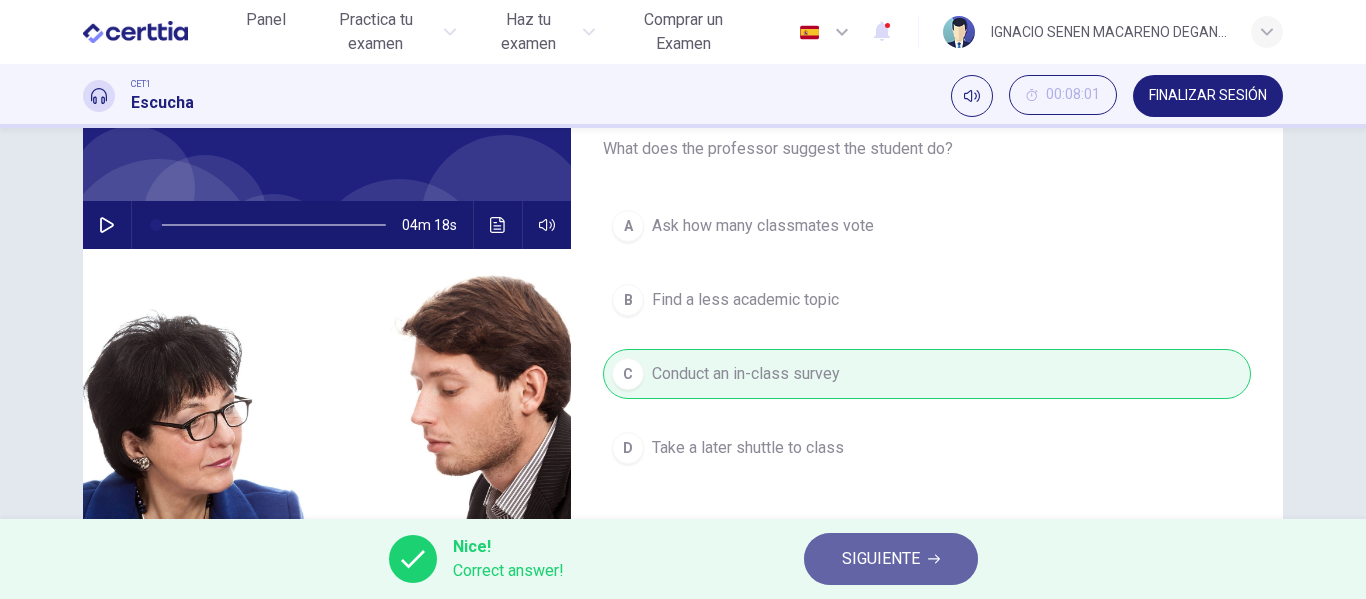 click on "SIGUIENTE" at bounding box center (881, 559) 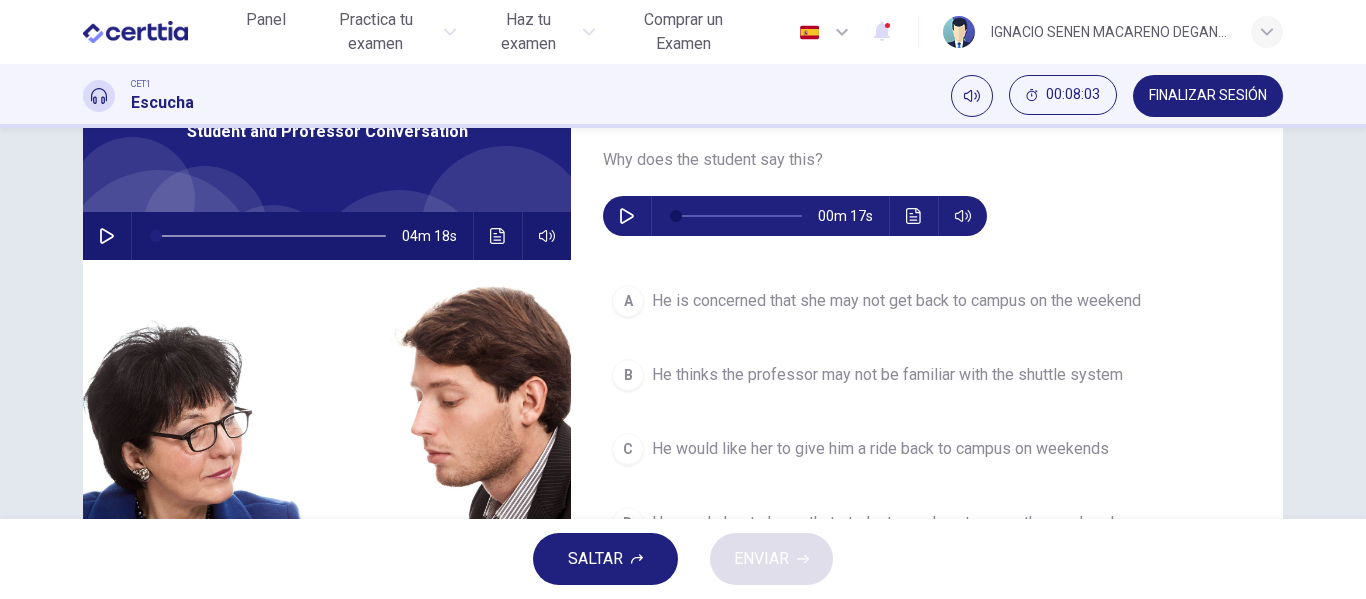 scroll, scrollTop: 114, scrollLeft: 0, axis: vertical 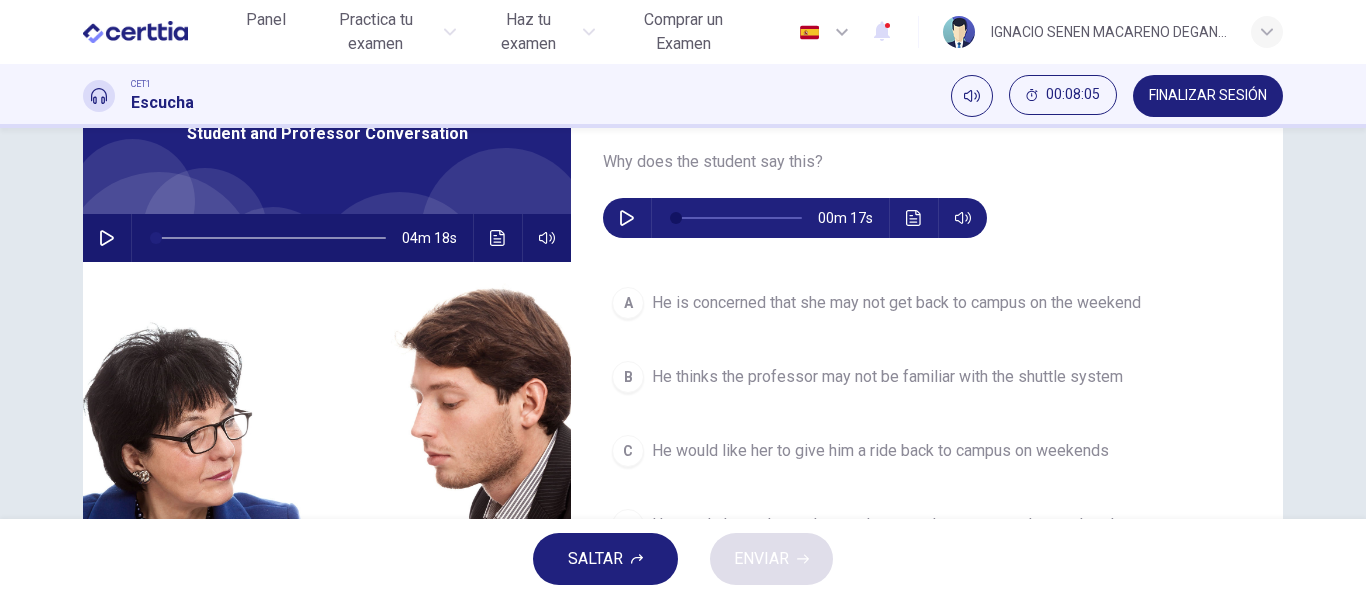 click at bounding box center [627, 218] 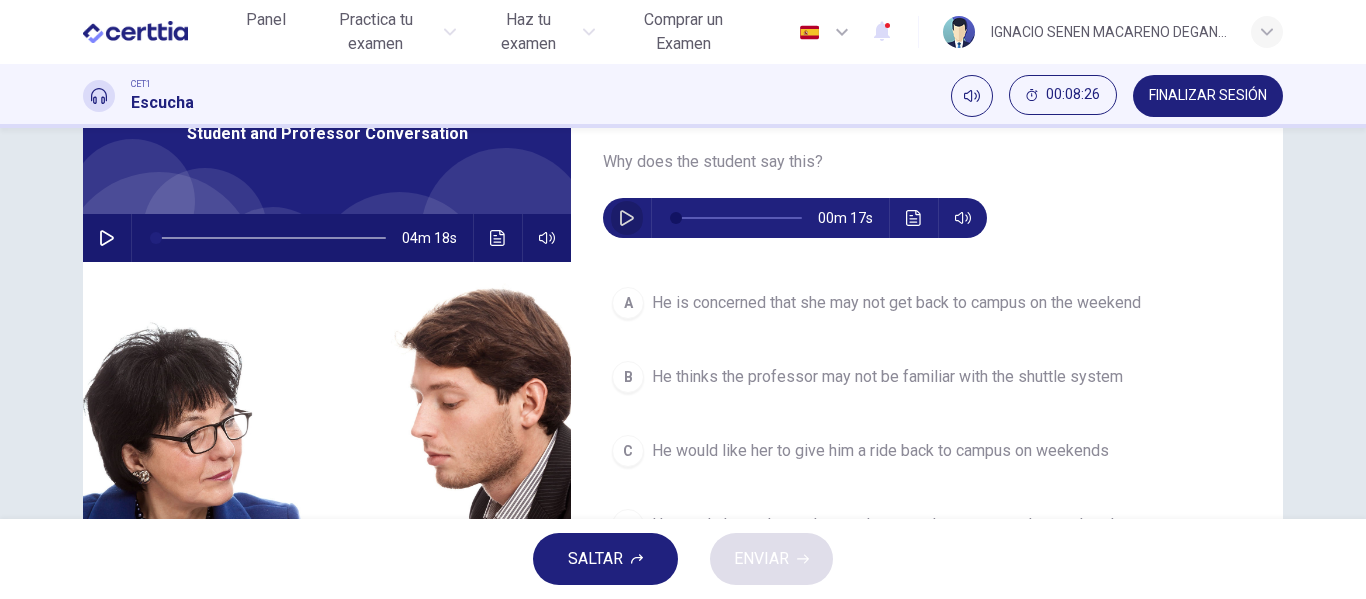 click at bounding box center (627, 218) 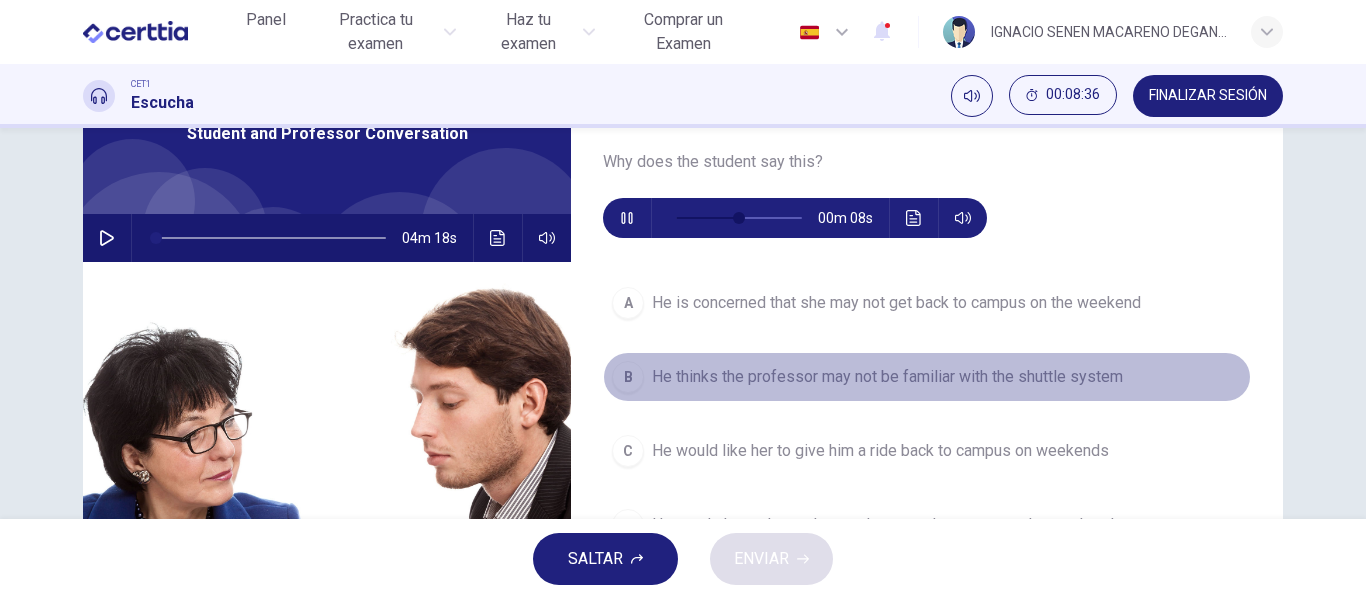 click on "He thinks the professor may not be familiar with the shuttle system" at bounding box center [896, 303] 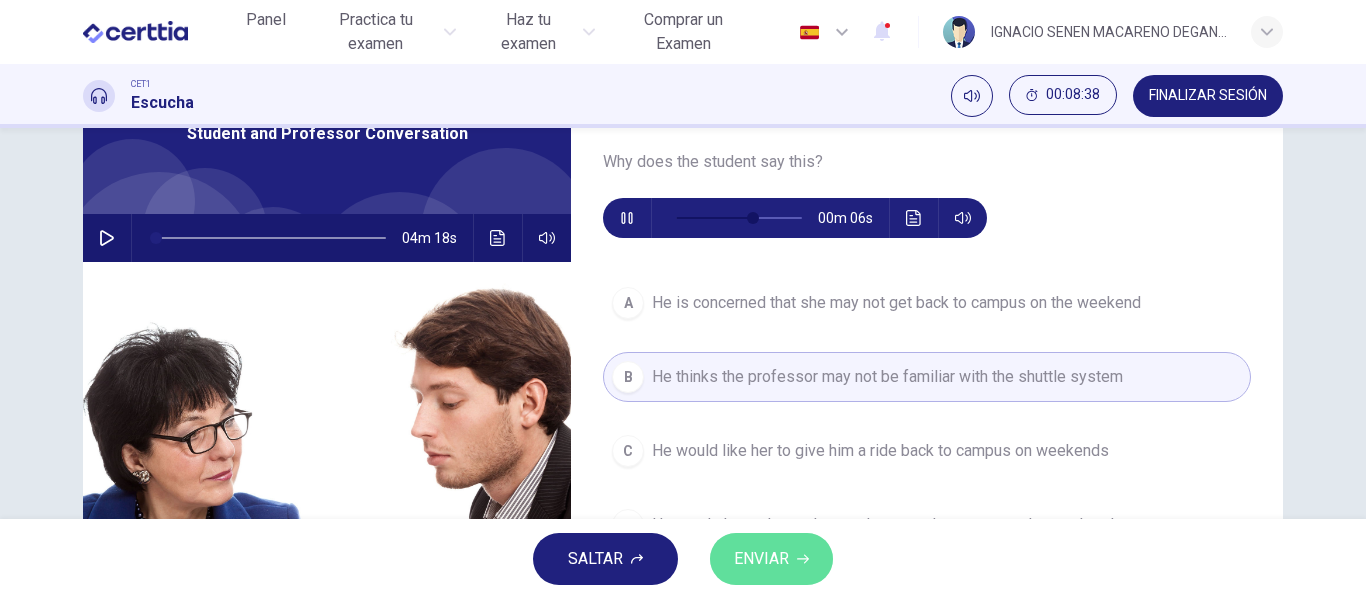 click on "ENVIAR" at bounding box center [761, 559] 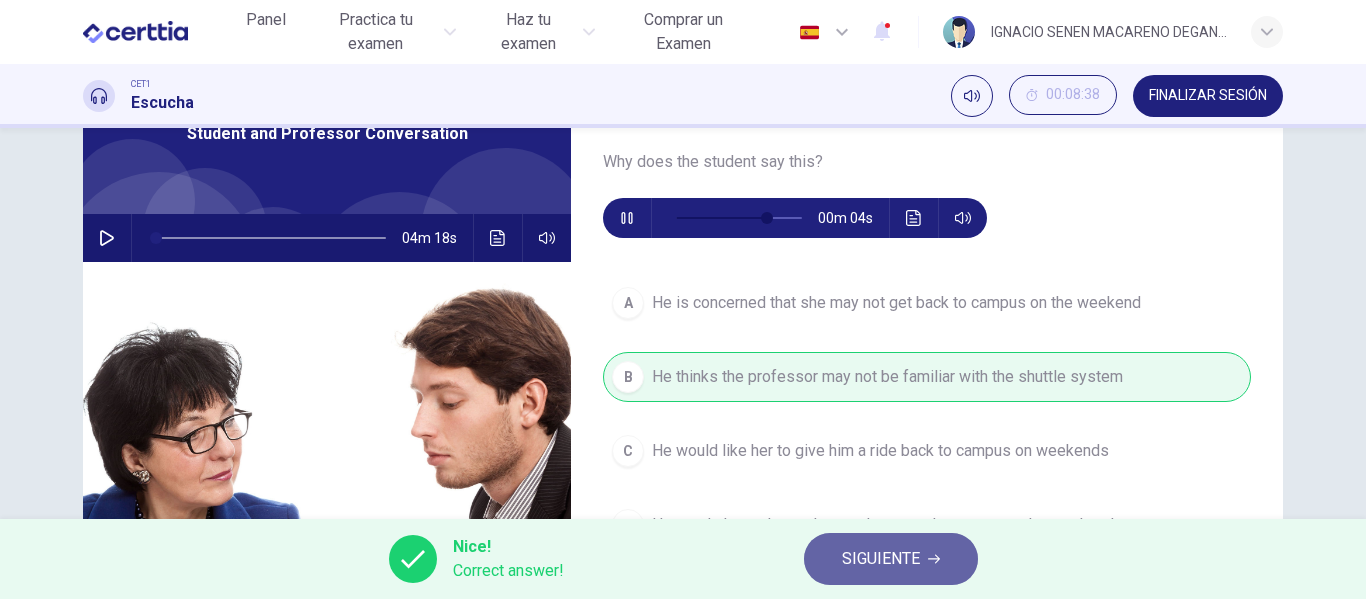 click on "SIGUIENTE" at bounding box center (881, 559) 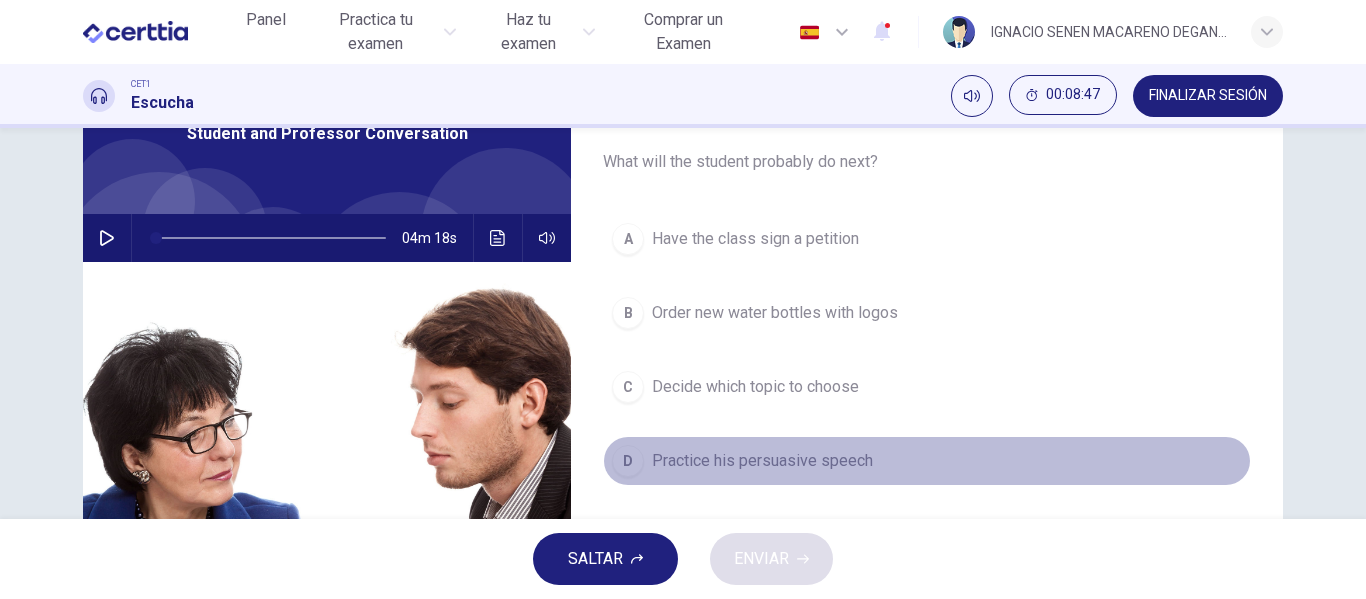 click on "Practice his persuasive speech" at bounding box center [755, 239] 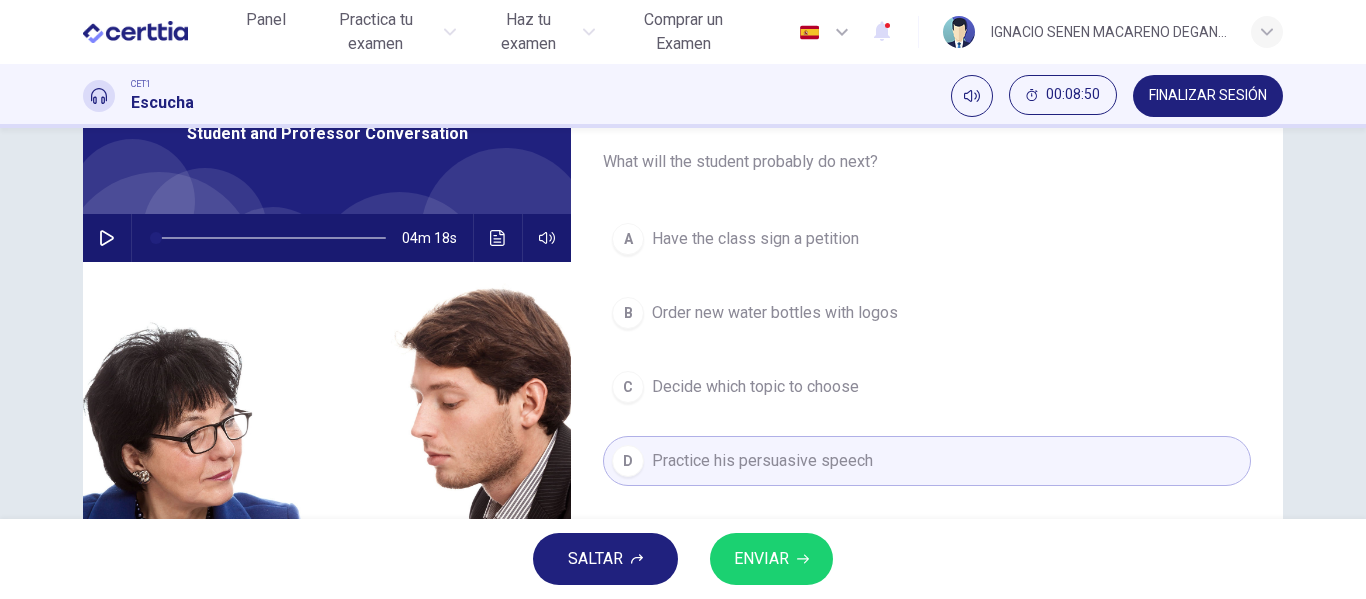 click on "ENVIAR" at bounding box center [761, 559] 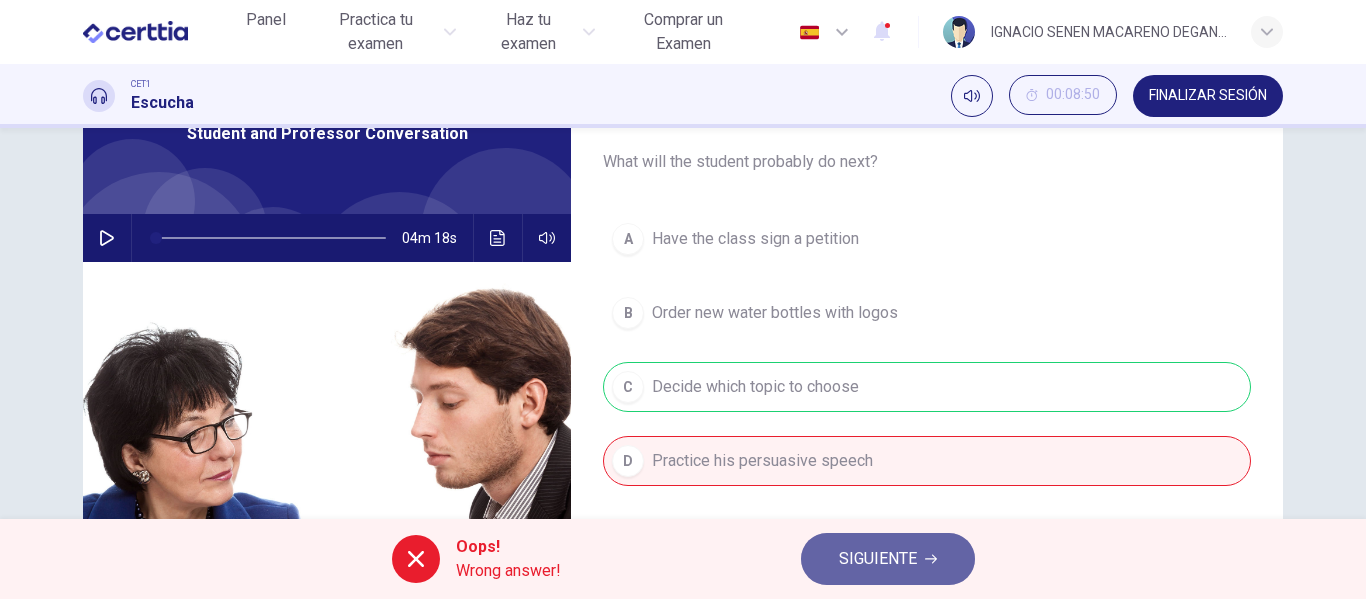click on "SIGUIENTE" at bounding box center [878, 559] 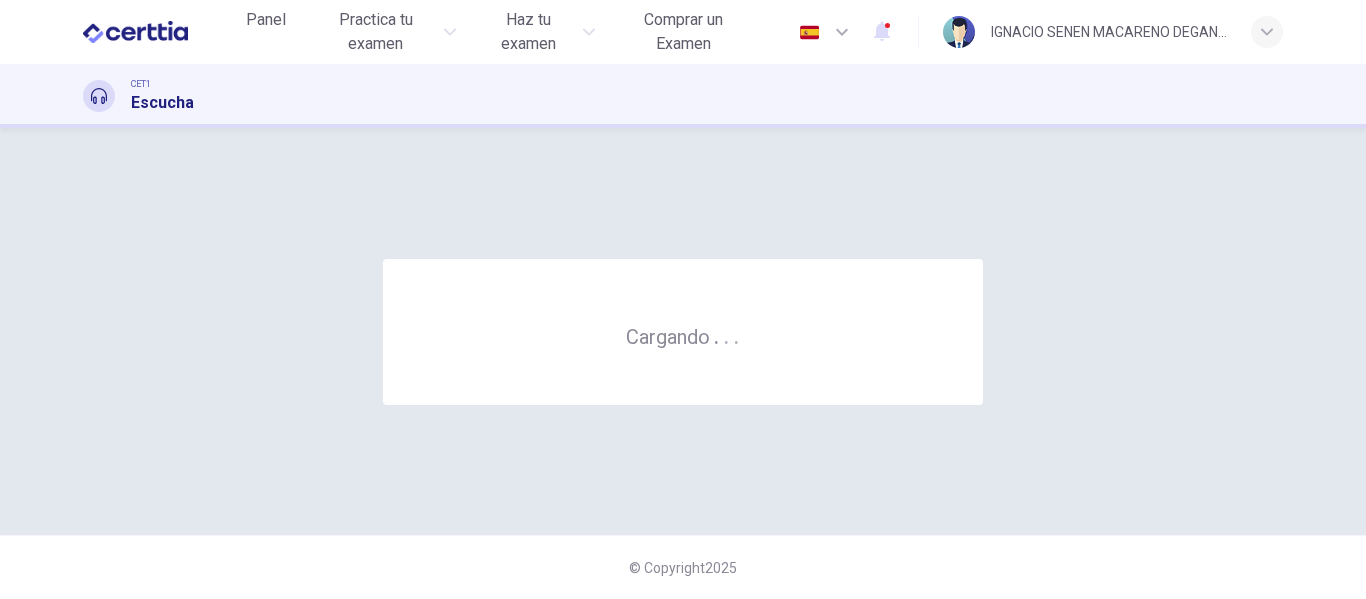 scroll, scrollTop: 0, scrollLeft: 0, axis: both 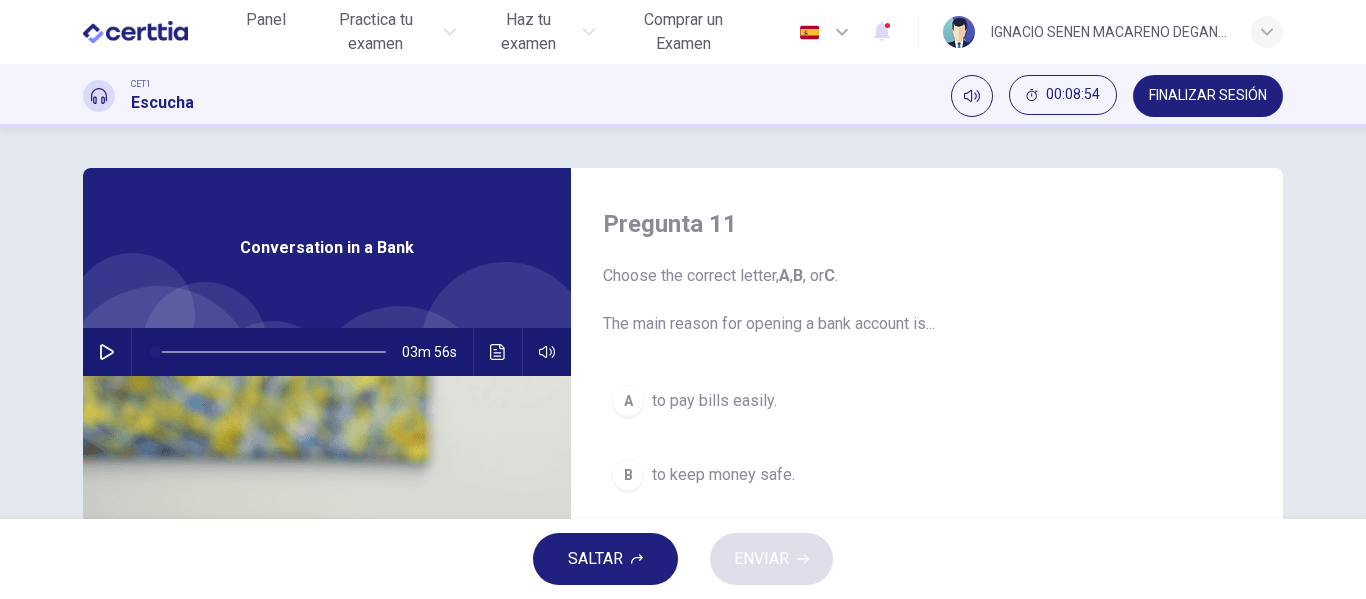 click at bounding box center (107, 352) 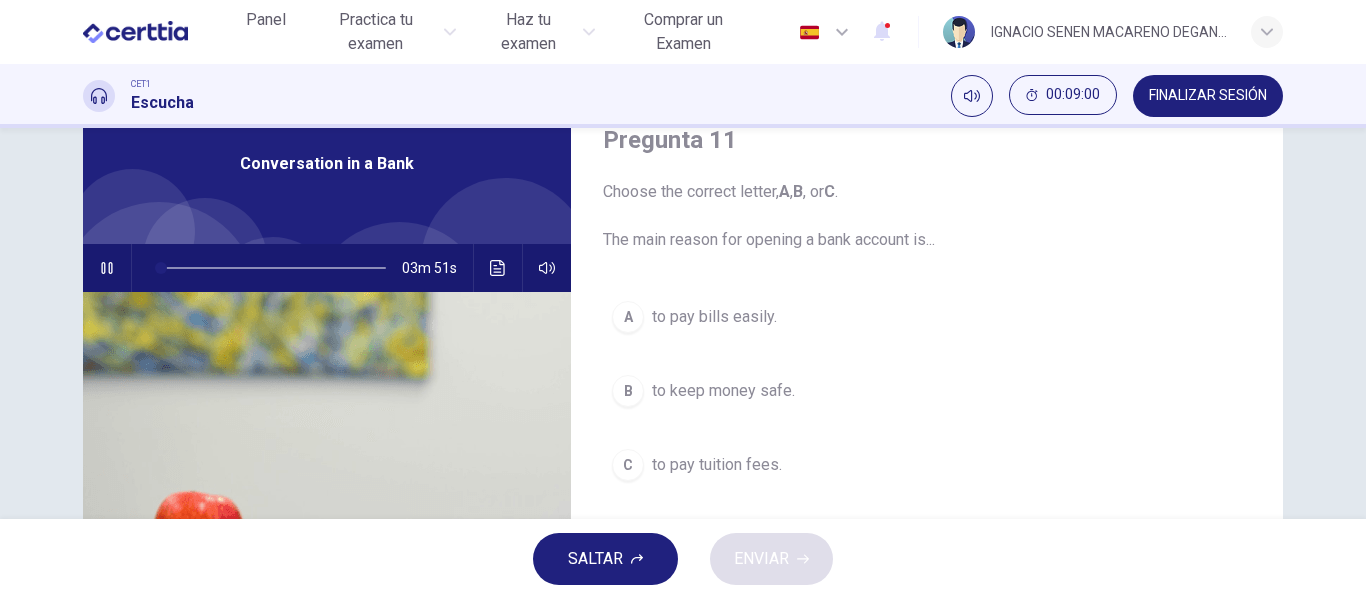 scroll, scrollTop: 80, scrollLeft: 0, axis: vertical 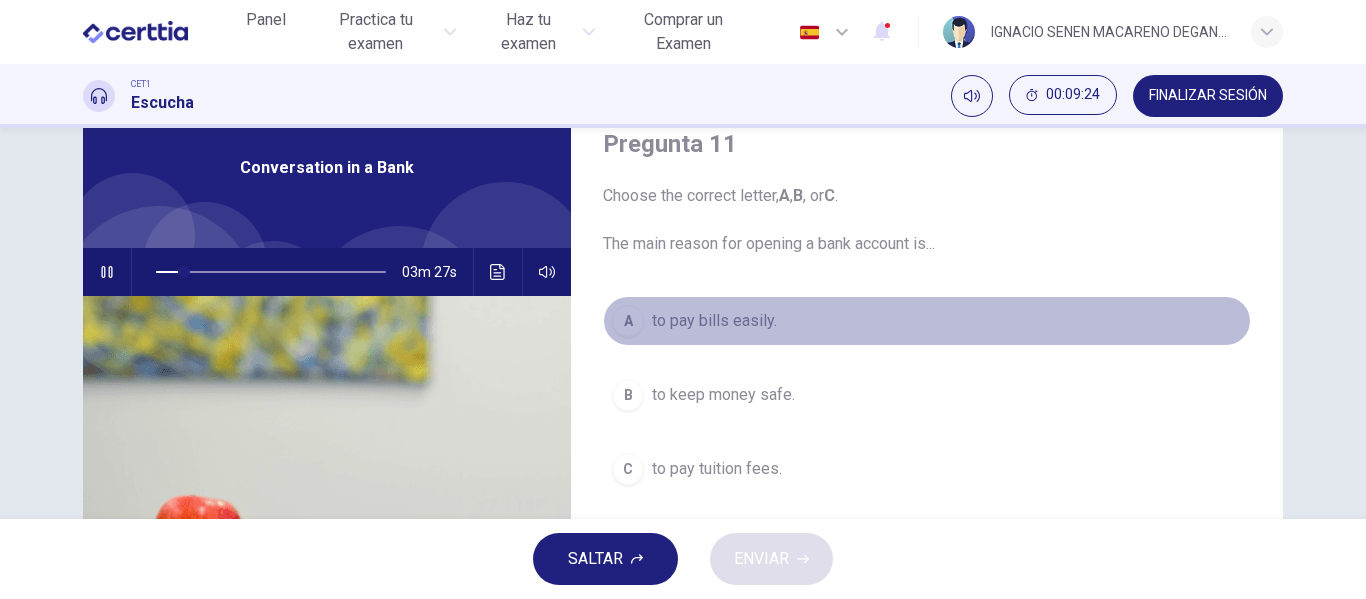 click on "A" at bounding box center (628, 321) 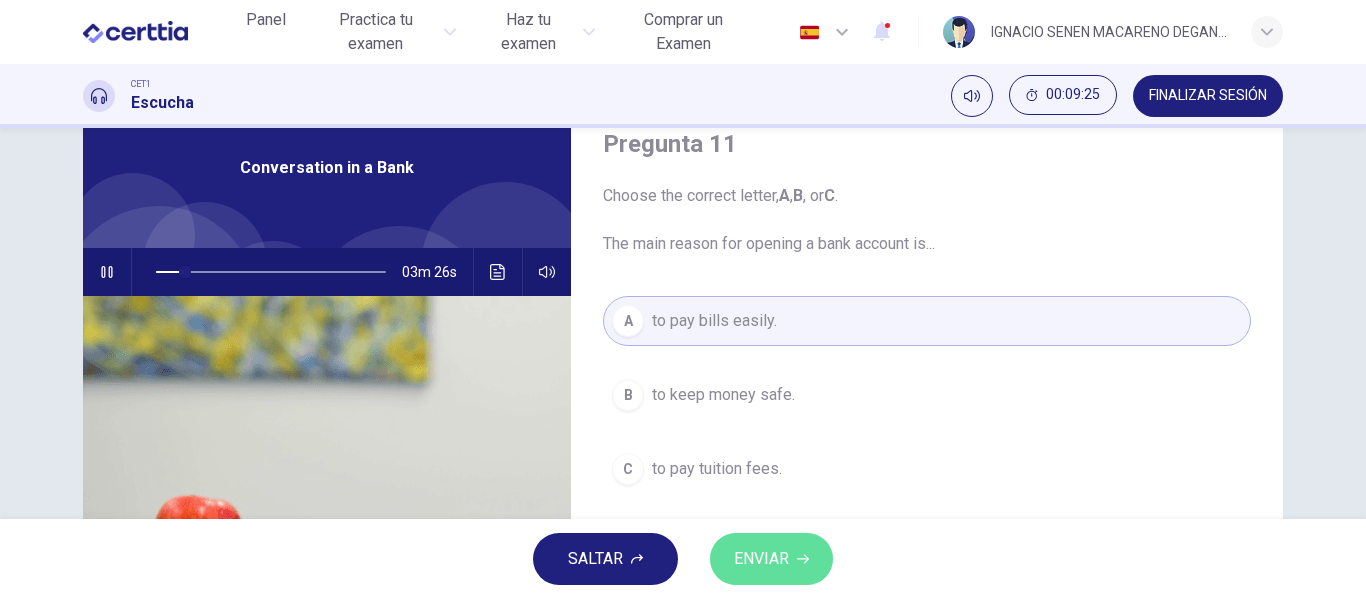 click on "ENVIAR" at bounding box center [761, 559] 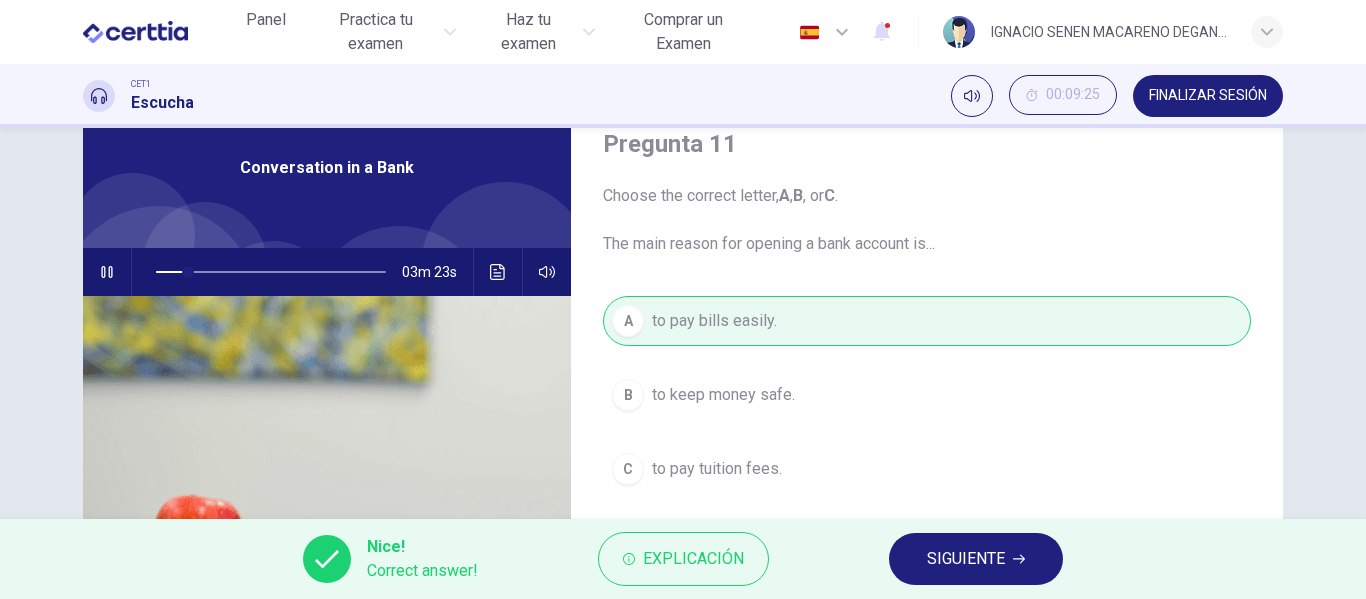 click on "SIGUIENTE" at bounding box center (966, 559) 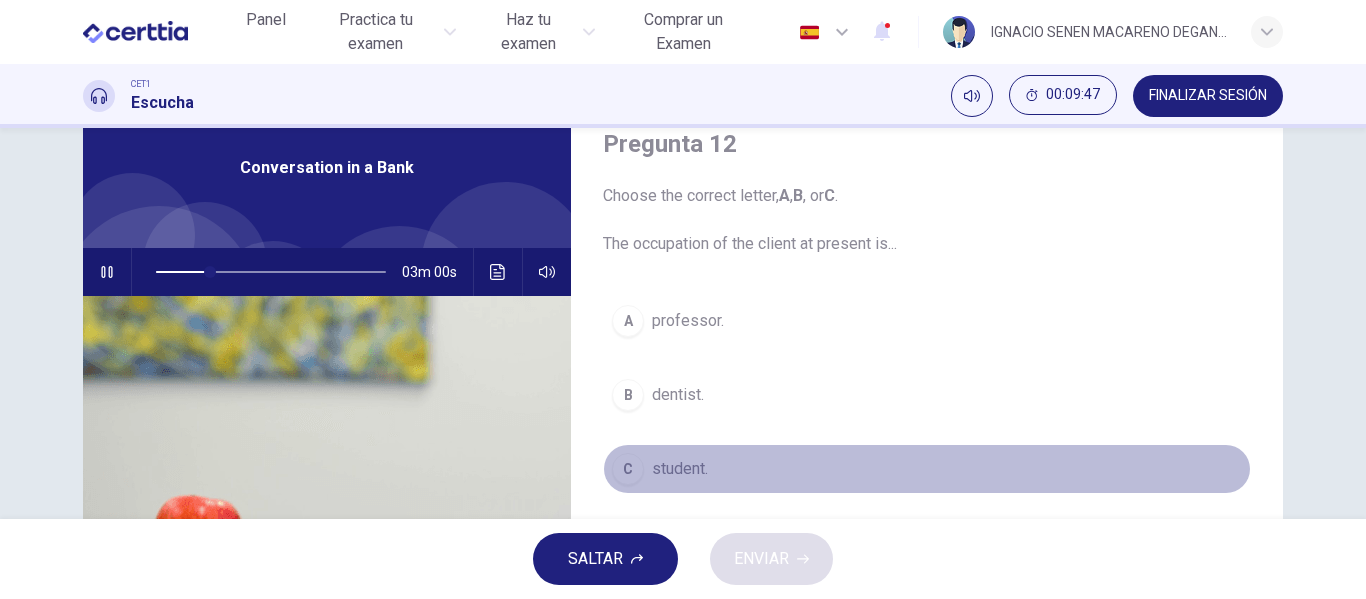 click on "student." at bounding box center [688, 321] 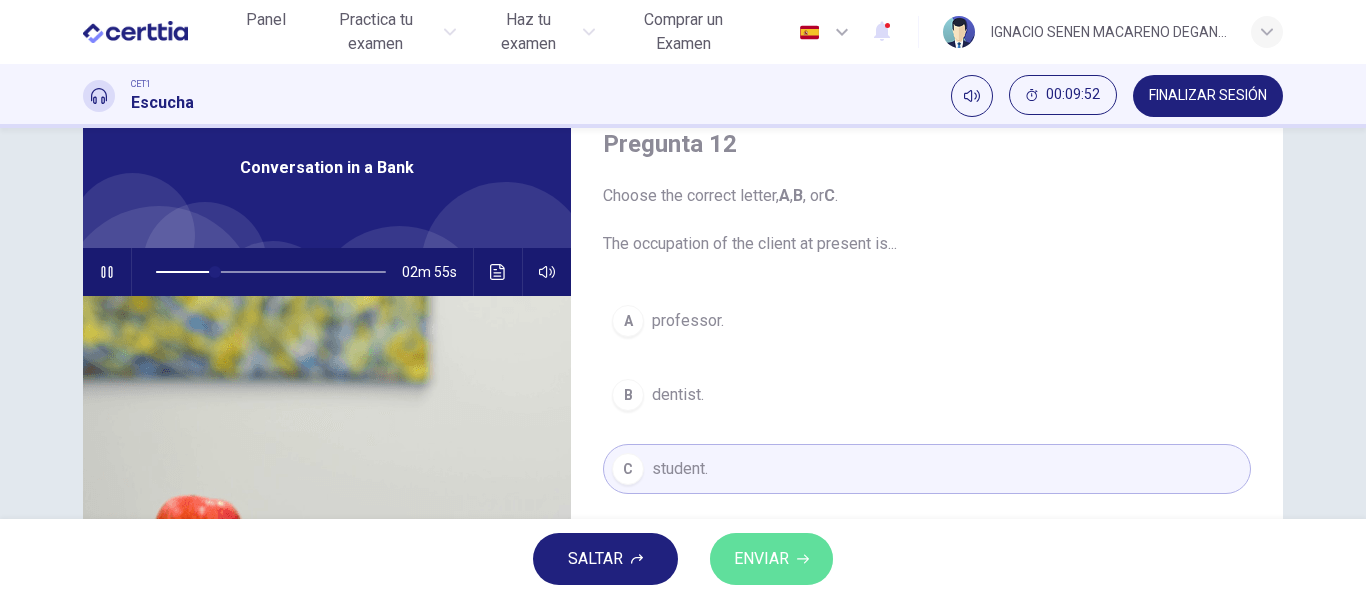click on "ENVIAR" at bounding box center (761, 559) 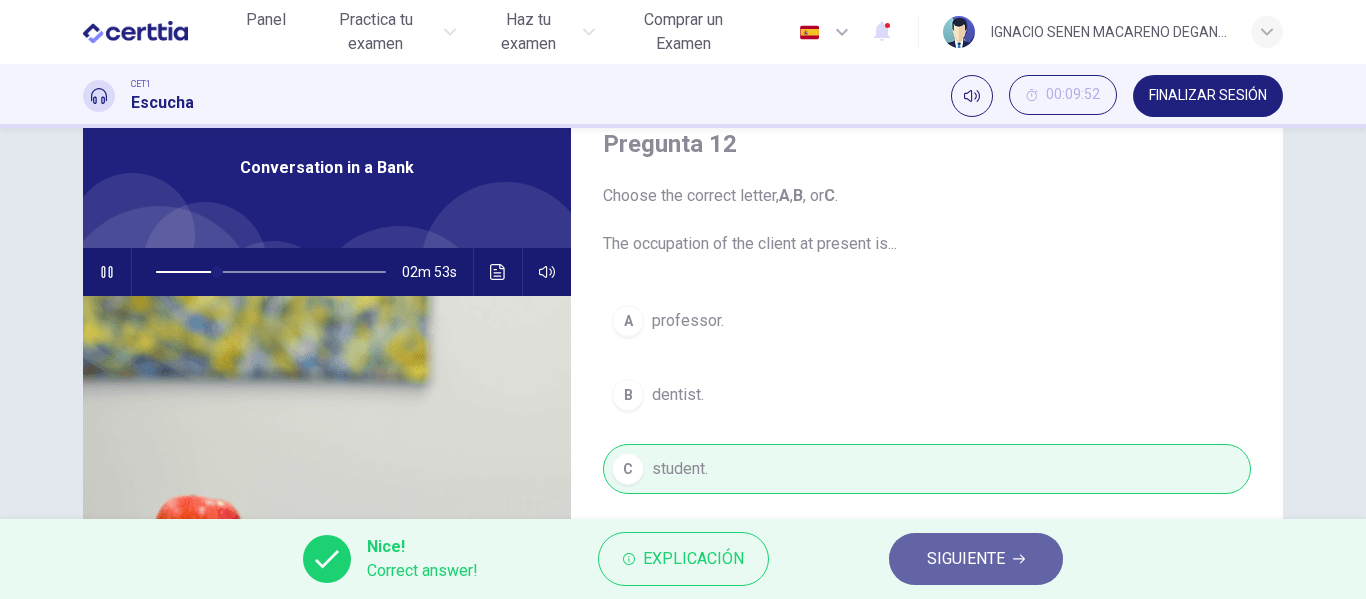click on "SIGUIENTE" at bounding box center (966, 559) 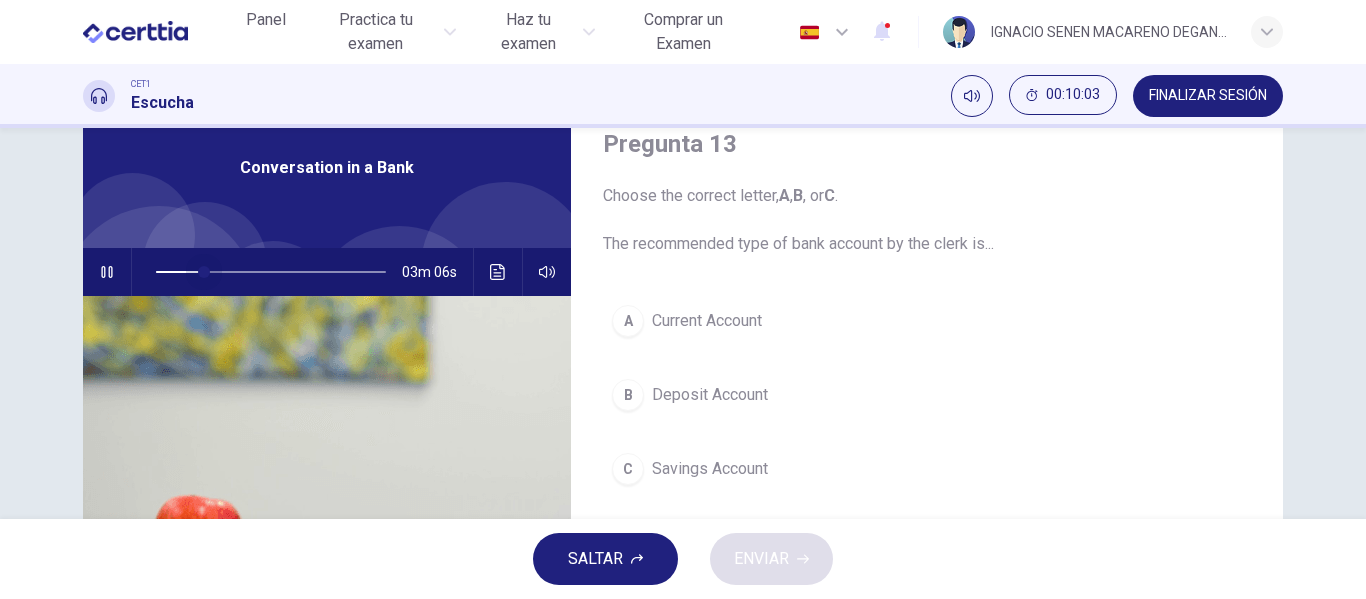 click at bounding box center (271, 272) 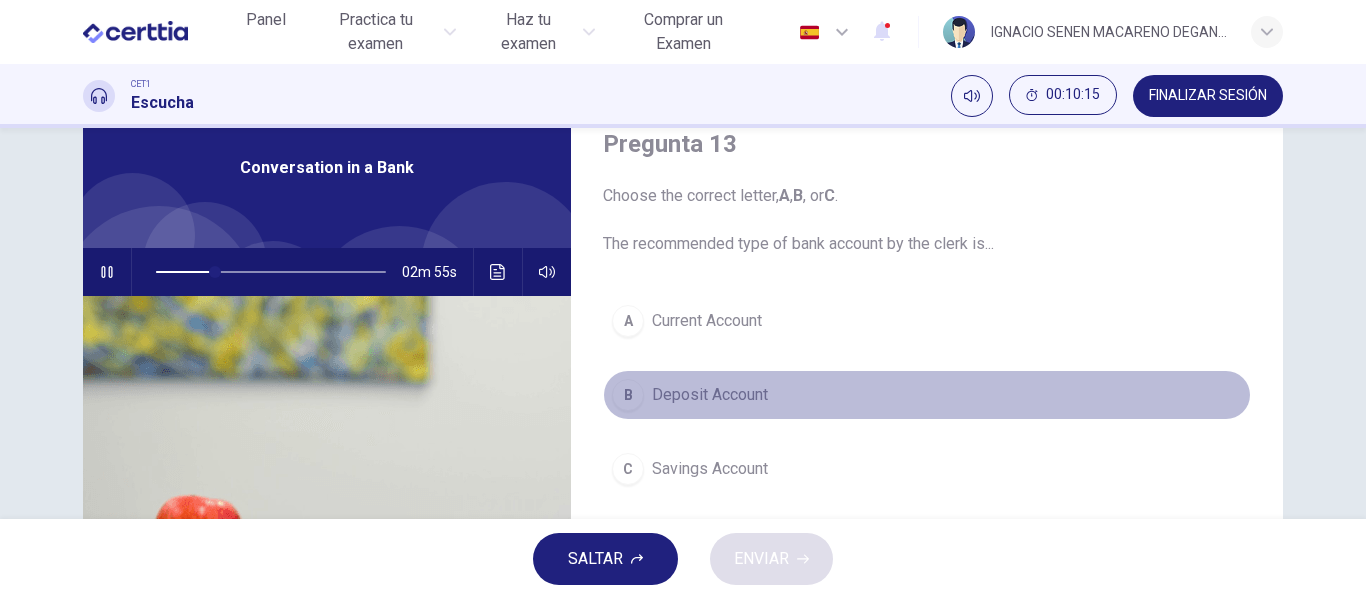 click on "Deposit Account" at bounding box center [707, 321] 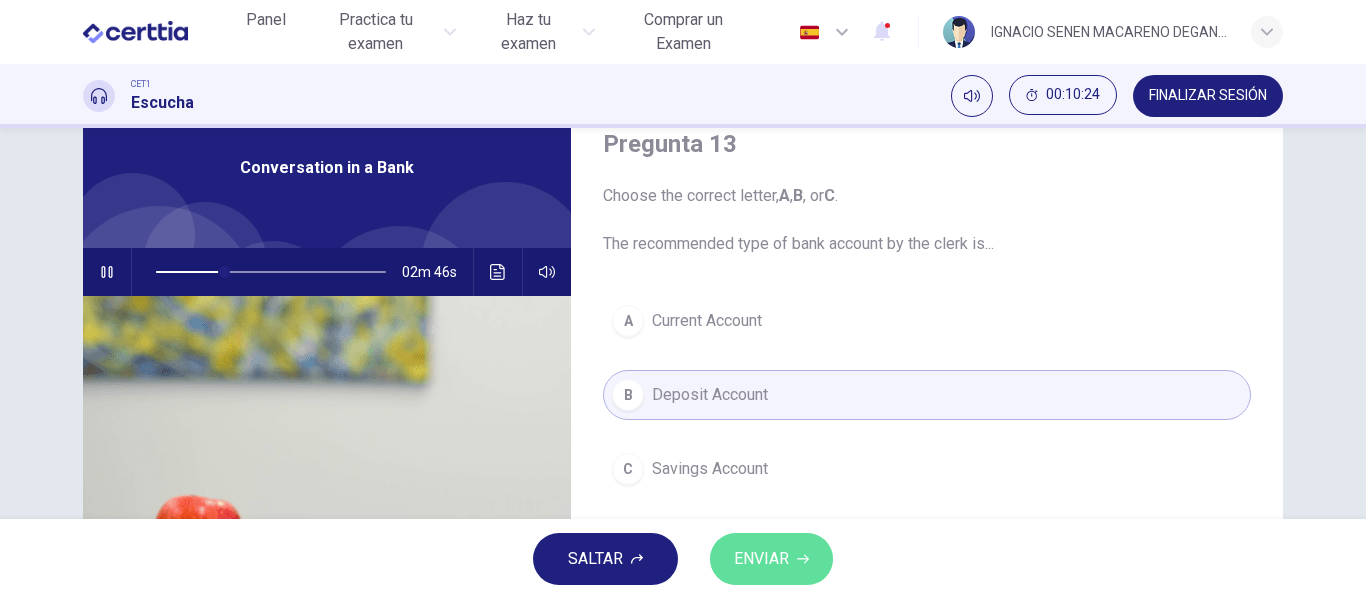 click on "ENVIAR" at bounding box center (761, 559) 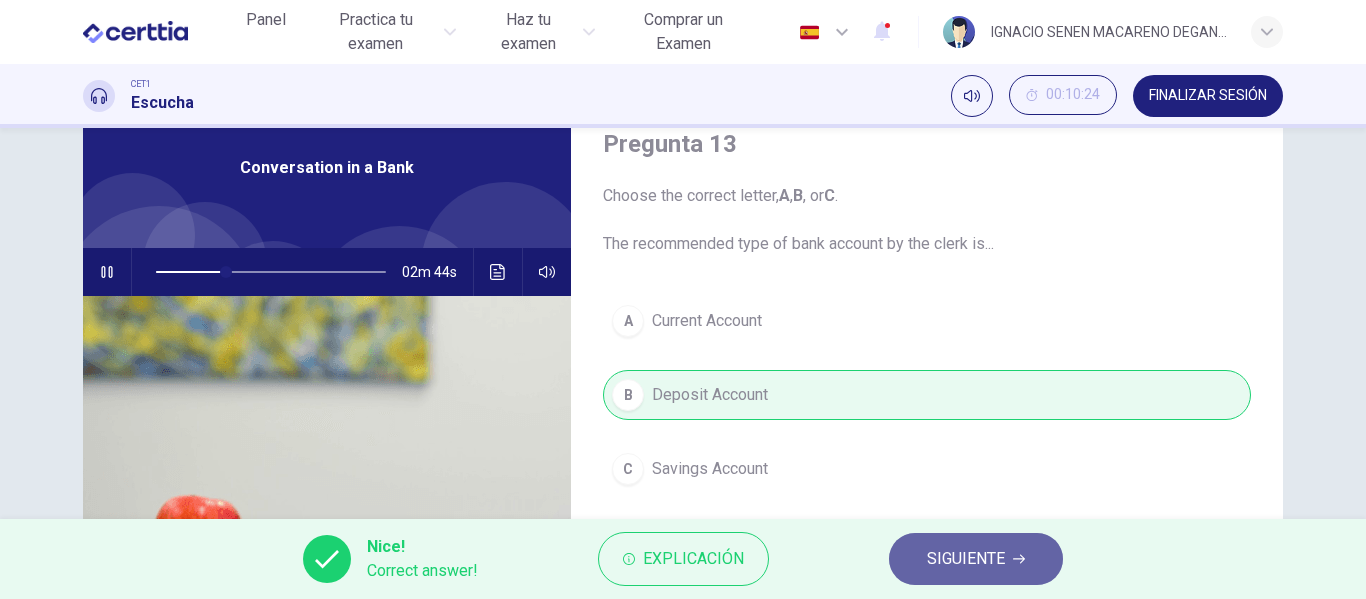 click on "SIGUIENTE" at bounding box center (976, 559) 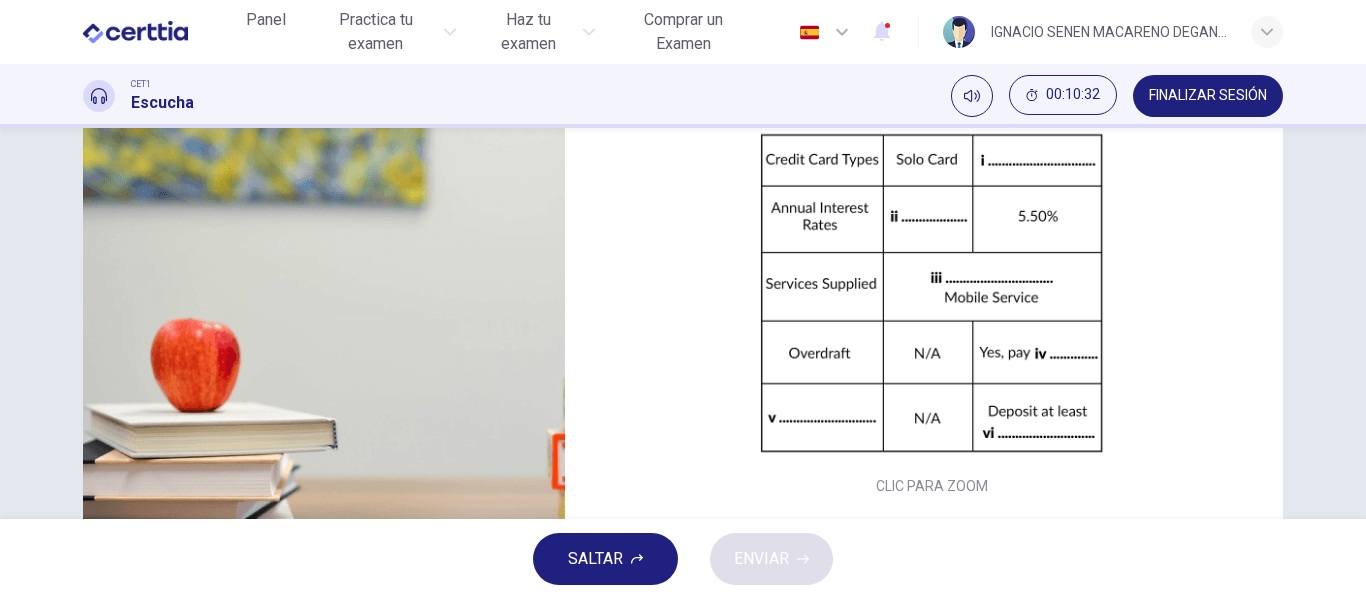 scroll, scrollTop: 196, scrollLeft: 0, axis: vertical 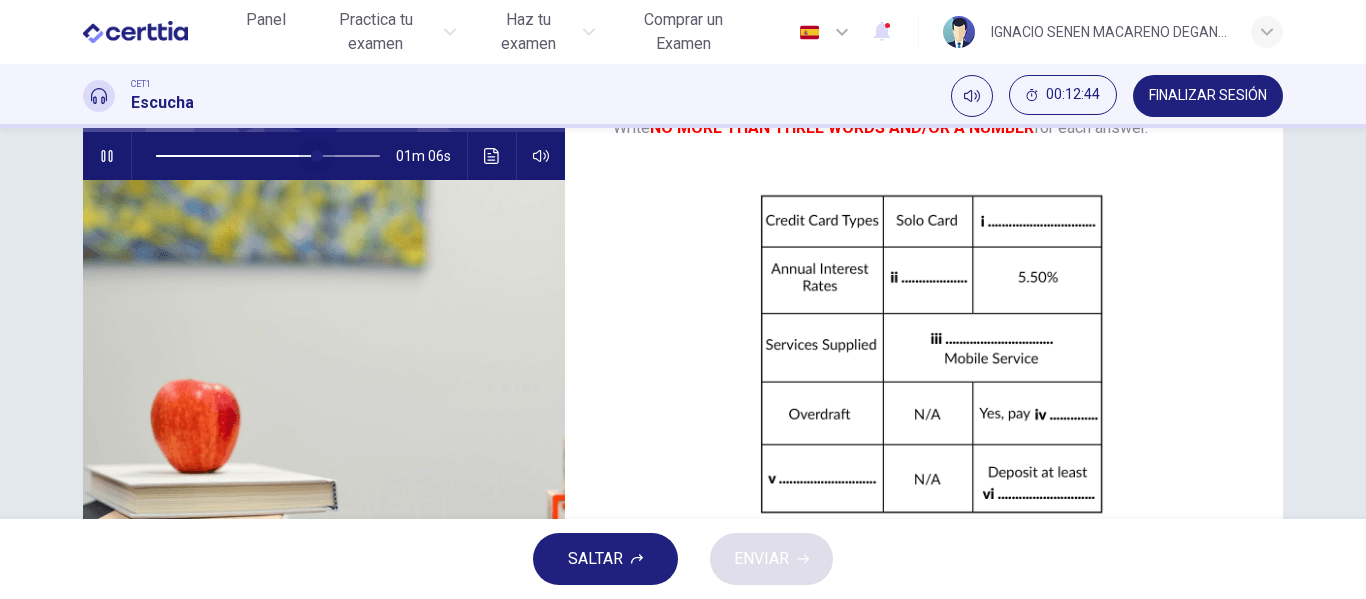 click at bounding box center (268, 156) 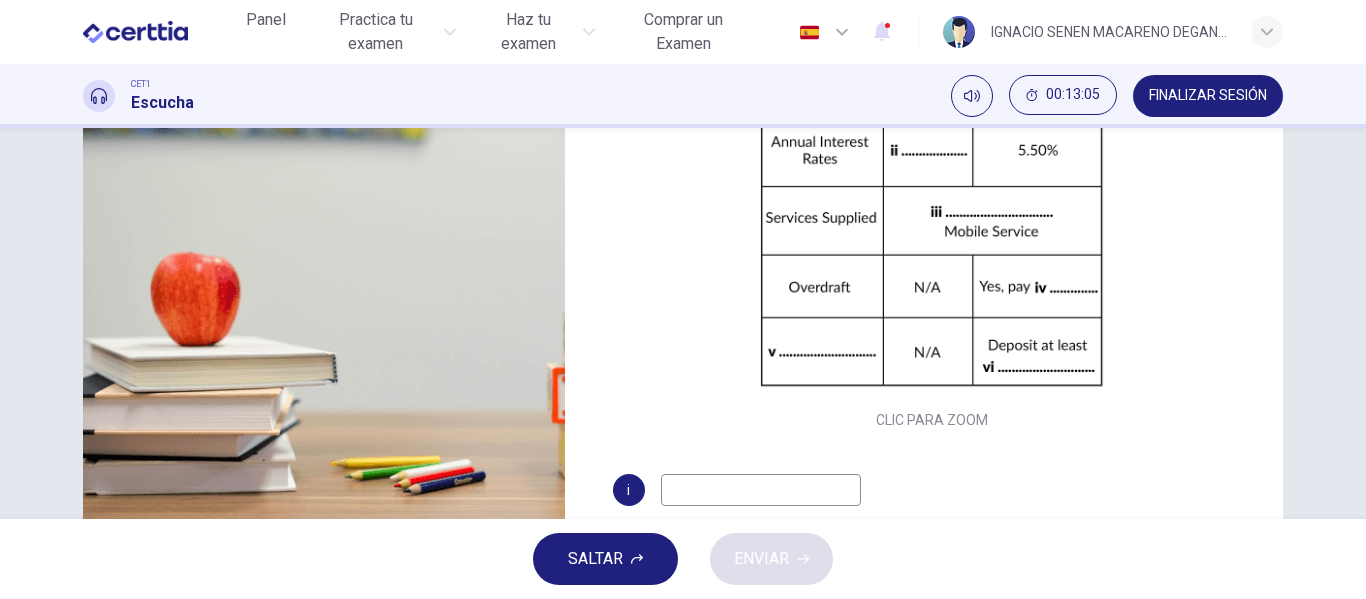 scroll, scrollTop: 384, scrollLeft: 0, axis: vertical 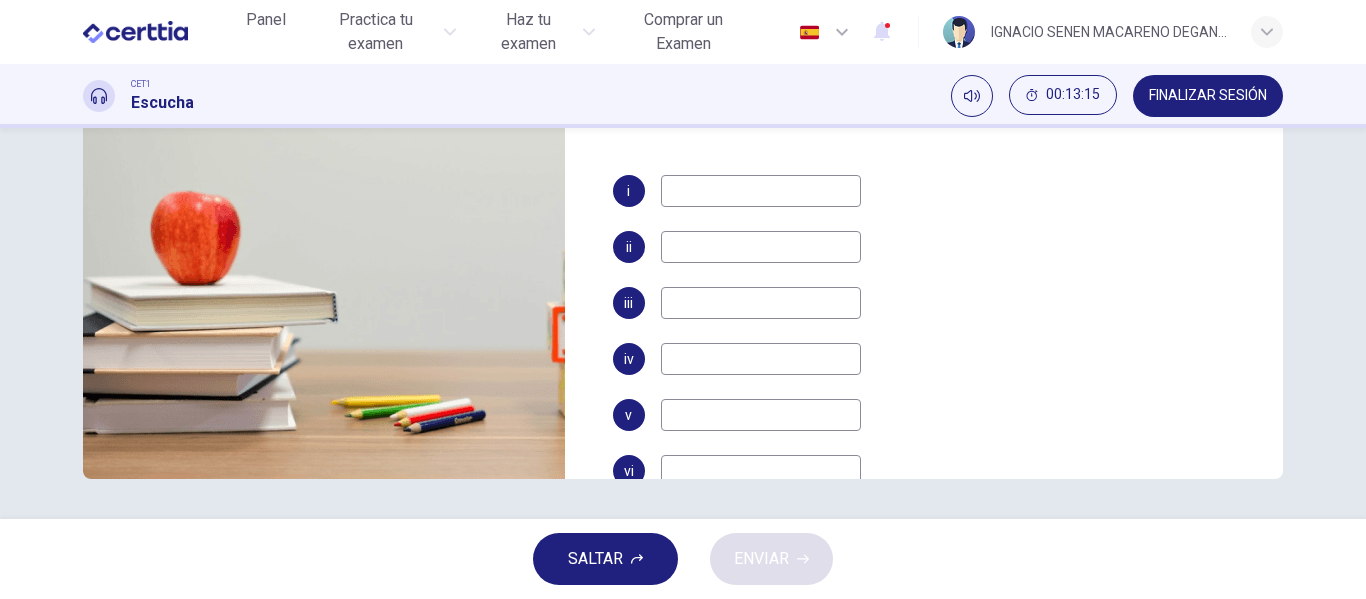 drag, startPoint x: 1277, startPoint y: 276, endPoint x: 1257, endPoint y: 281, distance: 20.615528 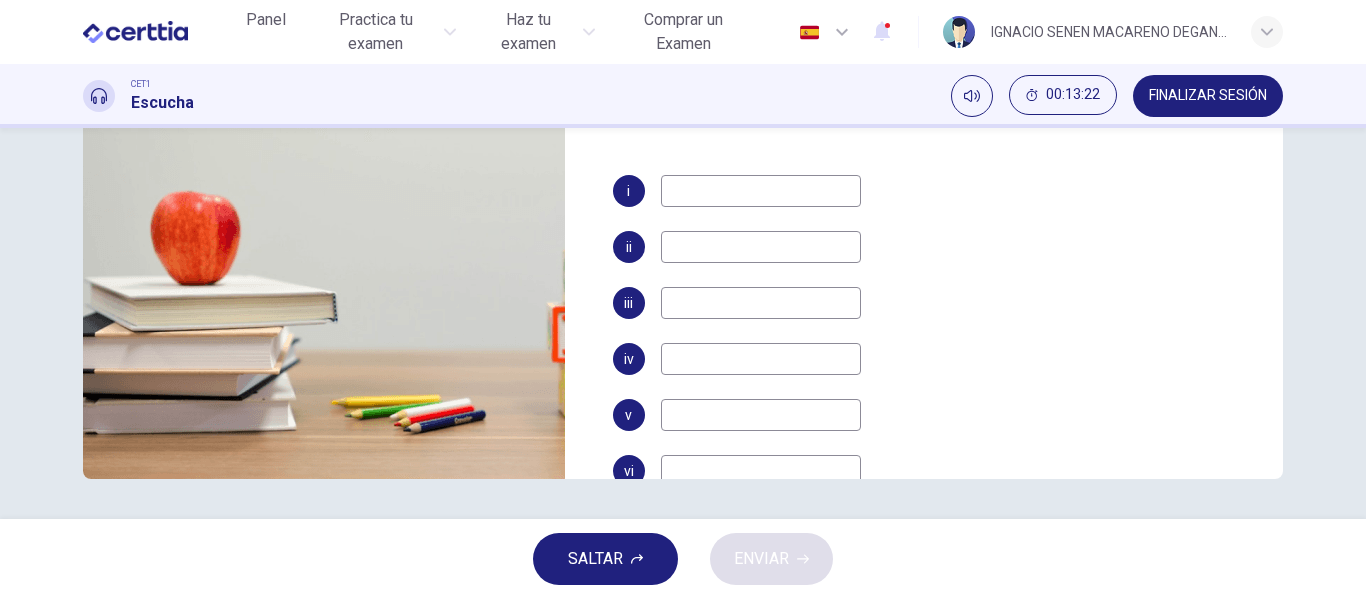 click at bounding box center [761, 191] 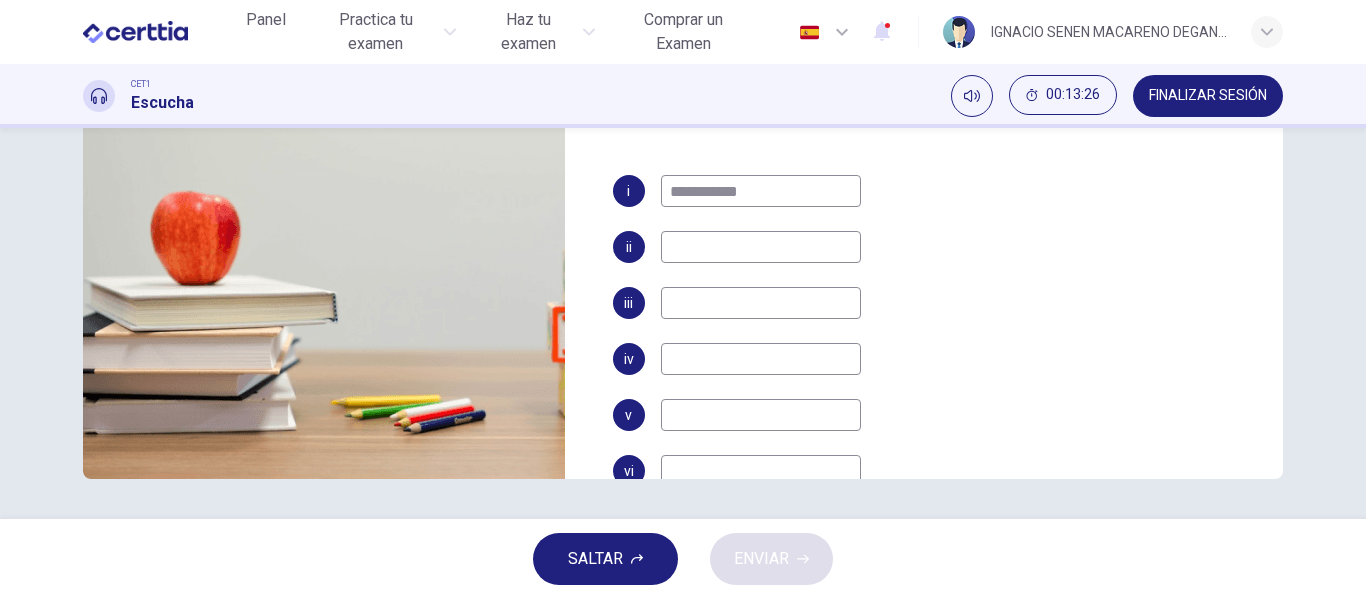 type on "**********" 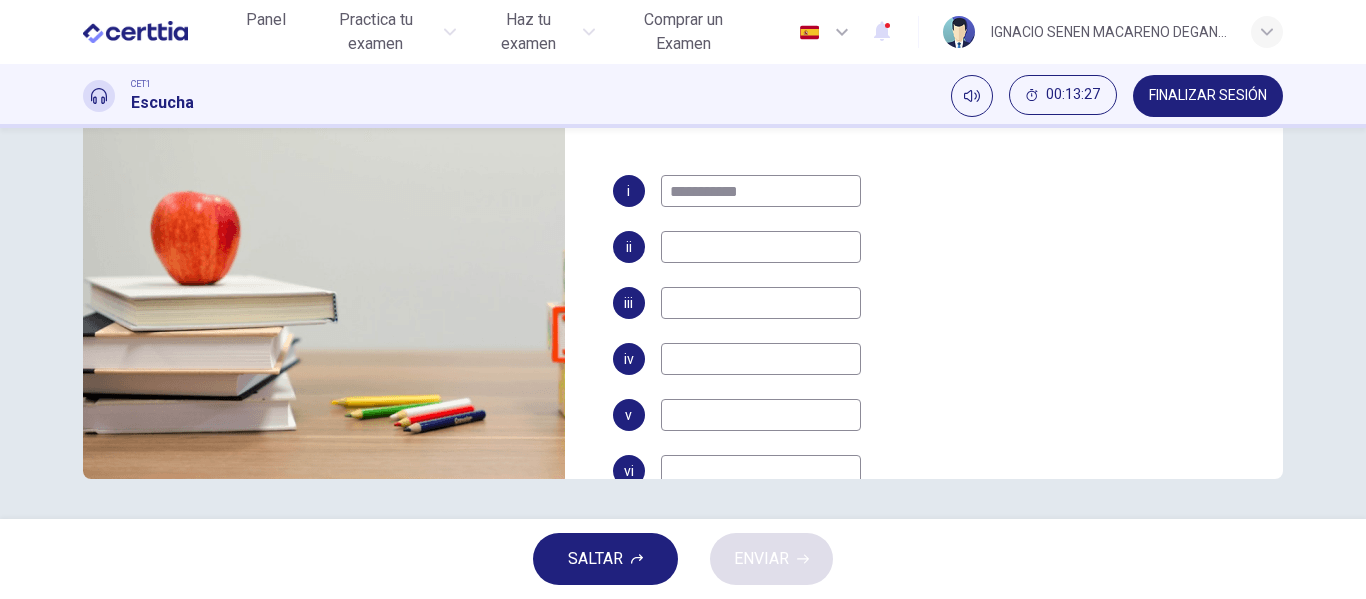 click at bounding box center [761, 191] 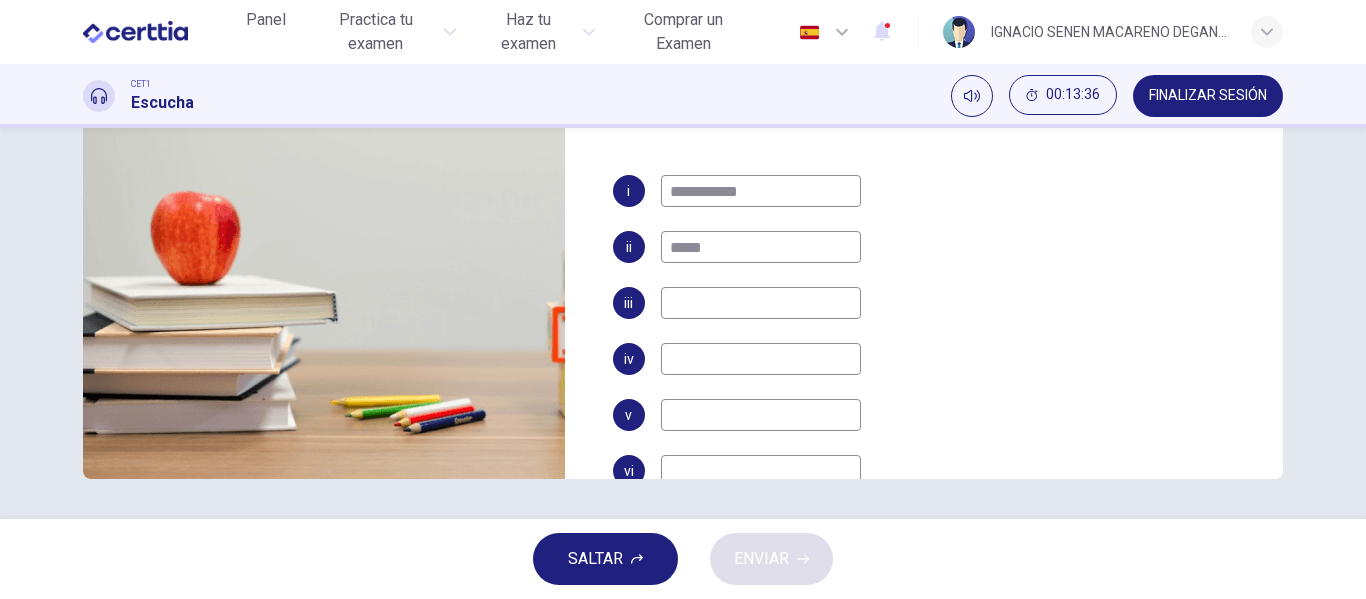 type on "*****" 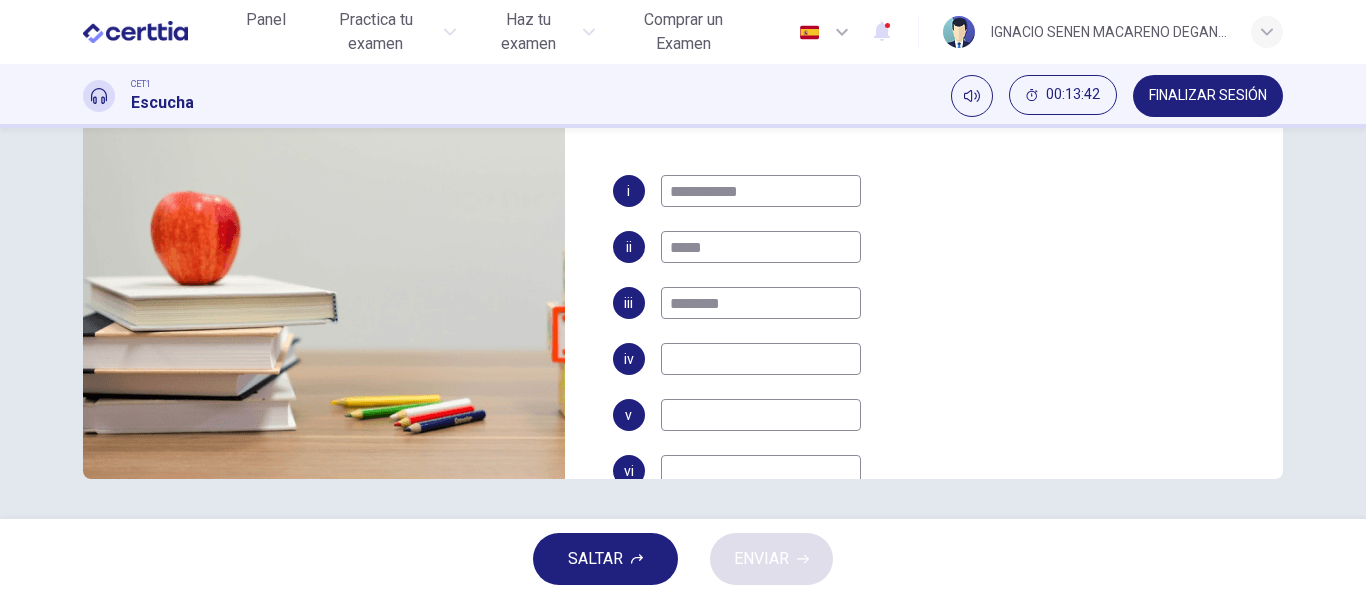 type on "********" 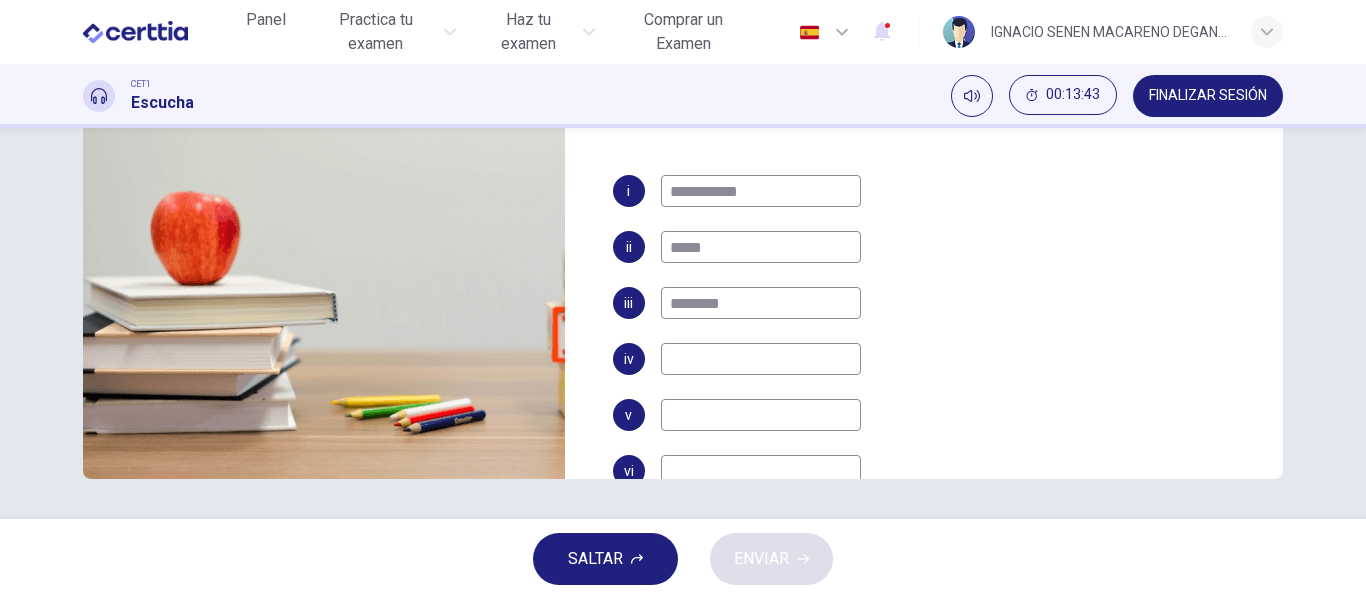 click at bounding box center [761, 191] 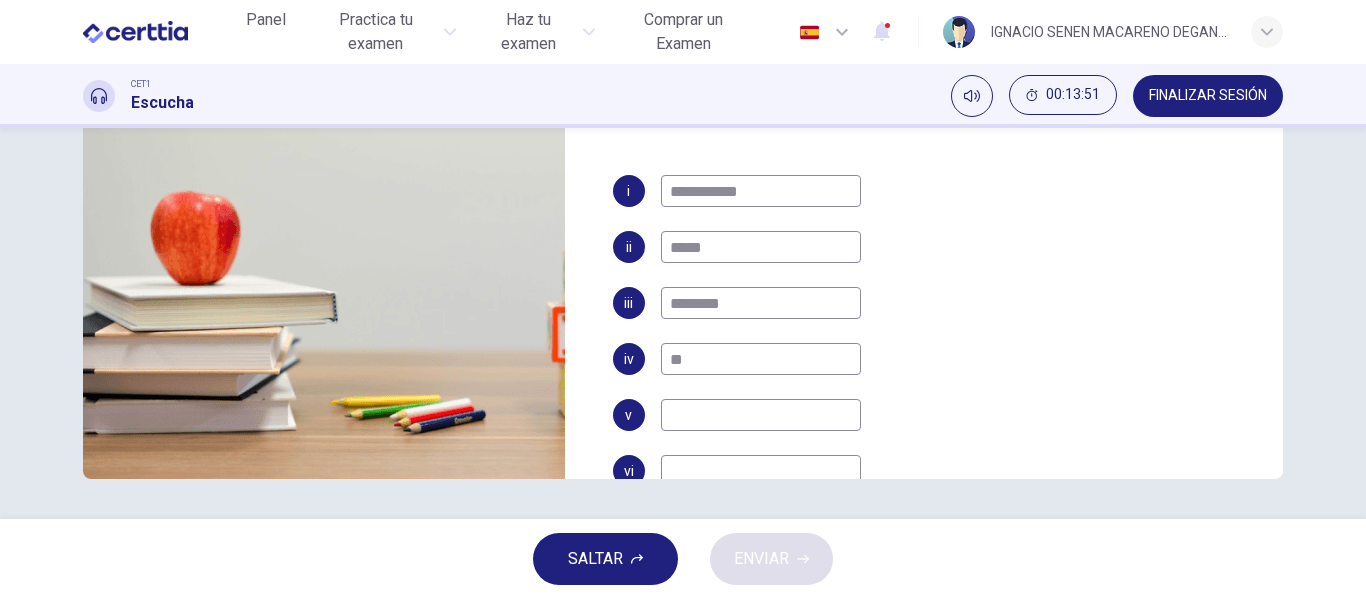 type on "**" 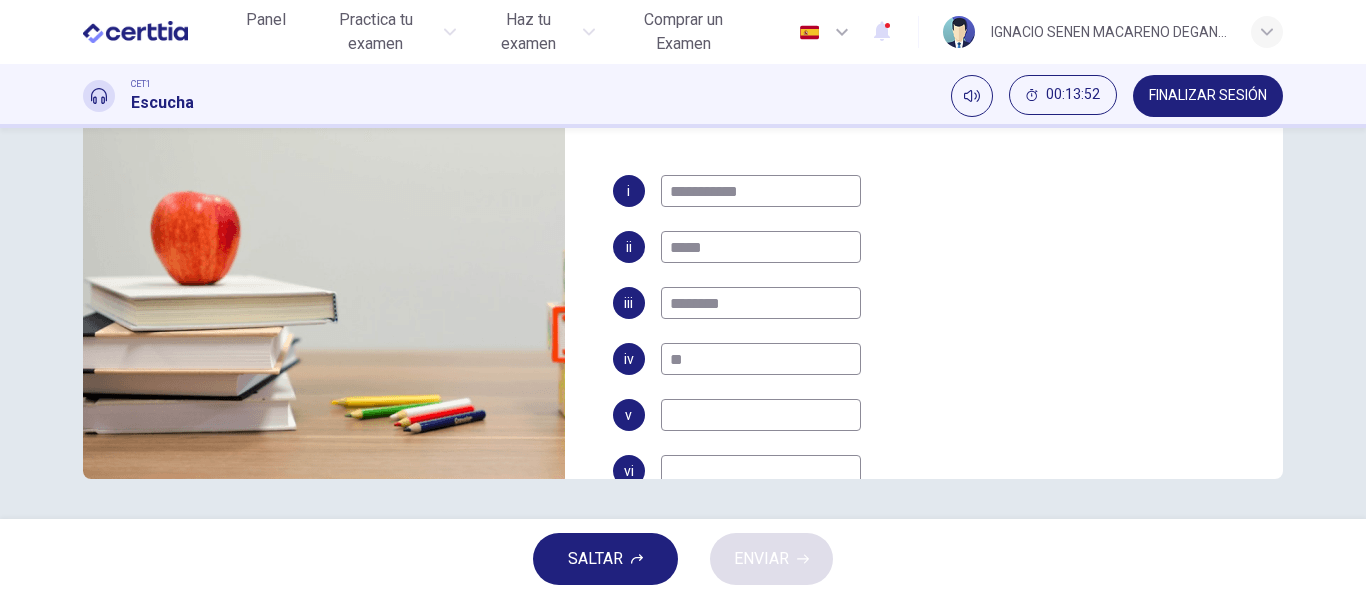 click at bounding box center (761, 191) 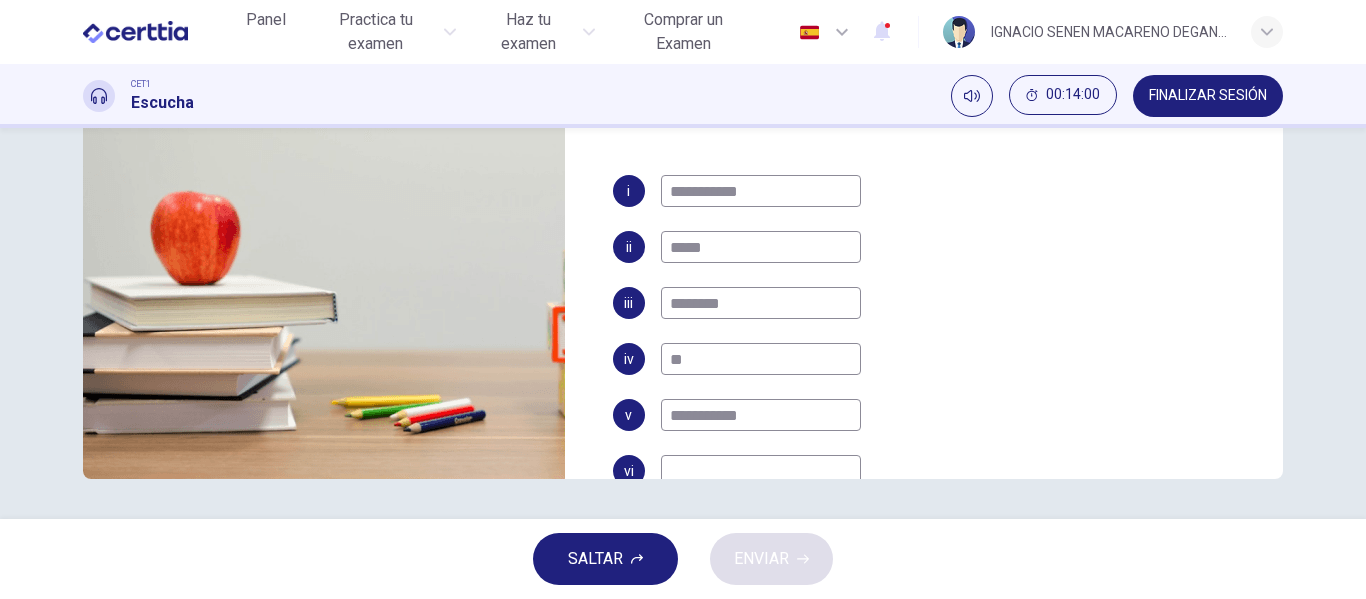 type on "**********" 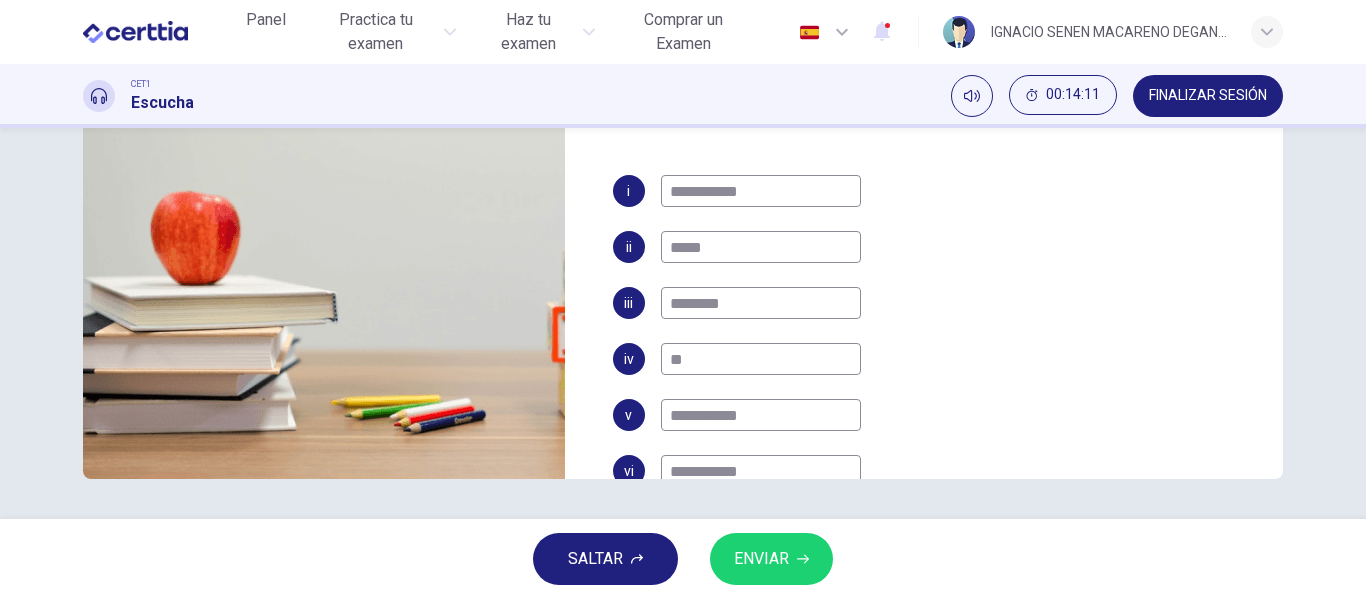 type on "**********" 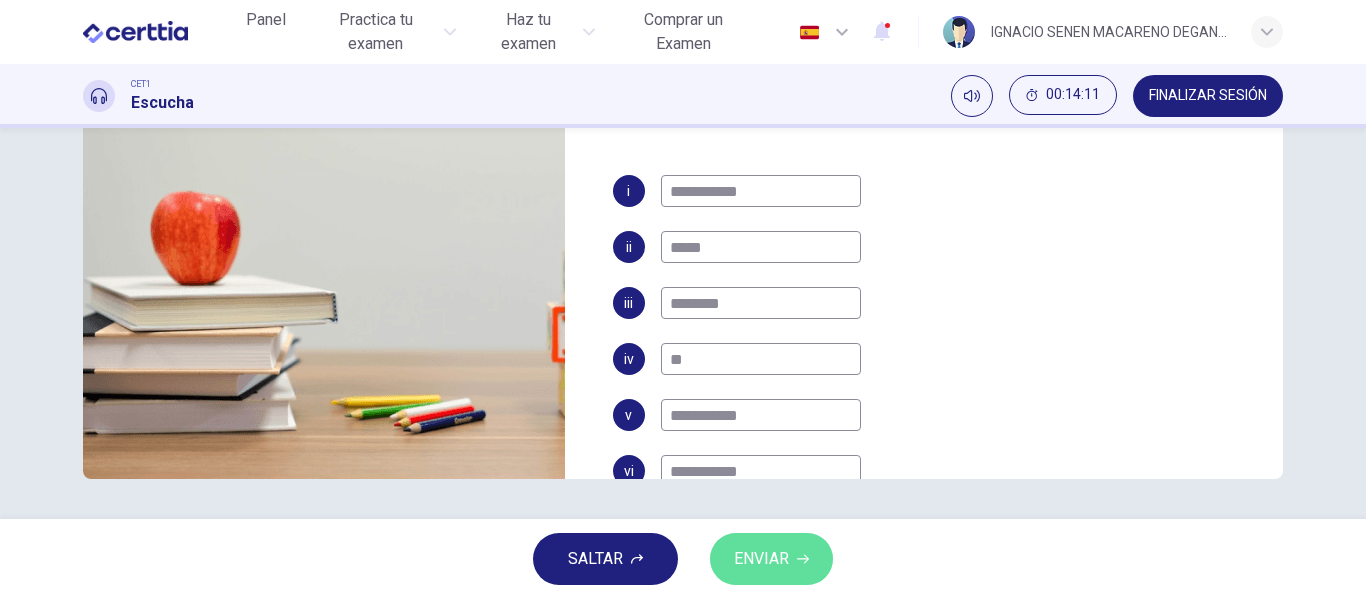 click on "ENVIAR" at bounding box center [761, 559] 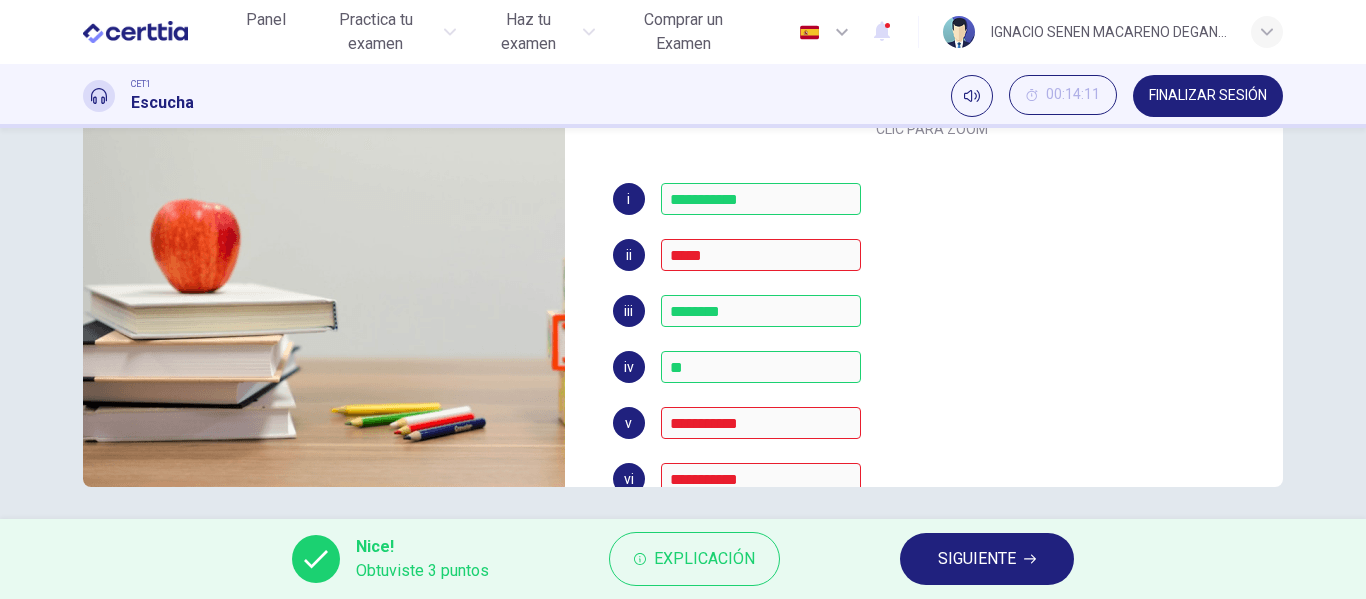 scroll, scrollTop: 384, scrollLeft: 0, axis: vertical 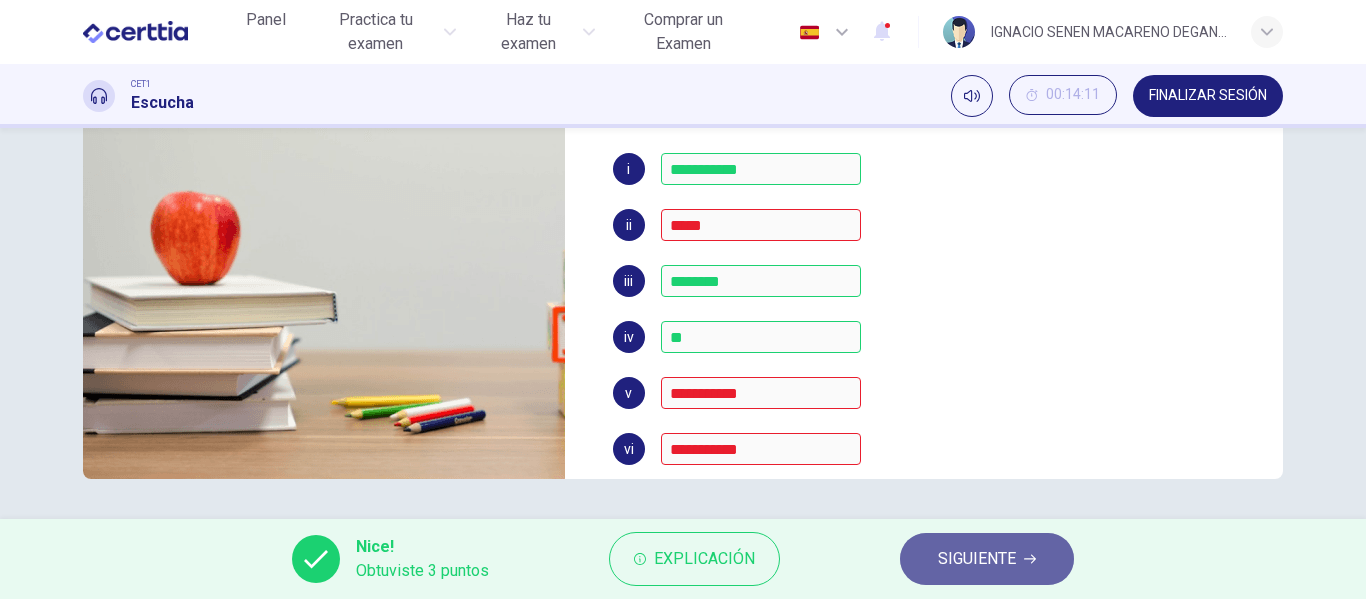 click on "SIGUIENTE" at bounding box center (977, 559) 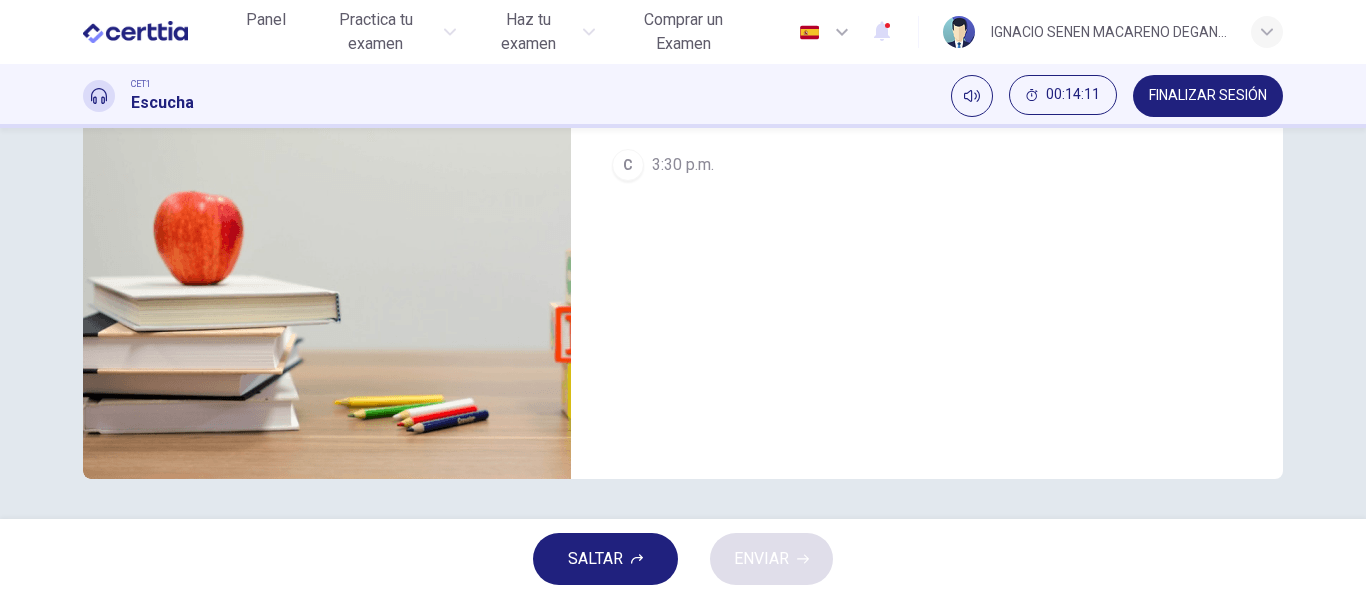 scroll, scrollTop: 0, scrollLeft: 0, axis: both 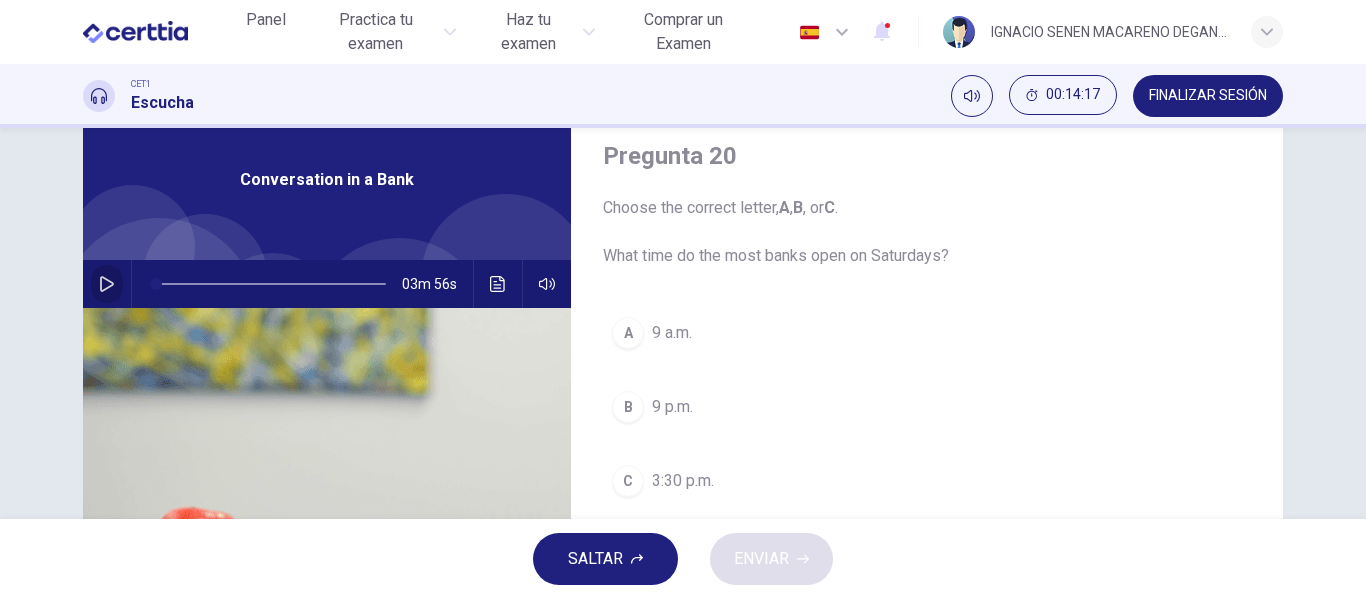 click at bounding box center [107, 284] 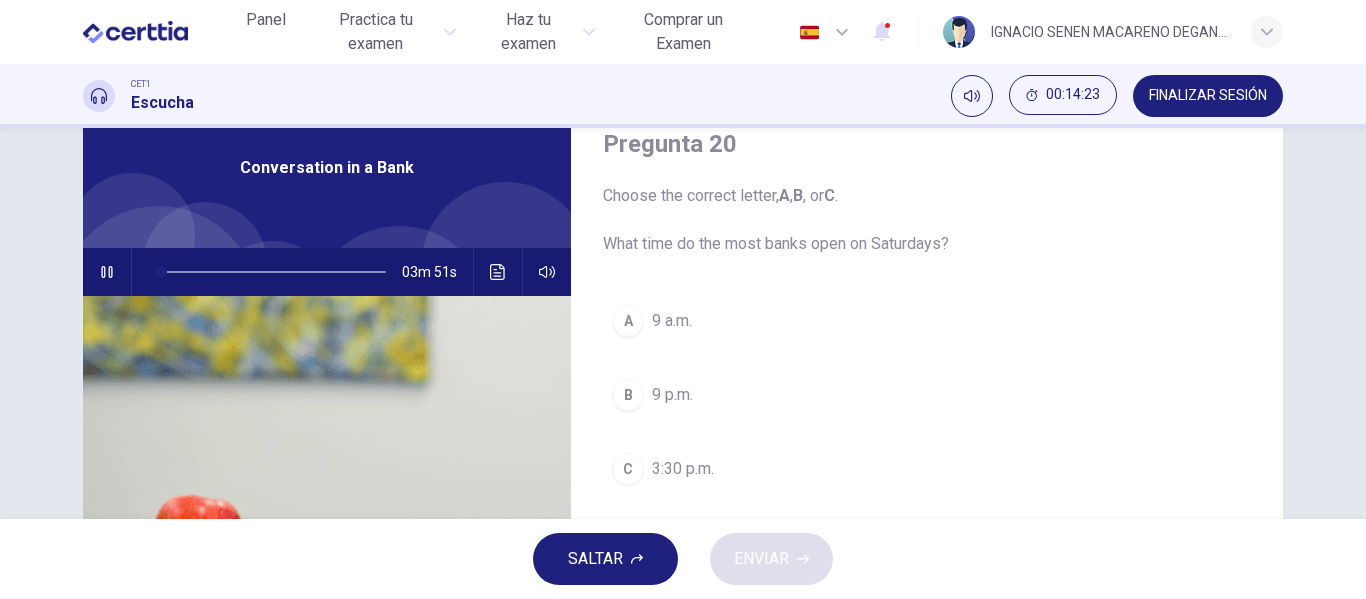 scroll, scrollTop: 76, scrollLeft: 0, axis: vertical 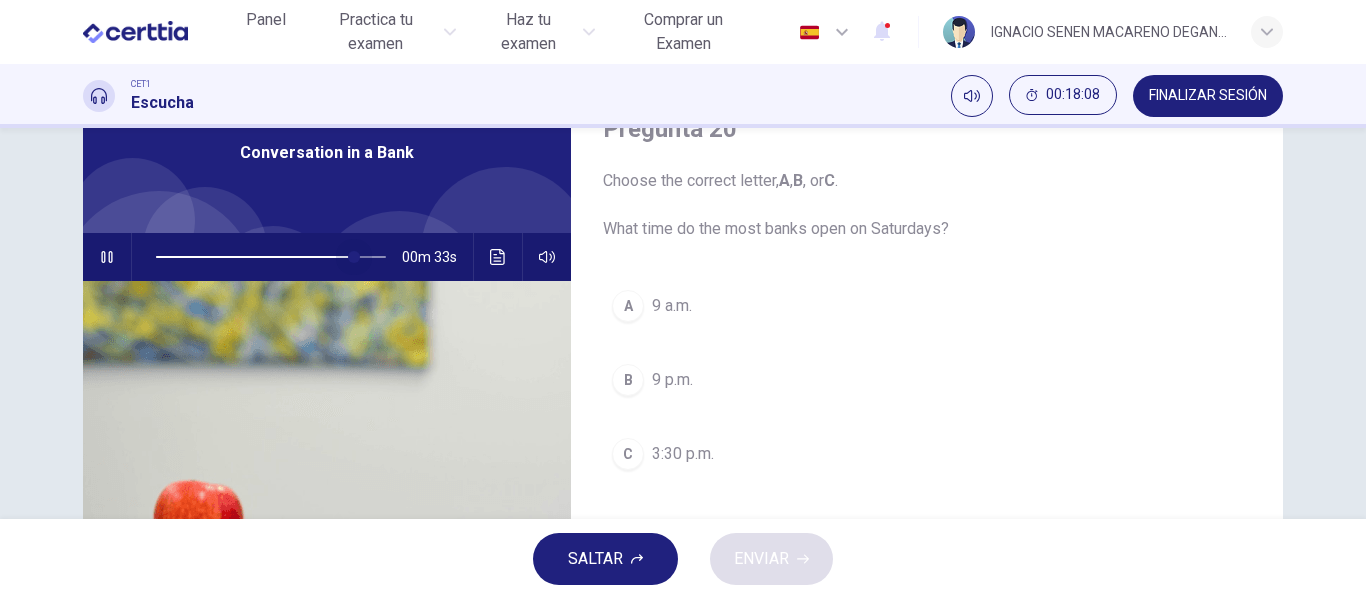 click at bounding box center [271, 257] 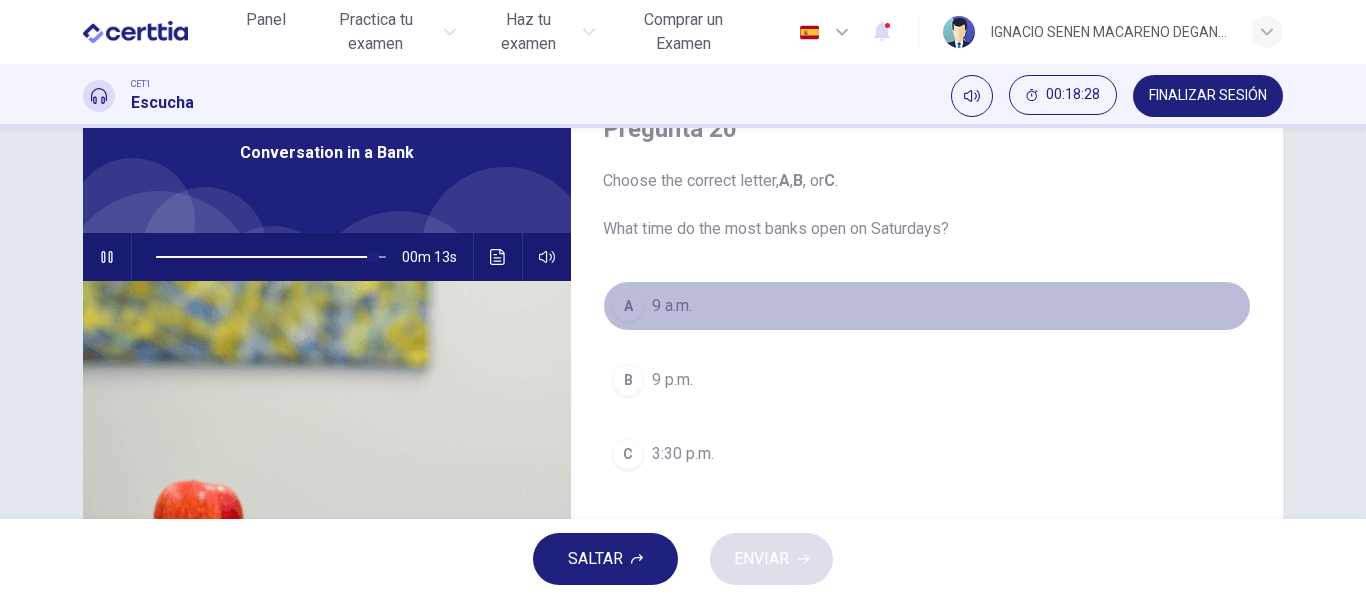 click on "9 a.m." at bounding box center (672, 306) 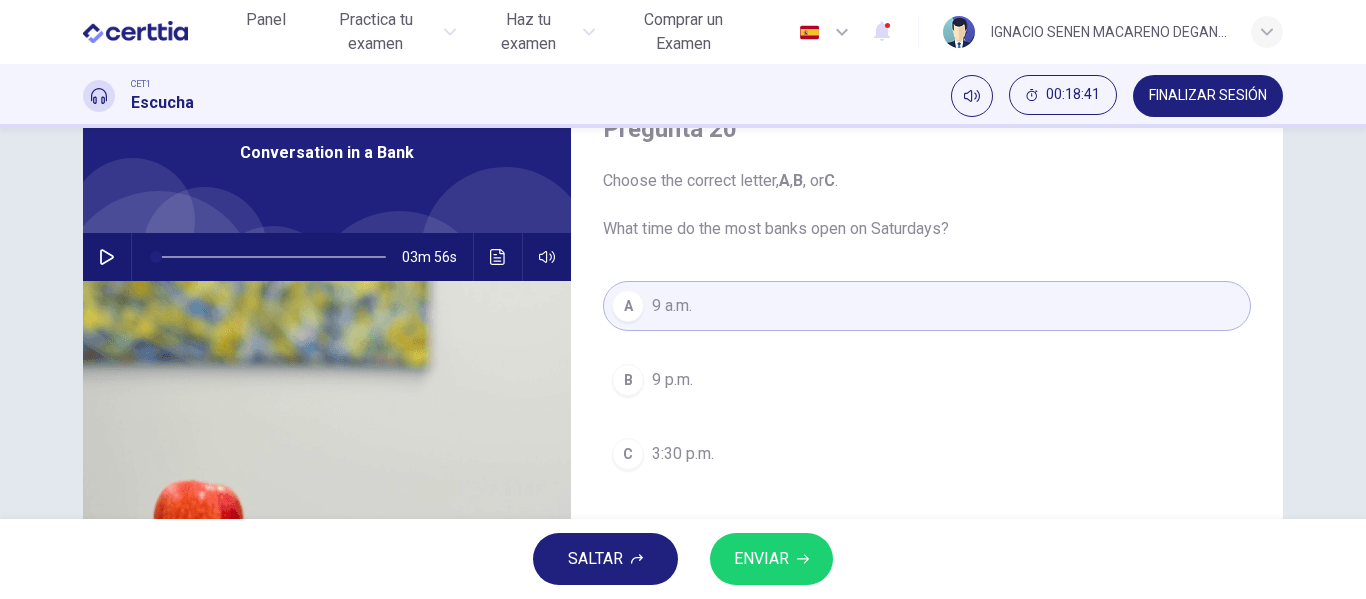 click at bounding box center (271, 257) 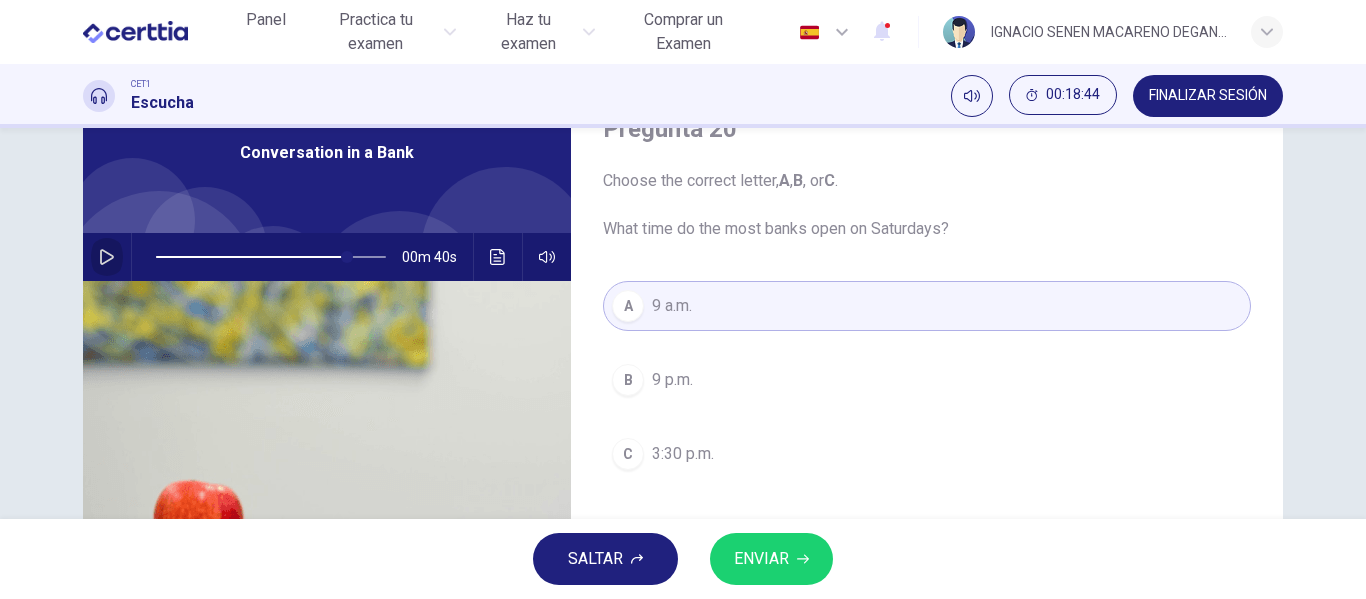 click at bounding box center [107, 257] 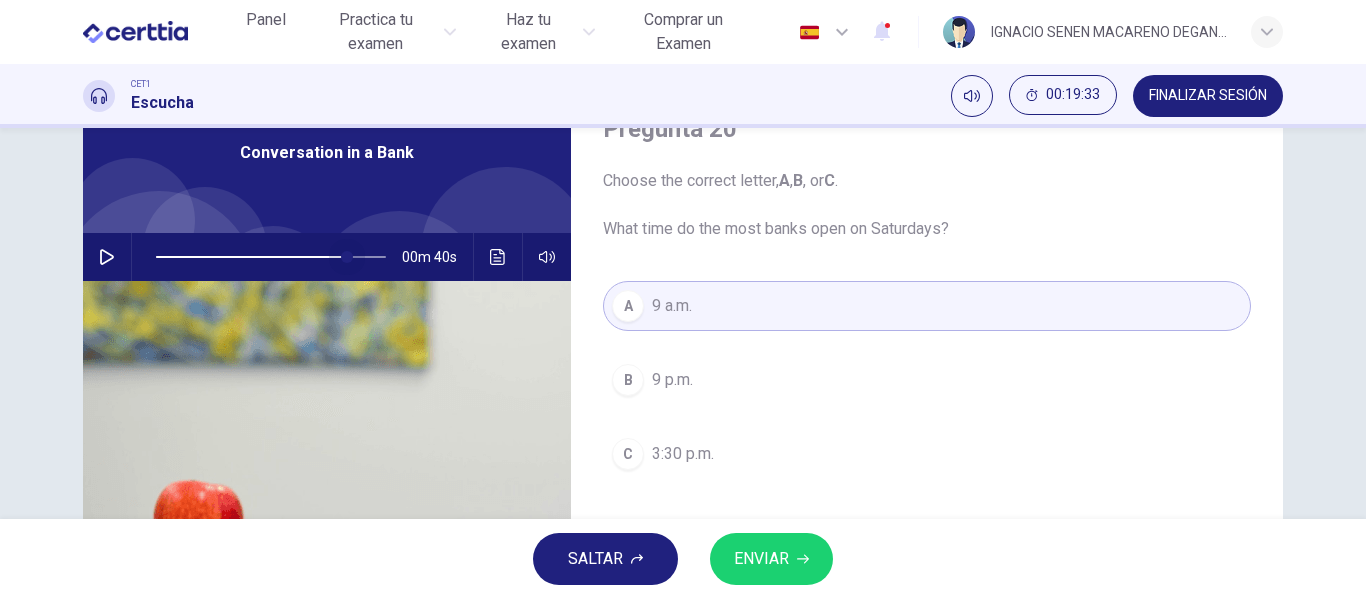 click at bounding box center (271, 257) 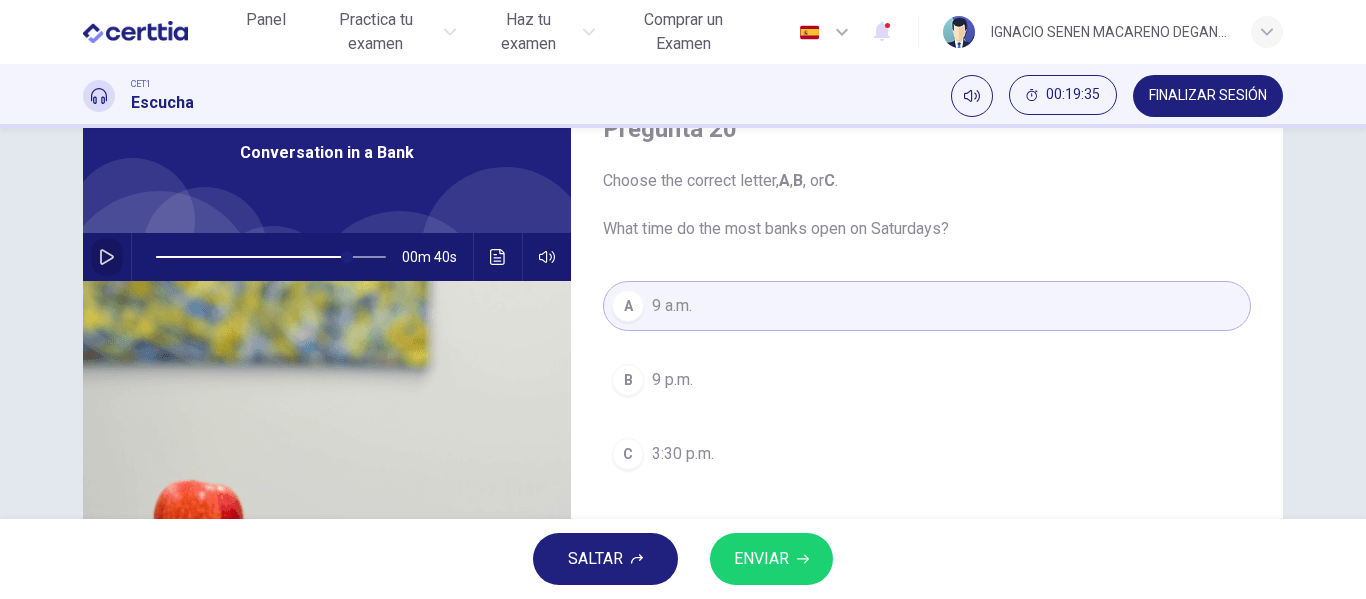 click at bounding box center (107, 257) 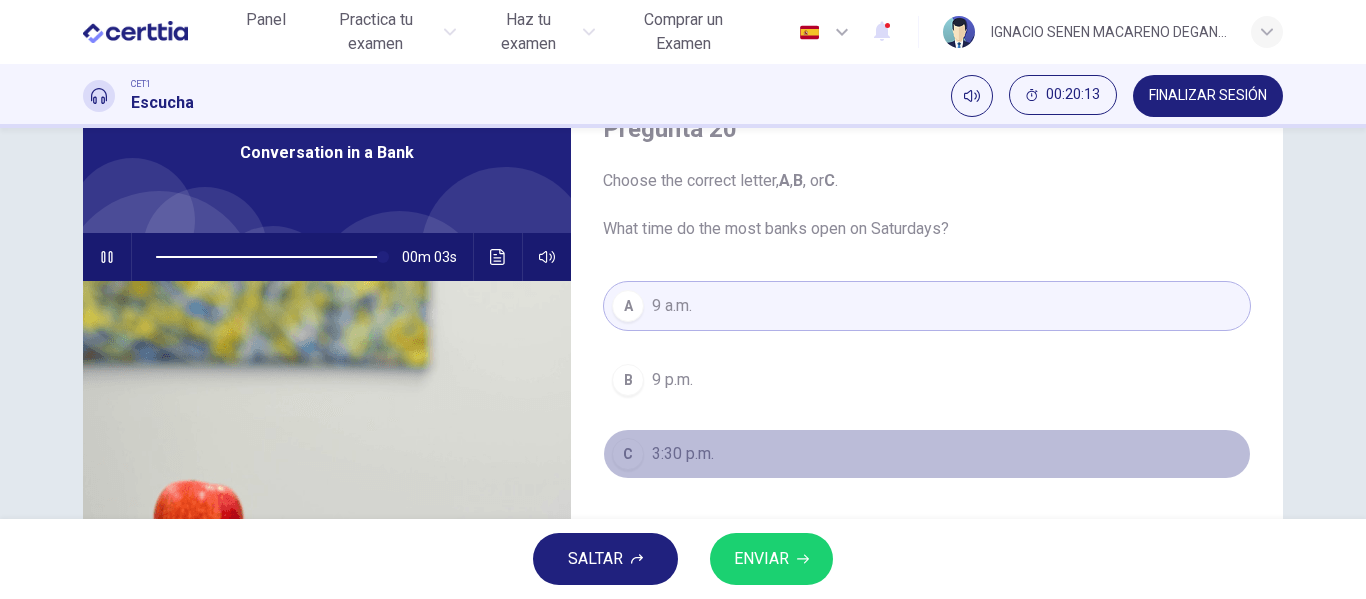 click on "3:30 p.m." at bounding box center (672, 380) 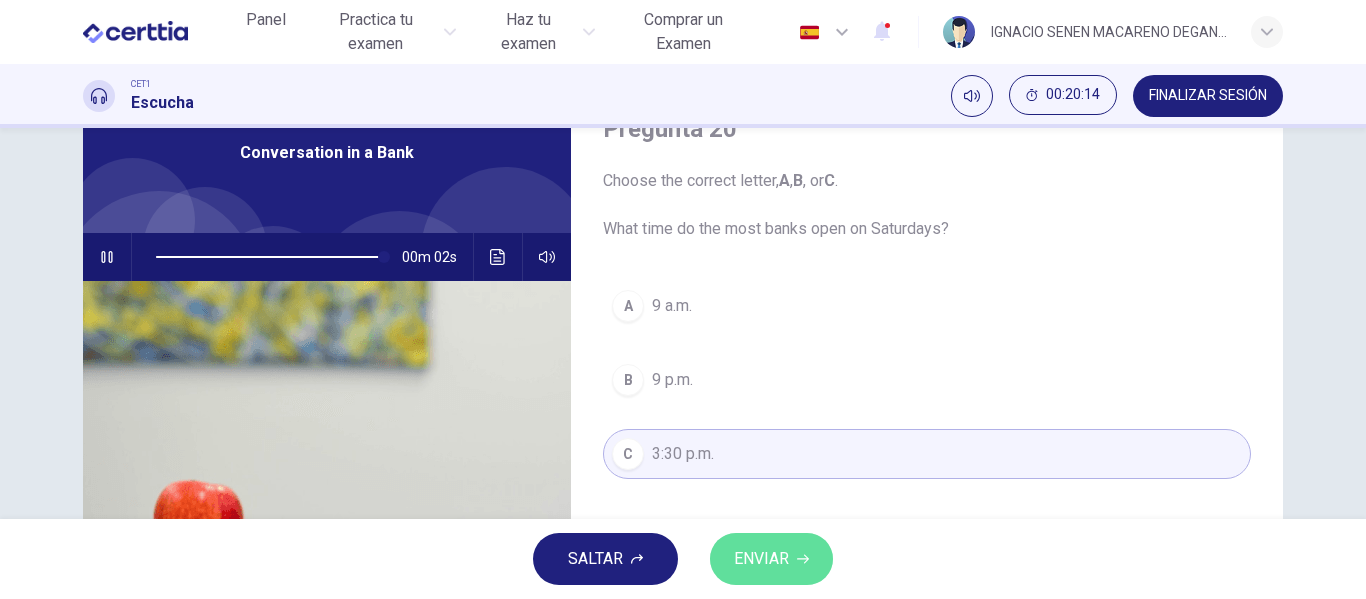 click on "ENVIAR" at bounding box center [761, 559] 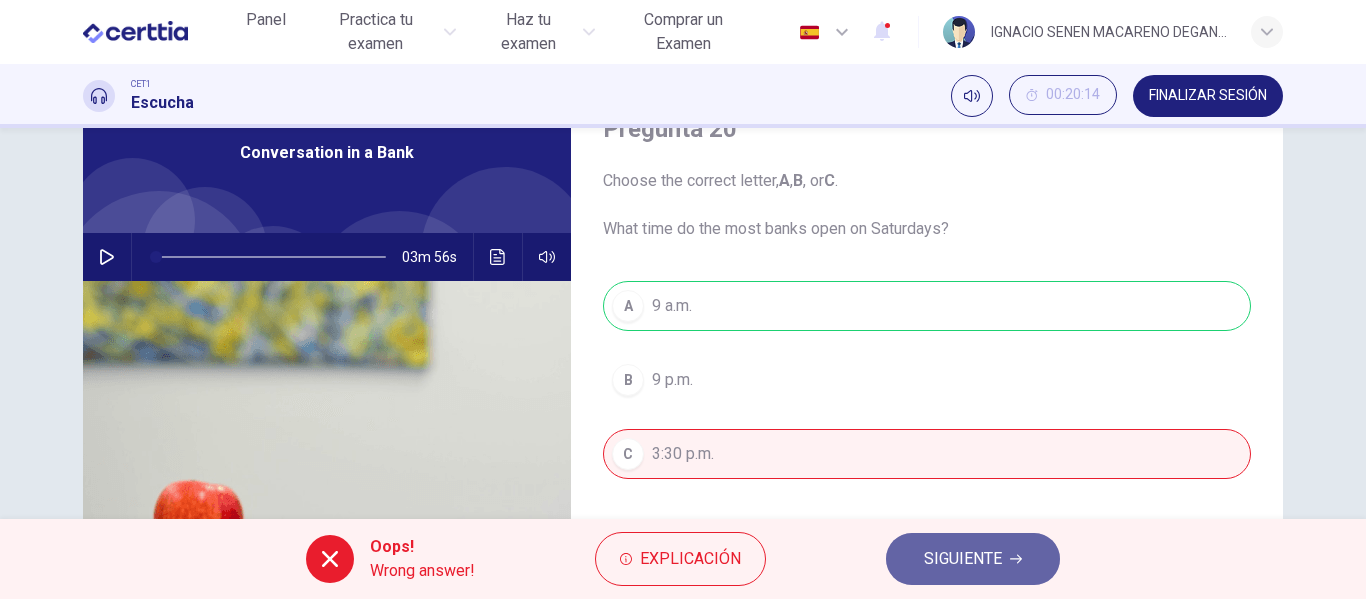 click on "SIGUIENTE" at bounding box center (963, 559) 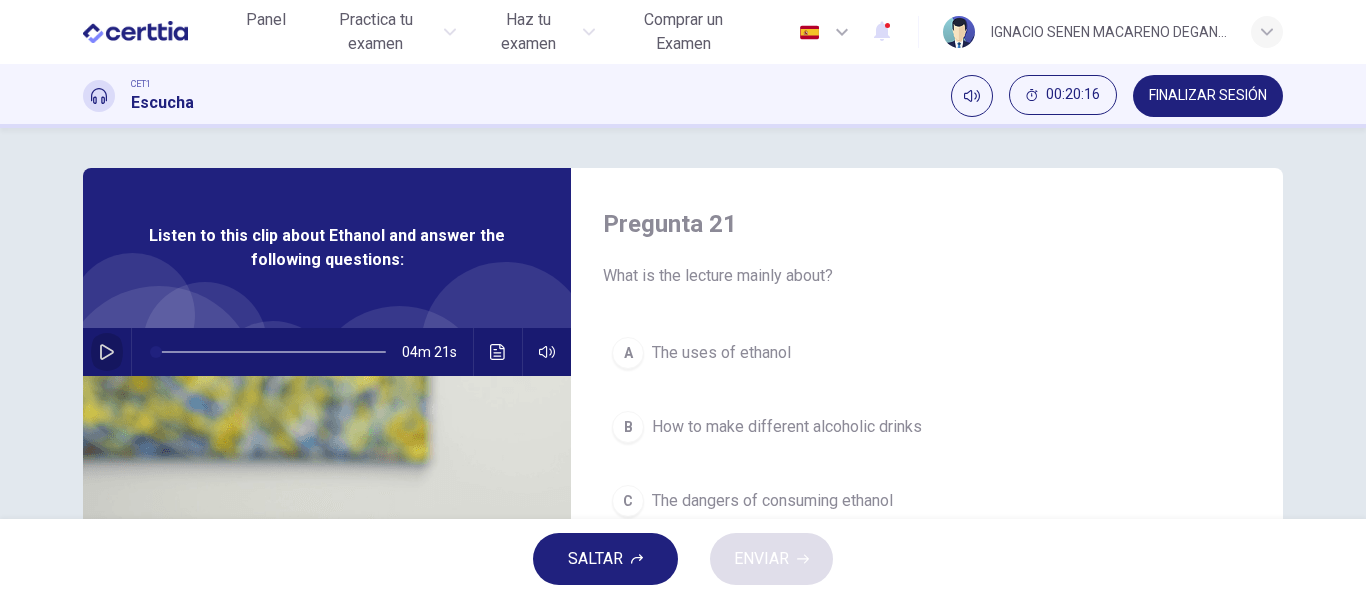 click at bounding box center (107, 352) 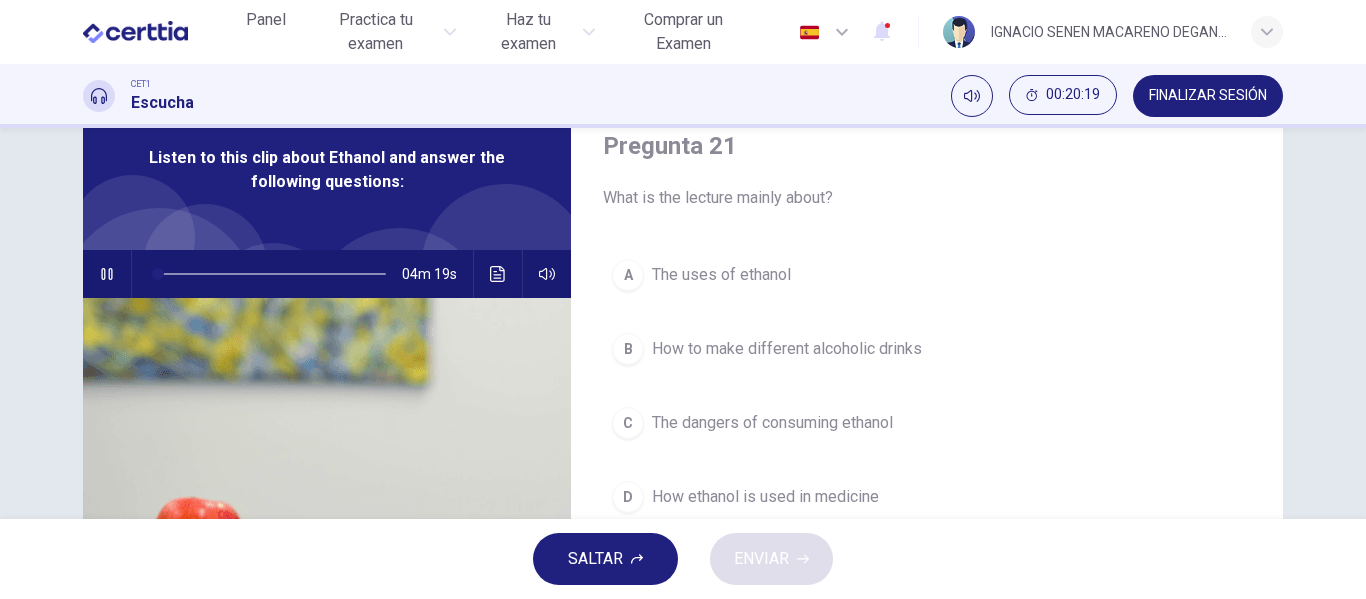 scroll, scrollTop: 82, scrollLeft: 0, axis: vertical 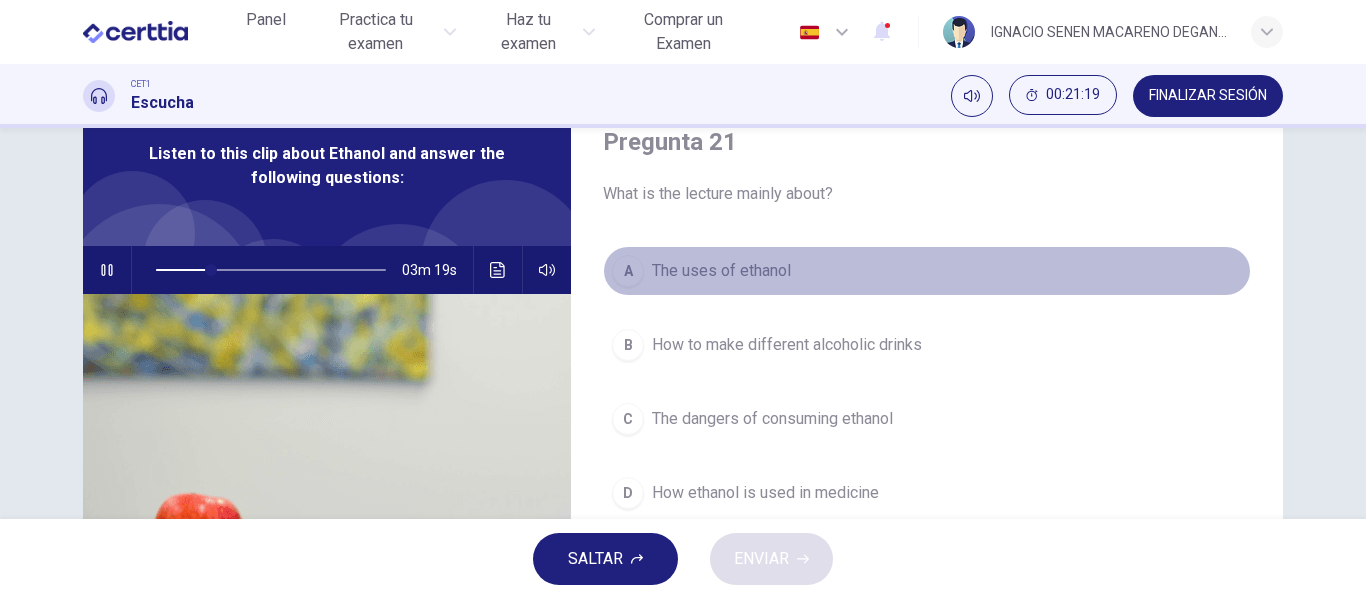 click on "The uses of ethanol" at bounding box center [721, 271] 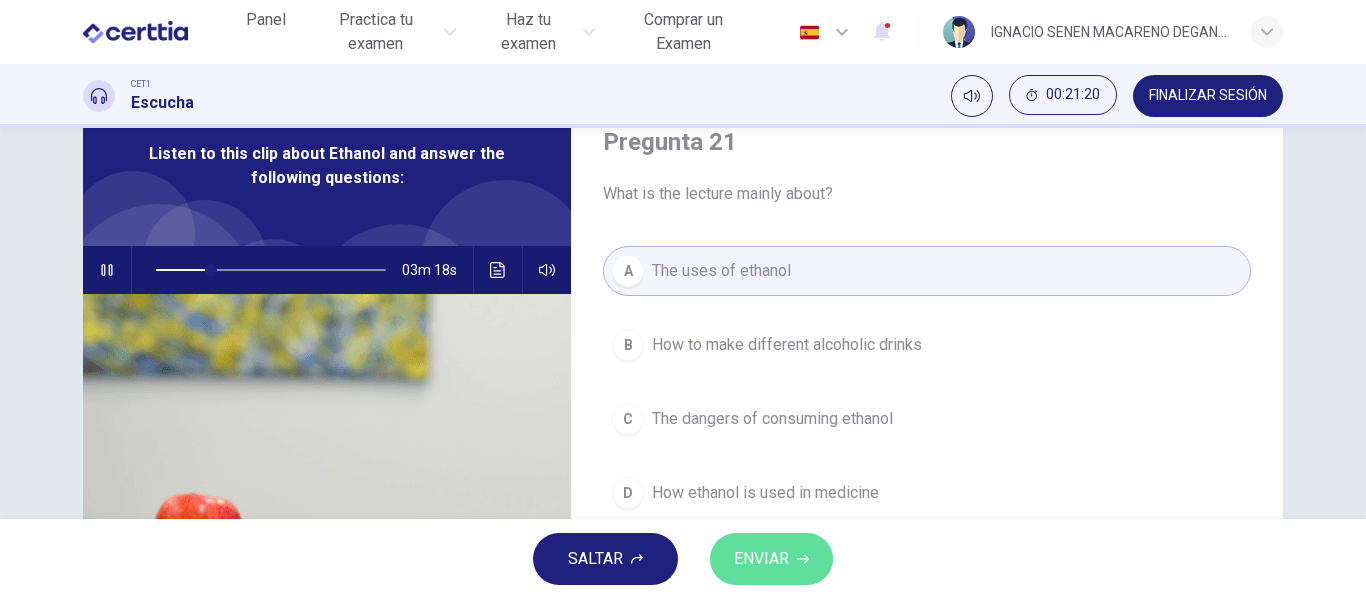 click on "ENVIAR" at bounding box center [761, 559] 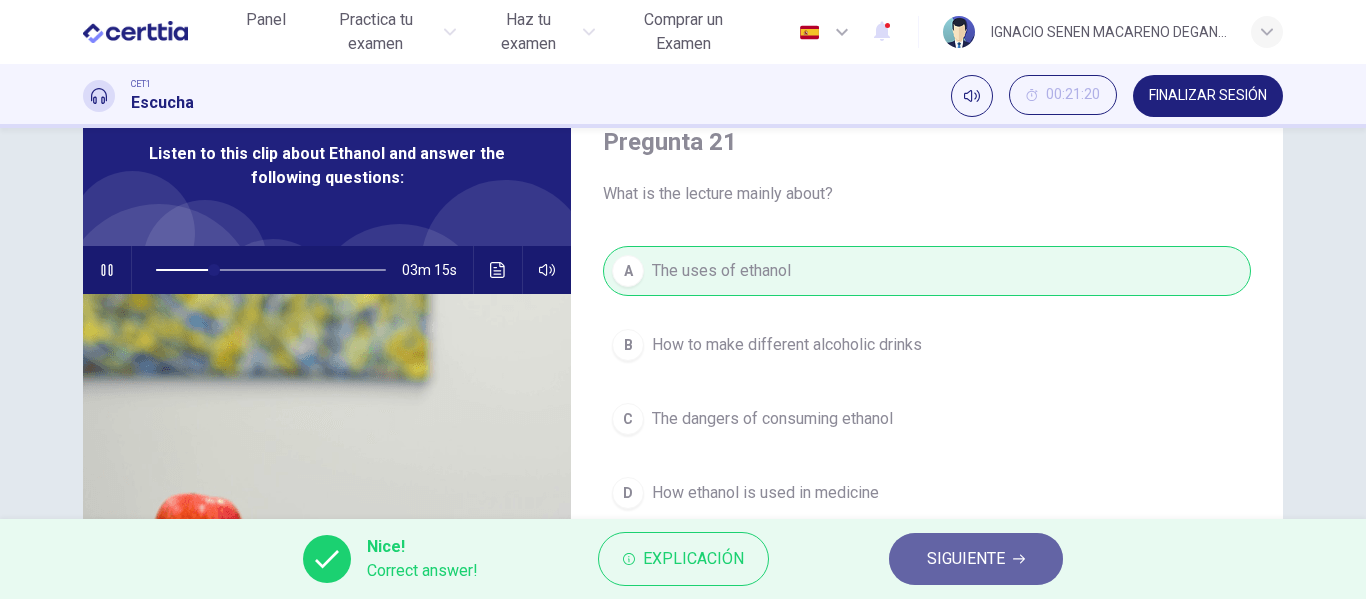 click on "SIGUIENTE" at bounding box center [966, 559] 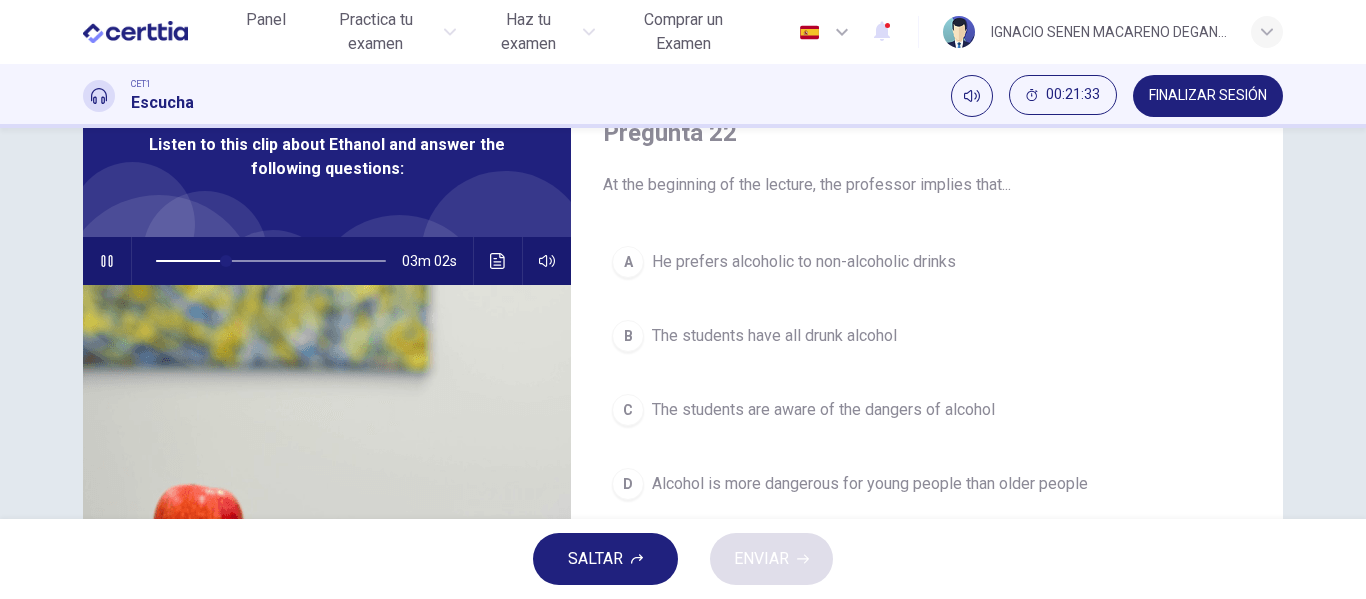 scroll, scrollTop: 89, scrollLeft: 0, axis: vertical 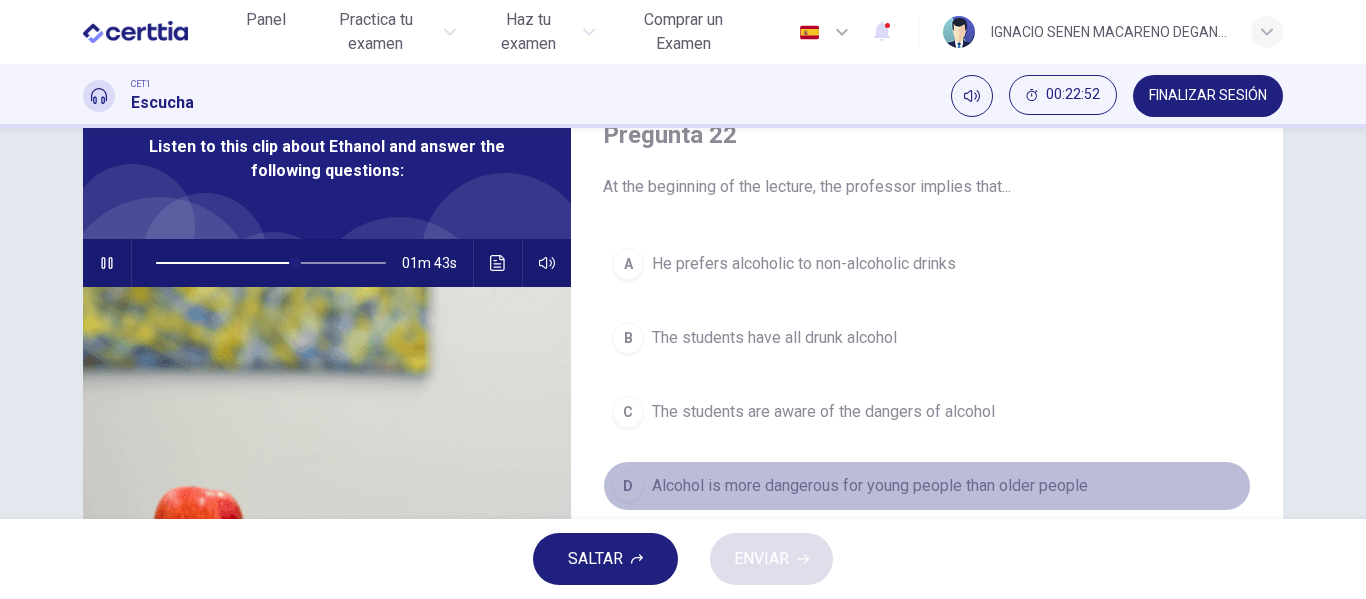 click on "Alcohol is more dangerous for young people than older people" at bounding box center (804, 264) 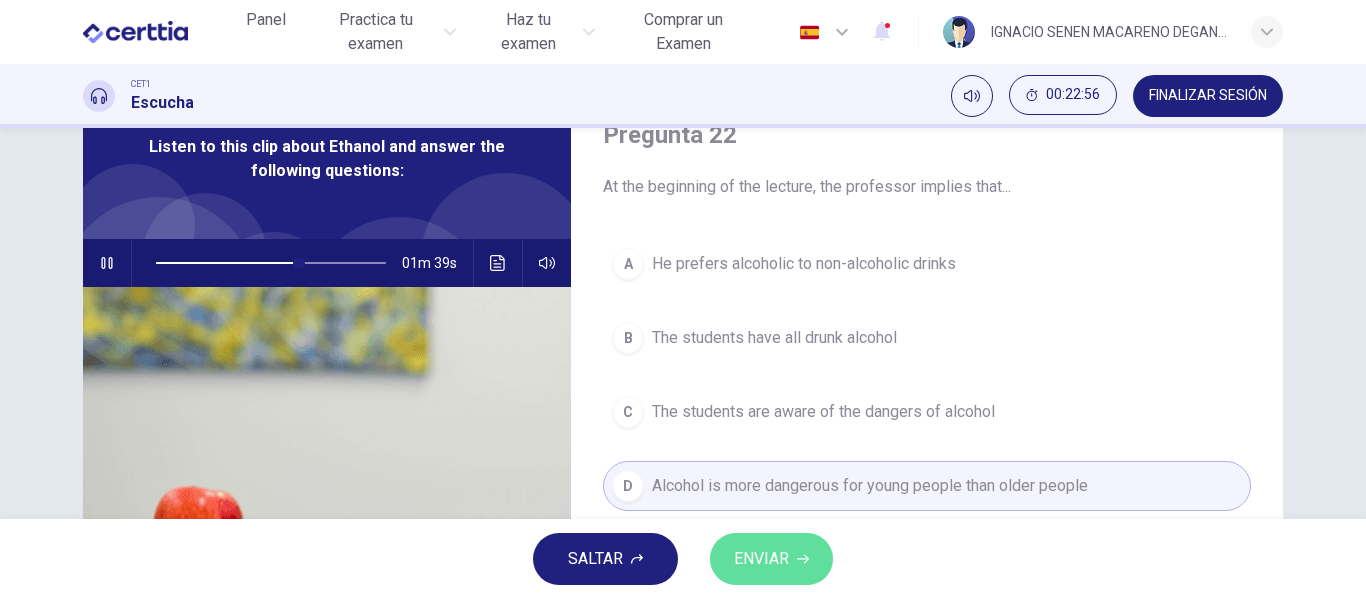 click on "ENVIAR" at bounding box center [761, 559] 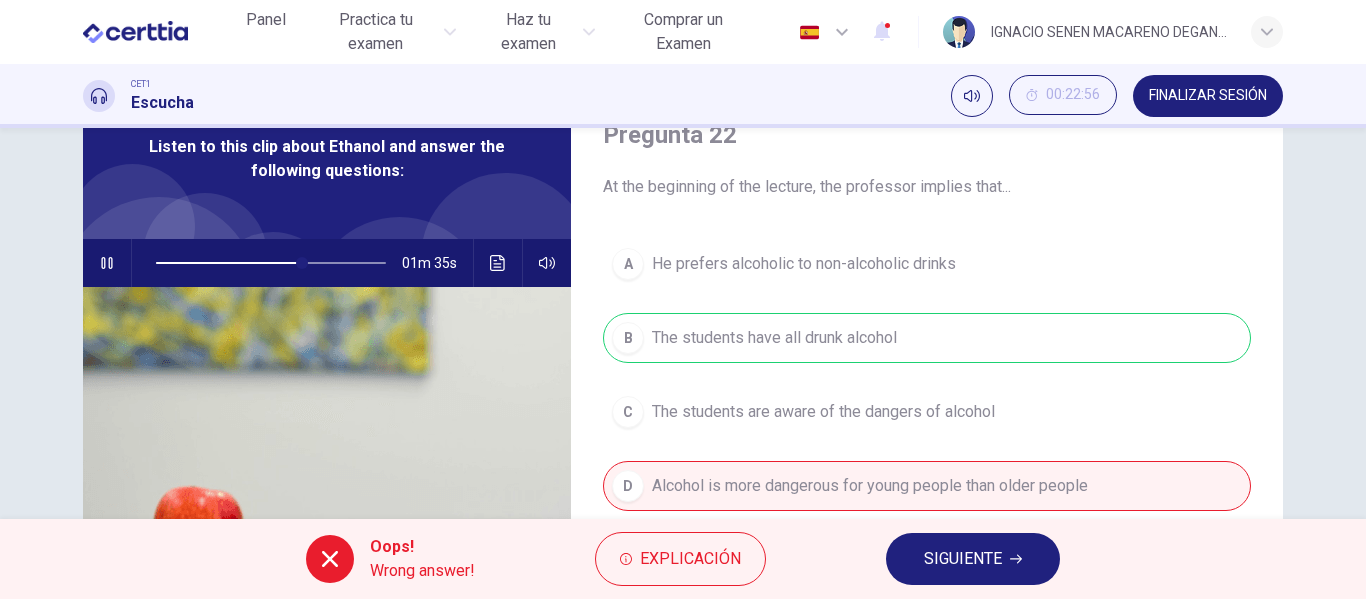 click on "SIGUIENTE" at bounding box center [963, 559] 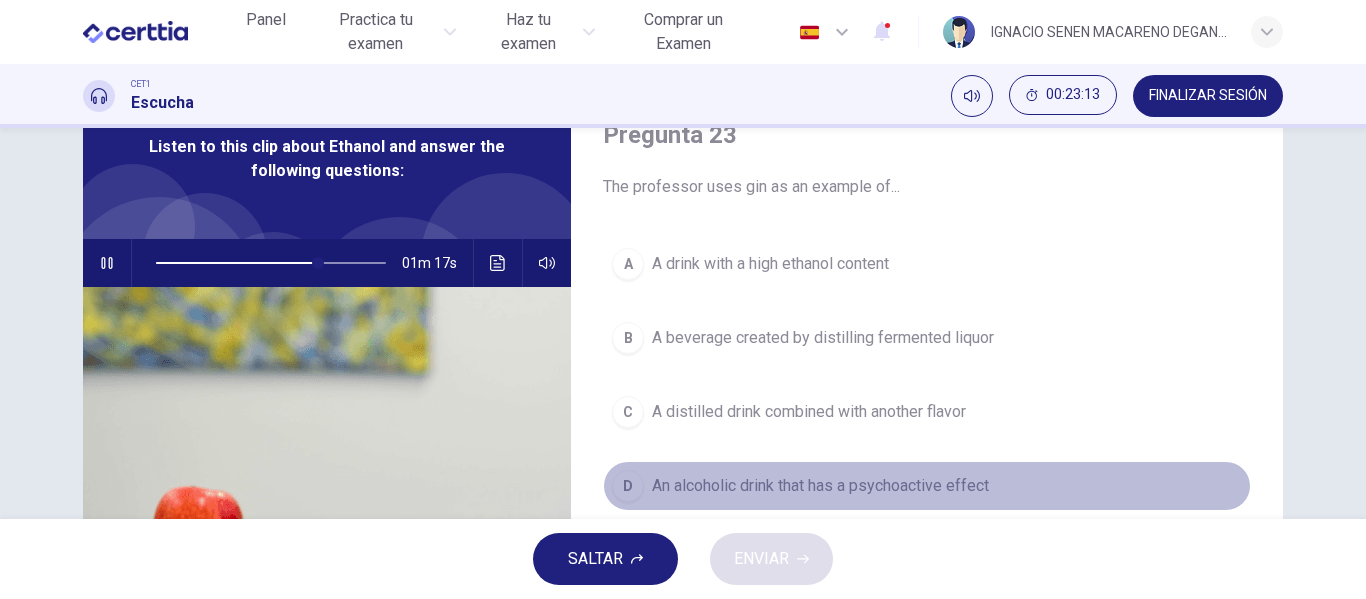 click on "An alcoholic drink that has a psychoactive effect" at bounding box center [770, 264] 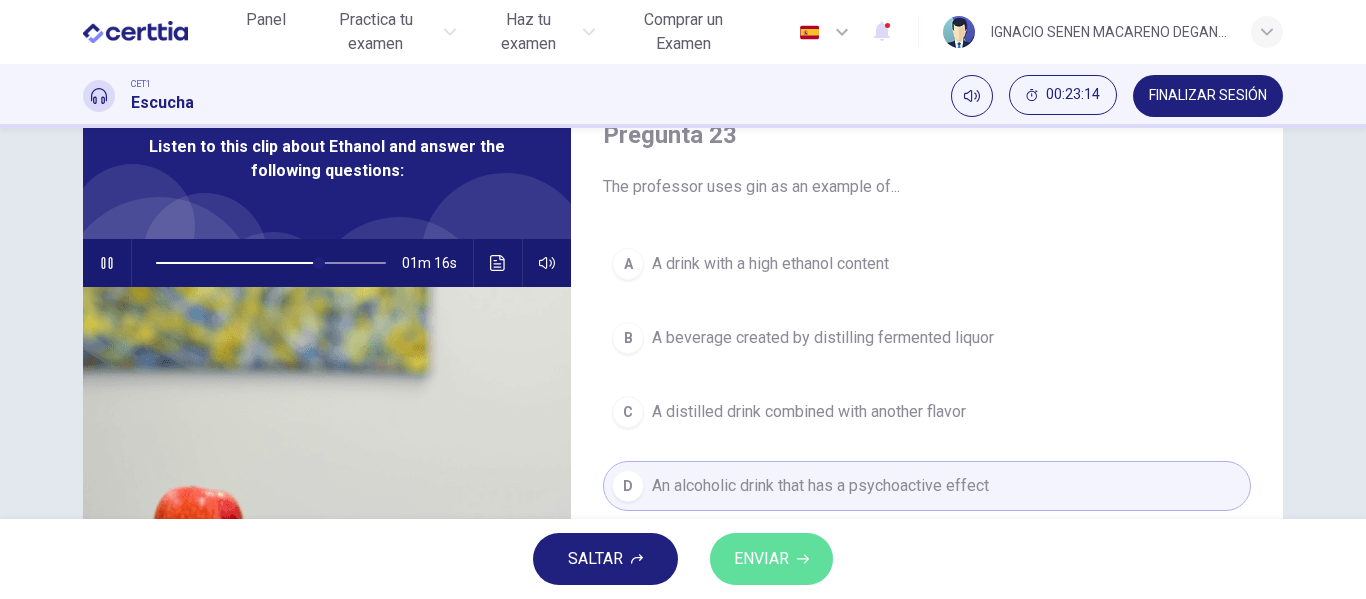 click on "ENVIAR" at bounding box center [761, 559] 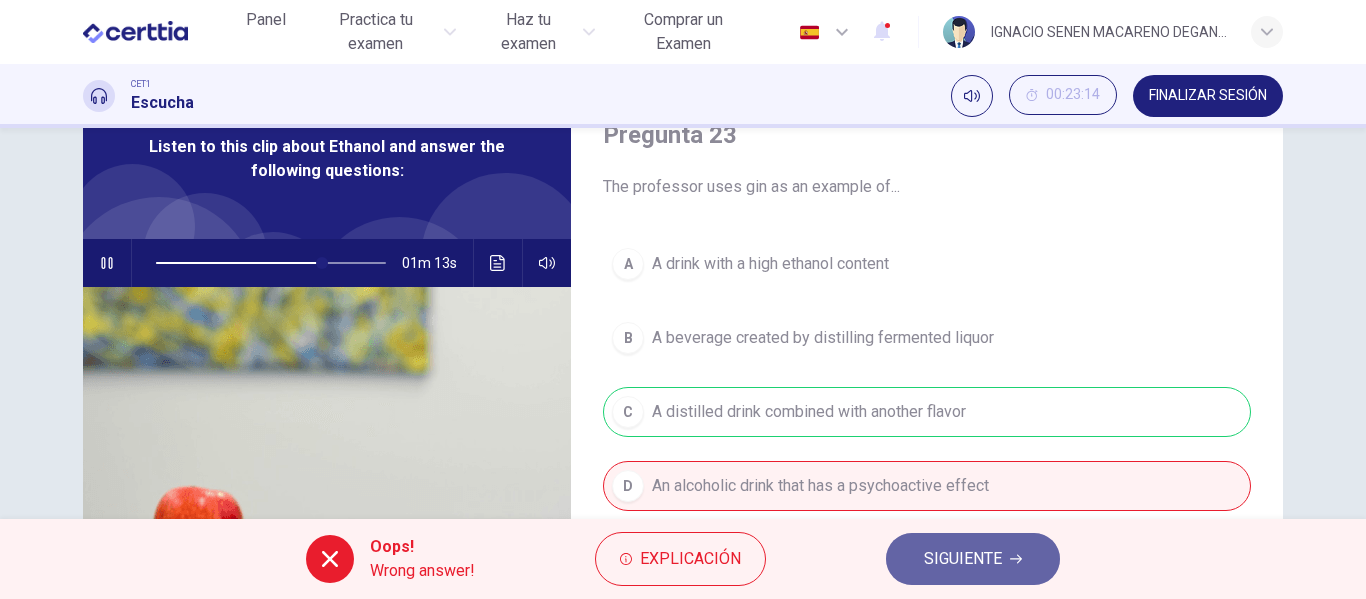 click on "SIGUIENTE" at bounding box center [973, 559] 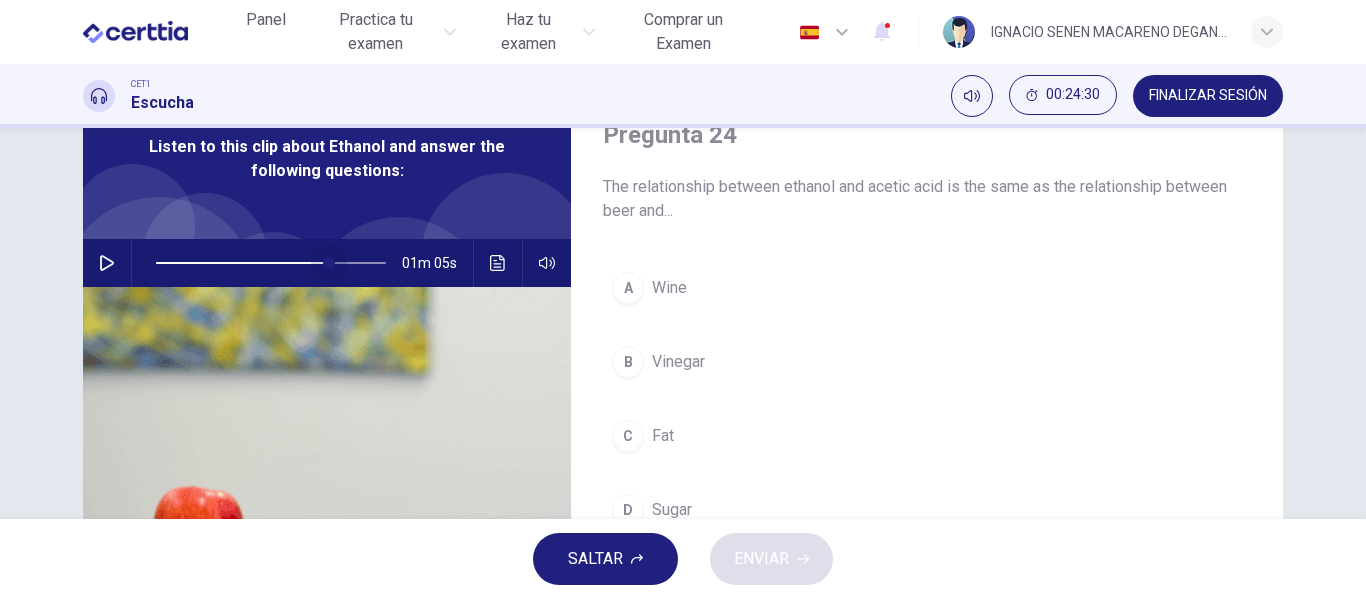 click at bounding box center [271, 263] 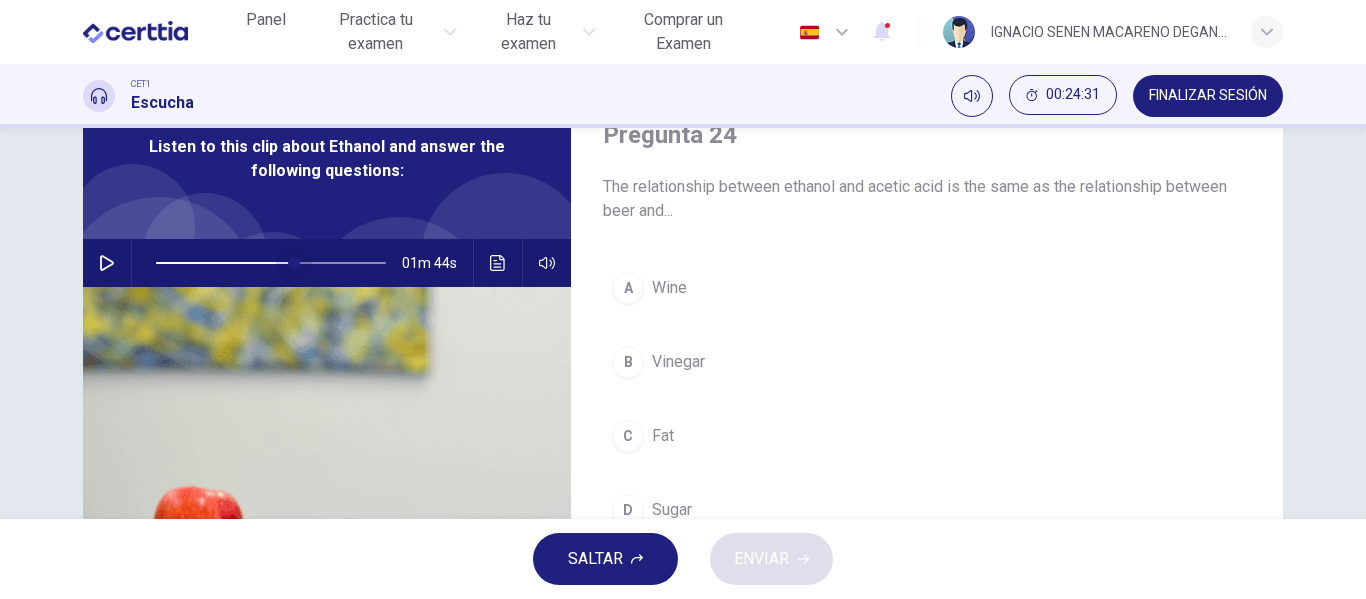 click at bounding box center (271, 263) 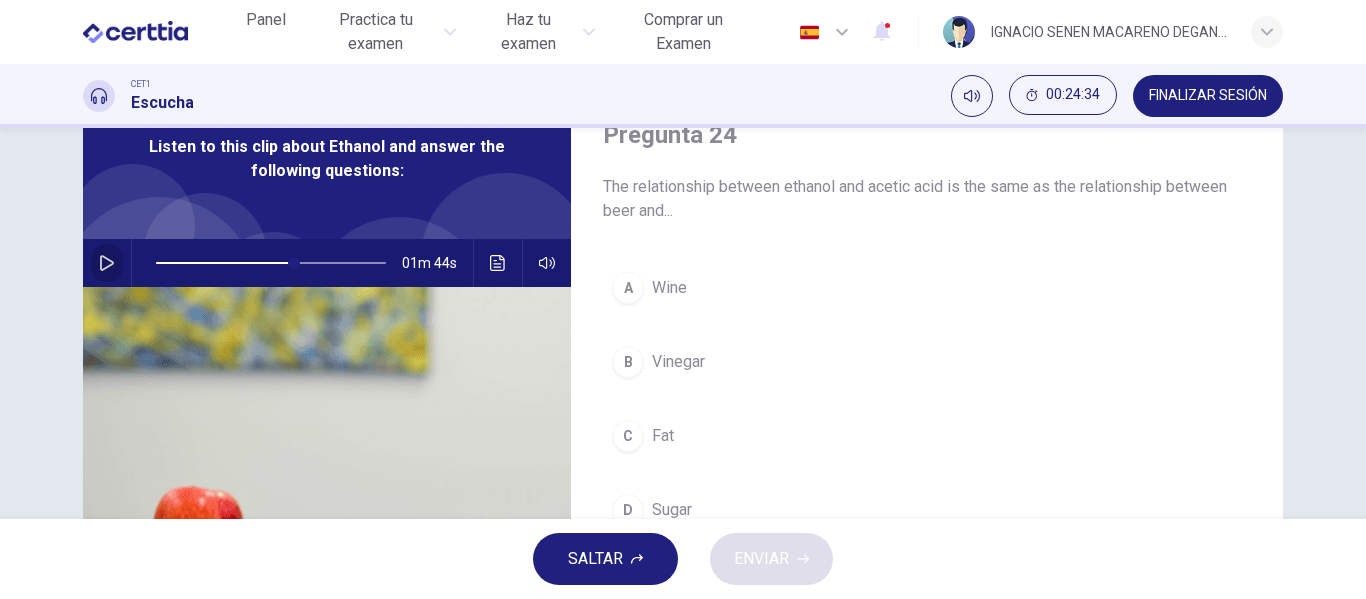 click at bounding box center (107, 263) 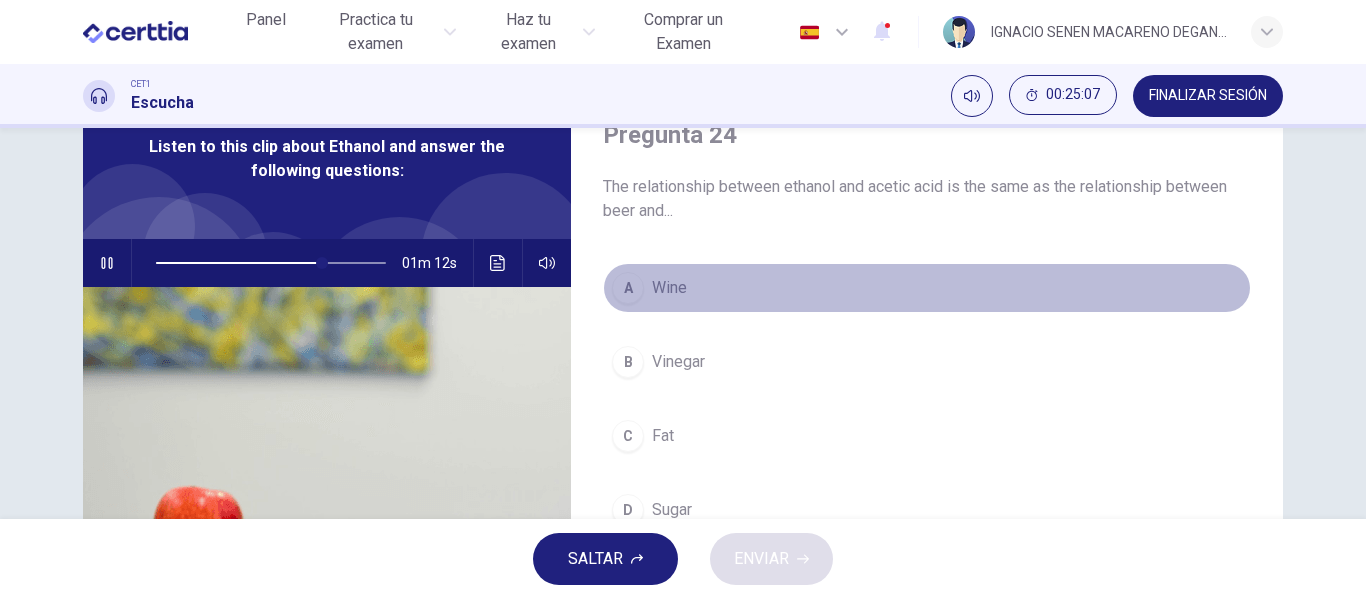 click on "Wine" at bounding box center [669, 288] 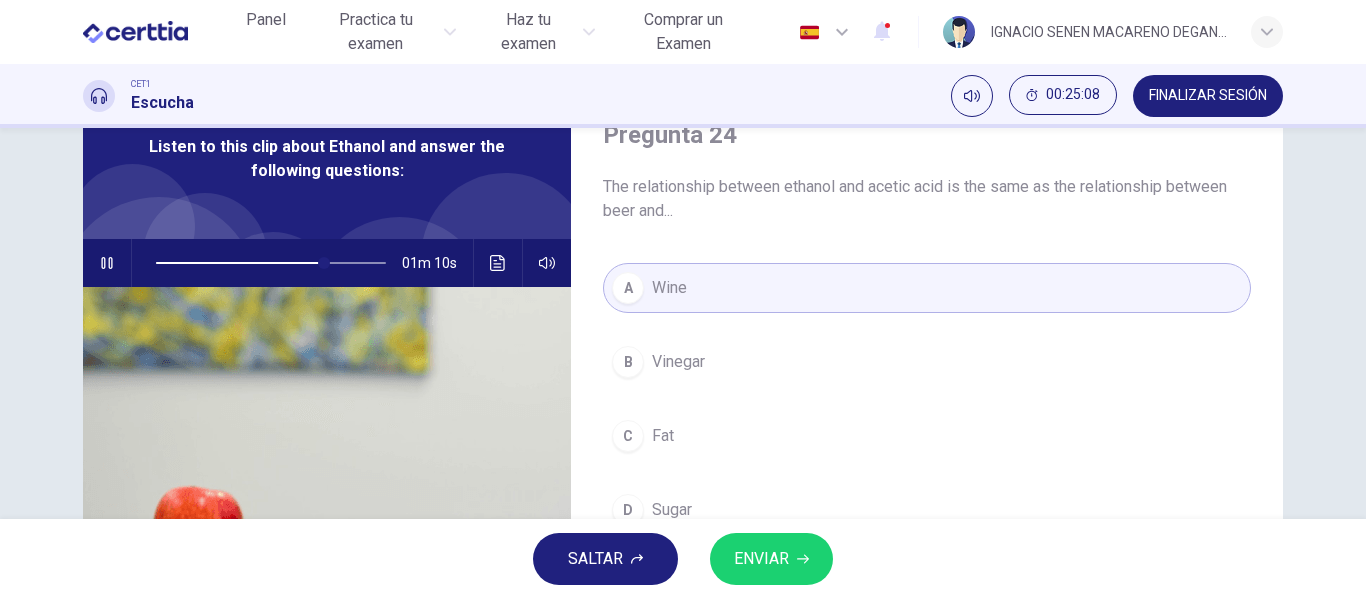 click on "ENVIAR" at bounding box center (761, 559) 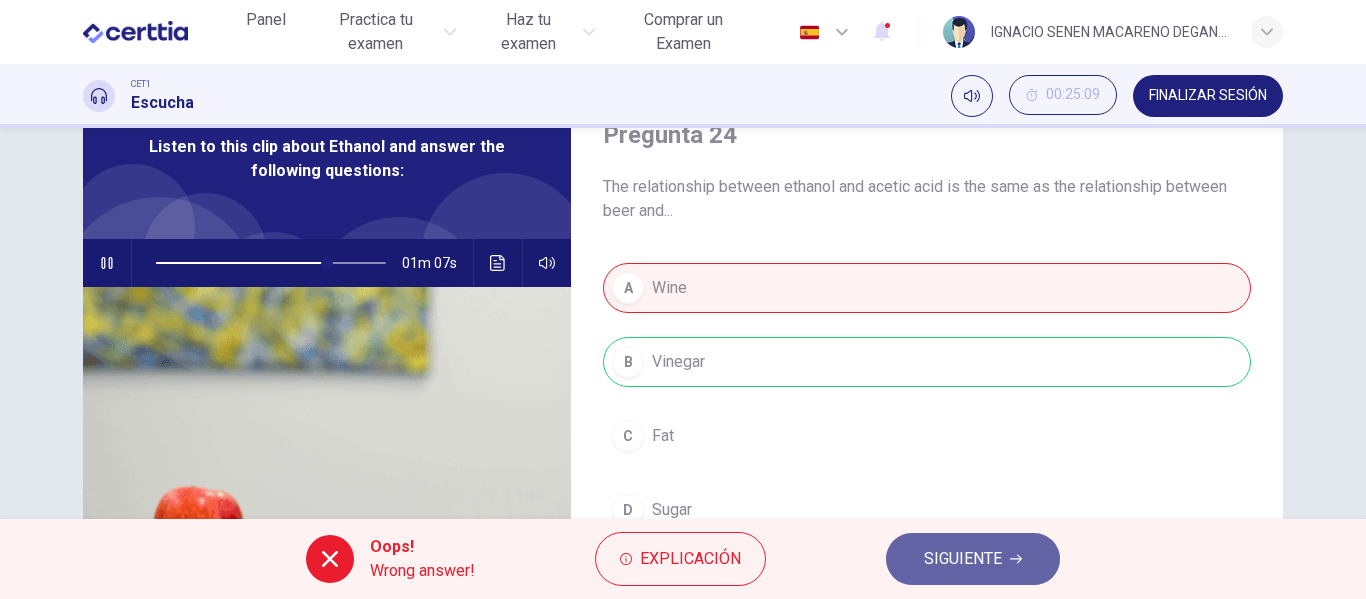 click on "SIGUIENTE" at bounding box center [963, 559] 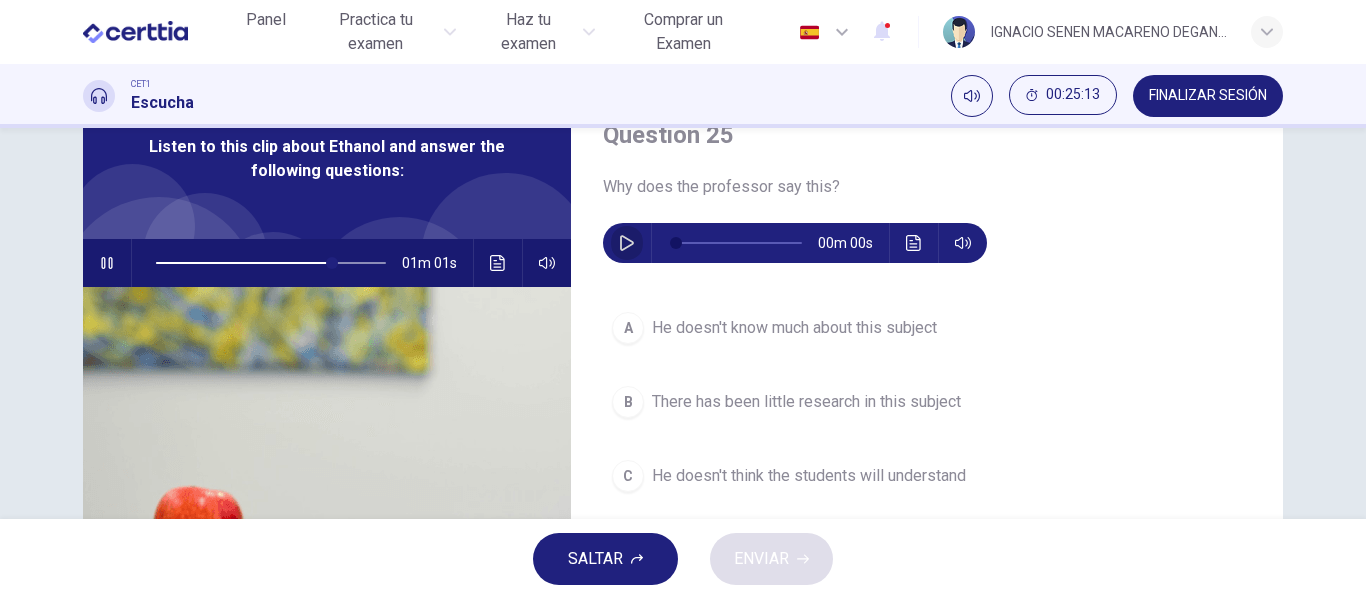 click at bounding box center [627, 243] 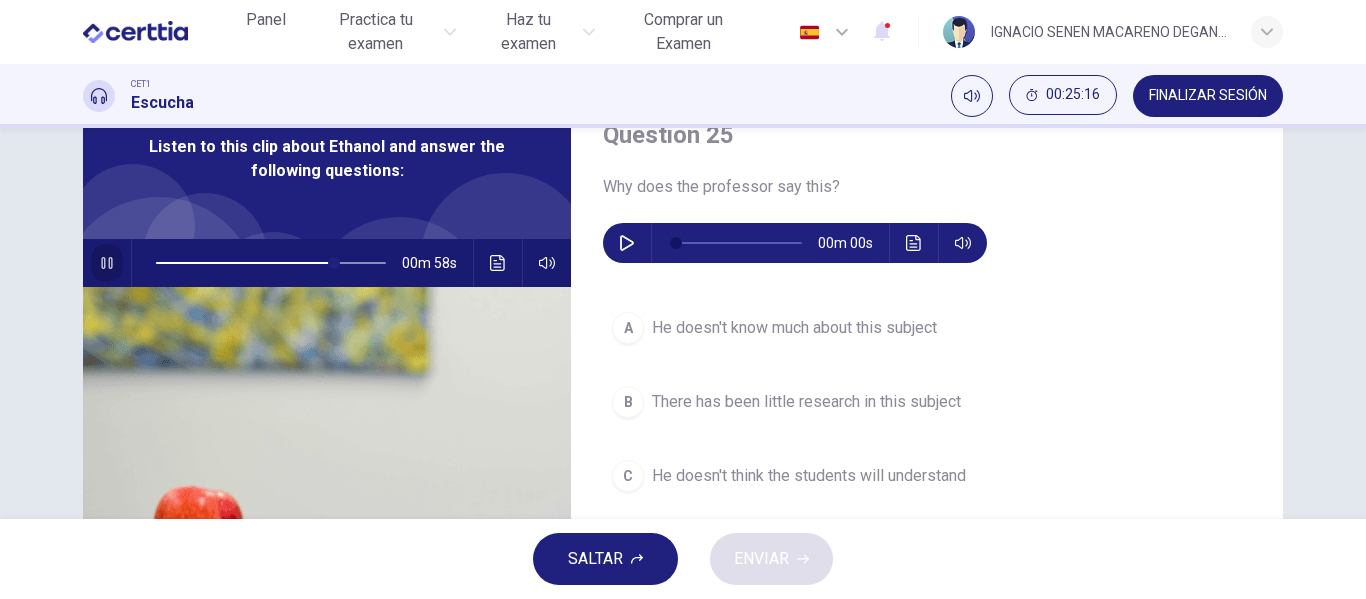 click at bounding box center [107, 263] 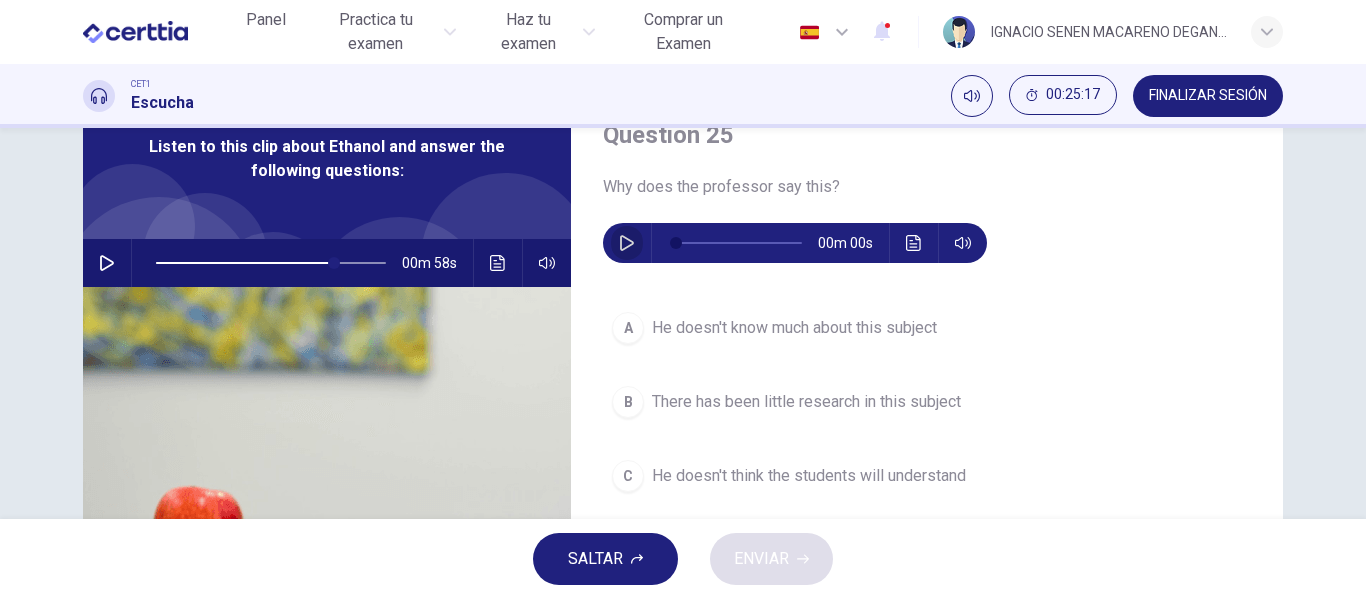 click at bounding box center (627, 243) 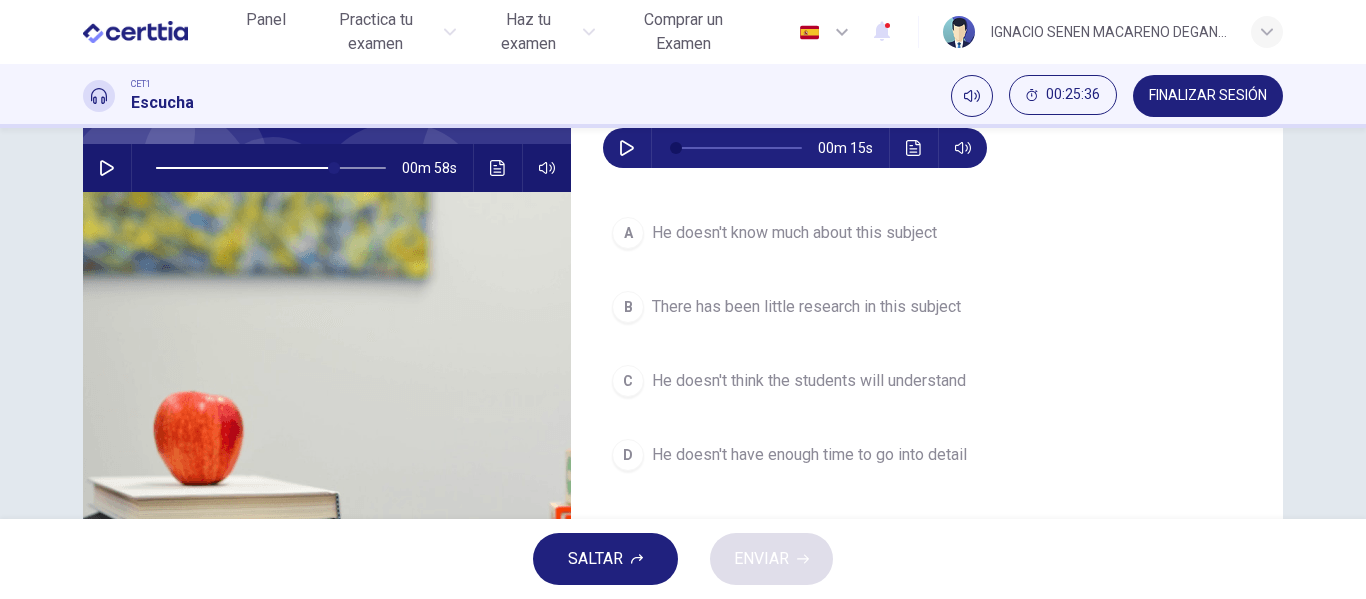 scroll, scrollTop: 179, scrollLeft: 0, axis: vertical 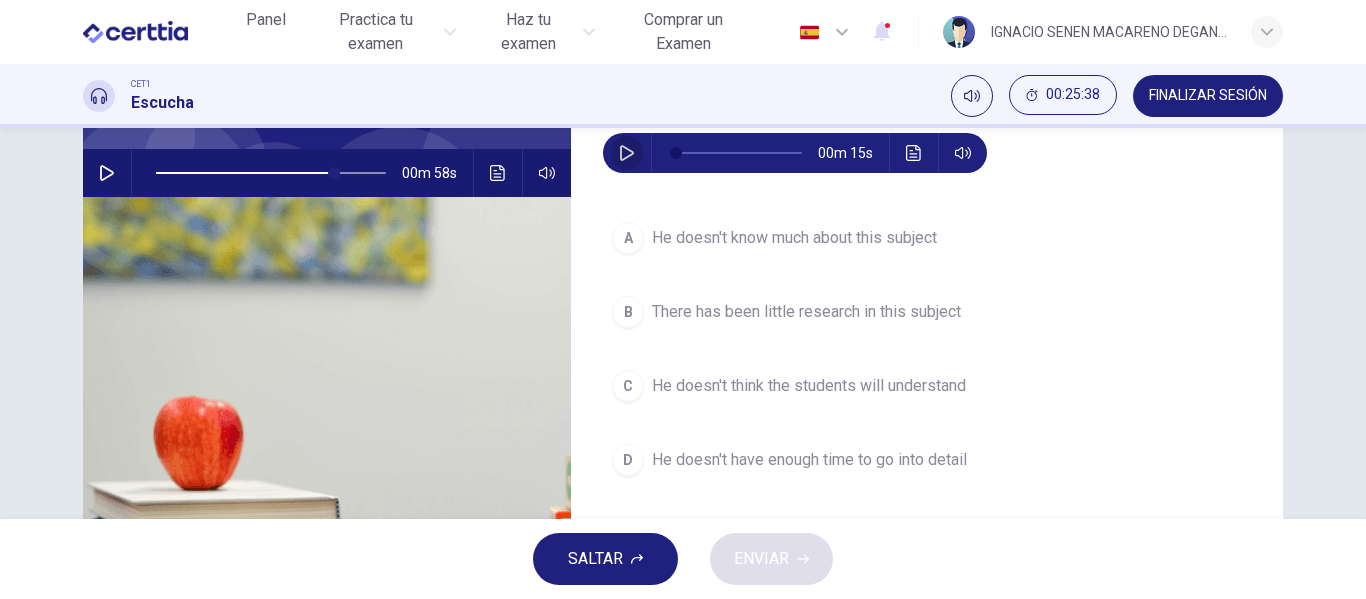 click at bounding box center (627, 153) 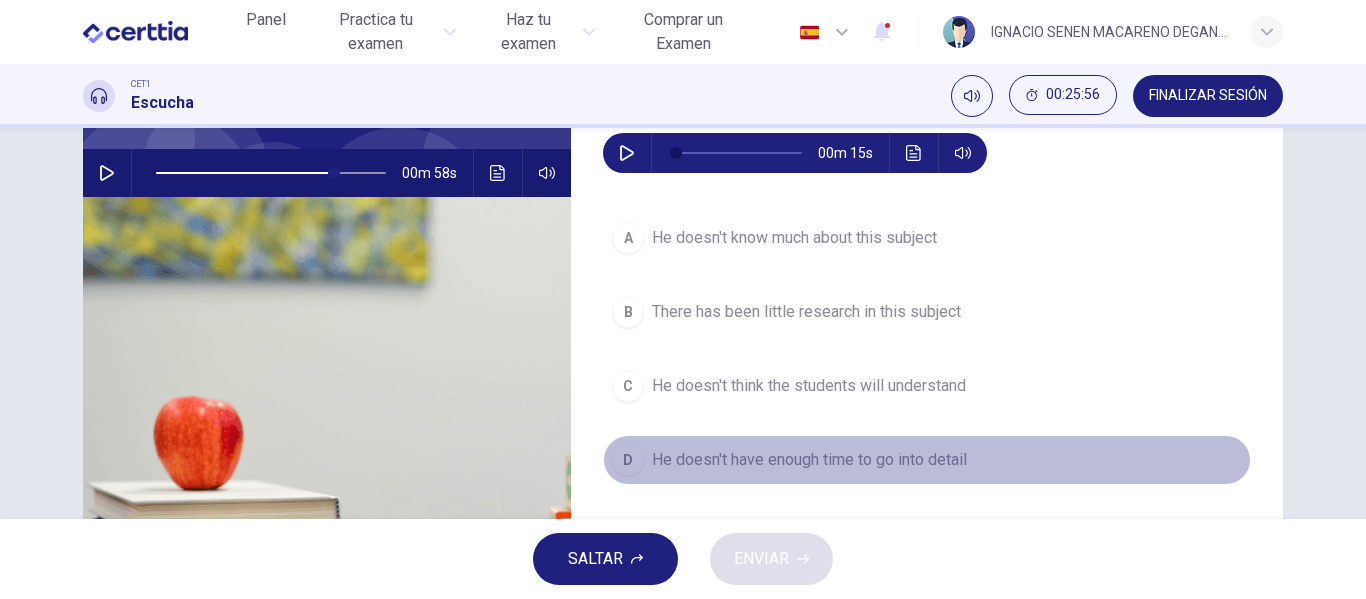 click on "He doesn't have enough time to go into detail" at bounding box center [794, 238] 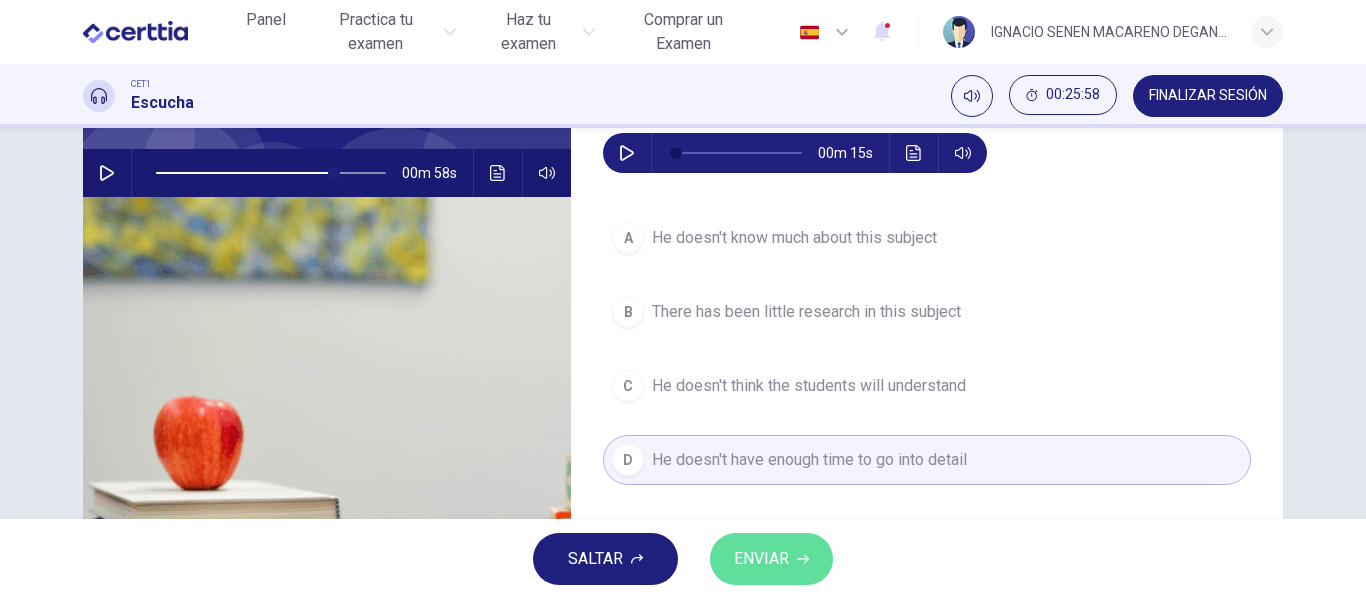 click on "ENVIAR" at bounding box center [761, 559] 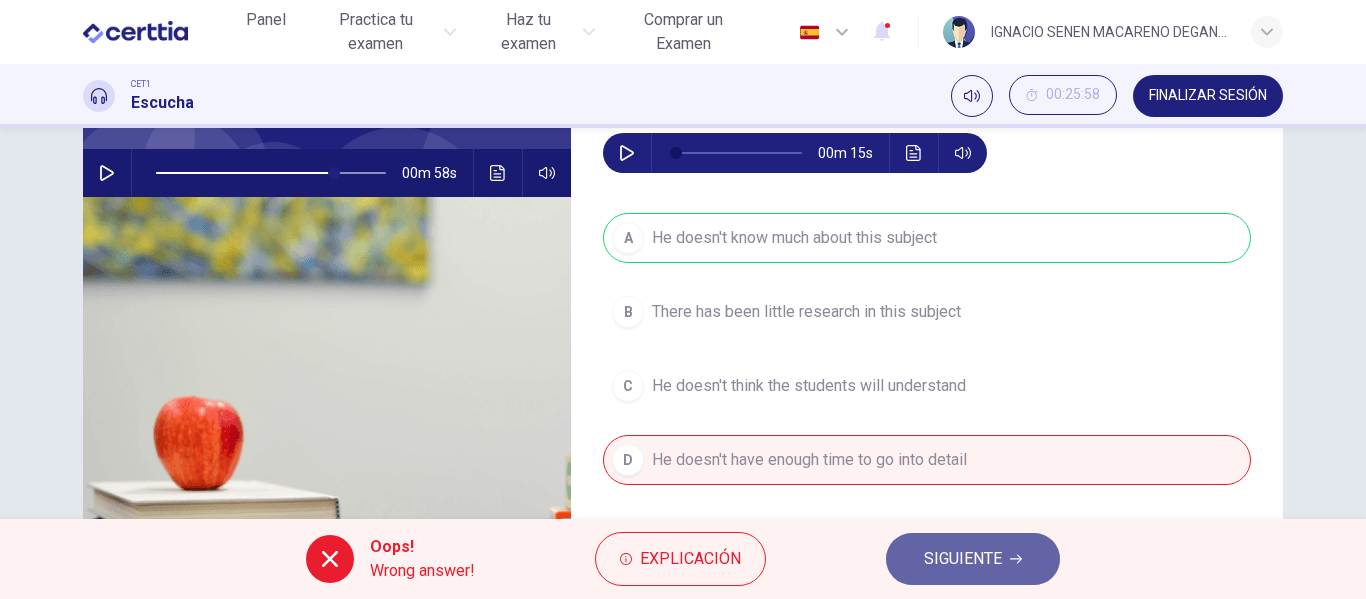 click on "SIGUIENTE" at bounding box center (963, 559) 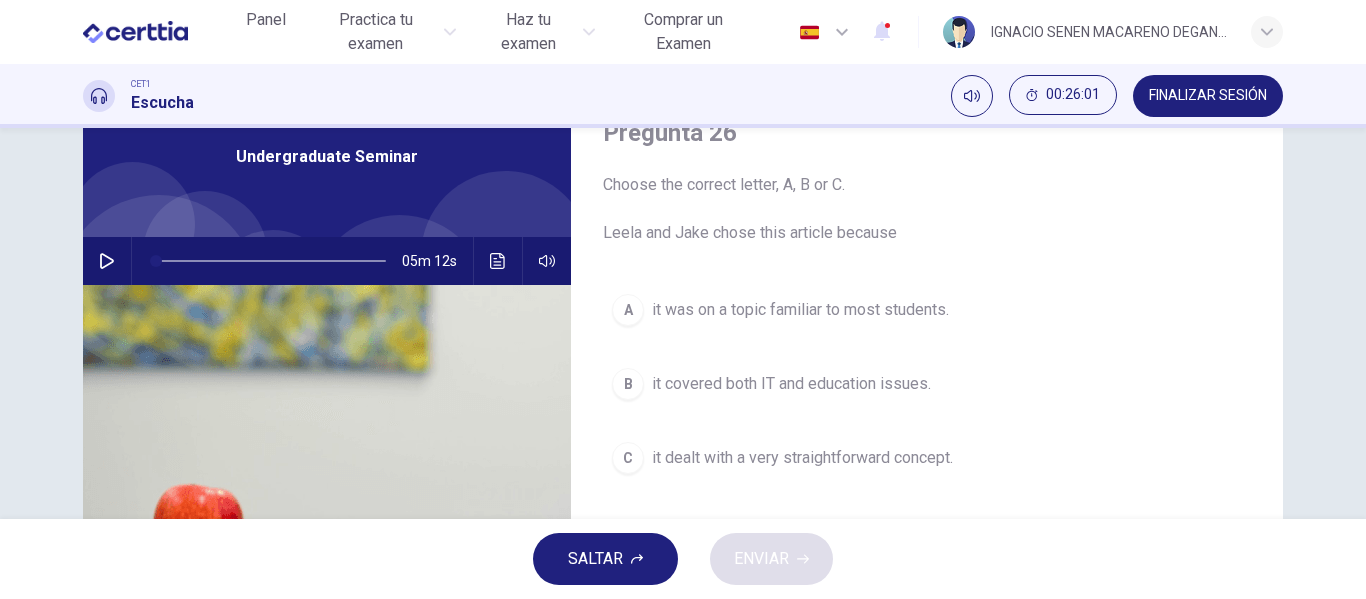 scroll, scrollTop: 93, scrollLeft: 0, axis: vertical 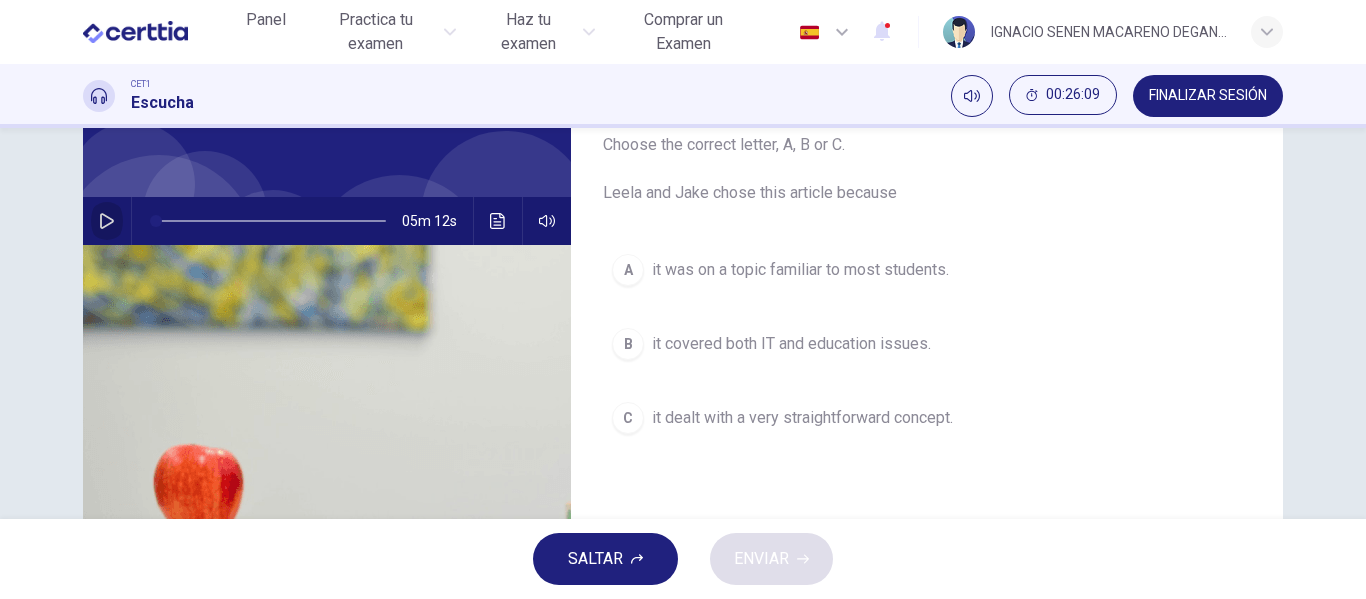 click at bounding box center [107, 221] 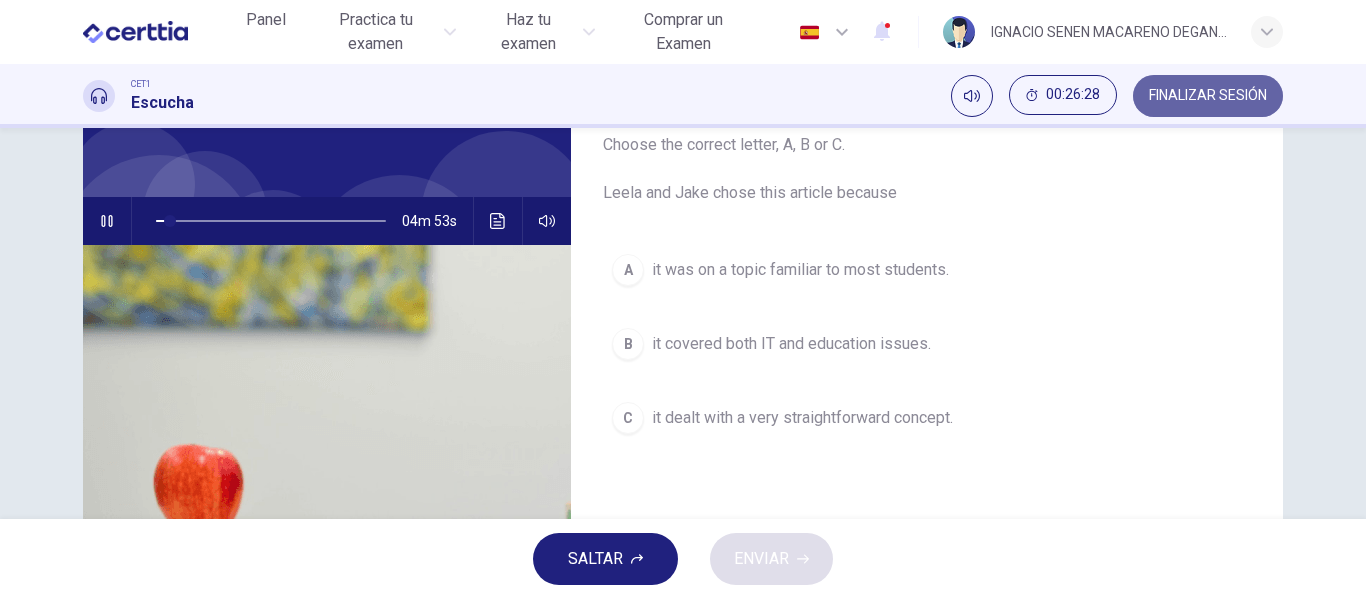 click on "FINALIZAR SESIÓN" at bounding box center [1208, 96] 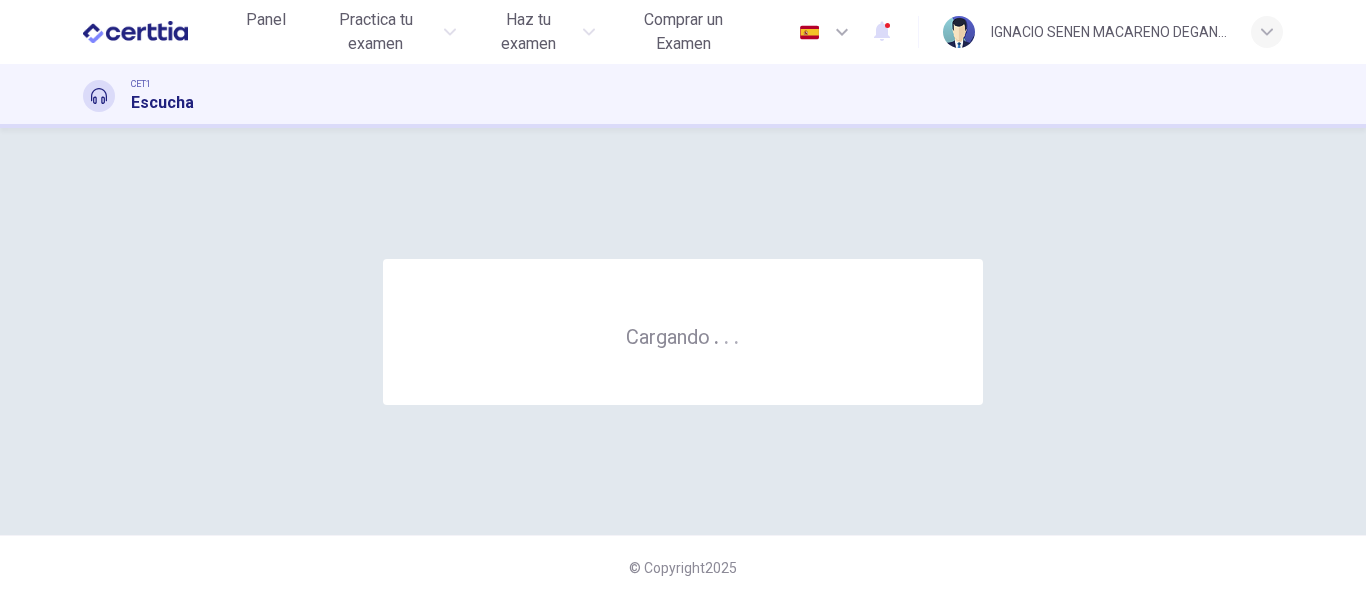 scroll, scrollTop: 0, scrollLeft: 0, axis: both 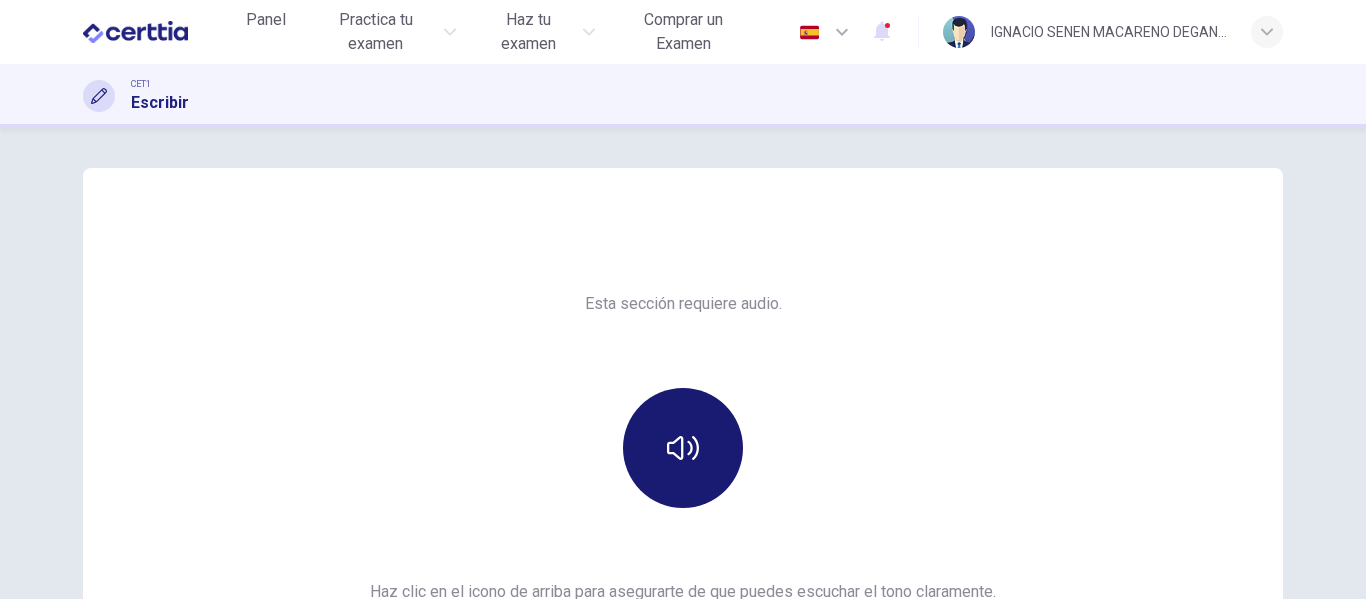 click at bounding box center (683, 448) 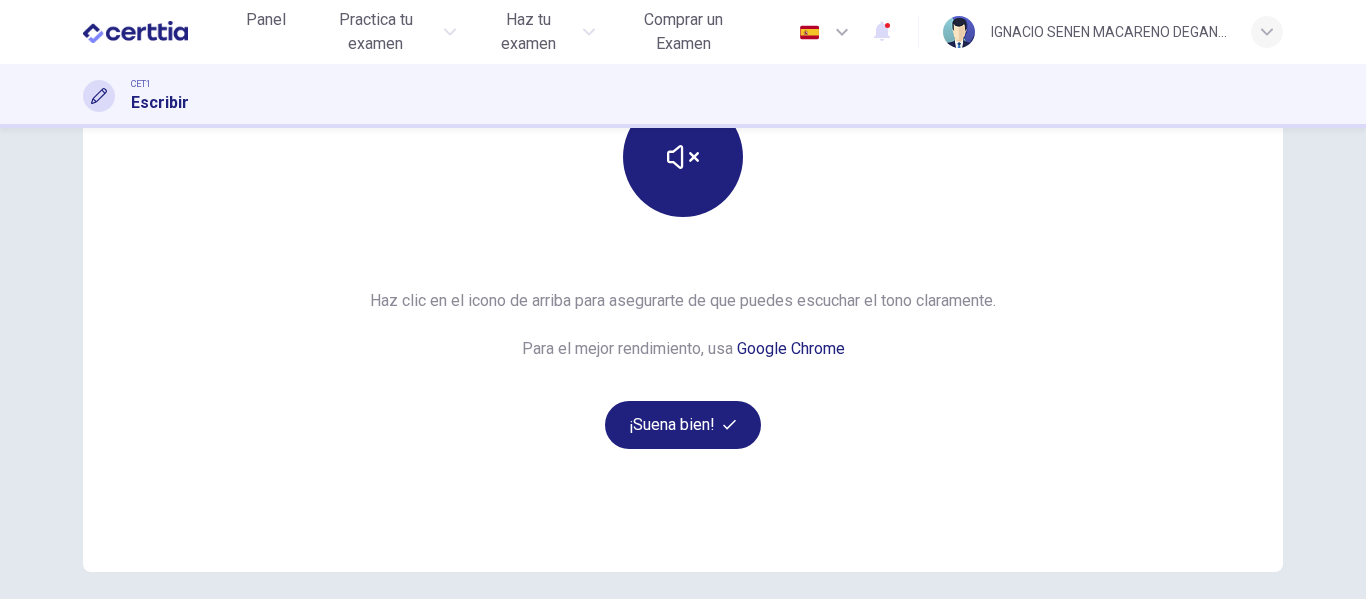 scroll, scrollTop: 308, scrollLeft: 0, axis: vertical 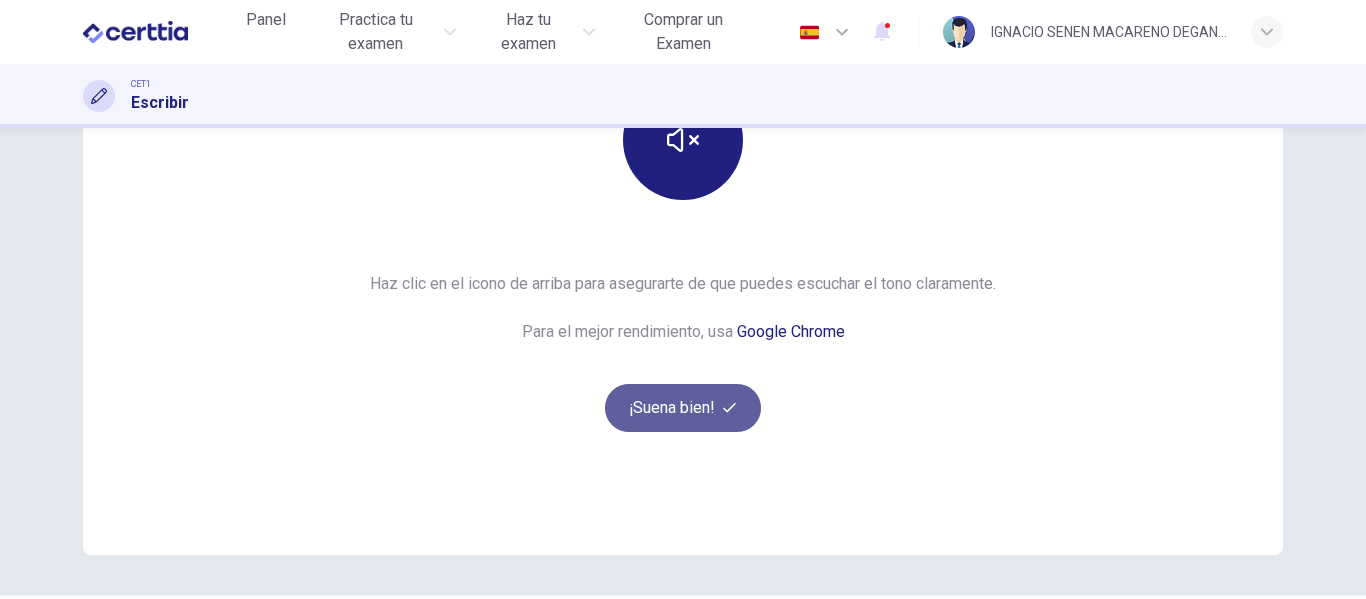click on "¡Suena bien!" at bounding box center (683, 408) 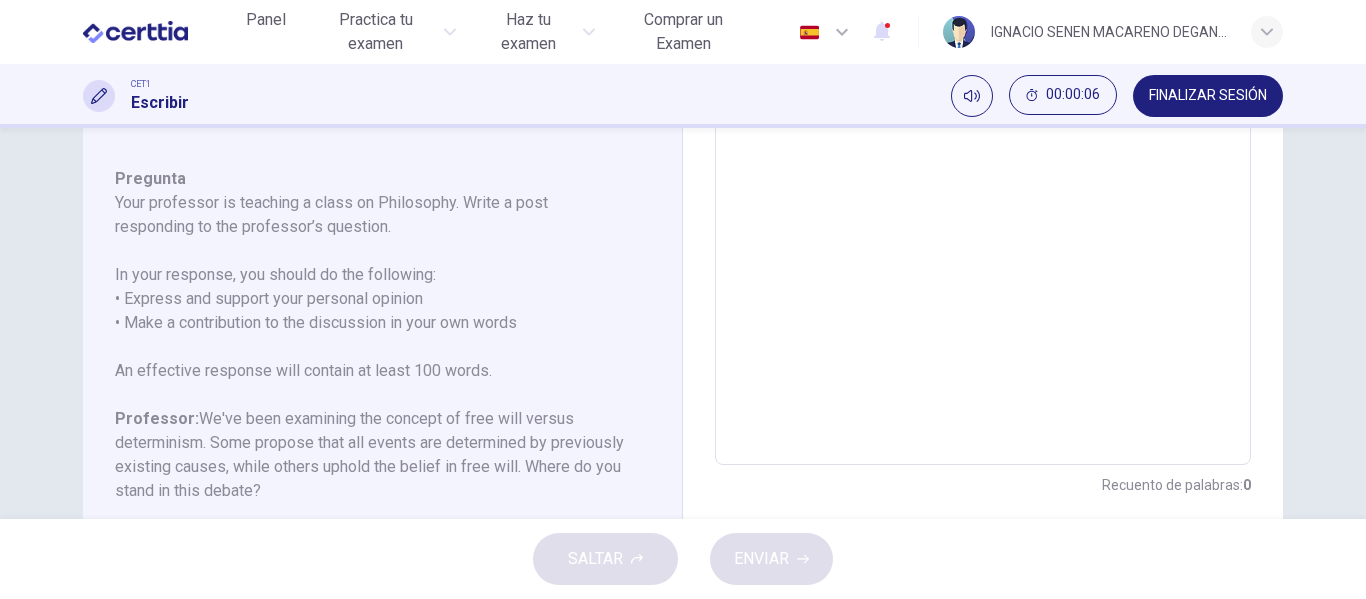 scroll, scrollTop: 463, scrollLeft: 0, axis: vertical 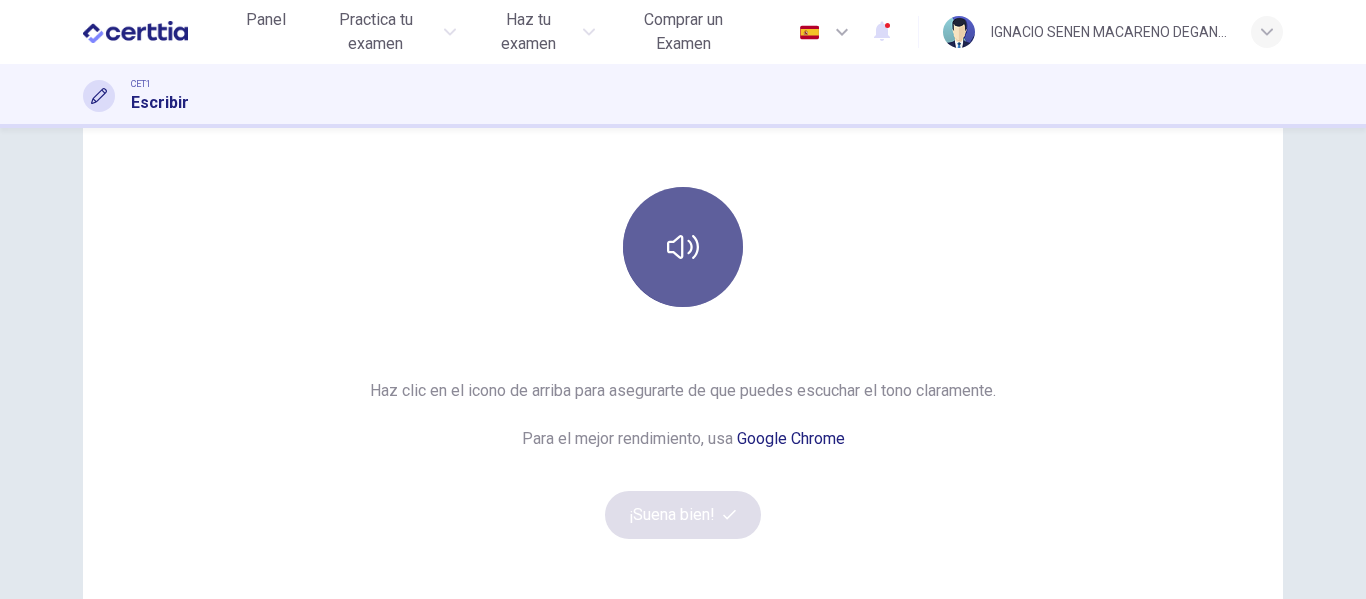 click at bounding box center [683, 247] 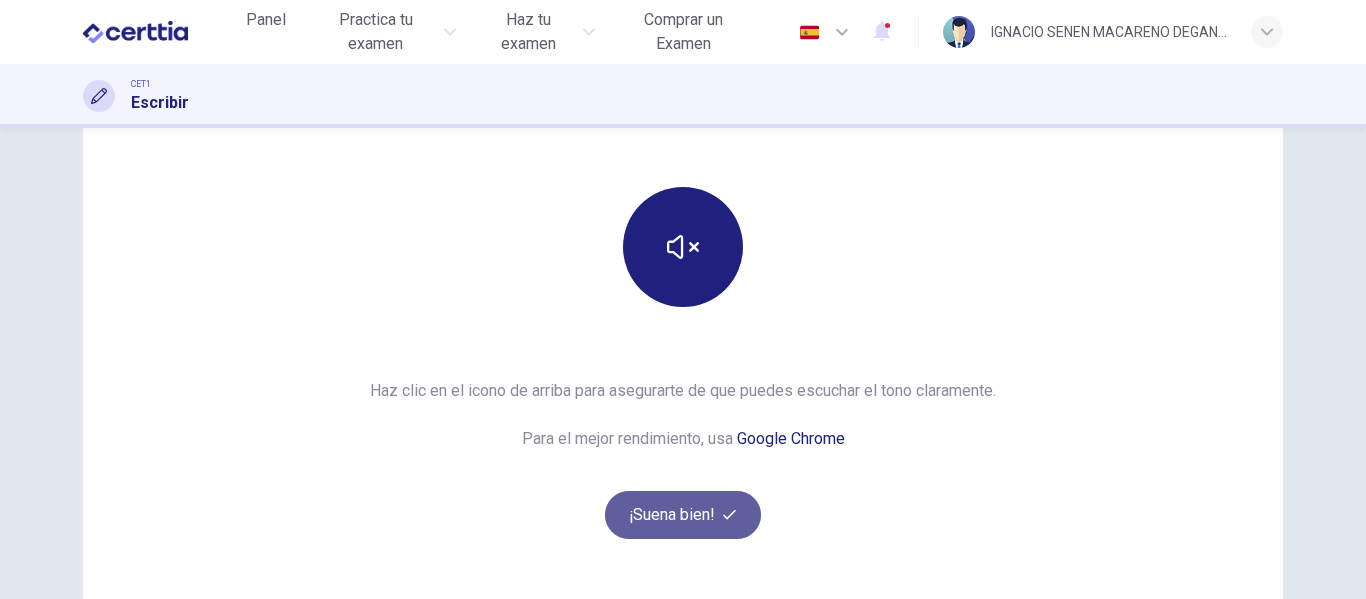 click on "¡Suena bien!" at bounding box center [683, 515] 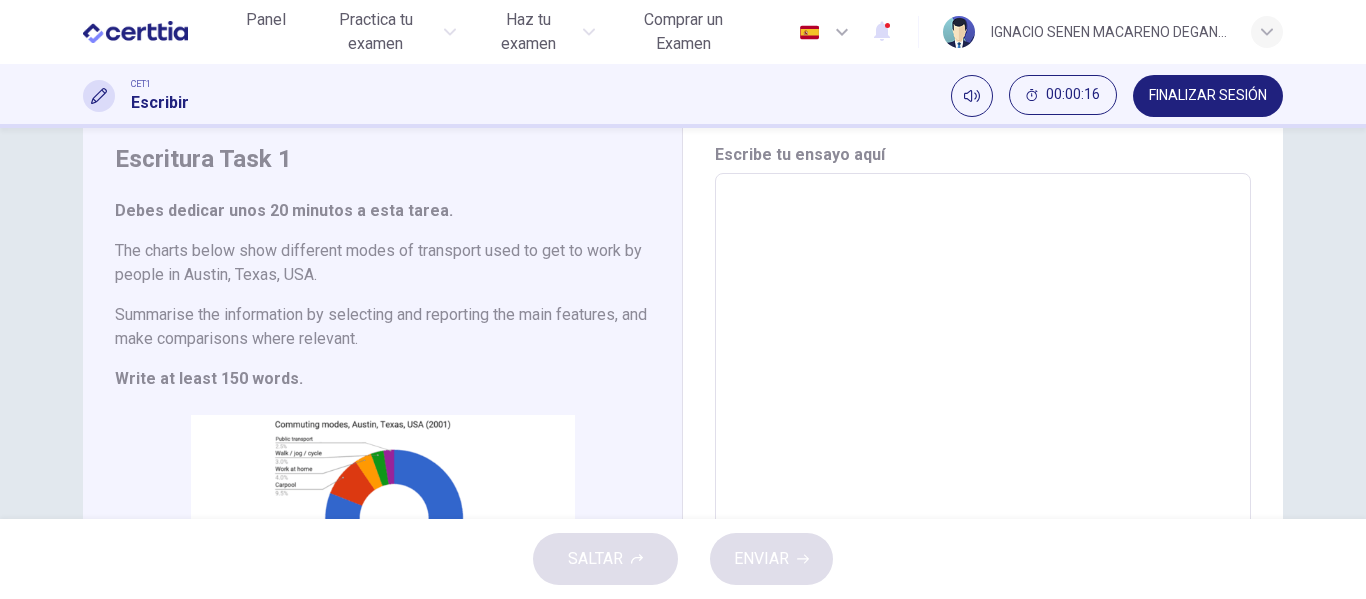 scroll, scrollTop: 63, scrollLeft: 0, axis: vertical 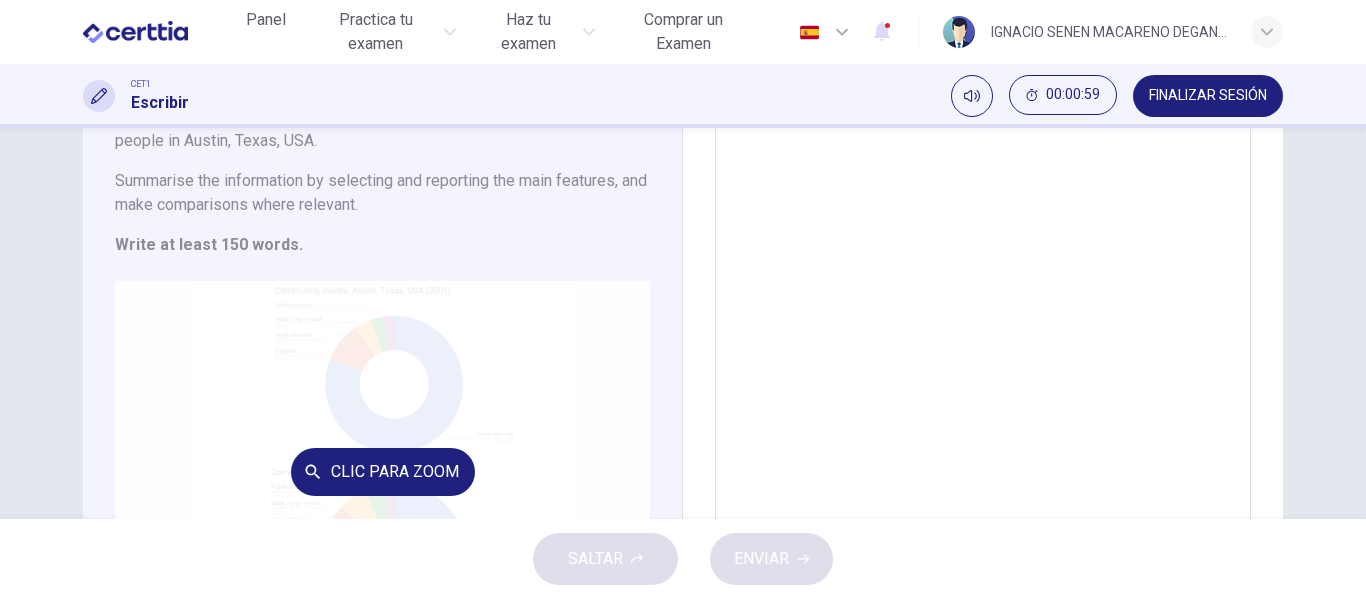 click on "Clic para zoom" at bounding box center [382, 471] 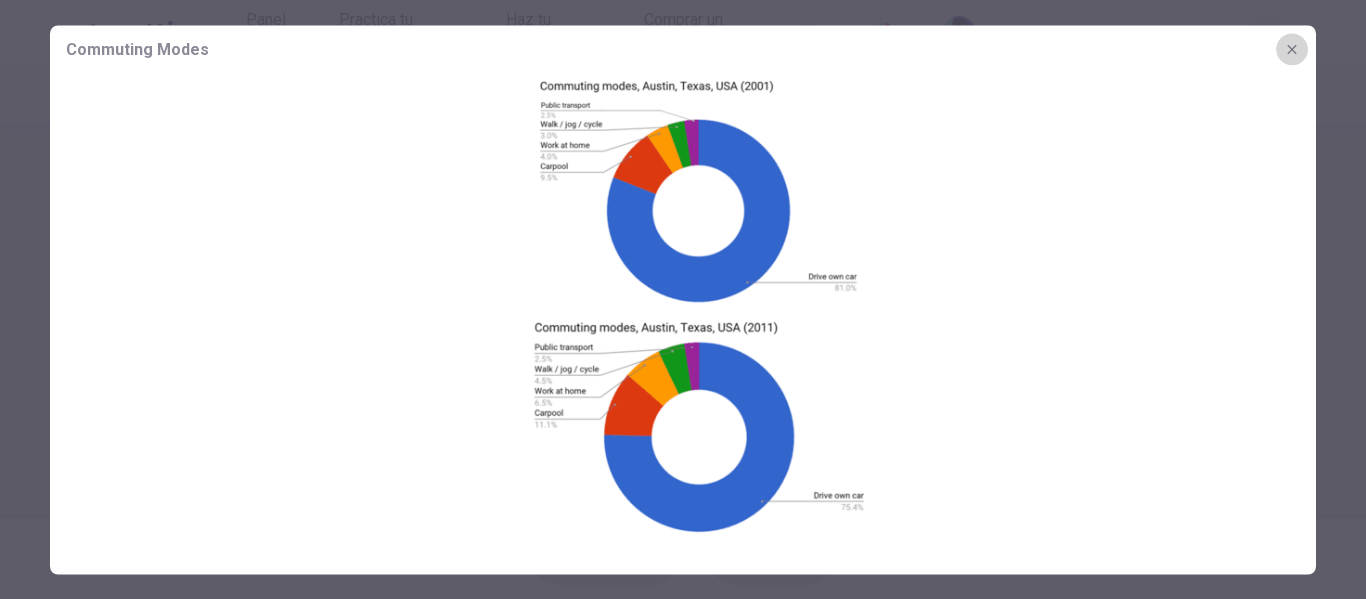 click at bounding box center (1292, 49) 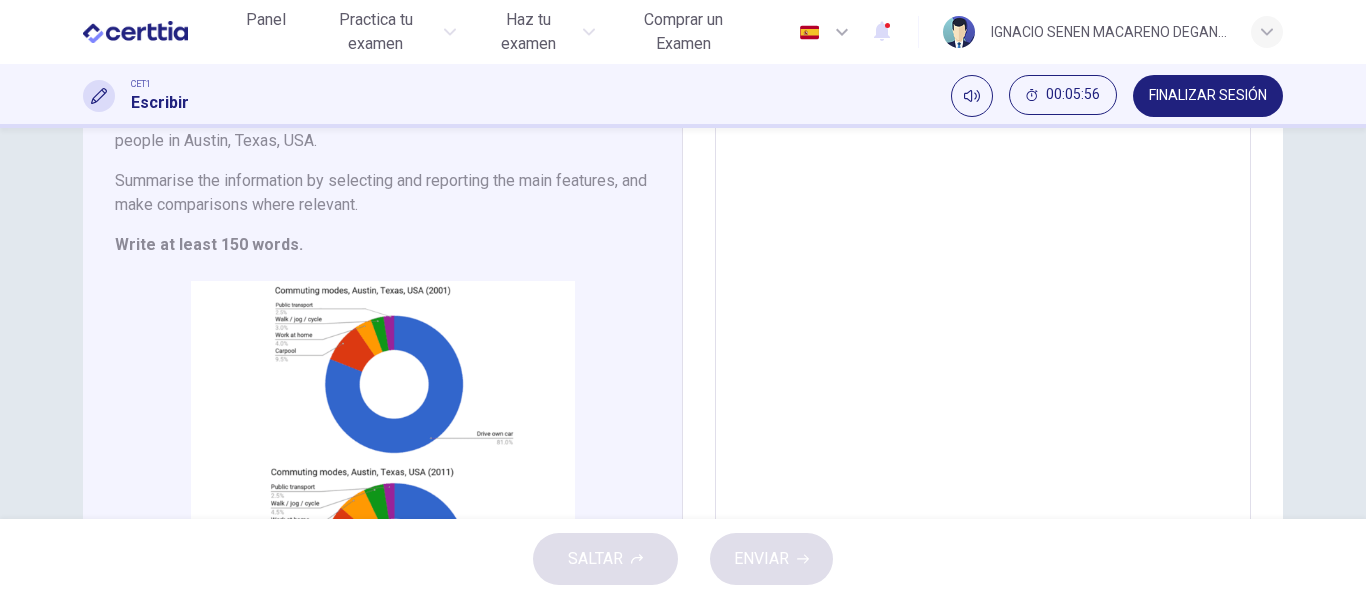 click at bounding box center (983, 335) 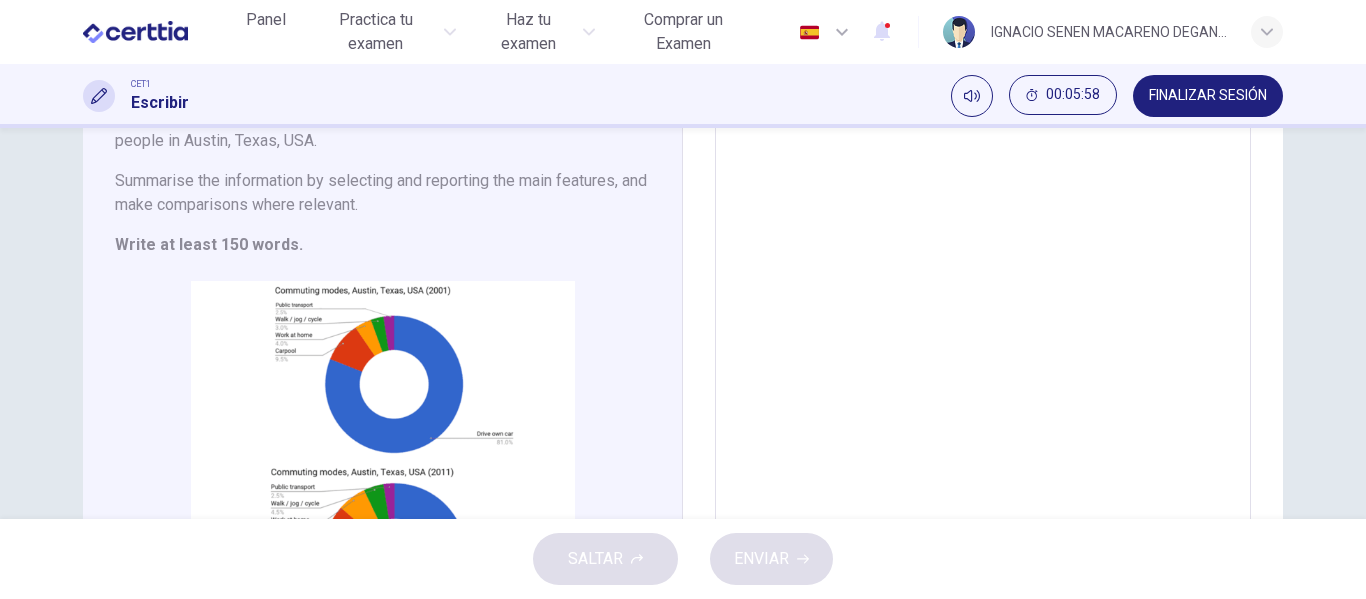 scroll, scrollTop: 0, scrollLeft: 0, axis: both 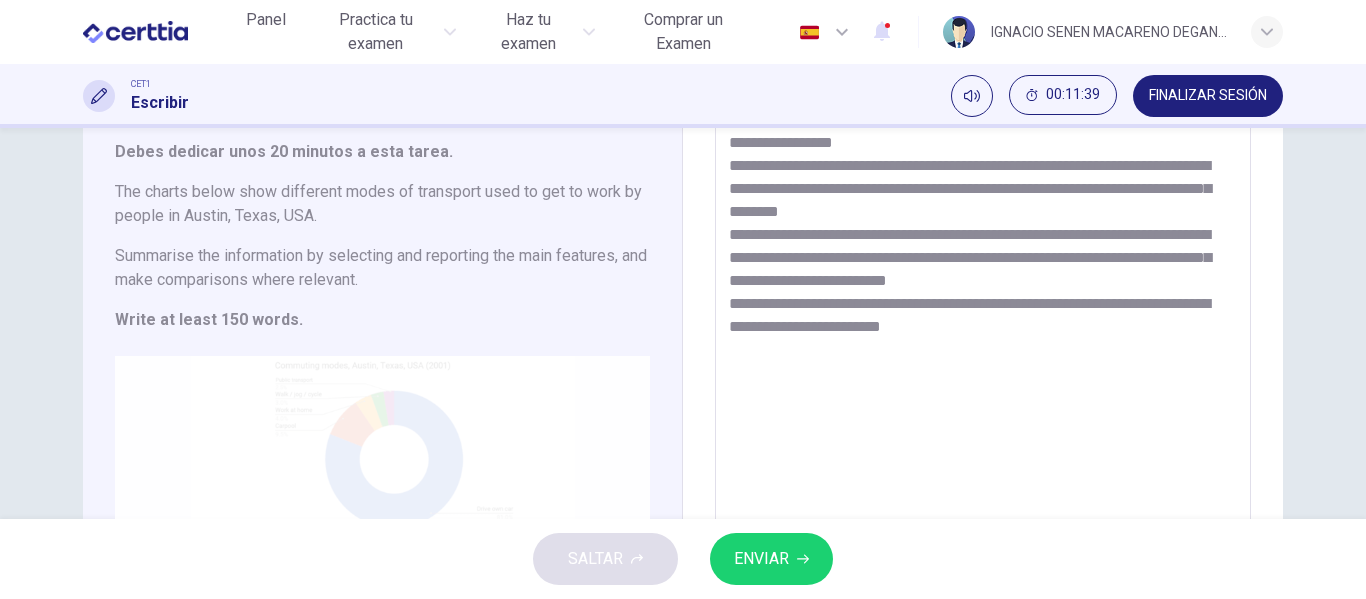 click on "Clic para zoom" at bounding box center [382, 546] 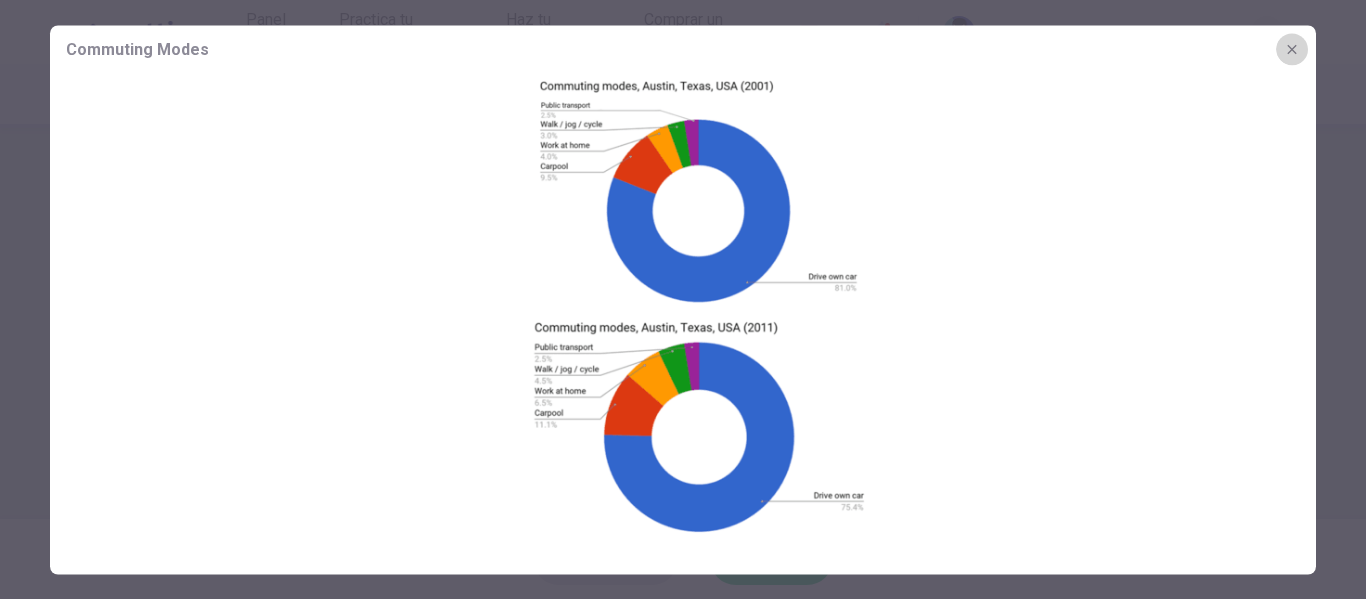 click at bounding box center [1292, 49] 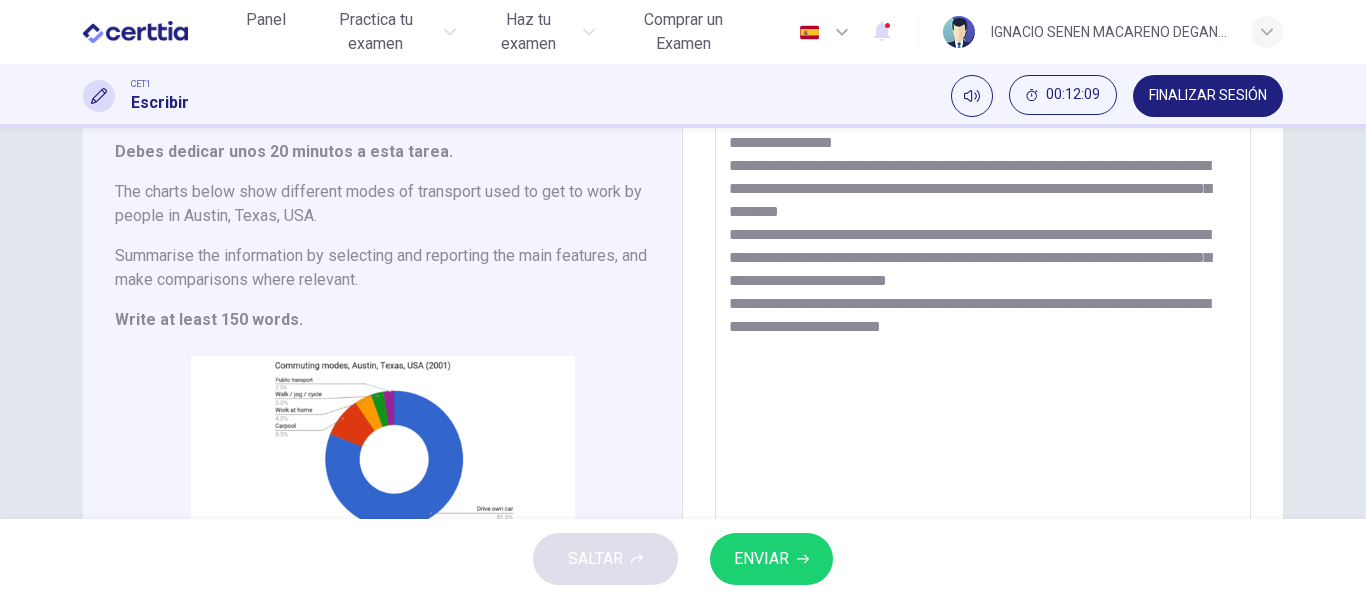 click on "**********" at bounding box center [983, 410] 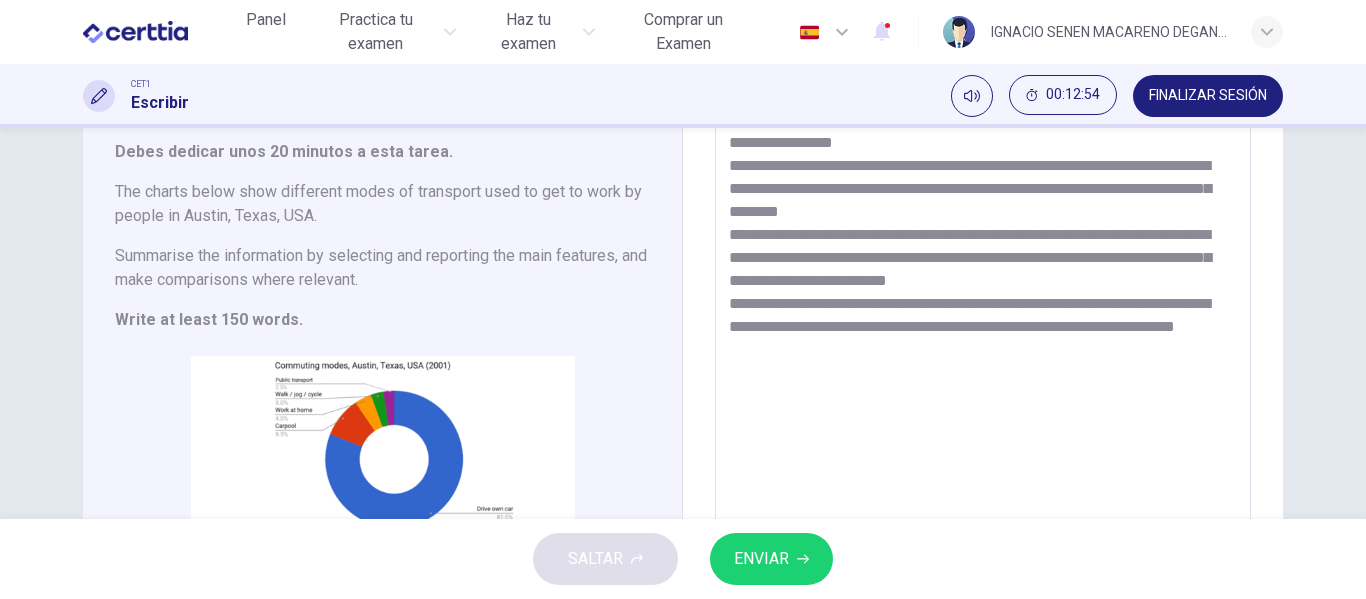 click on "**********" at bounding box center (983, 410) 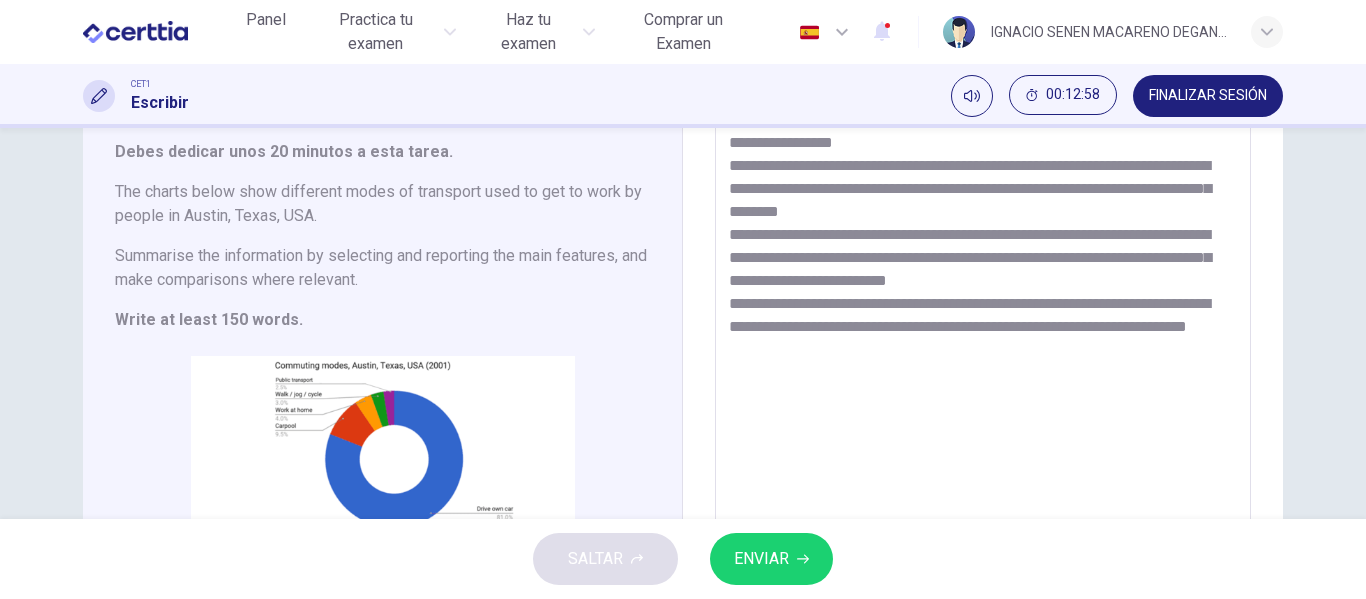 click on "**********" at bounding box center [983, 410] 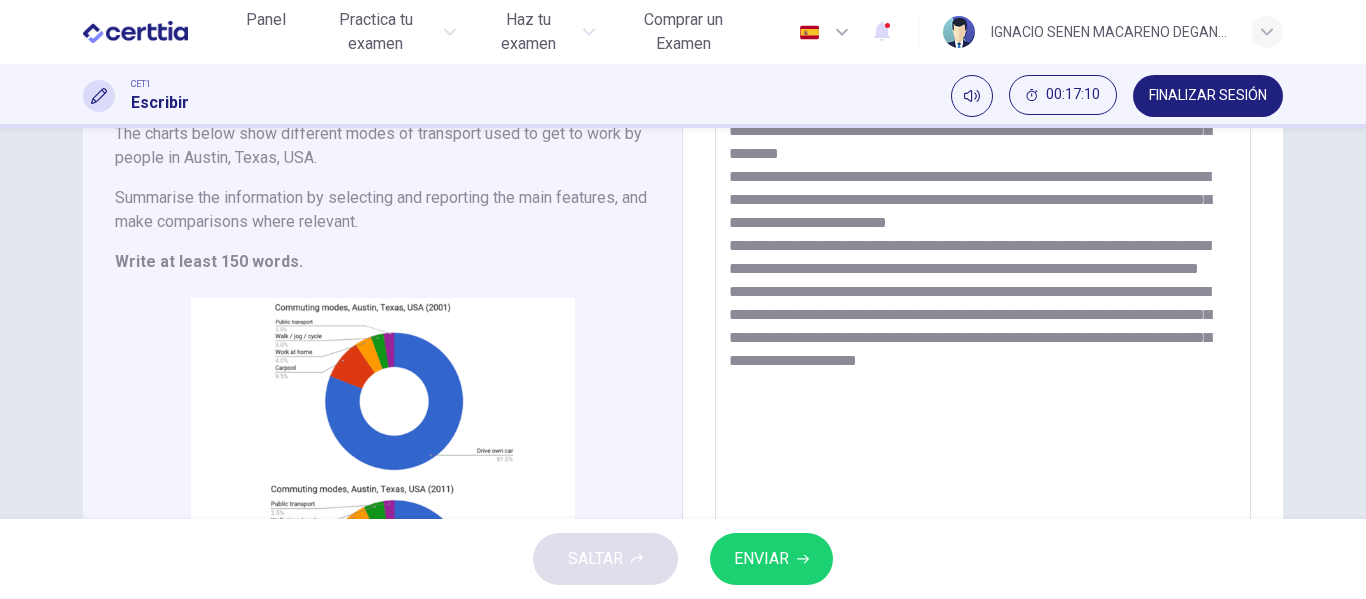scroll, scrollTop: 189, scrollLeft: 0, axis: vertical 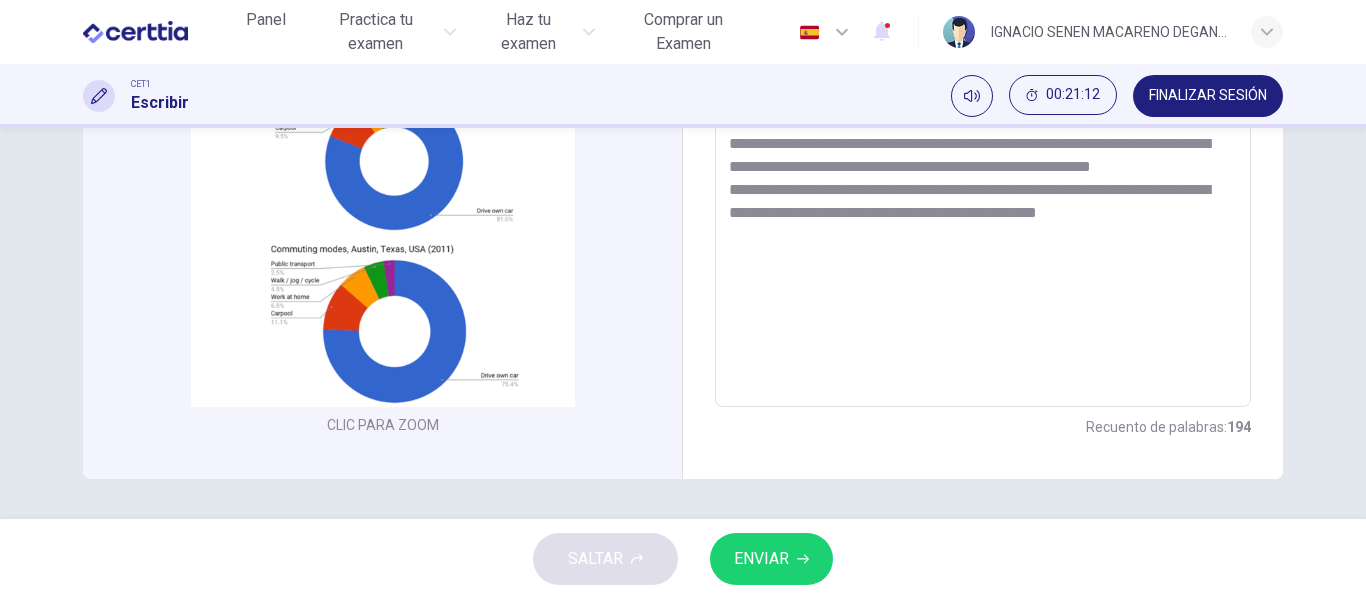 type on "**********" 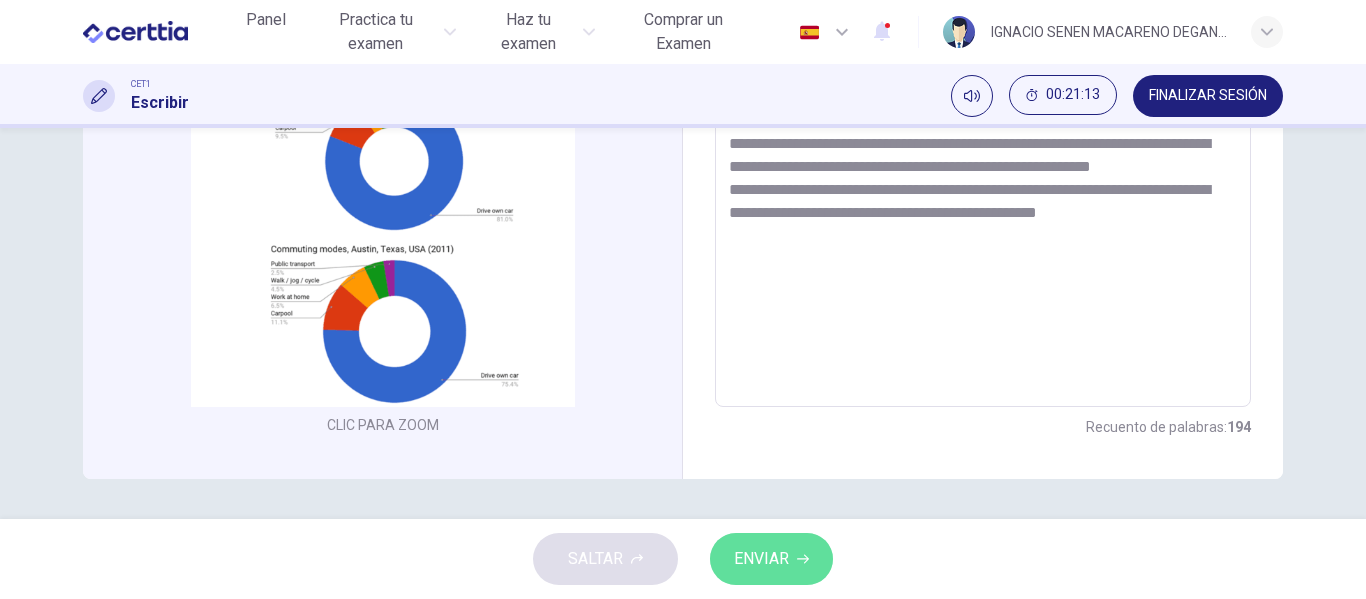 click on "ENVIAR" at bounding box center (761, 559) 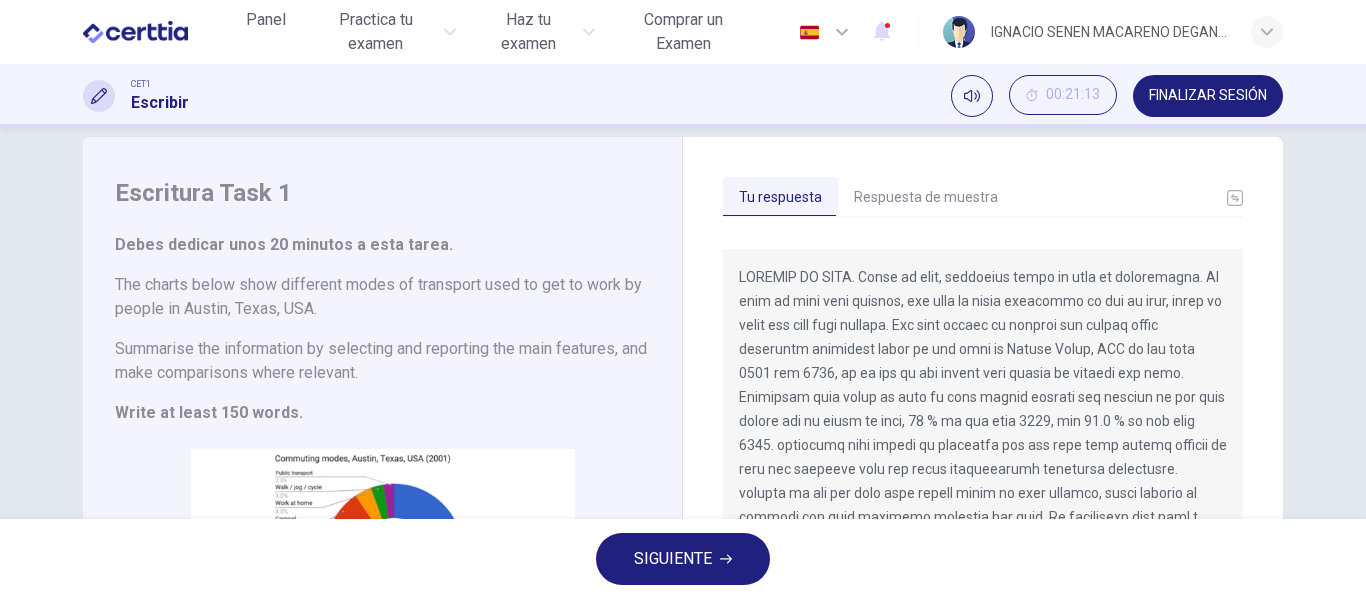 scroll, scrollTop: 9, scrollLeft: 0, axis: vertical 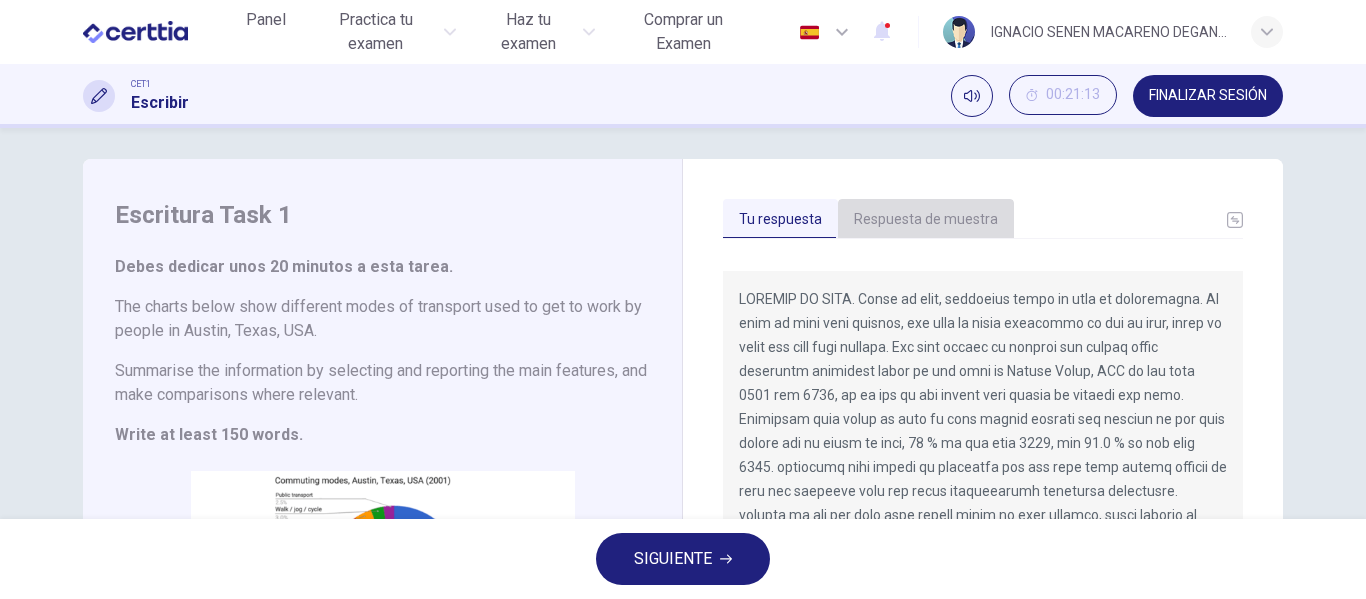 click on "Respuesta de muestra" at bounding box center [926, 220] 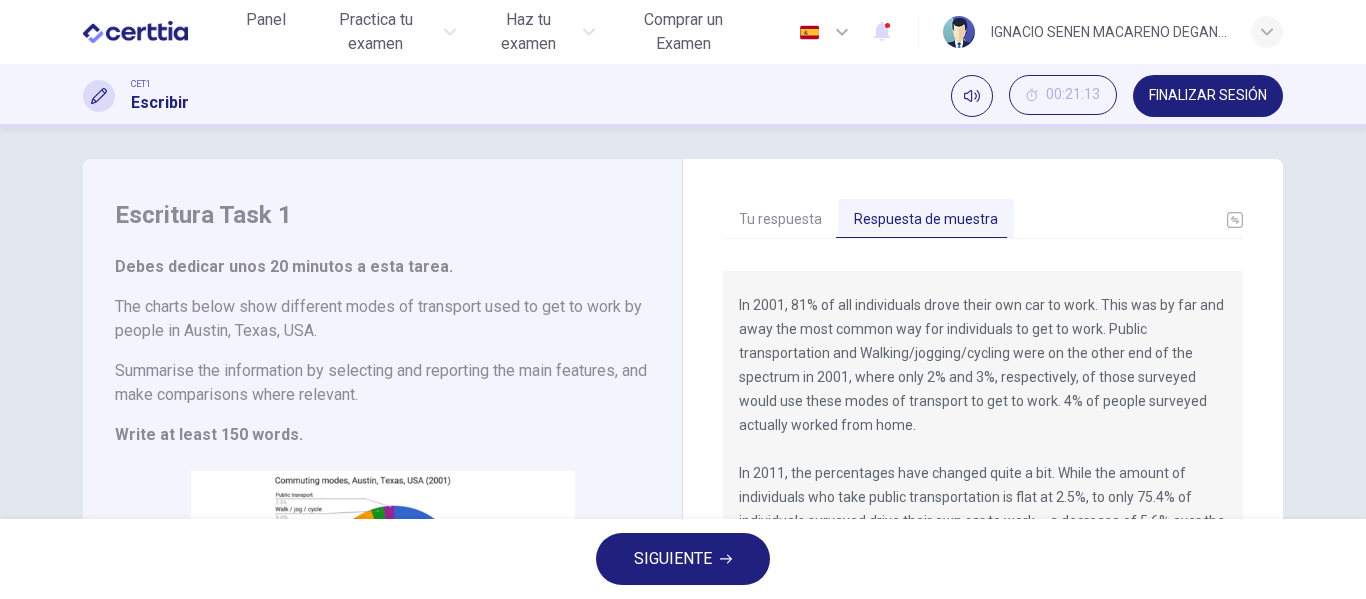 scroll, scrollTop: 168, scrollLeft: 0, axis: vertical 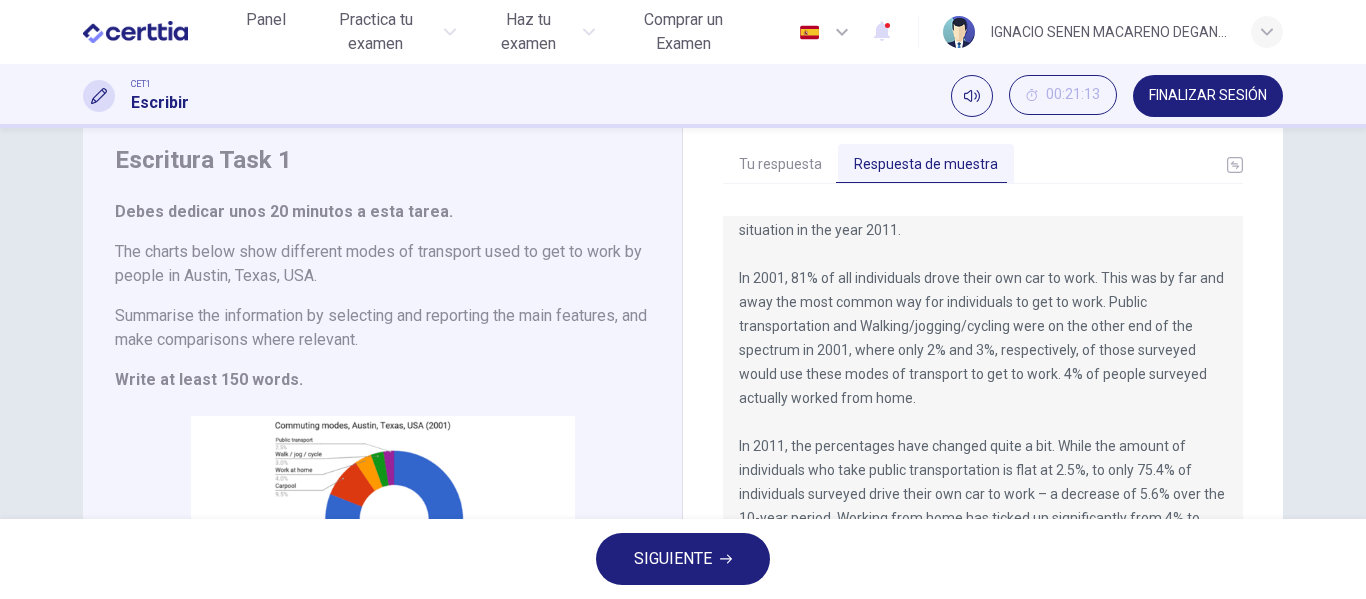 drag, startPoint x: 1248, startPoint y: 316, endPoint x: 1241, endPoint y: 384, distance: 68.359344 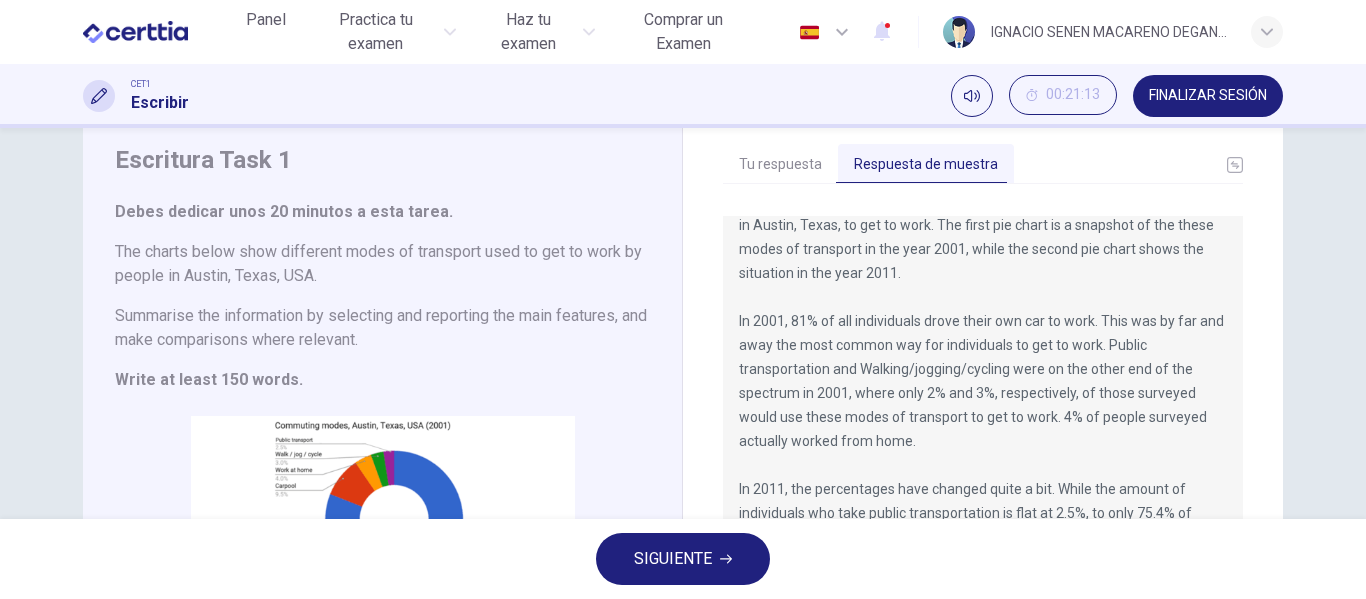 scroll, scrollTop: 45, scrollLeft: 0, axis: vertical 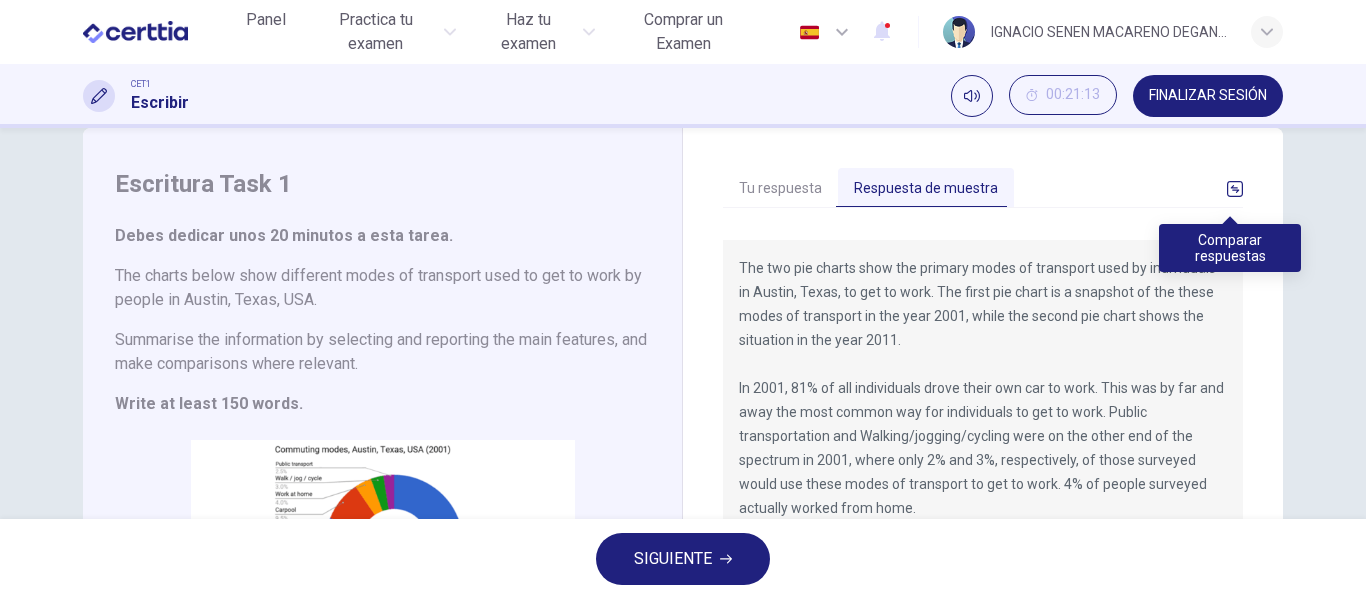 click at bounding box center [1235, 189] 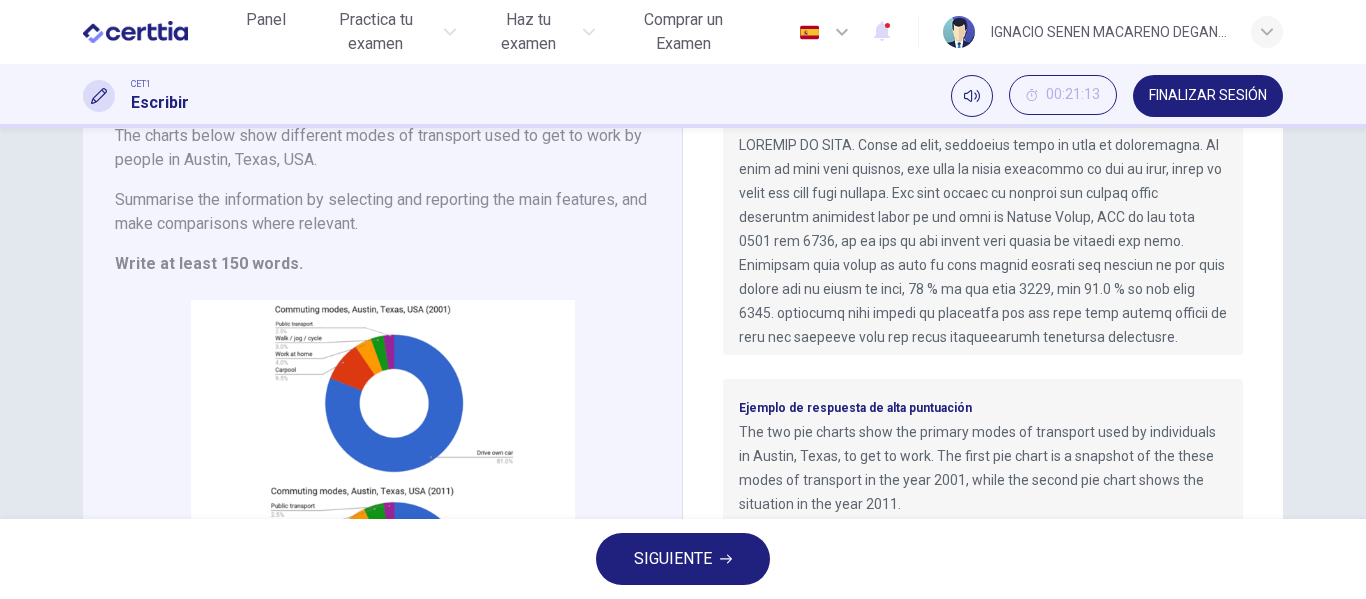scroll, scrollTop: 182, scrollLeft: 0, axis: vertical 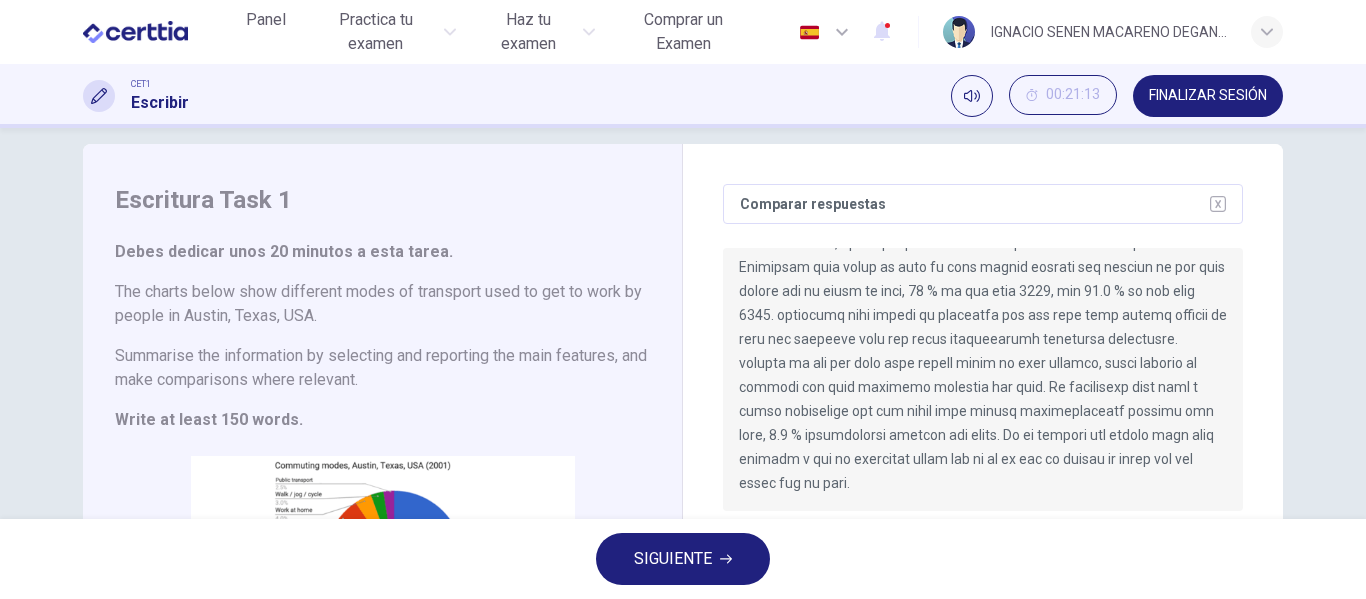 click on "Comparar respuestas Tu respuesta Ejemplo de respuesta de alta puntuación The two pie charts show the primary modes of transport used by individuals in Austin, Texas, to get to work. The first pie chart is a snapshot of the these modes of transport in the year 2001, while the second pie chart shows the situation in the year 2011.
In 2001, 81% of all individuals drove their own car to work. This was by far and away the most common way for individuals to get to work. Public transportation and Walking/jogging/cycling were on the other end of the spectrum in 2001, where only 2% and 3%, respectively, of those surveyed would use these modes of transport to get to work. 4% of people surveyed actually worked from home." at bounding box center (983, 511) 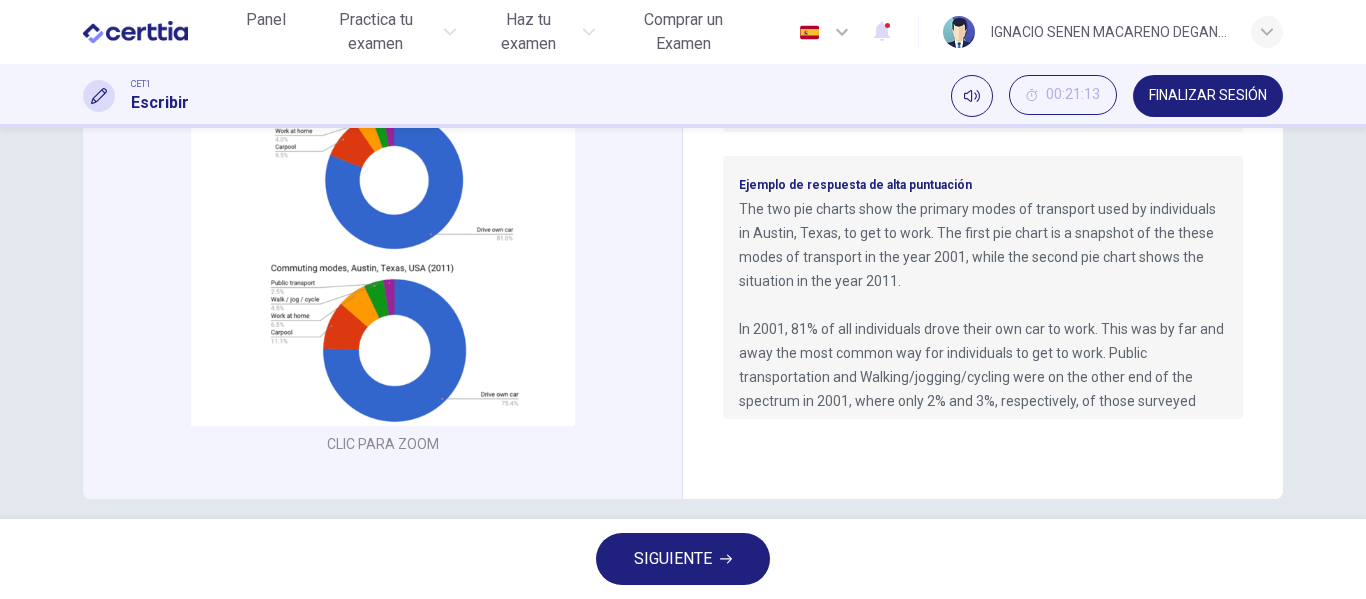 scroll, scrollTop: 401, scrollLeft: 0, axis: vertical 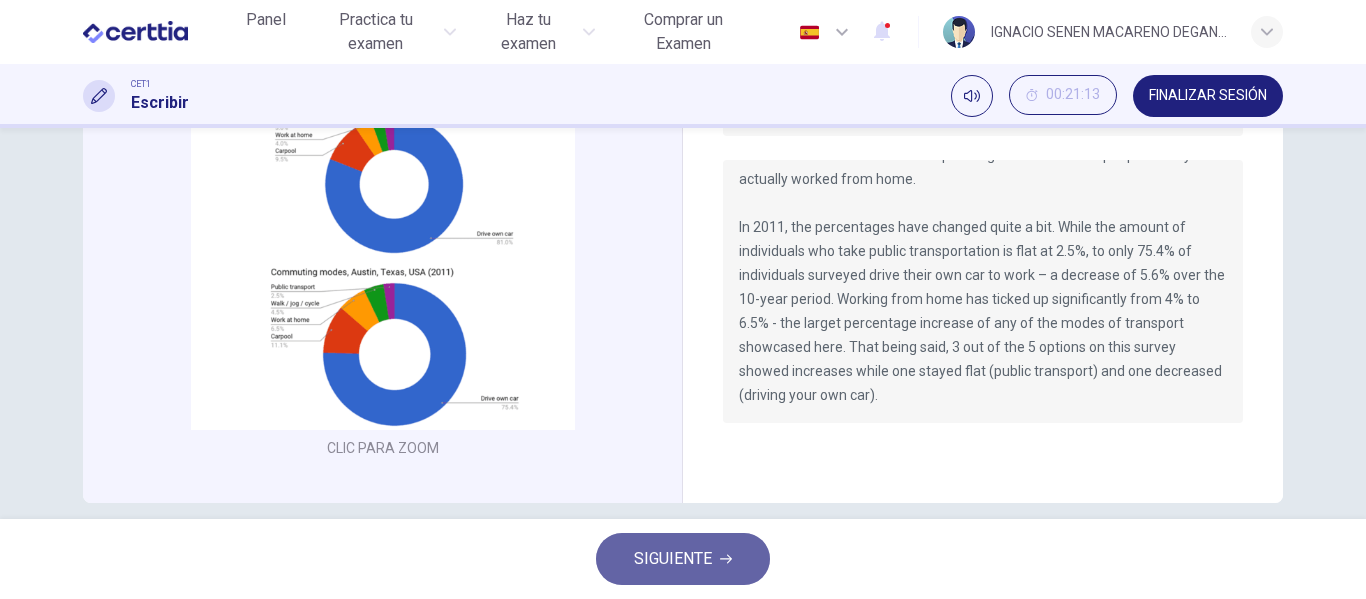 click on "SIGUIENTE" at bounding box center (673, 559) 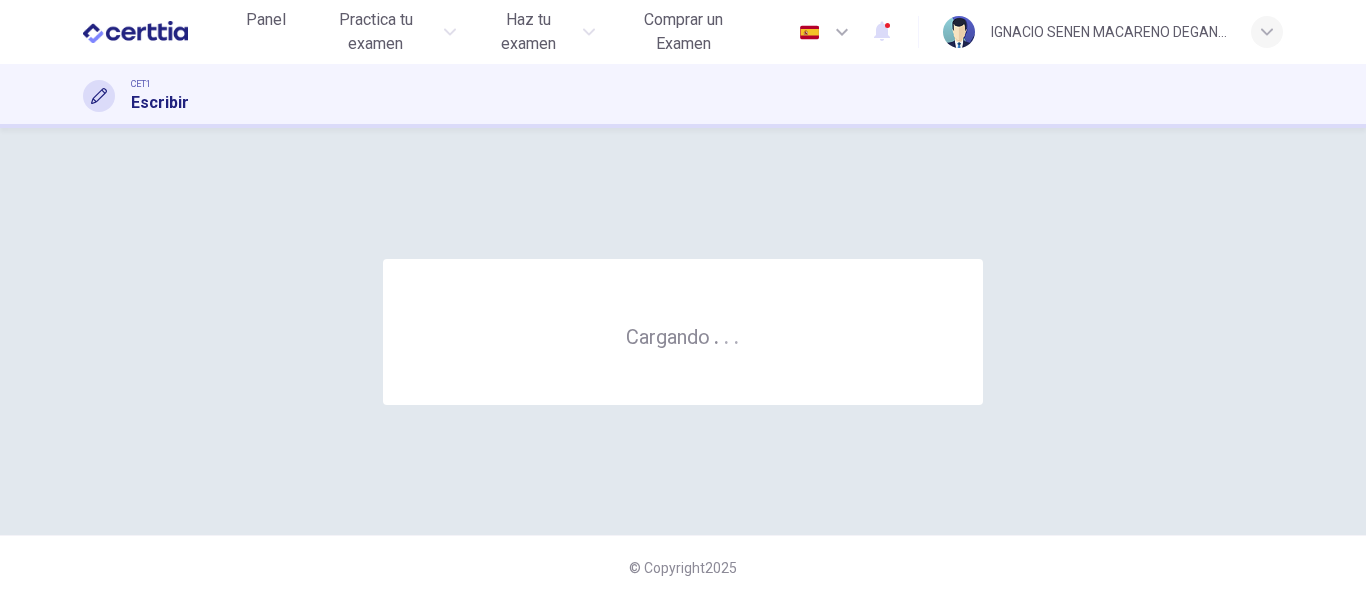 scroll, scrollTop: 0, scrollLeft: 0, axis: both 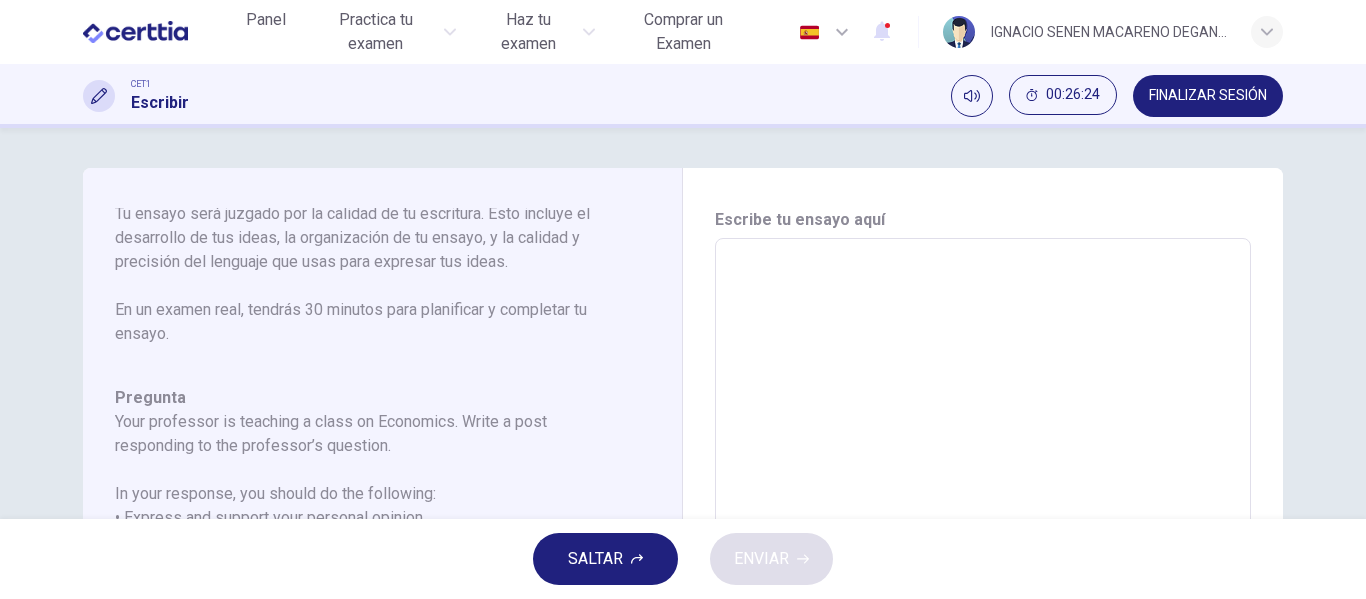 click at bounding box center (983, 572) 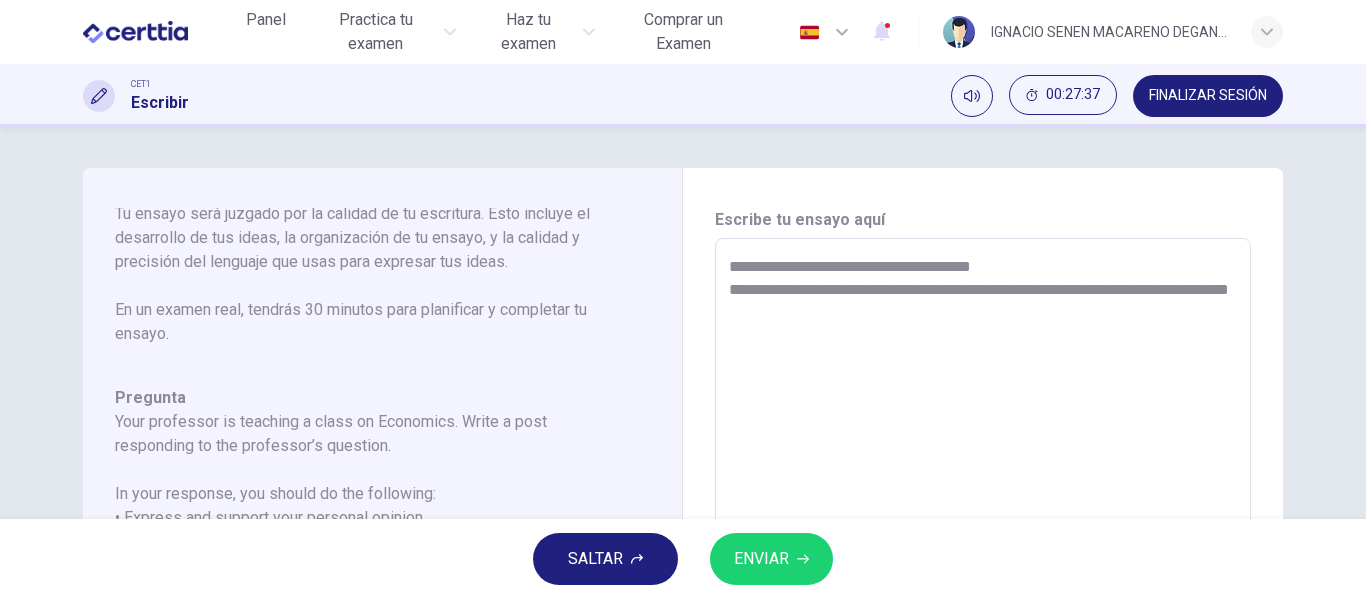 click on "**********" at bounding box center [983, 572] 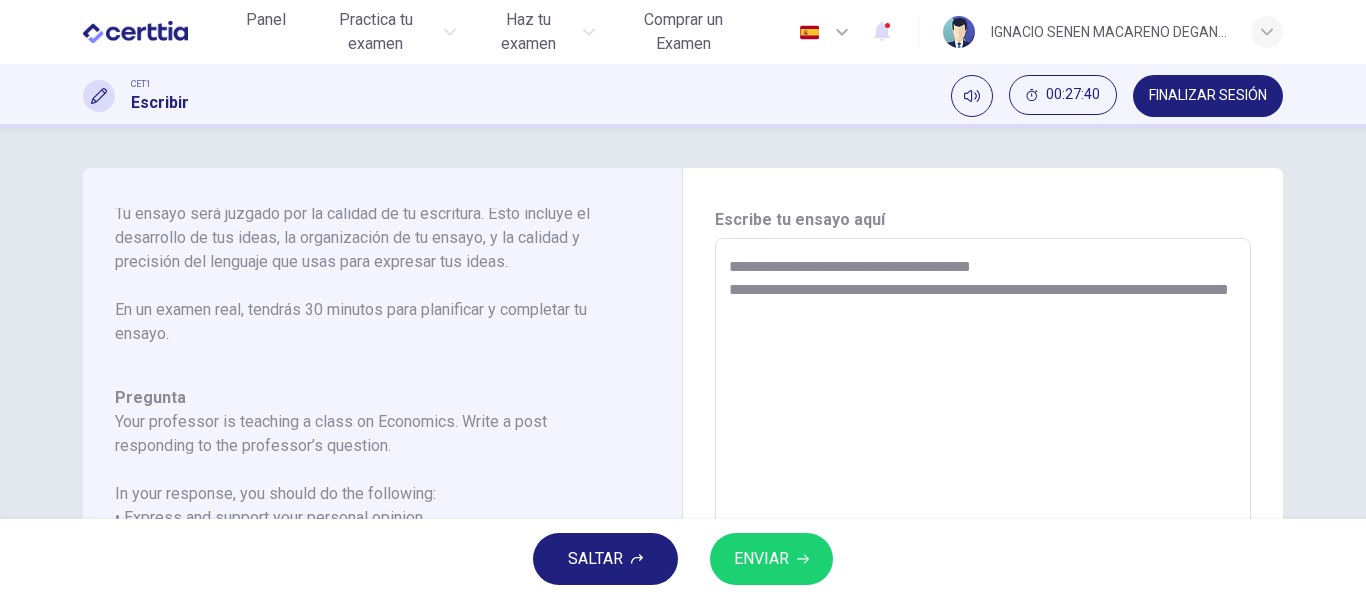 click on "**********" at bounding box center [983, 572] 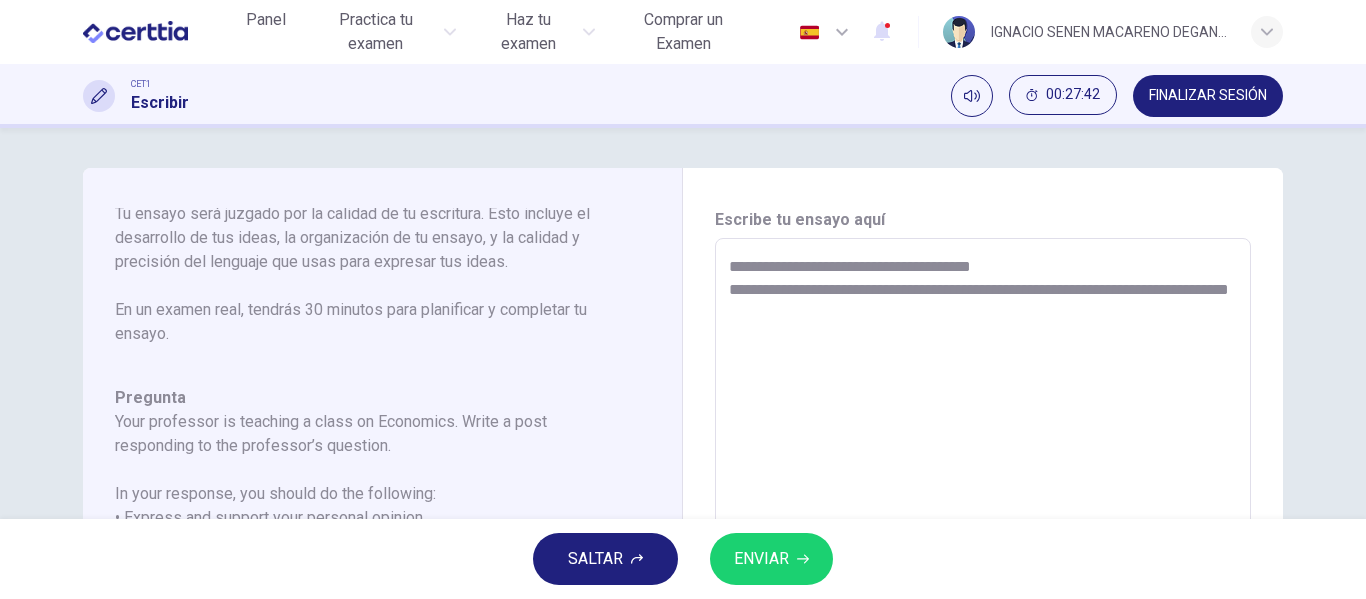 click on "**********" at bounding box center (983, 572) 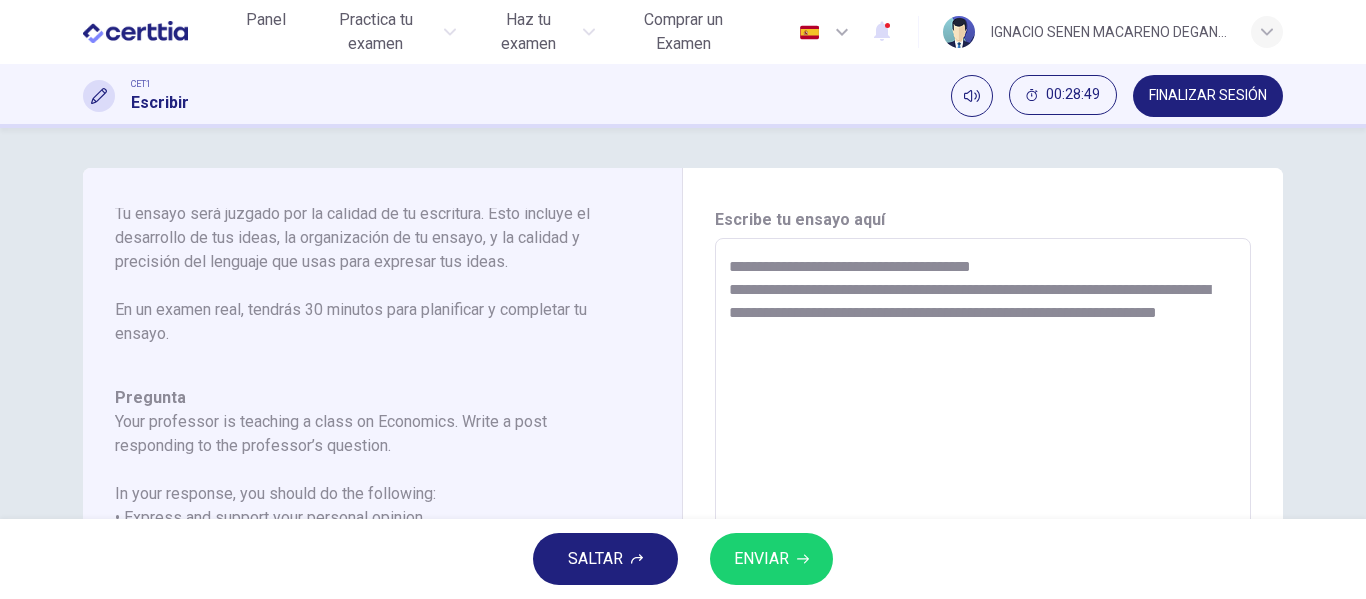 click on "**********" at bounding box center [983, 572] 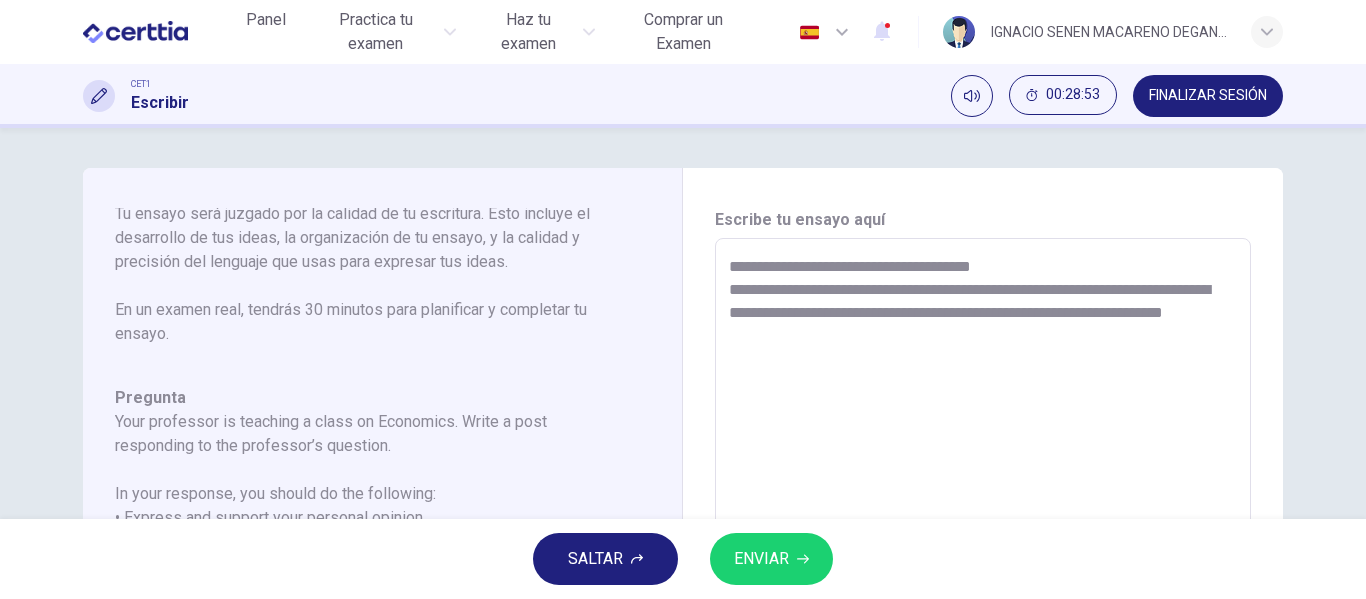 click on "**********" at bounding box center (983, 572) 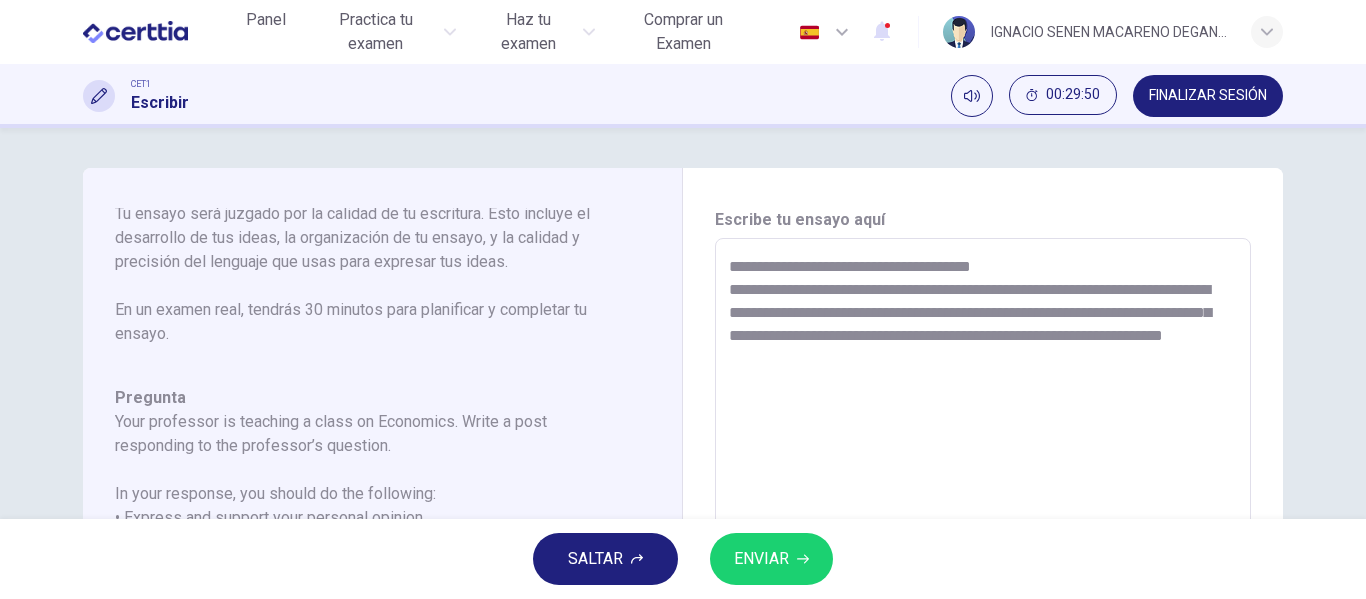 click on "**********" at bounding box center [983, 572] 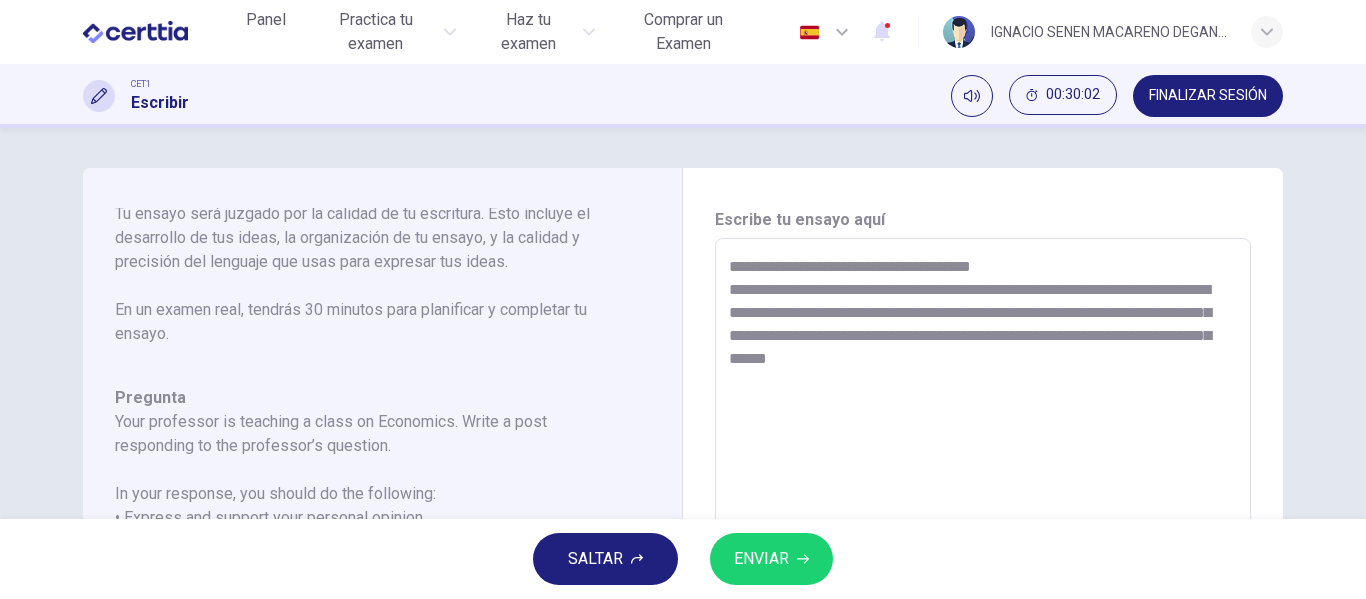 click on "**********" at bounding box center [983, 572] 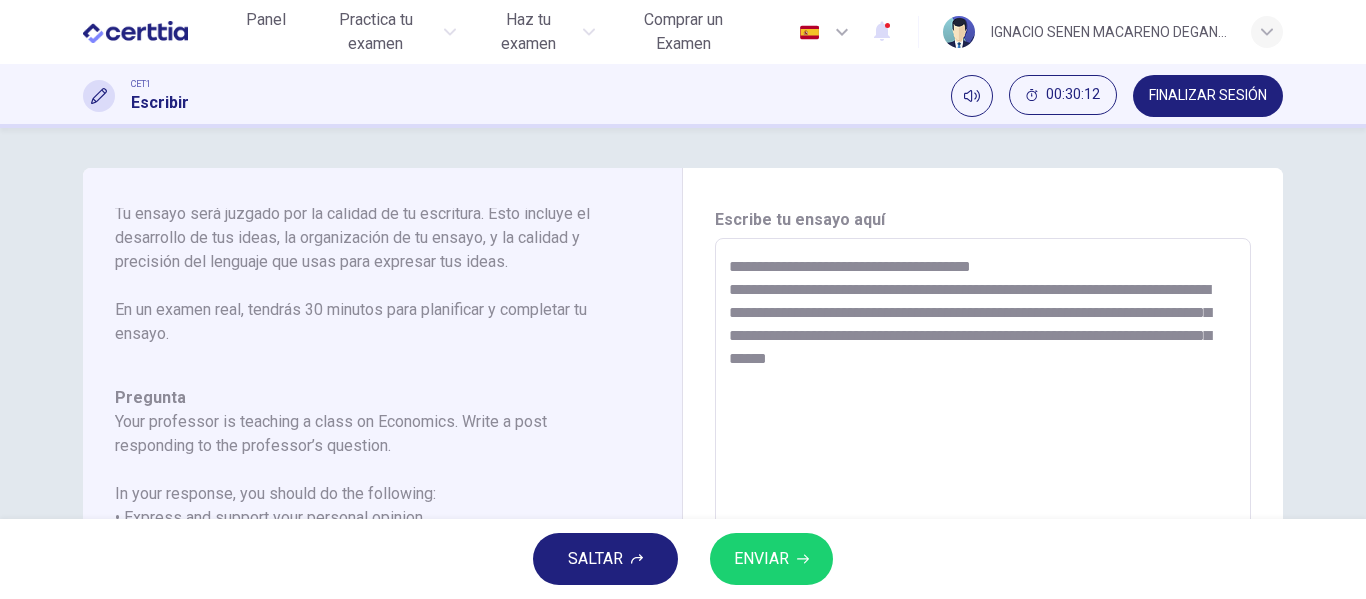 click on "**********" at bounding box center [983, 572] 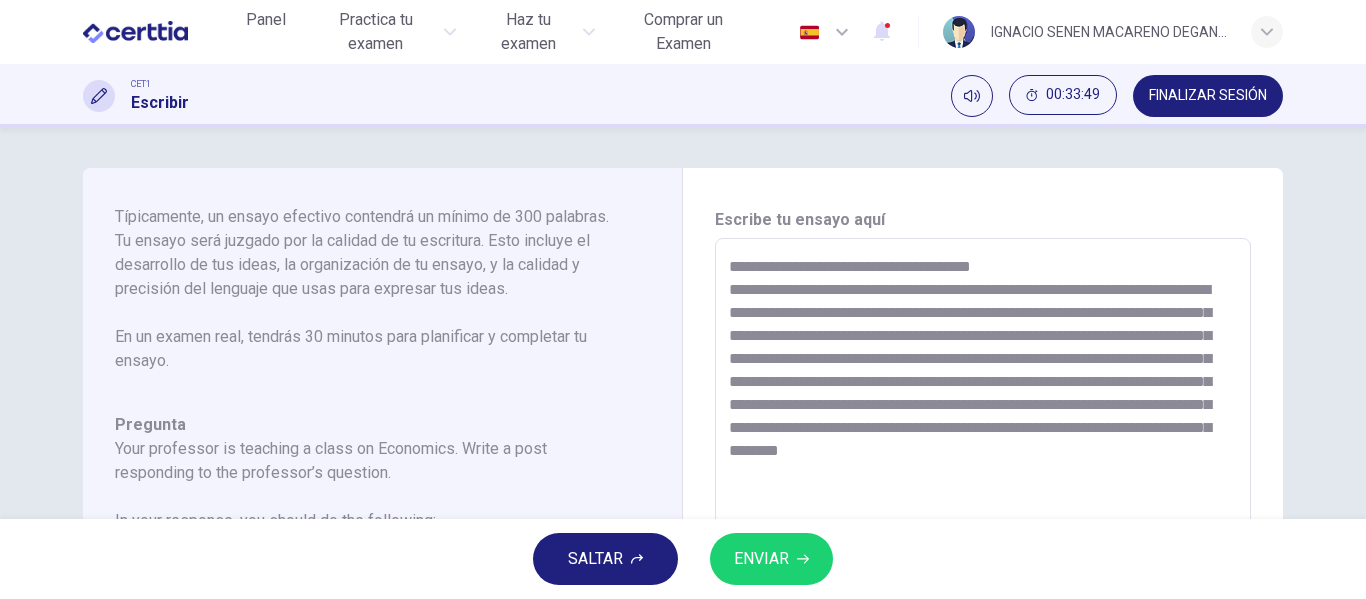 scroll, scrollTop: 222, scrollLeft: 0, axis: vertical 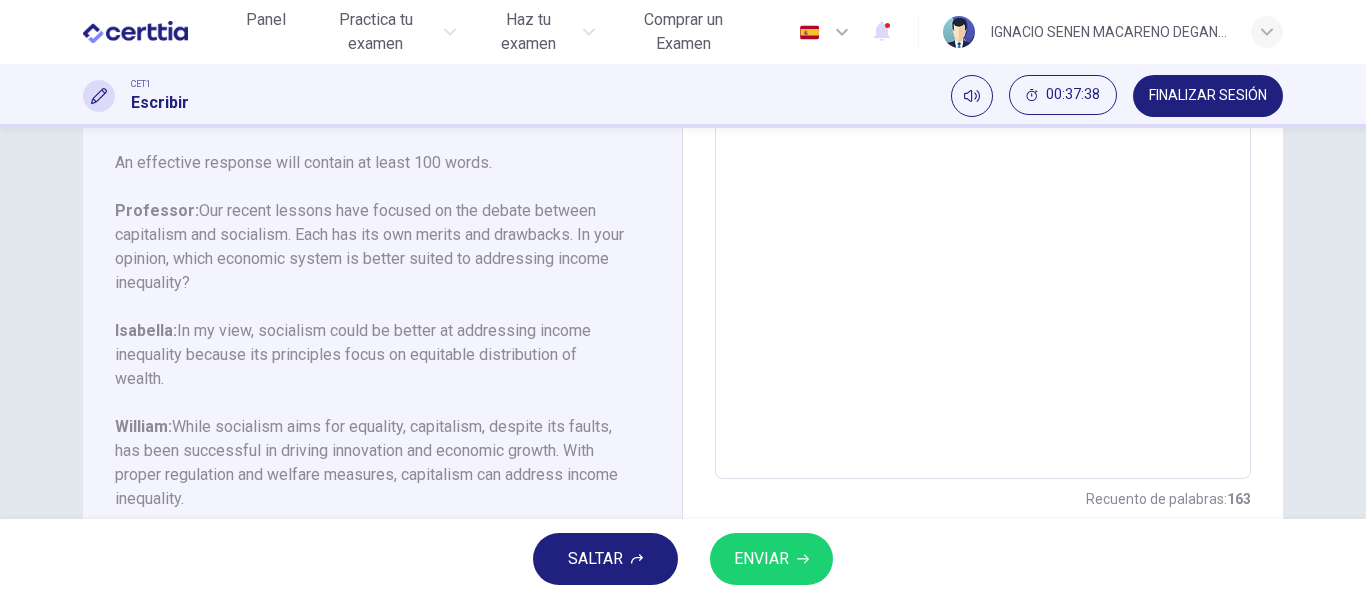 click on "**********" at bounding box center [983, 145] 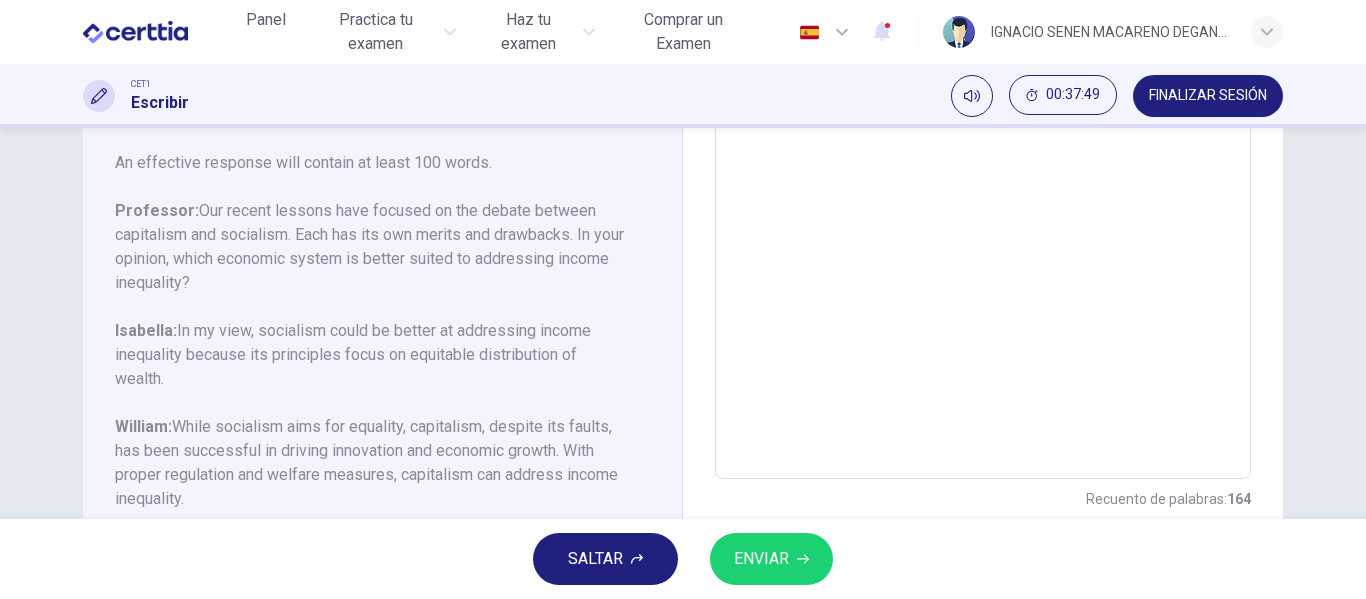 click on "**********" at bounding box center (983, 145) 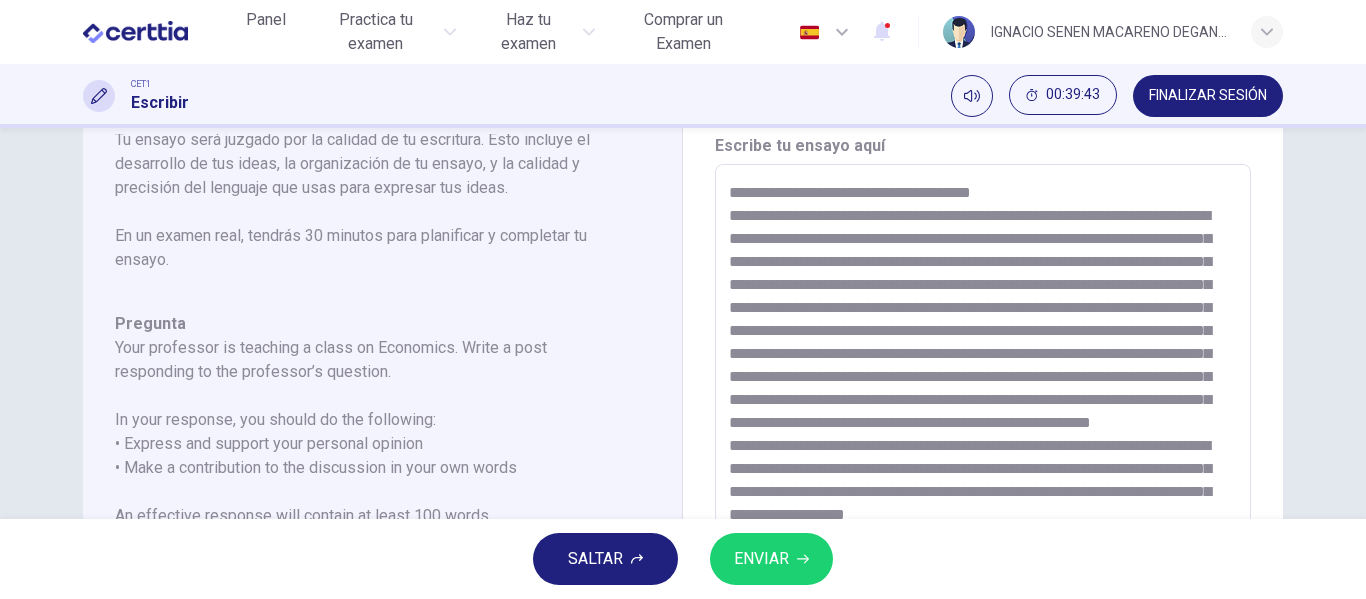 scroll, scrollTop: 76, scrollLeft: 0, axis: vertical 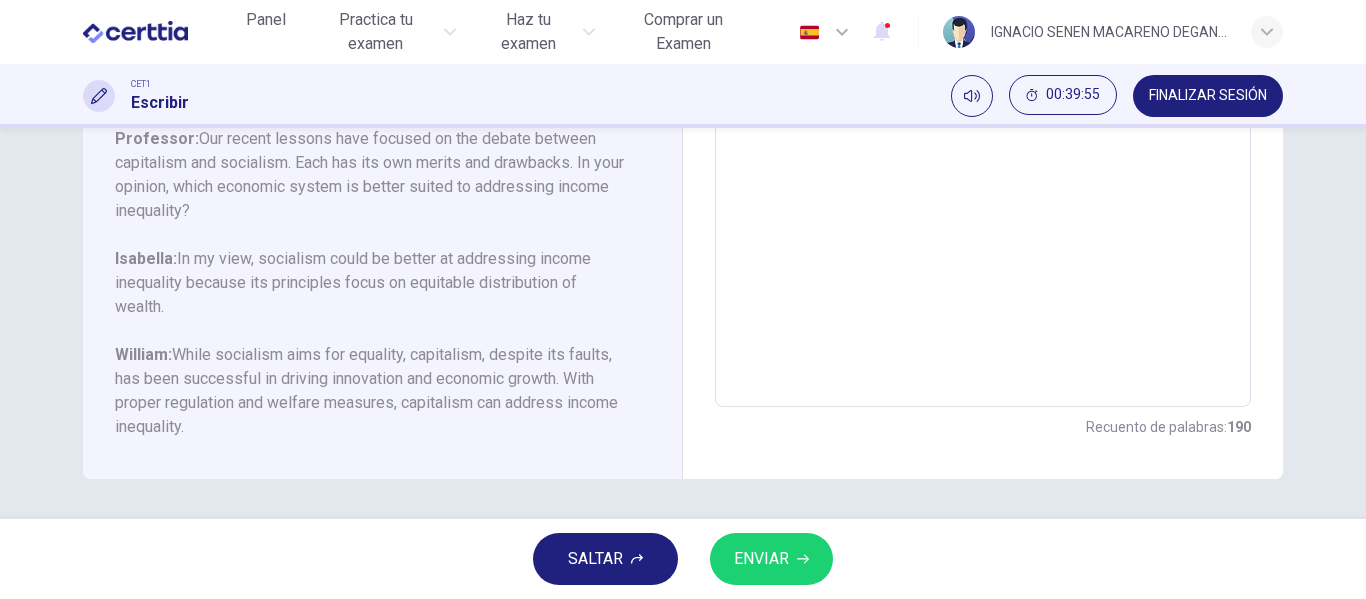 drag, startPoint x: 727, startPoint y: 175, endPoint x: 1137, endPoint y: 200, distance: 410.76147 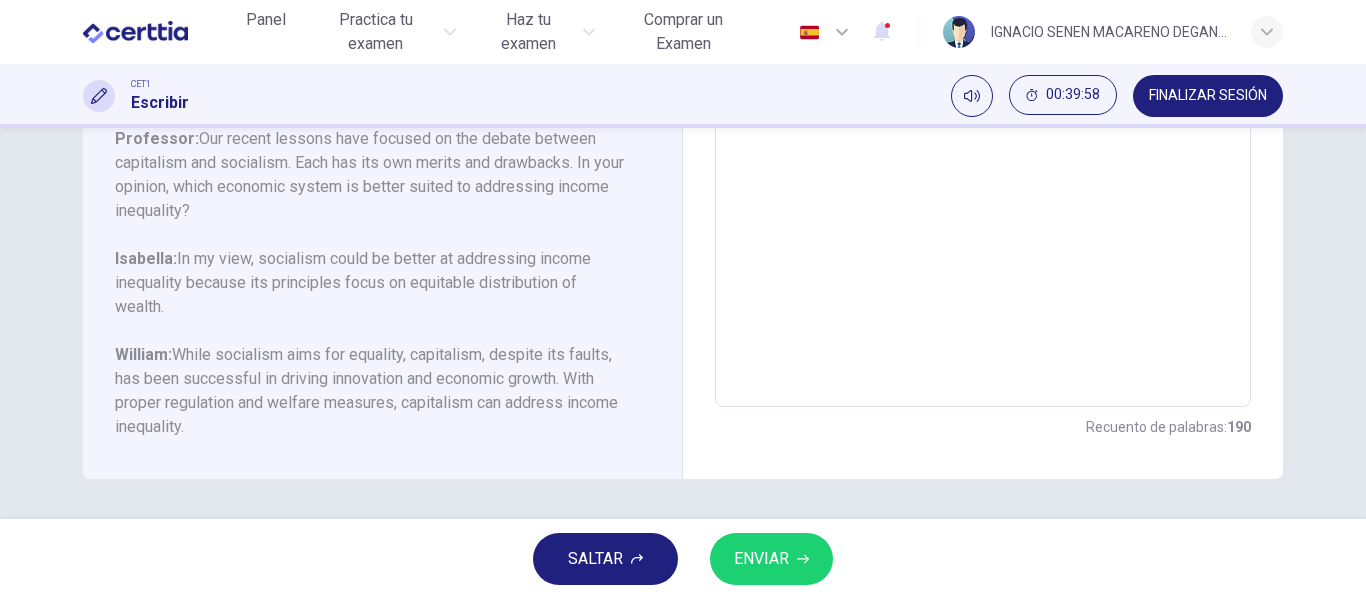 type on "**********" 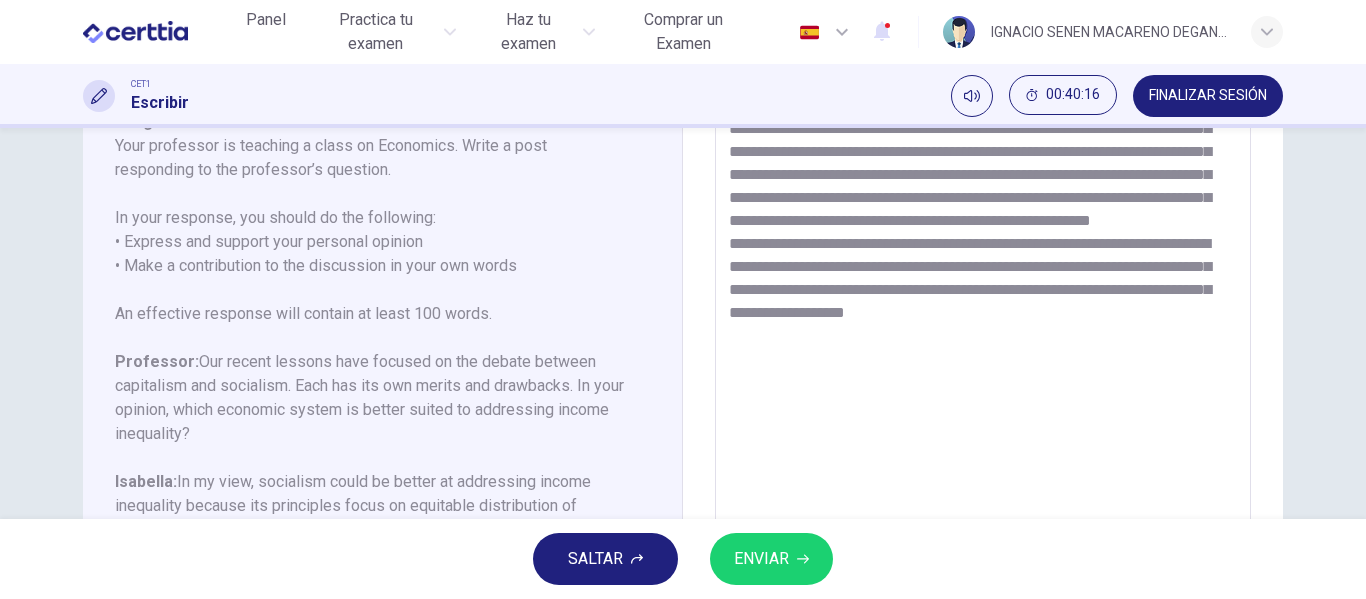 scroll, scrollTop: 210, scrollLeft: 0, axis: vertical 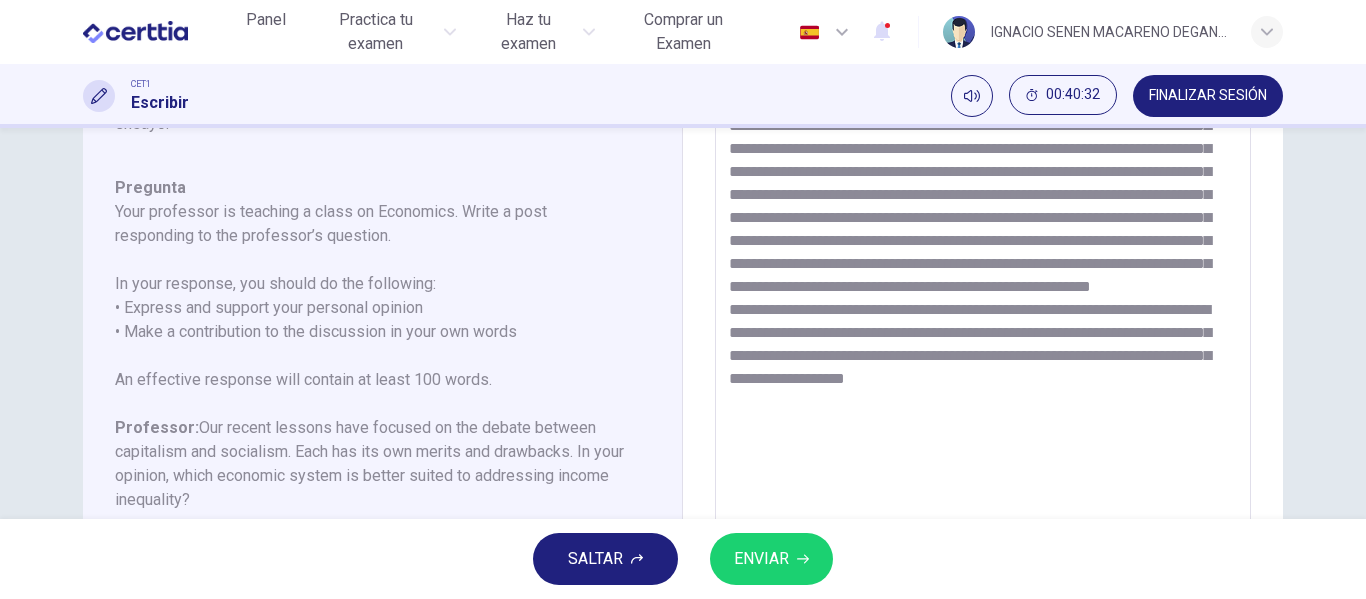 click at bounding box center [983, 362] 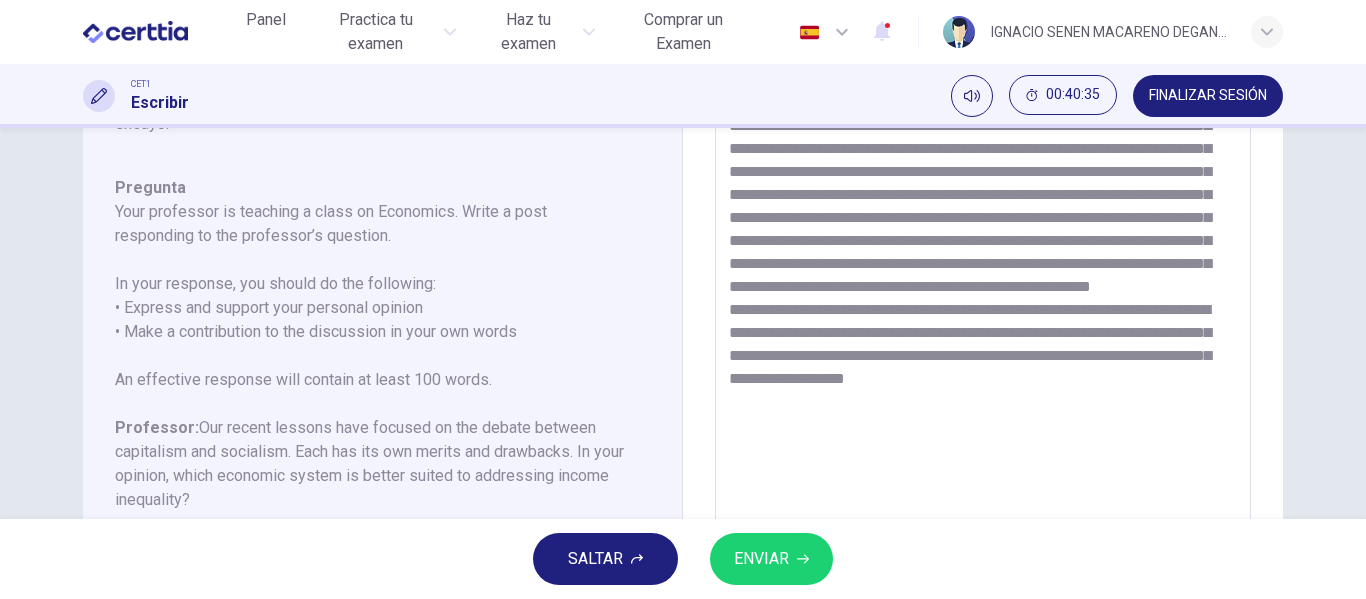 scroll, scrollTop: 0, scrollLeft: 0, axis: both 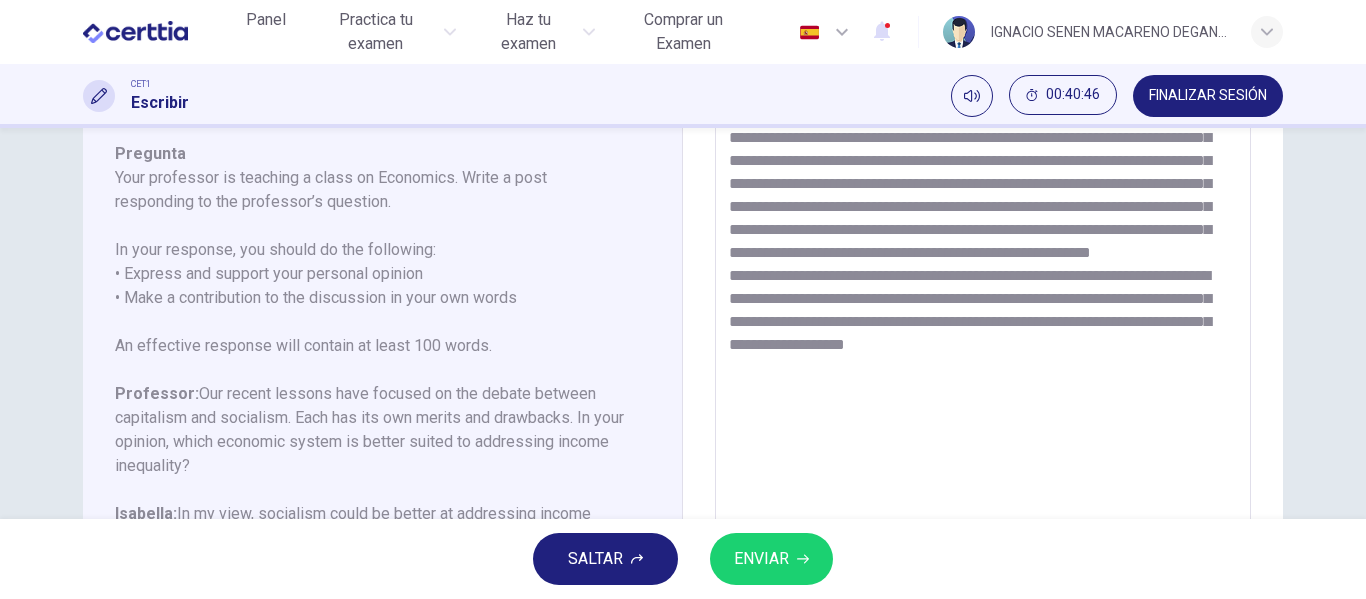 click on "ENVIAR" at bounding box center [761, 559] 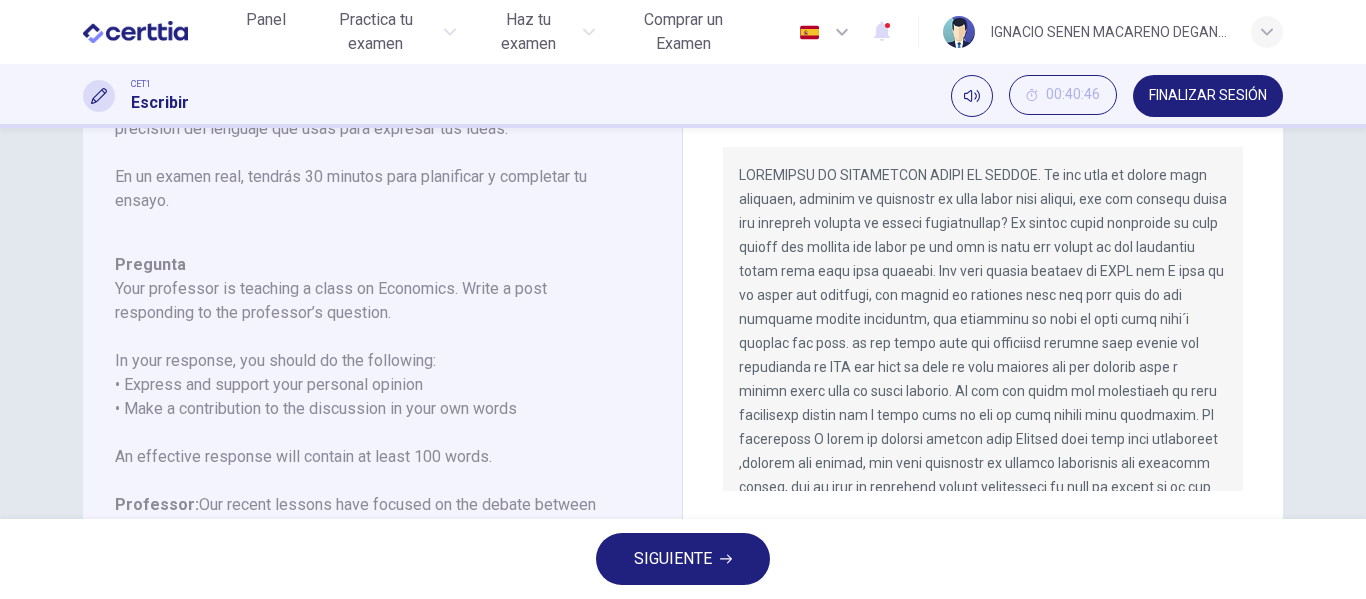 scroll, scrollTop: 0, scrollLeft: 0, axis: both 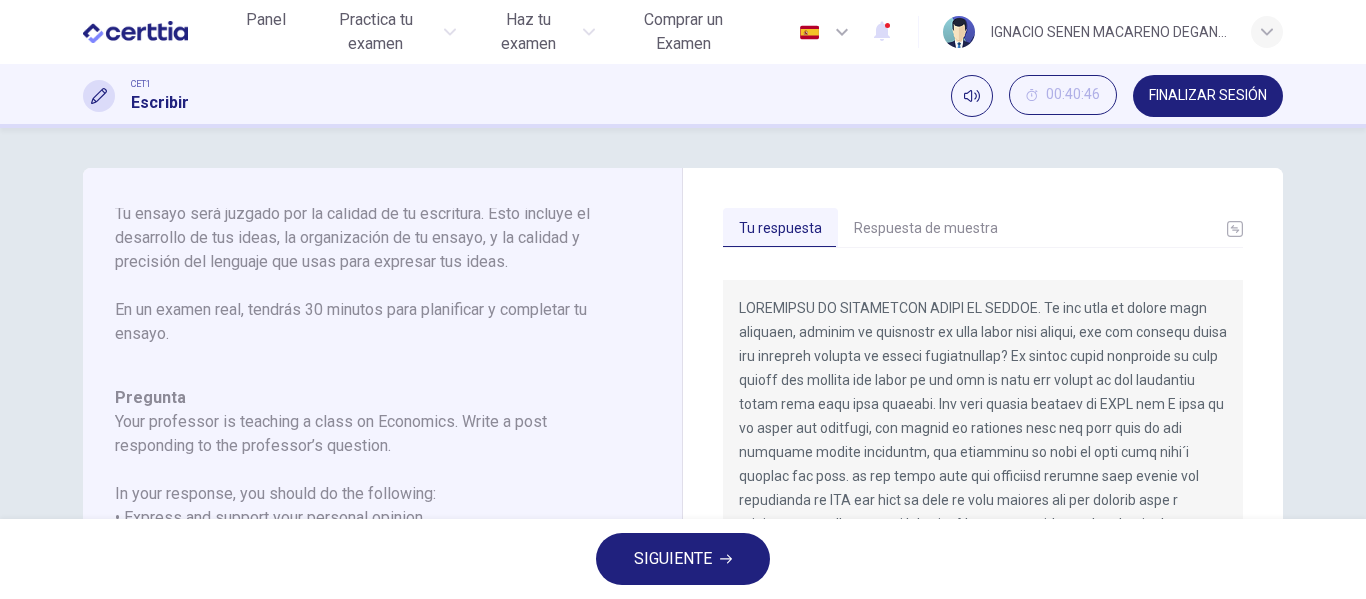 click on "Respuesta de muestra" at bounding box center (926, 229) 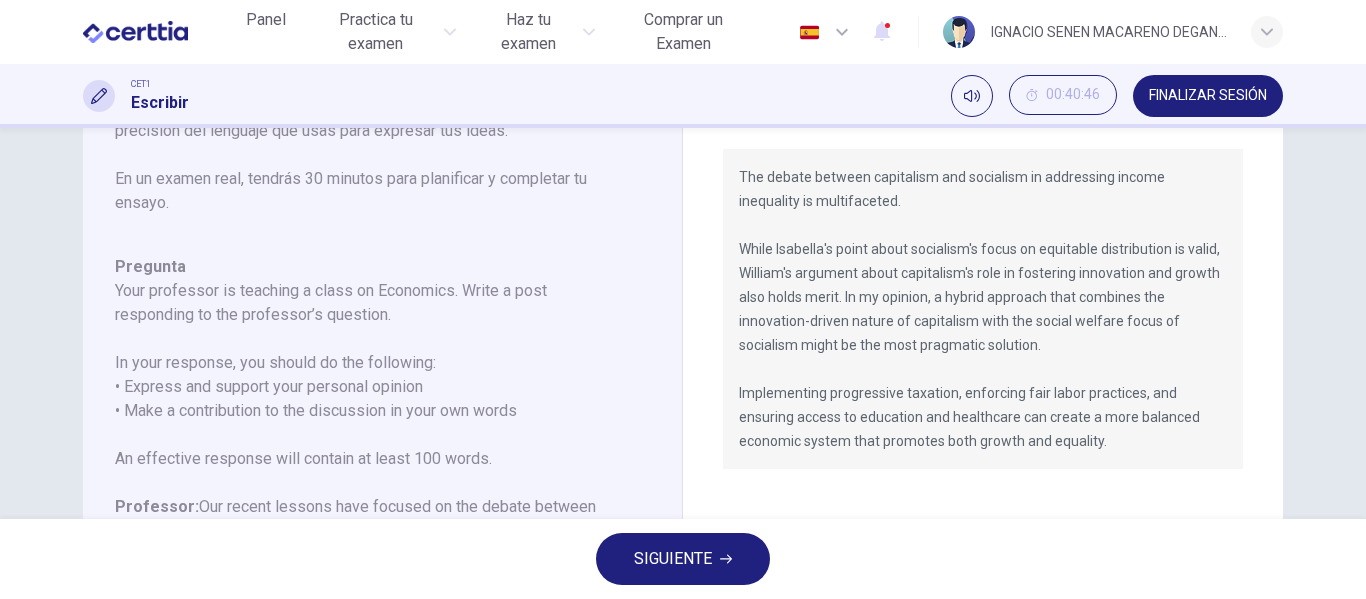 scroll, scrollTop: 114, scrollLeft: 0, axis: vertical 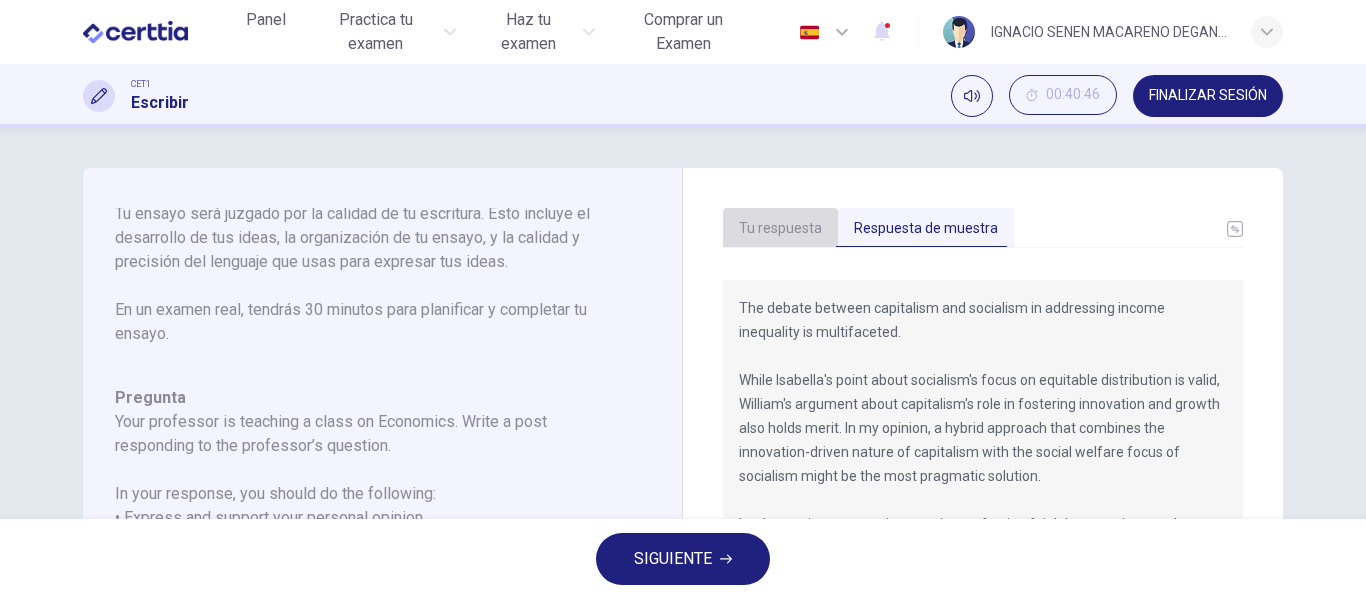 click on "Tu respuesta" at bounding box center (780, 229) 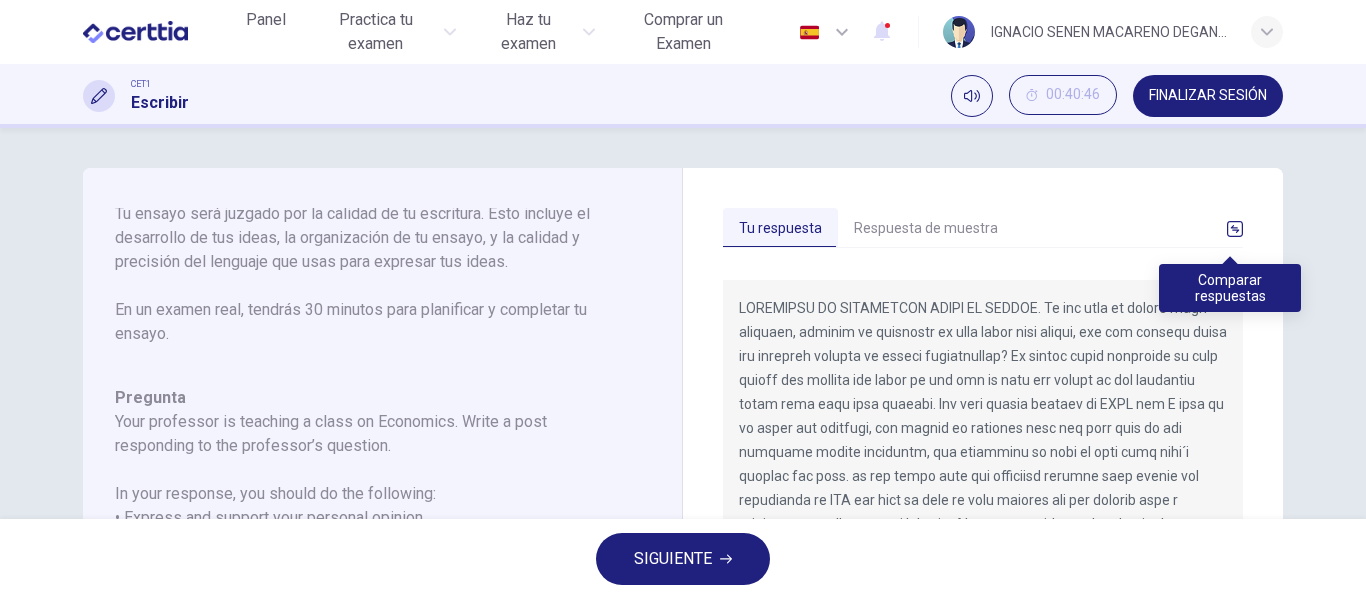 click at bounding box center [1235, 229] 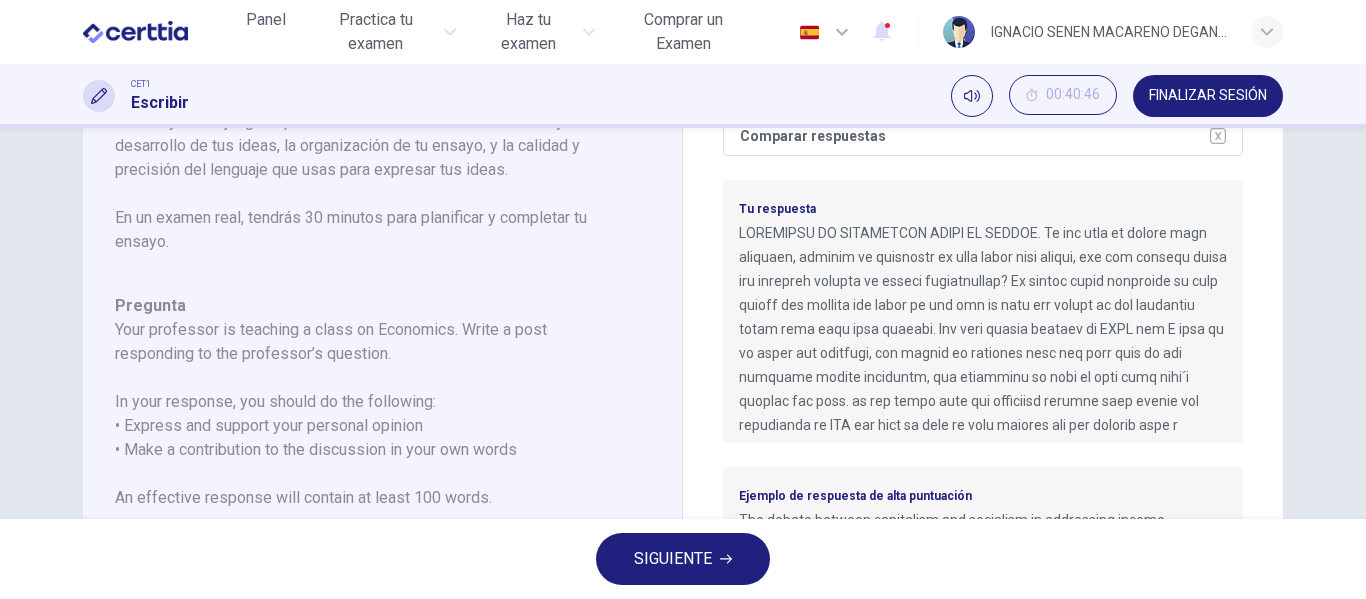 scroll, scrollTop: 92, scrollLeft: 0, axis: vertical 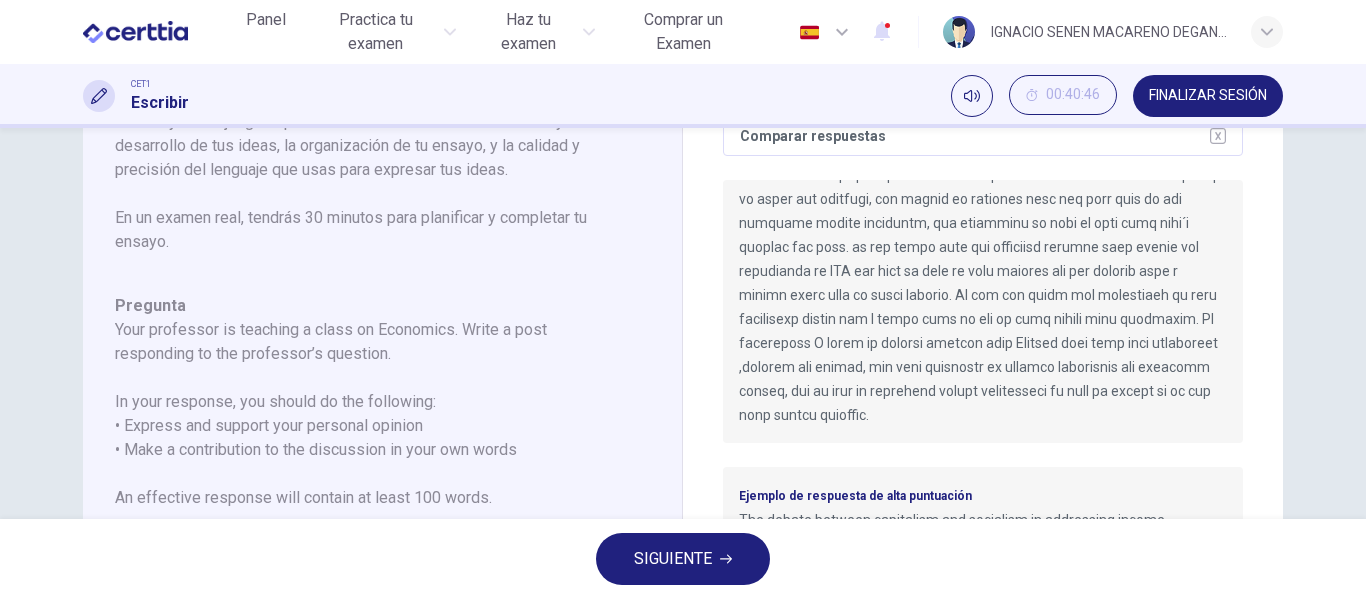 click on "Comparar respuestas Tu respuesta Ejemplo de respuesta de alta puntuación The debate between capitalism and socialism in addressing income inequality is multifaceted. While Isabella's point about socialism's focus on equitable distribution is valid, William's argument about capitalism's role in fostering innovation and growth also holds merit. In my opinion, a hybrid approach that combines the innovation-driven nature of capitalism with the social welfare focus of socialism might be the most pragmatic solution. Implementing progressive taxation, enforcing fair labor practices, and ensuring access to education and healthcare can create a more balanced economic system that promotes both growth and equality." at bounding box center [983, 481] 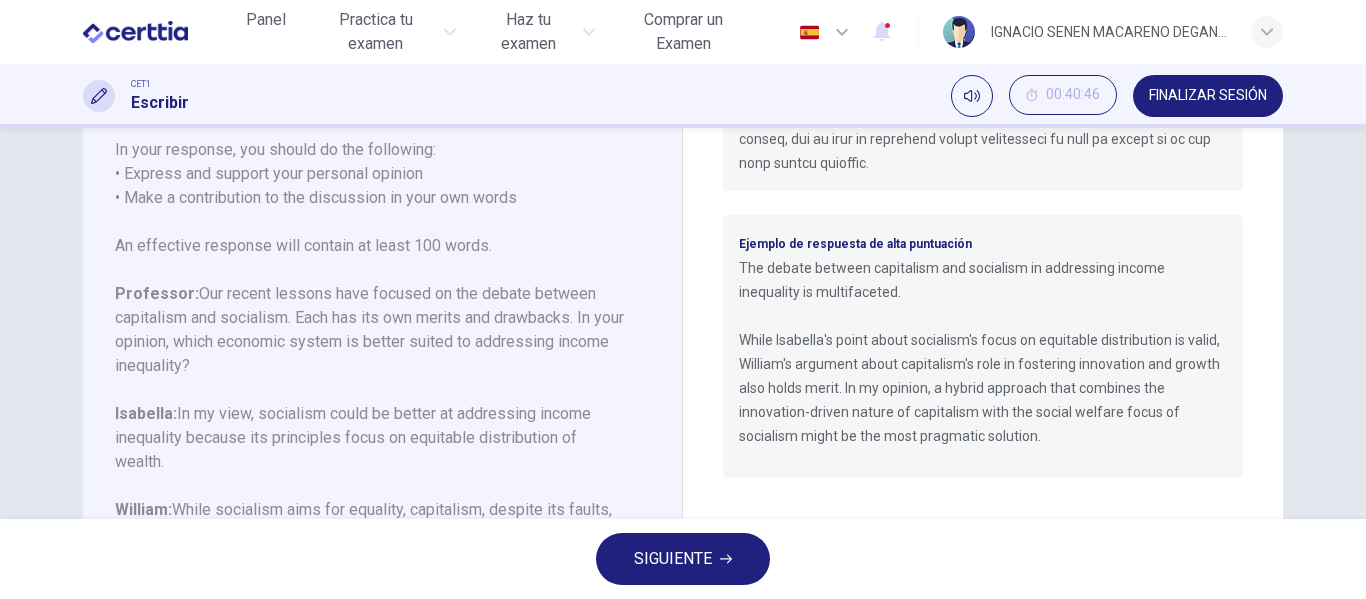 scroll, scrollTop: 334, scrollLeft: 0, axis: vertical 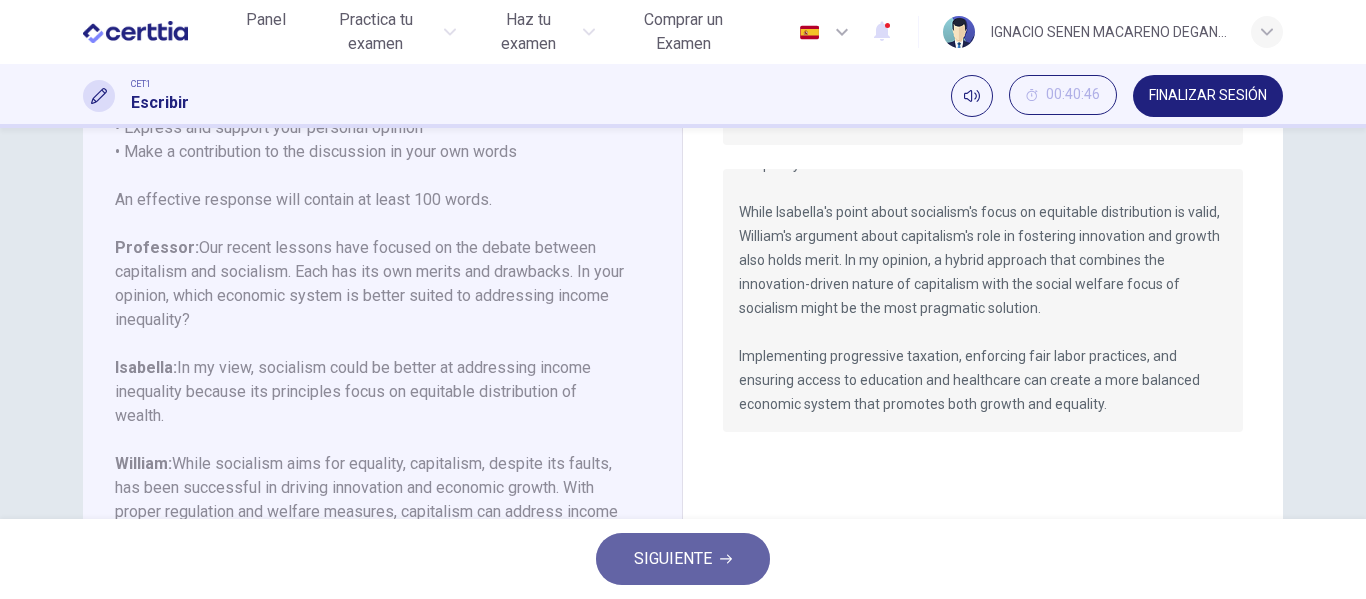 click on "SIGUIENTE" at bounding box center (673, 559) 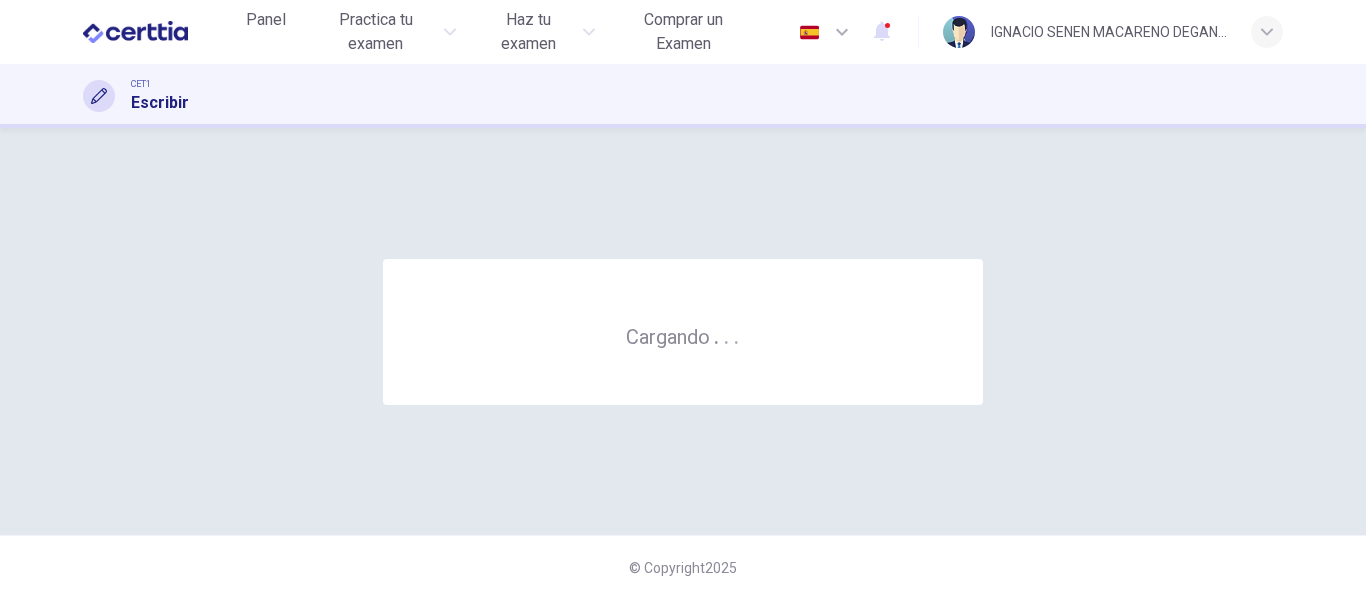 scroll, scrollTop: 0, scrollLeft: 0, axis: both 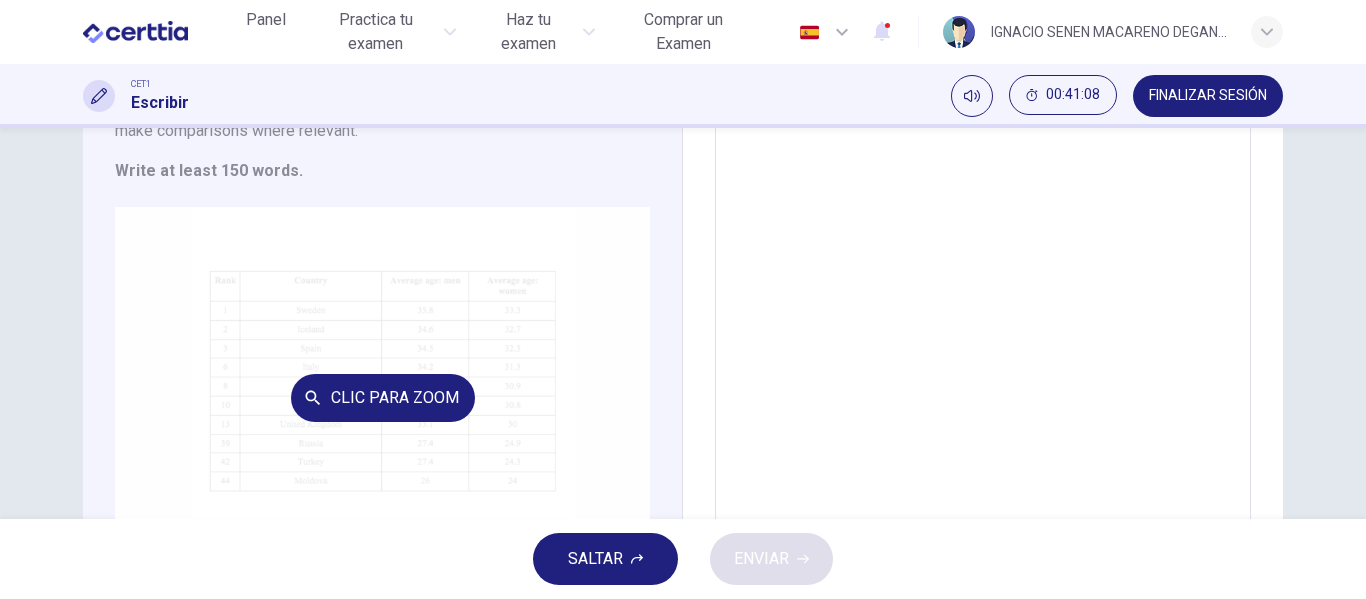 click on "Clic para zoom" at bounding box center [382, 397] 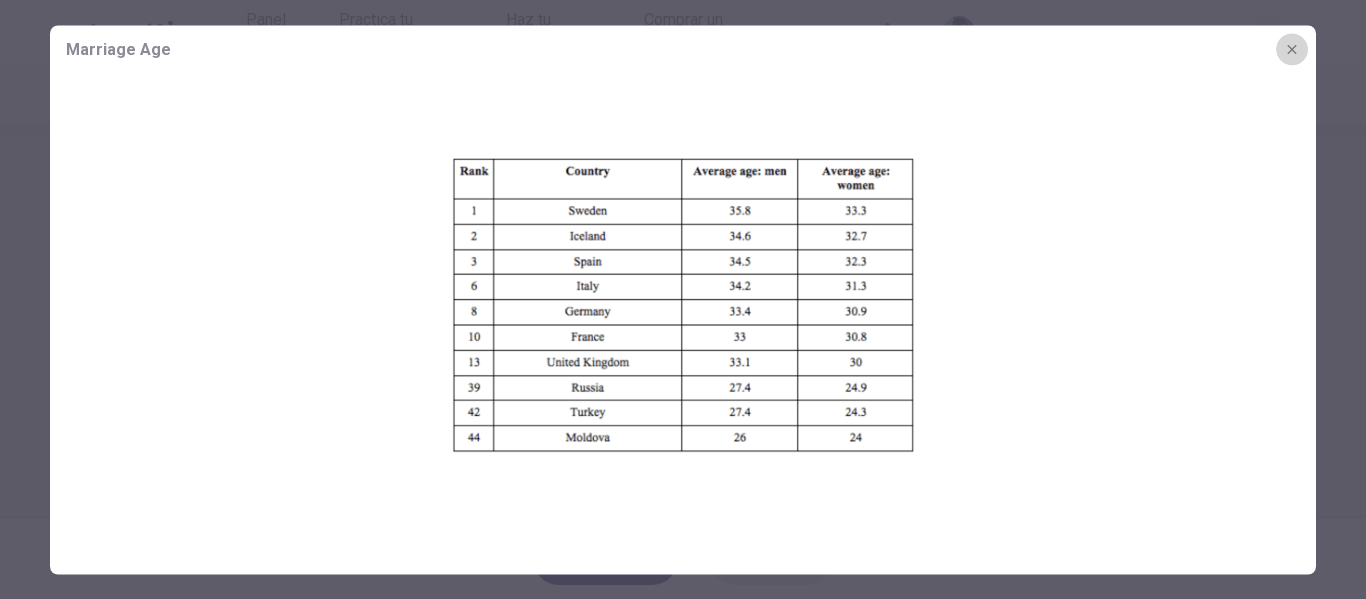 click at bounding box center [1292, 49] 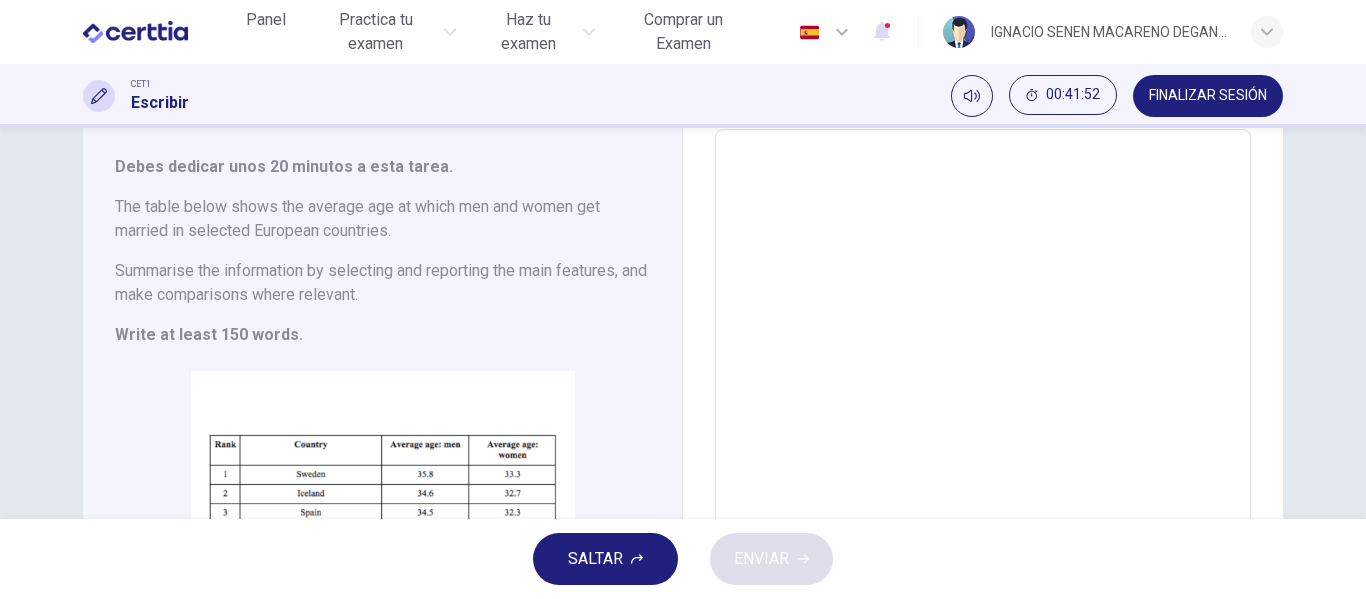 scroll, scrollTop: 109, scrollLeft: 0, axis: vertical 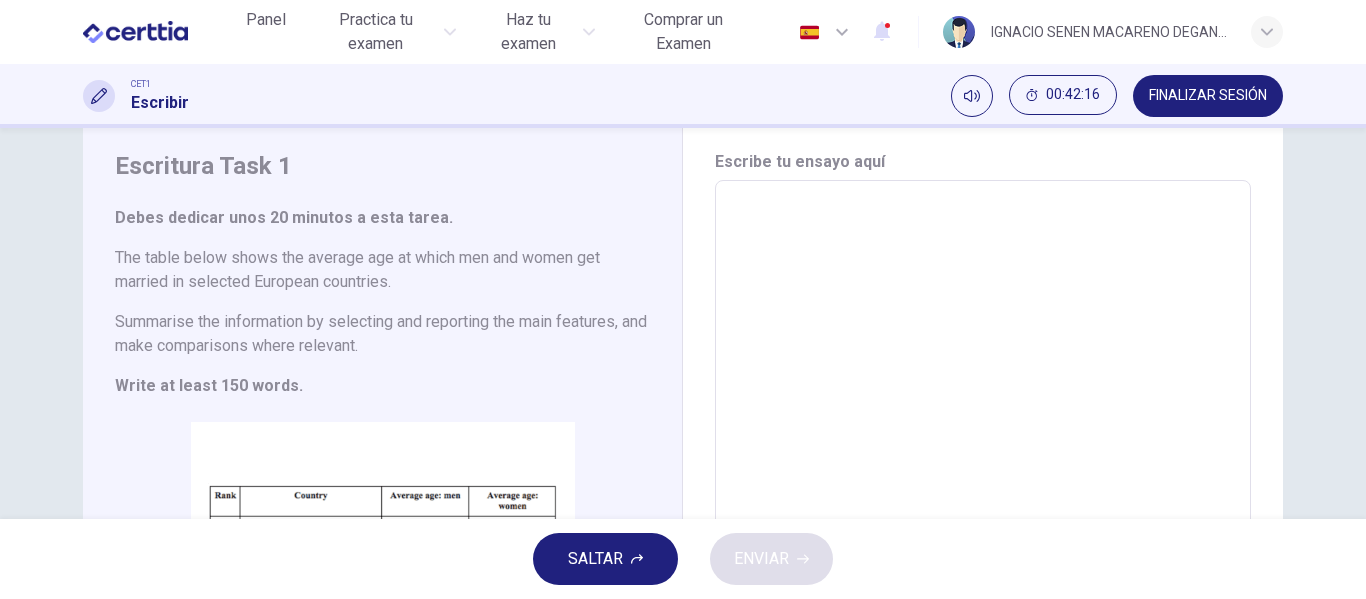 click at bounding box center [983, 476] 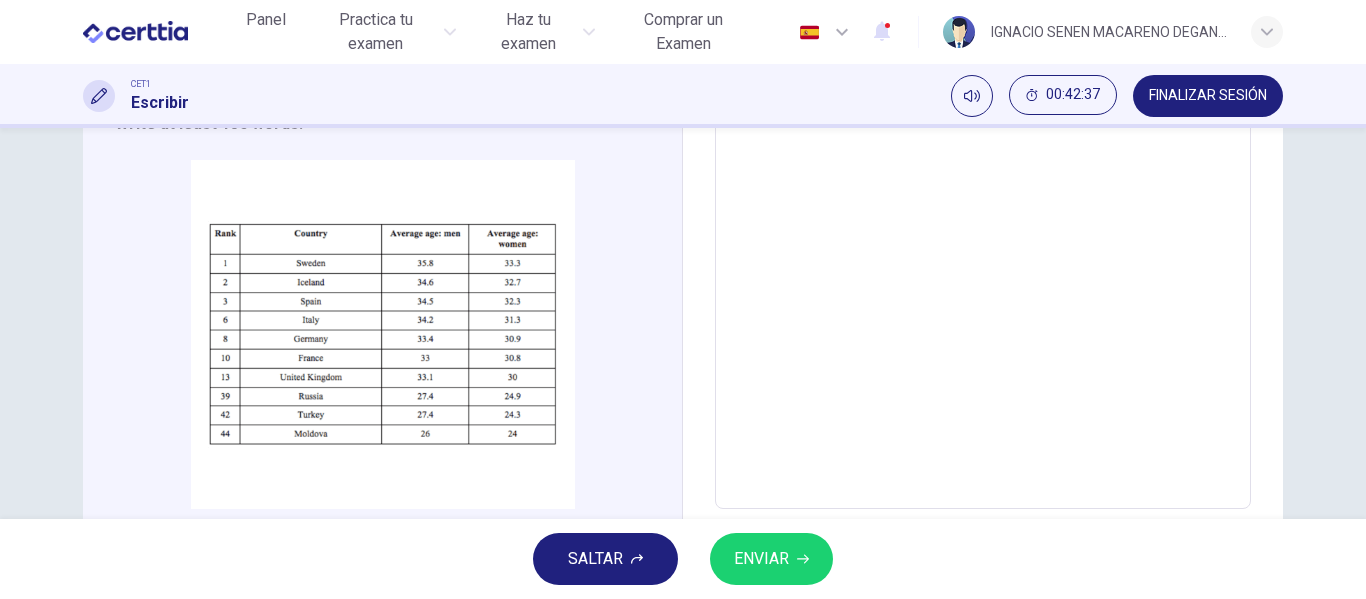 scroll, scrollTop: 318, scrollLeft: 0, axis: vertical 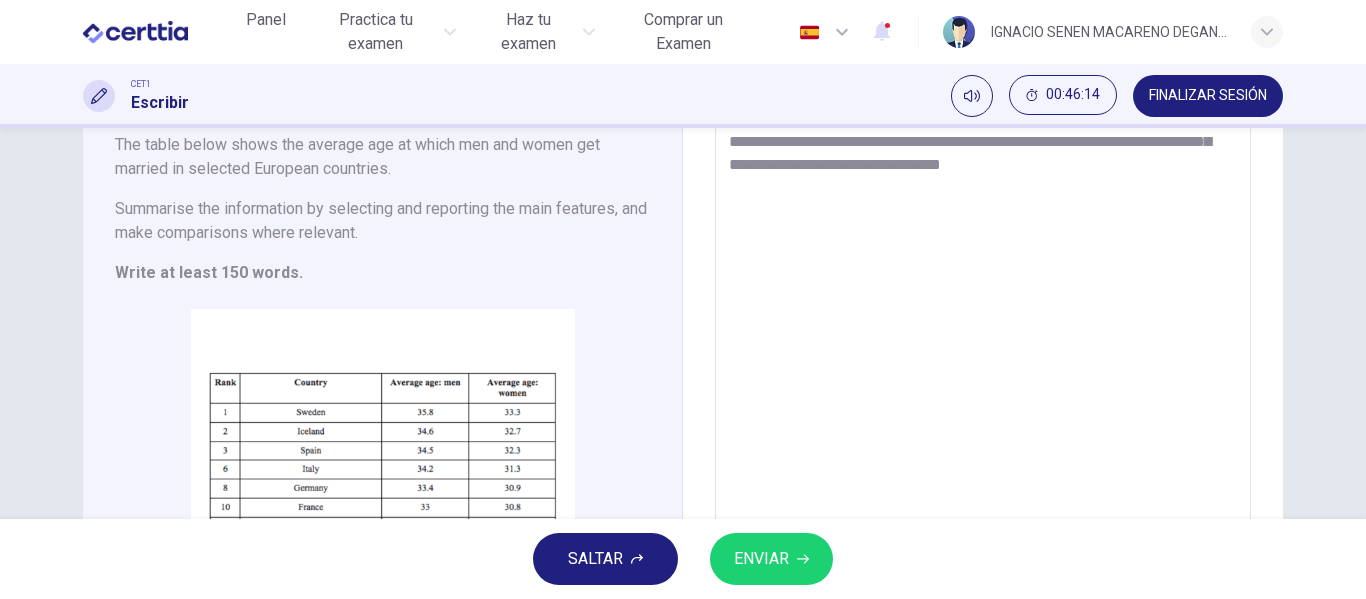 click on "**********" at bounding box center [983, 363] 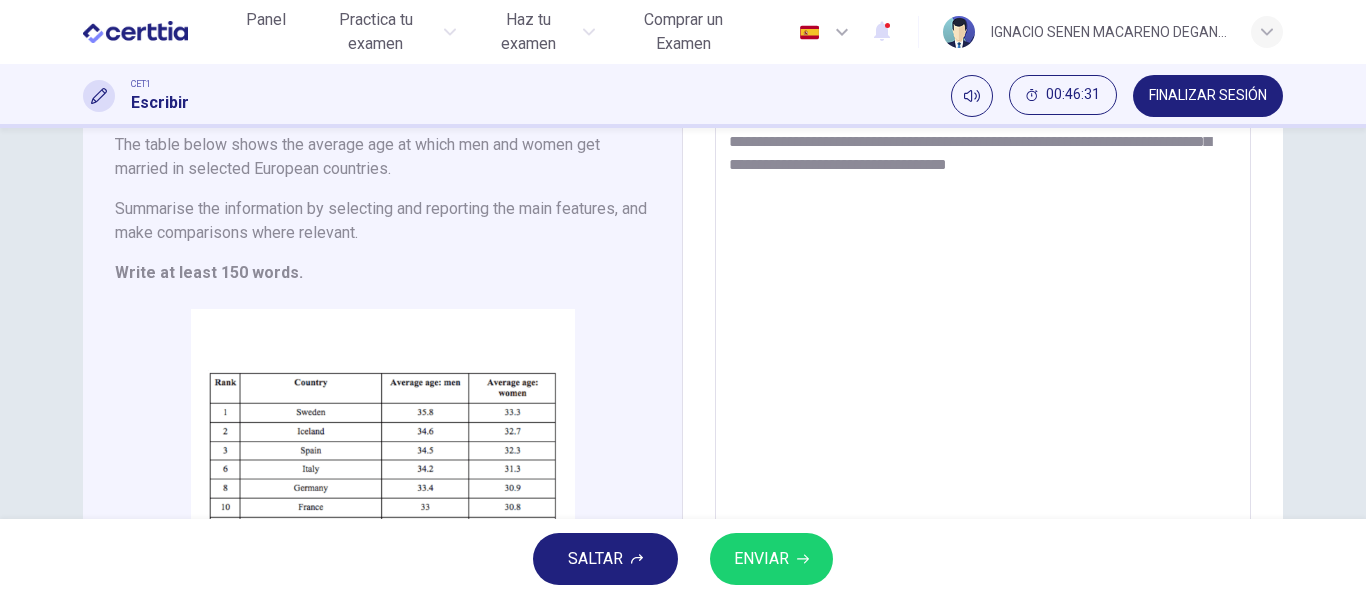 click on "**********" at bounding box center [983, 363] 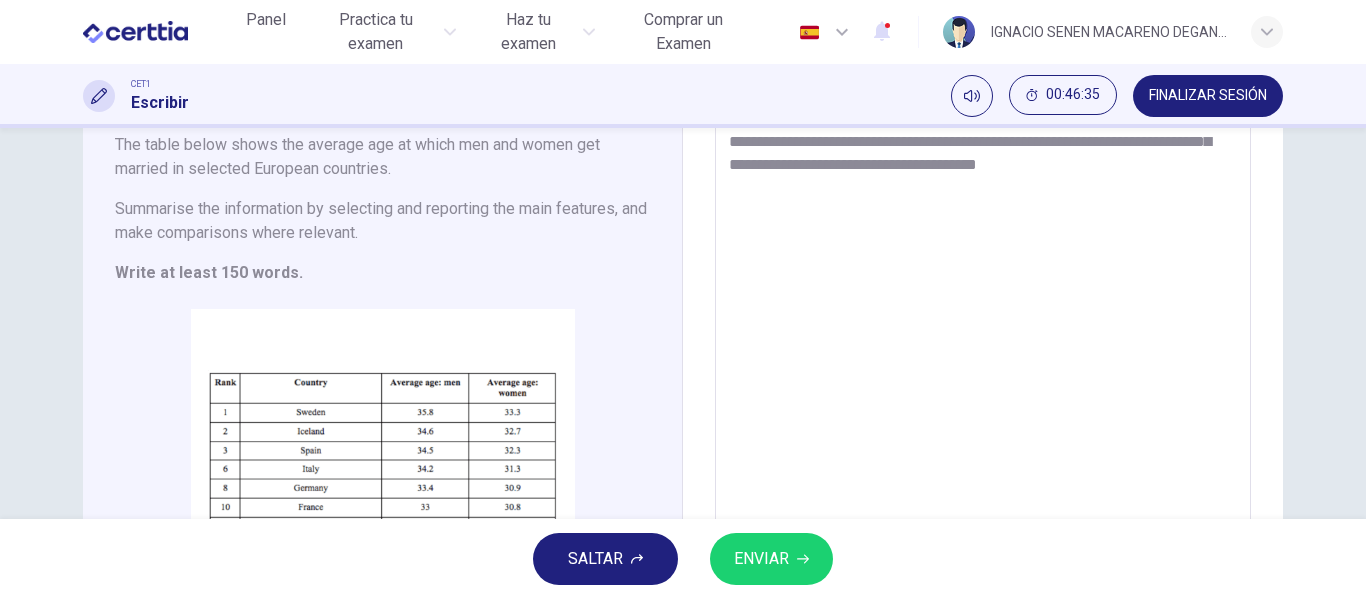 click on "**********" at bounding box center (983, 363) 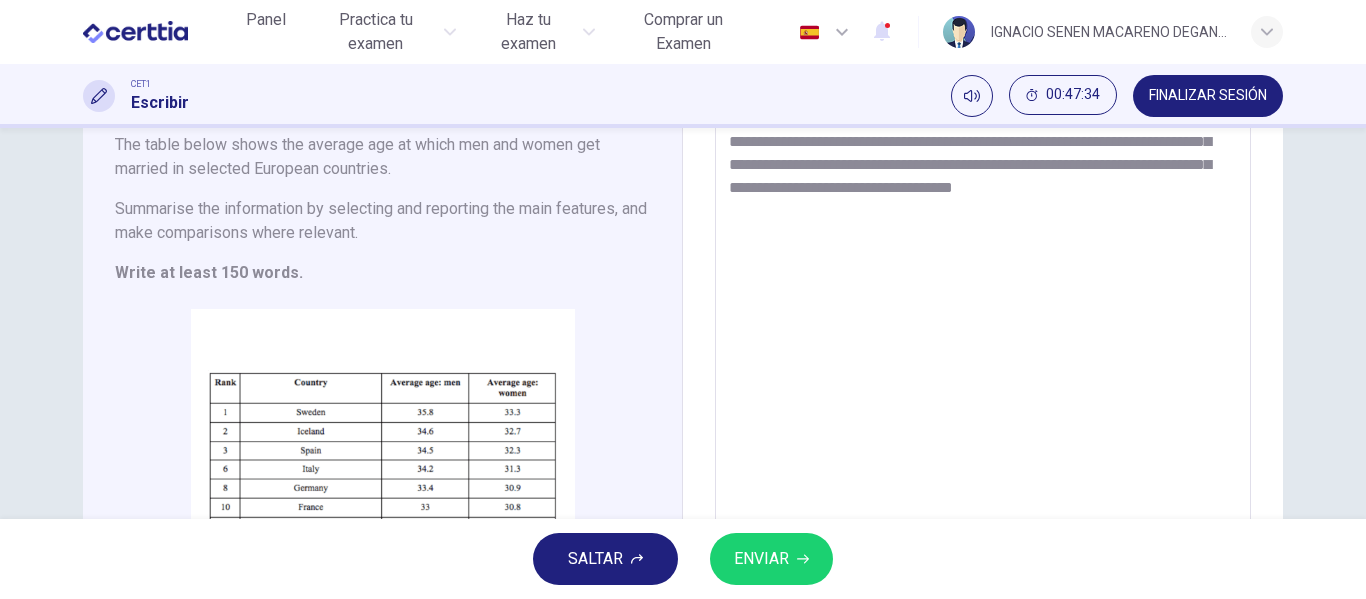 click on "**********" at bounding box center [983, 363] 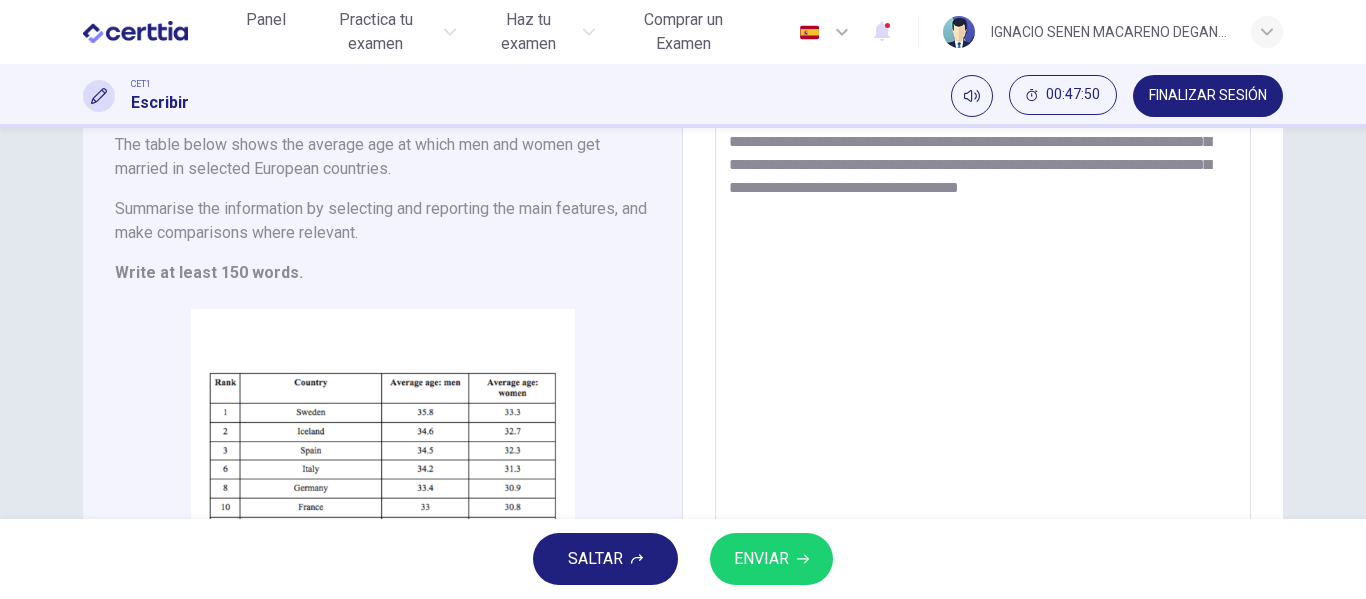 click on "**********" at bounding box center (983, 363) 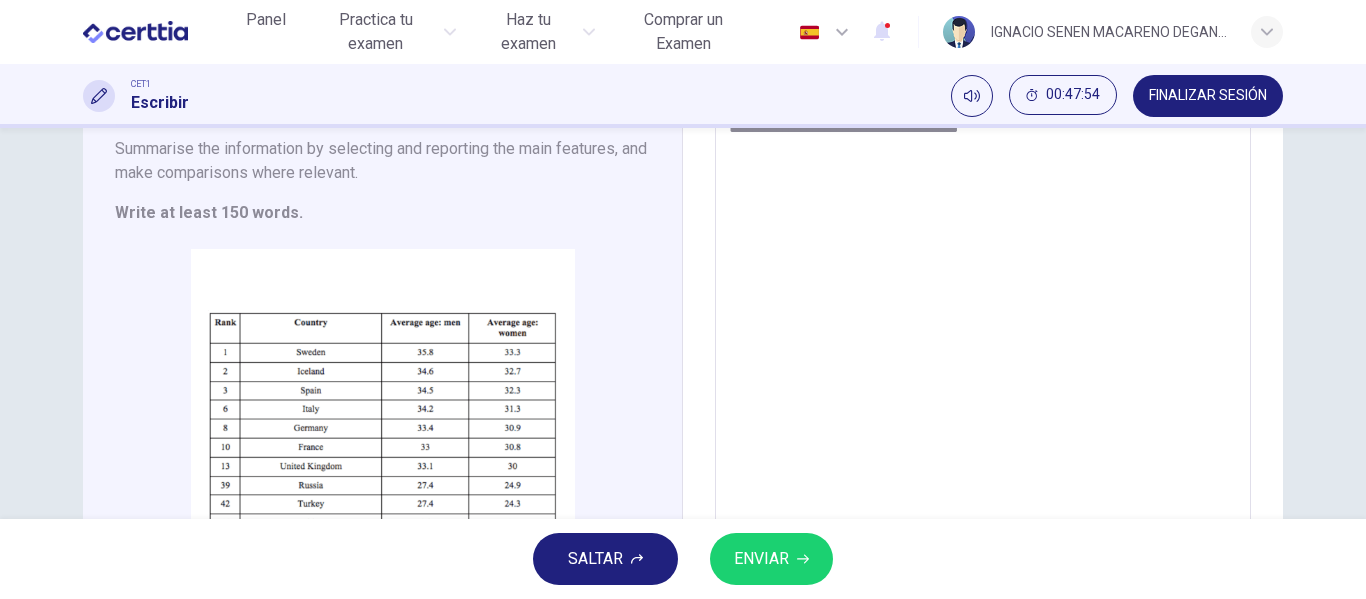 scroll, scrollTop: 147, scrollLeft: 0, axis: vertical 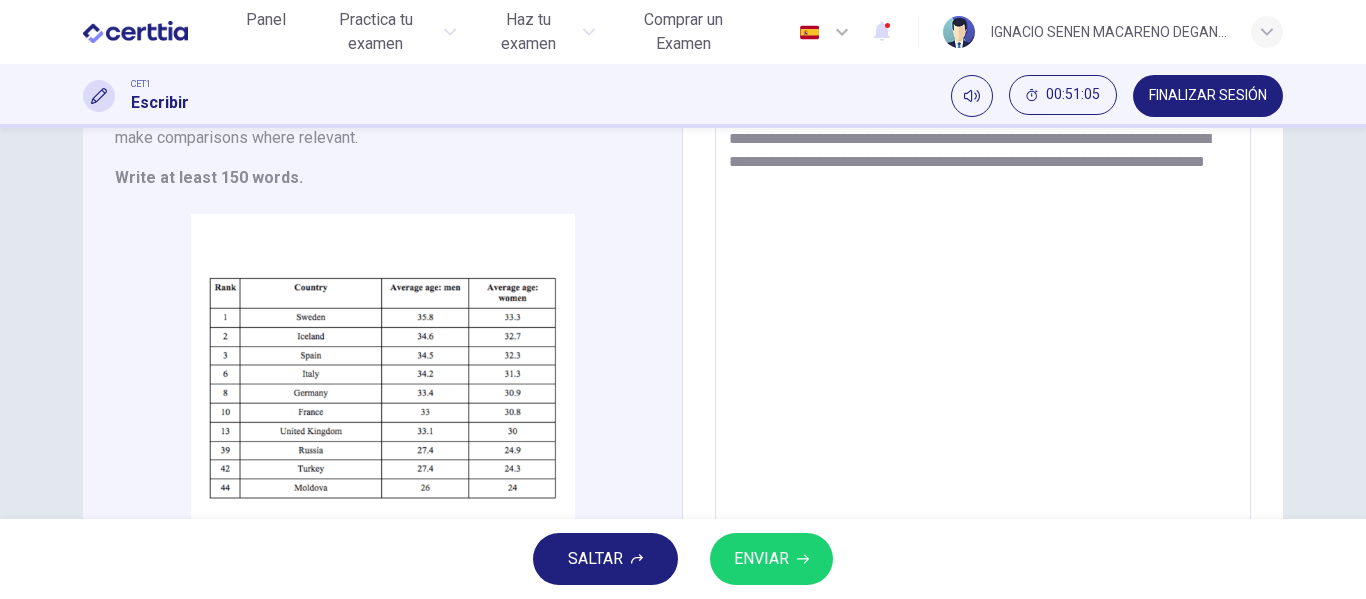 click on "**********" at bounding box center [983, 268] 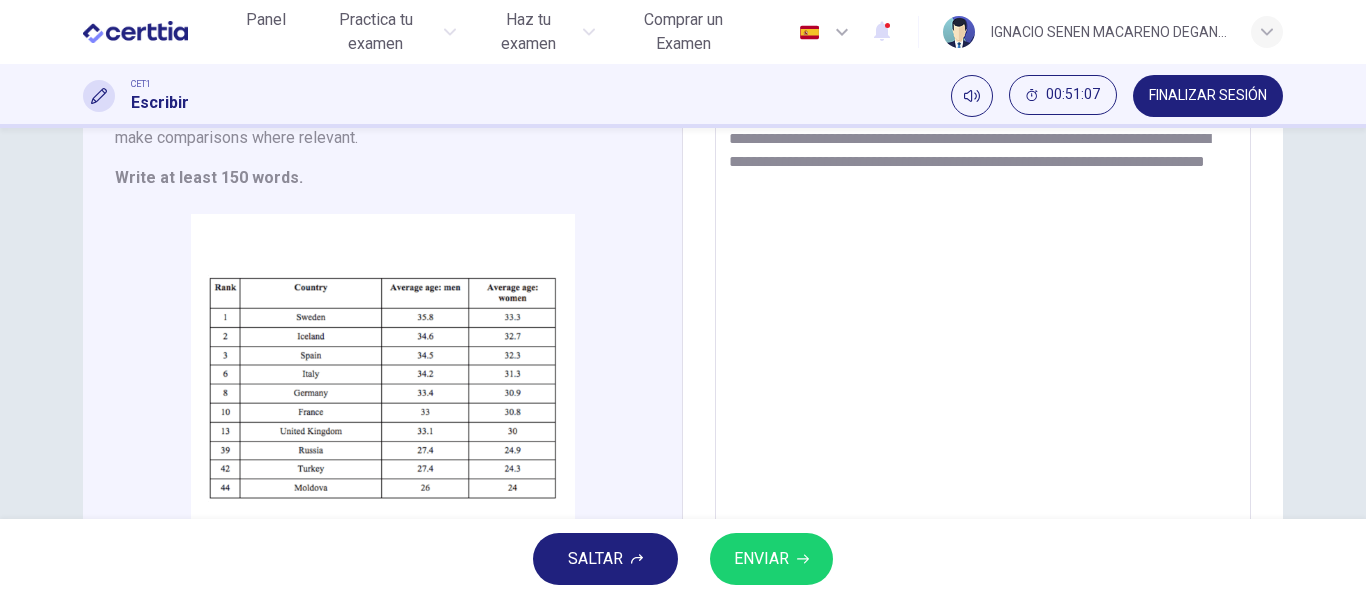 click on "**********" at bounding box center [983, 268] 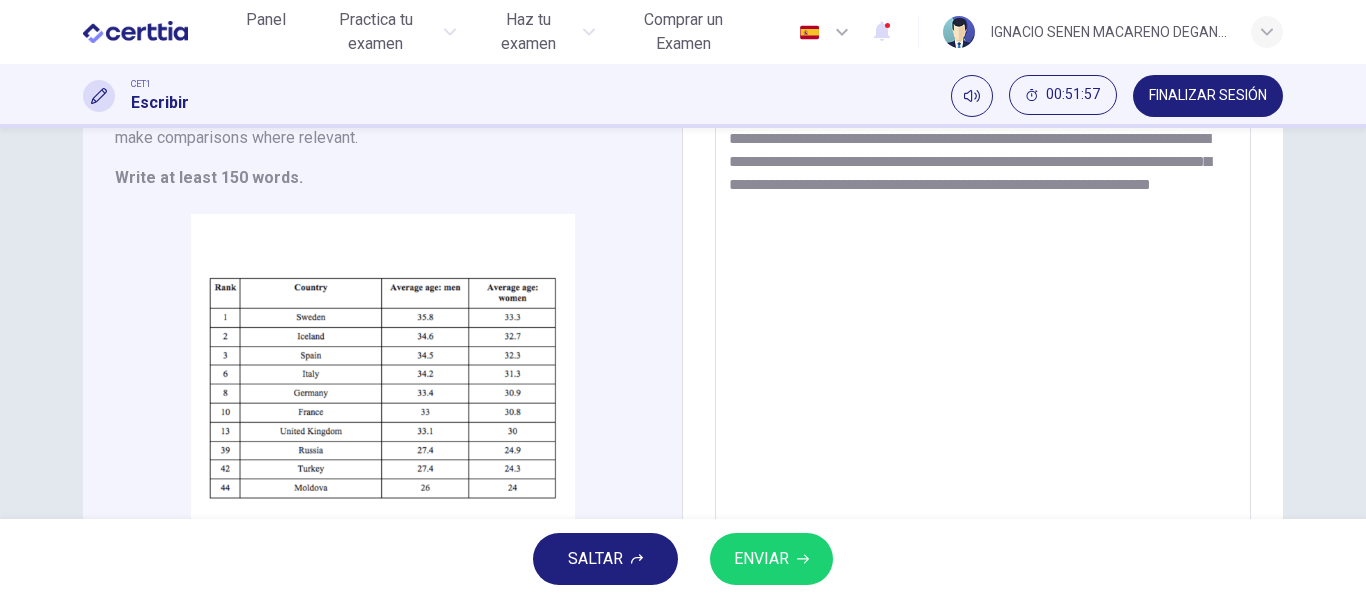 click on "**********" at bounding box center (983, 268) 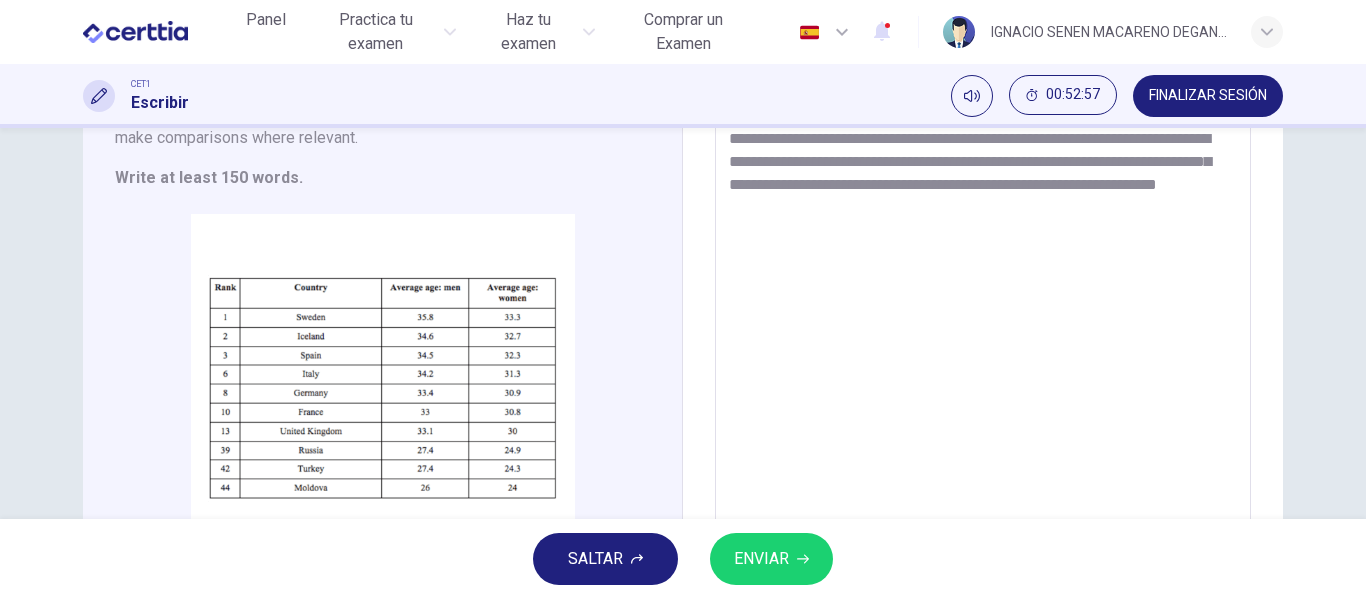 click on "**********" at bounding box center (983, 268) 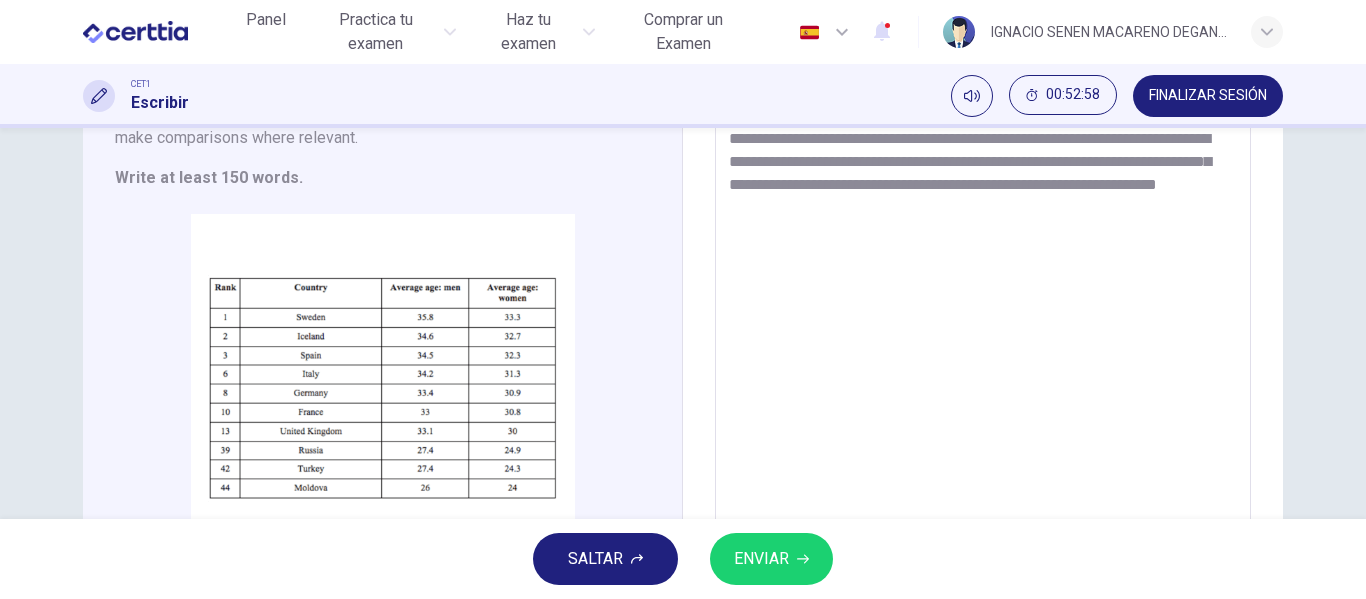 click on "**********" at bounding box center [983, 268] 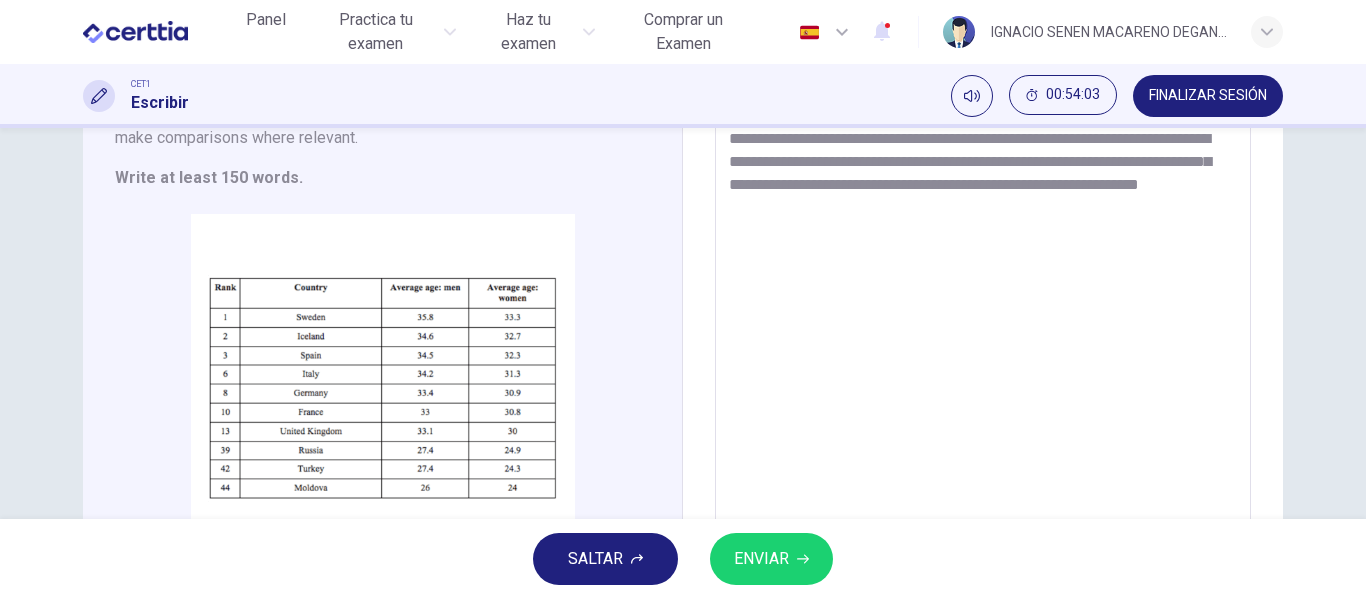 click on "**********" at bounding box center (983, 268) 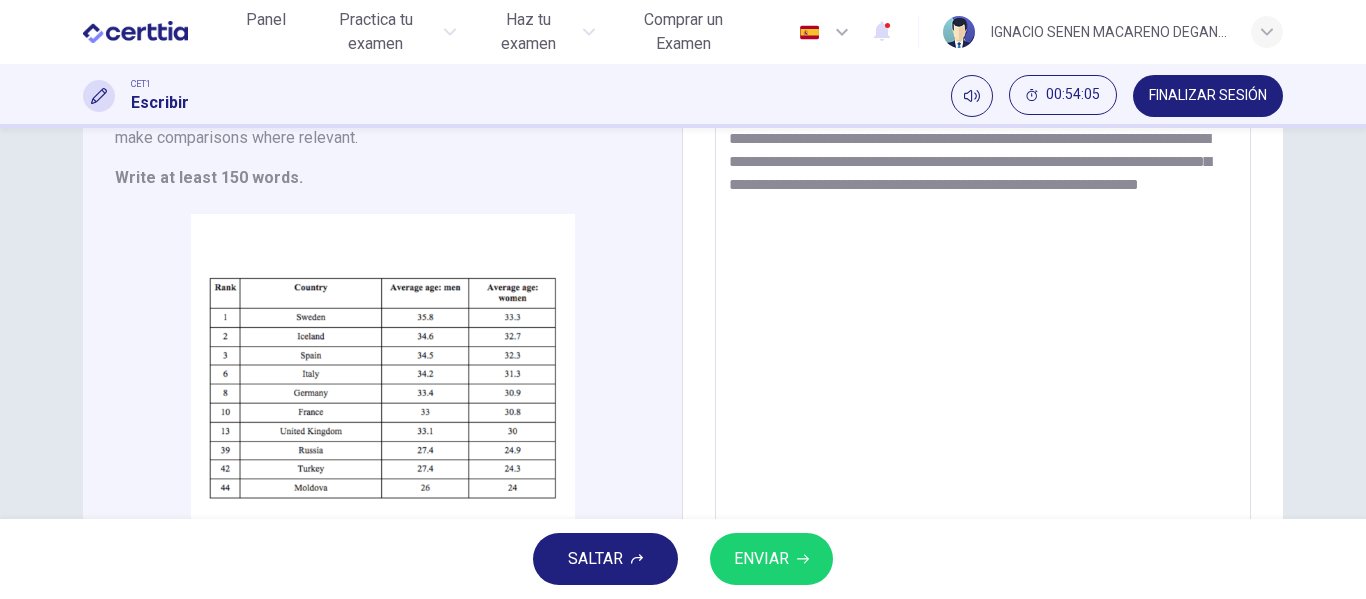 click on "**********" at bounding box center (983, 268) 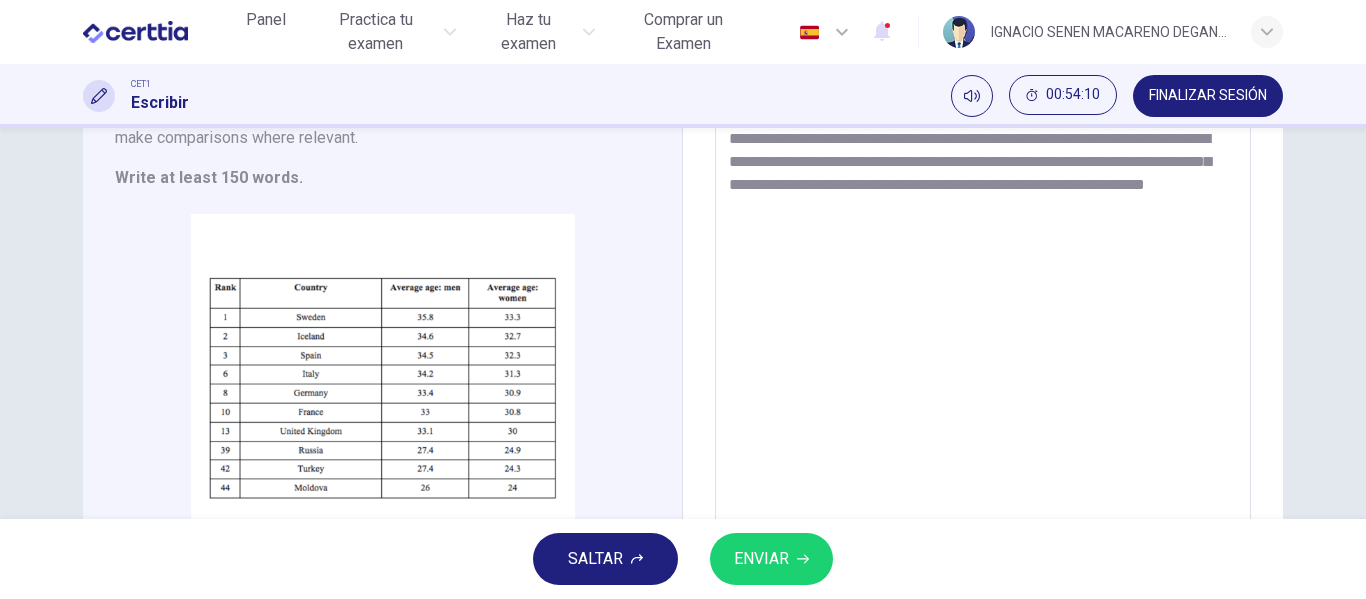 click on "**********" at bounding box center (983, 268) 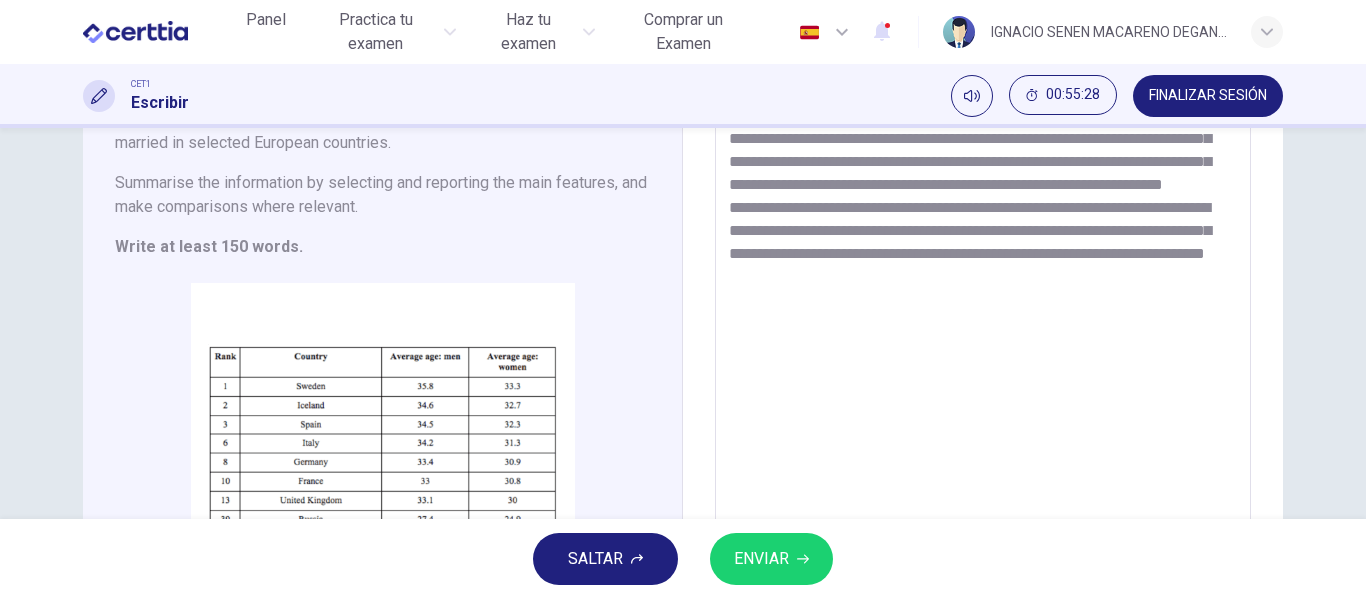 scroll, scrollTop: 199, scrollLeft: 0, axis: vertical 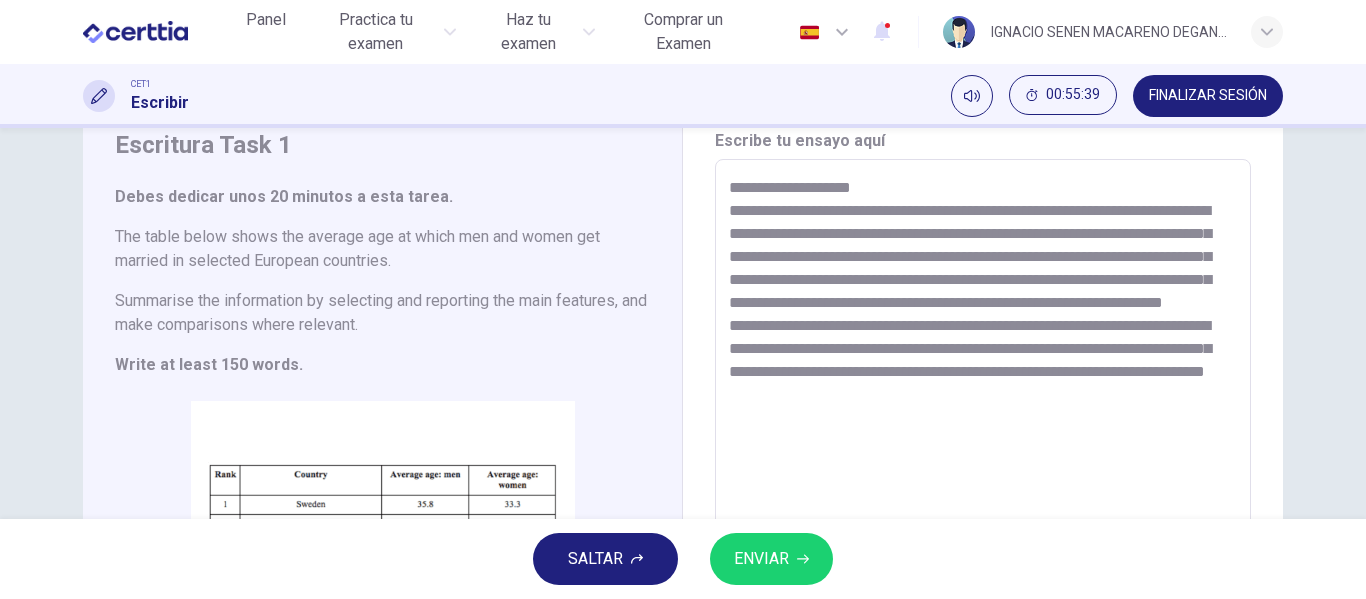 click on "**********" at bounding box center (983, 455) 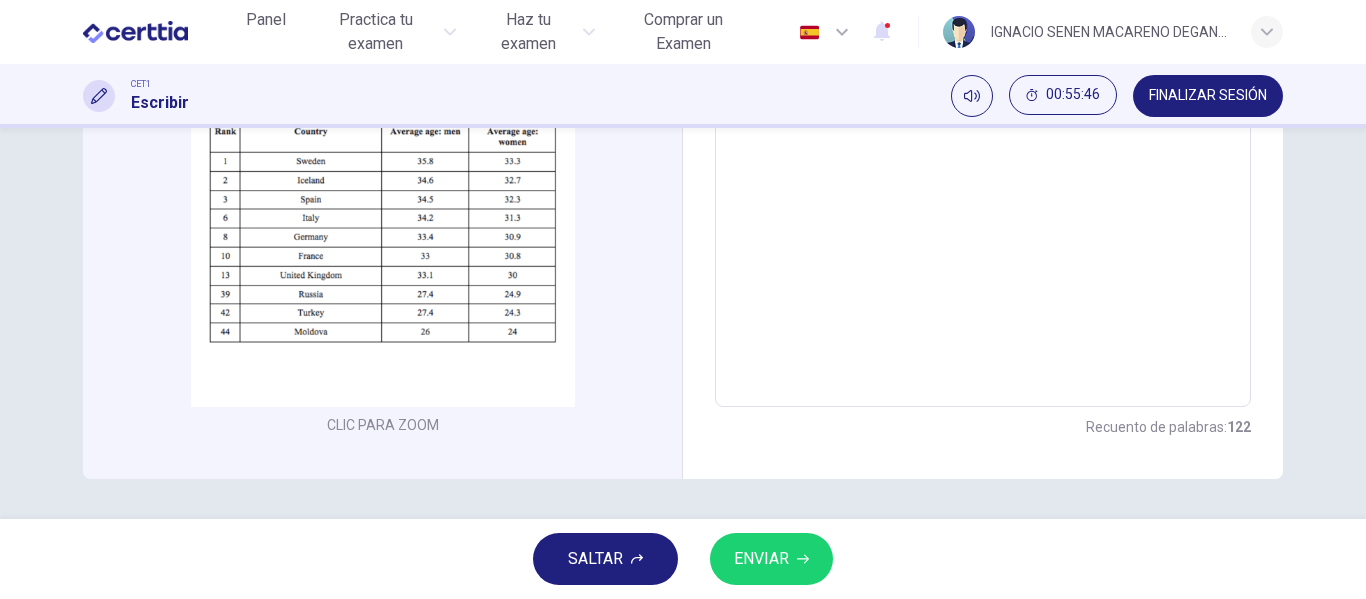 scroll, scrollTop: 73, scrollLeft: 0, axis: vertical 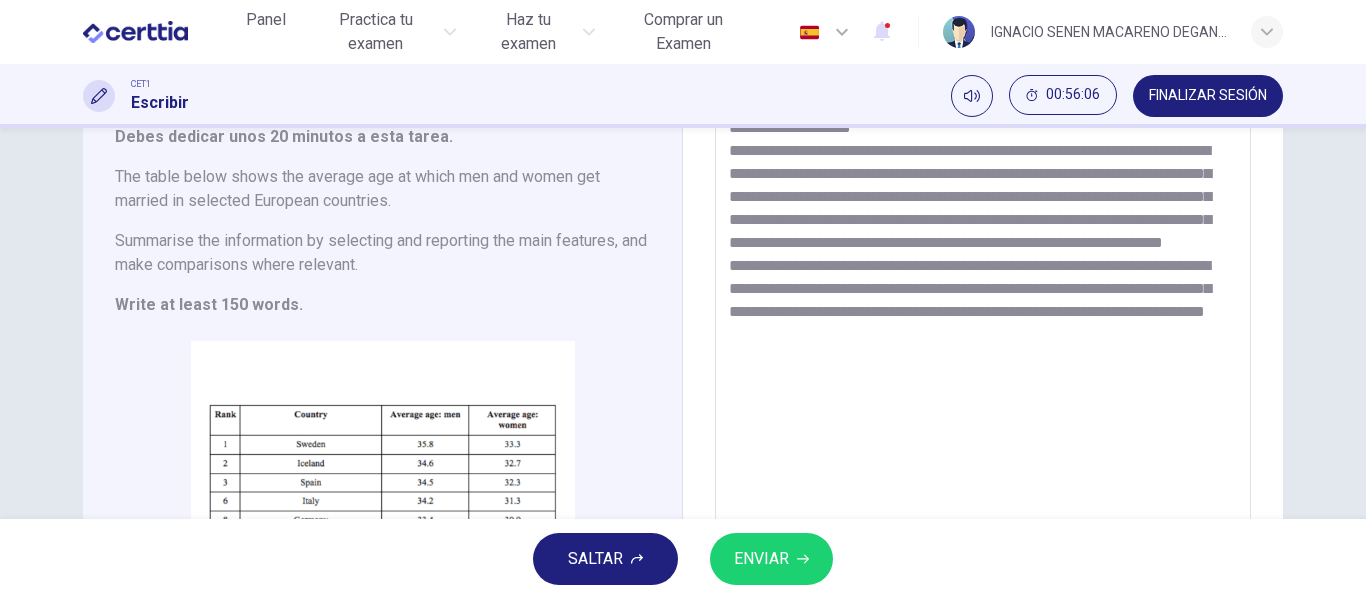 click on "**********" at bounding box center [983, 395] 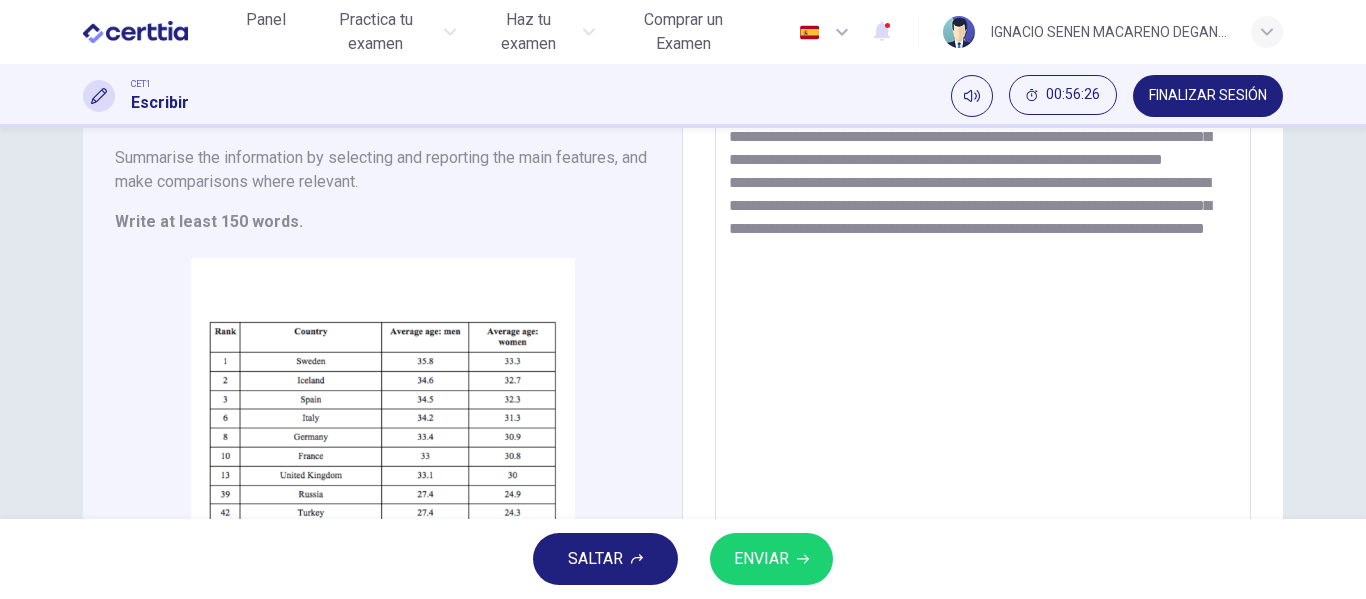scroll, scrollTop: 235, scrollLeft: 0, axis: vertical 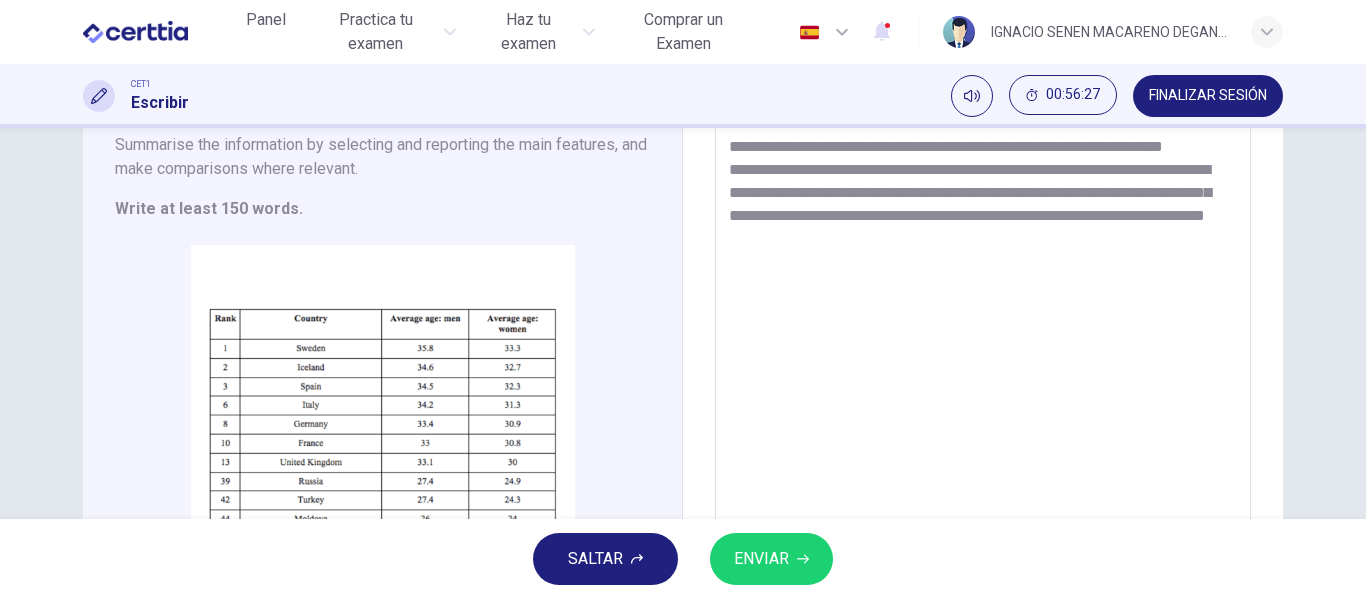 click on "**********" at bounding box center (983, 299) 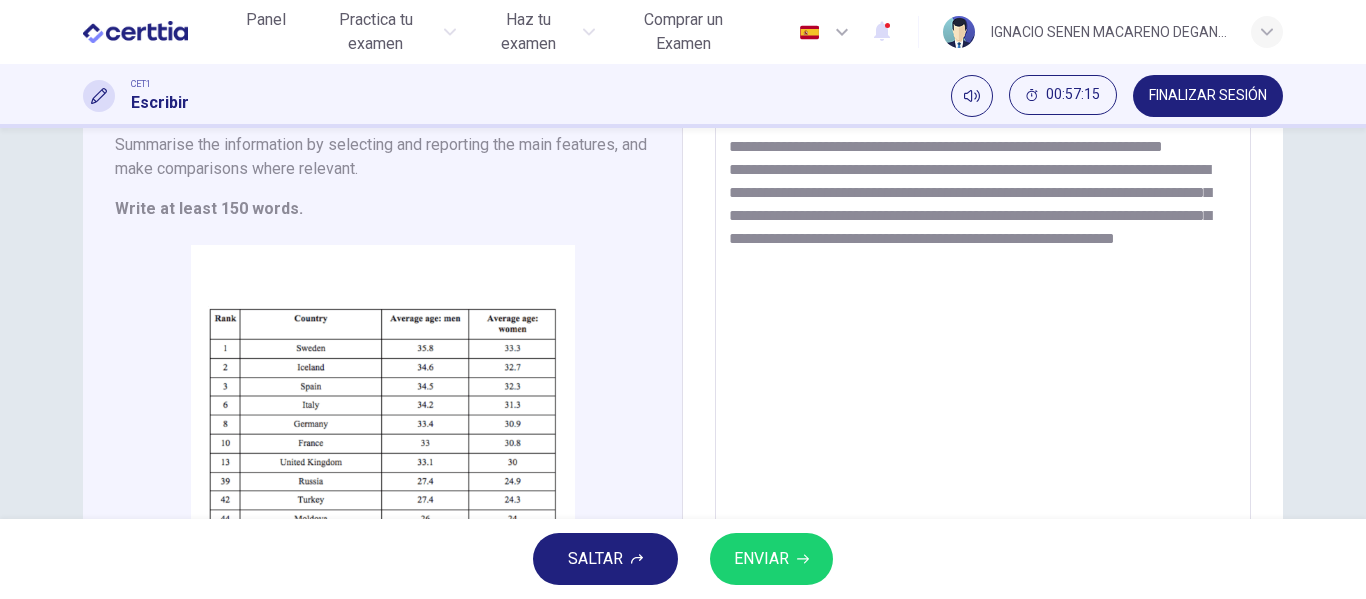 type on "**********" 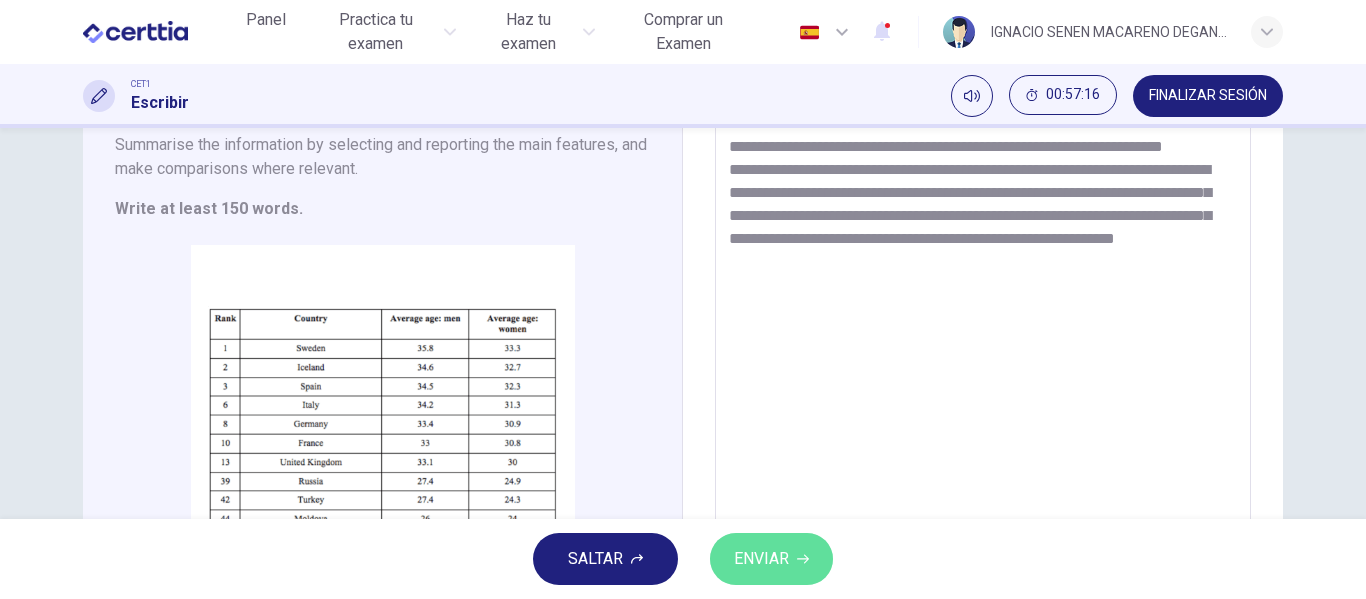 click on "ENVIAR" at bounding box center [761, 559] 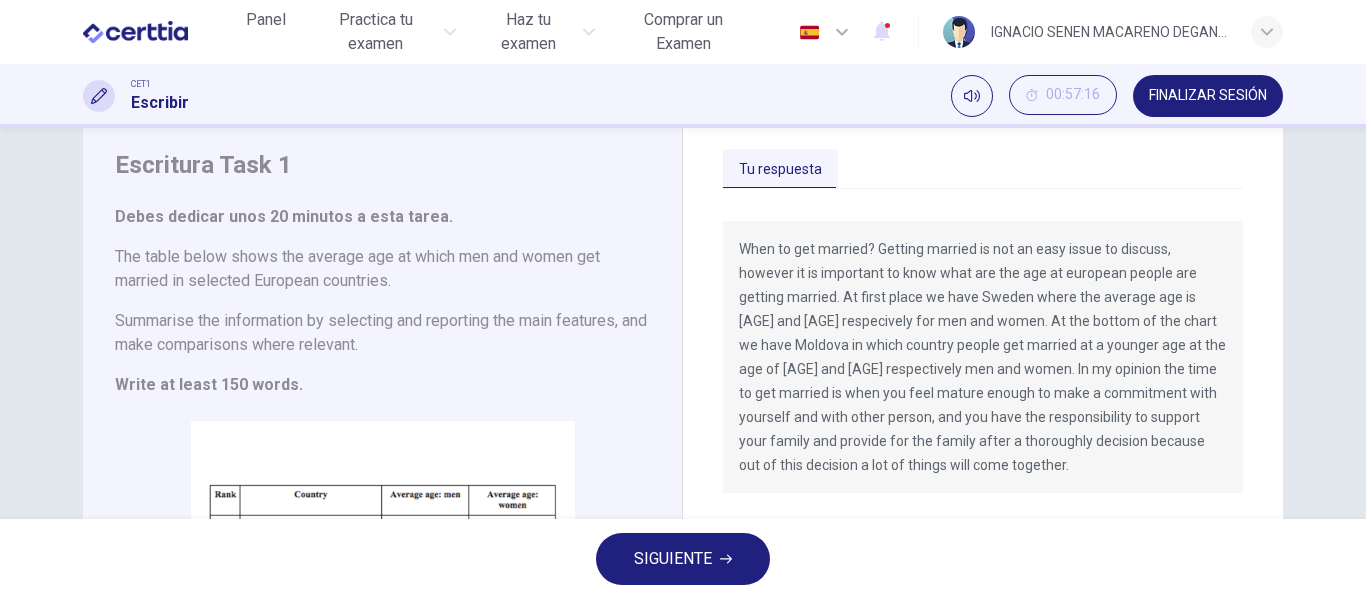scroll, scrollTop: 0, scrollLeft: 0, axis: both 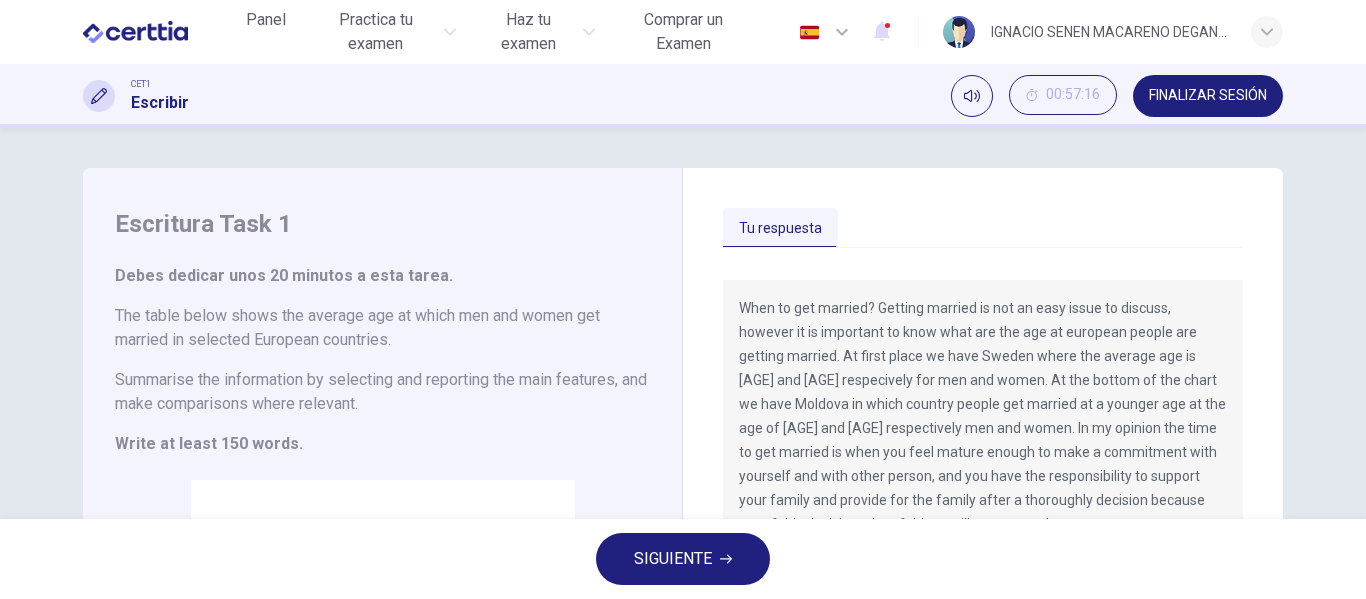 click on "Tu respuesta" at bounding box center (780, 229) 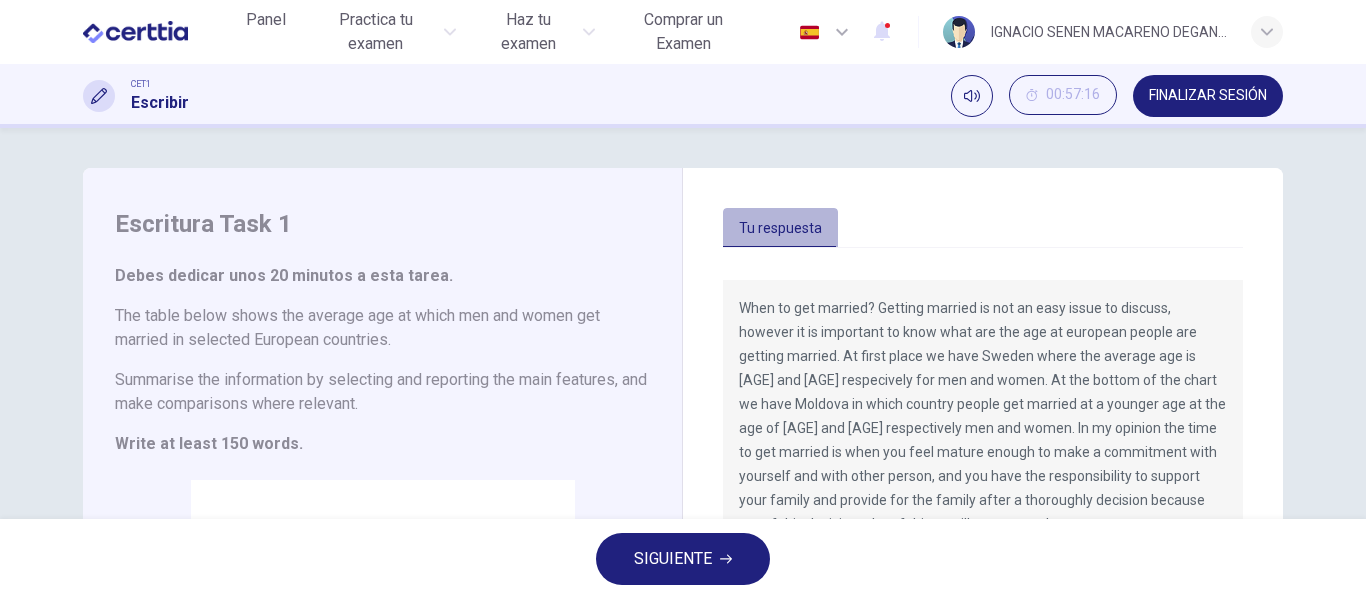 click on "Tu respuesta" at bounding box center (780, 229) 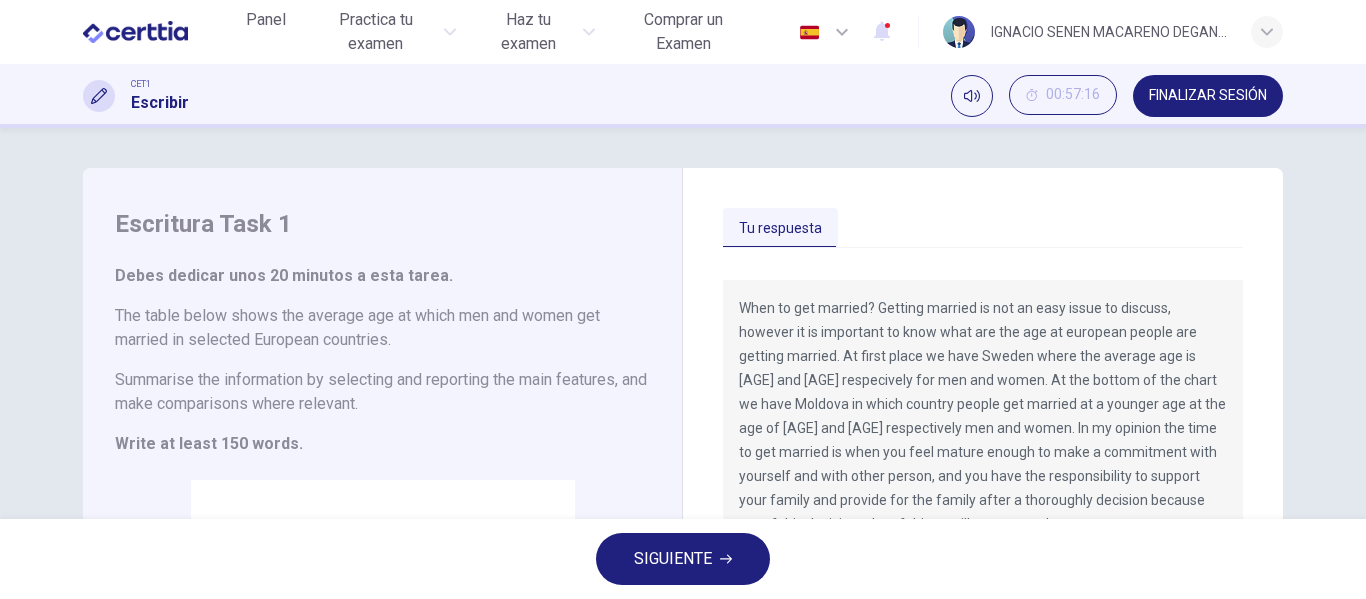 scroll, scrollTop: 44, scrollLeft: 0, axis: vertical 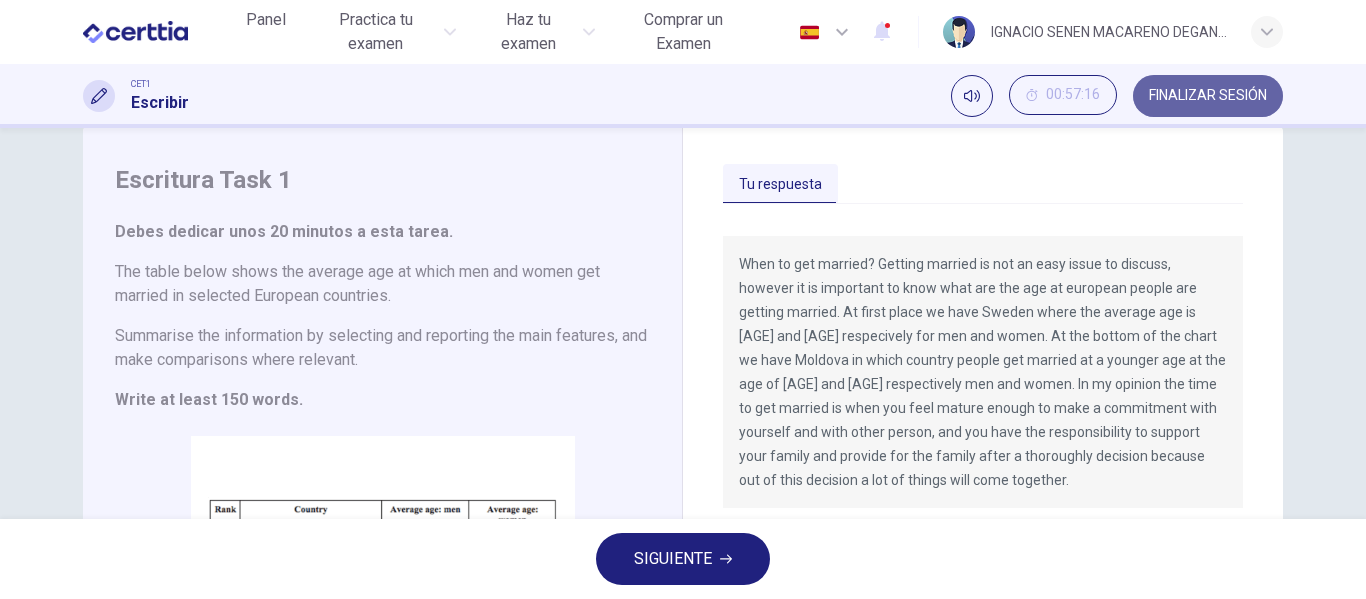 click on "FINALIZAR SESIÓN" at bounding box center [1208, 96] 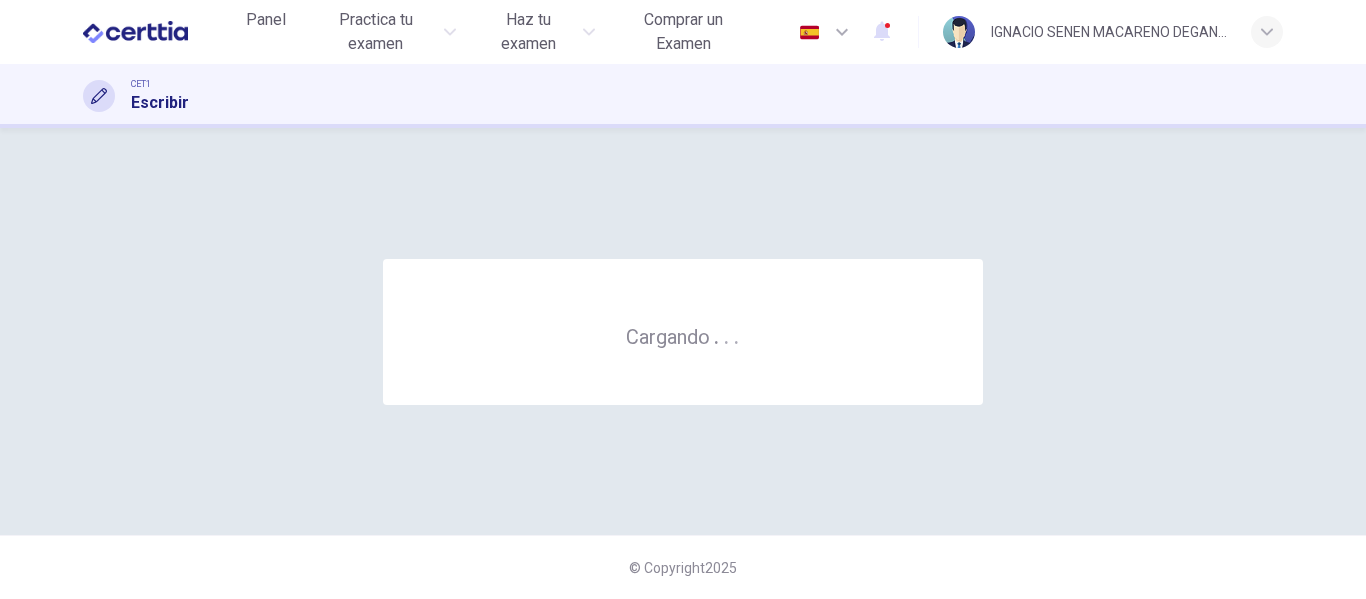 scroll, scrollTop: 0, scrollLeft: 0, axis: both 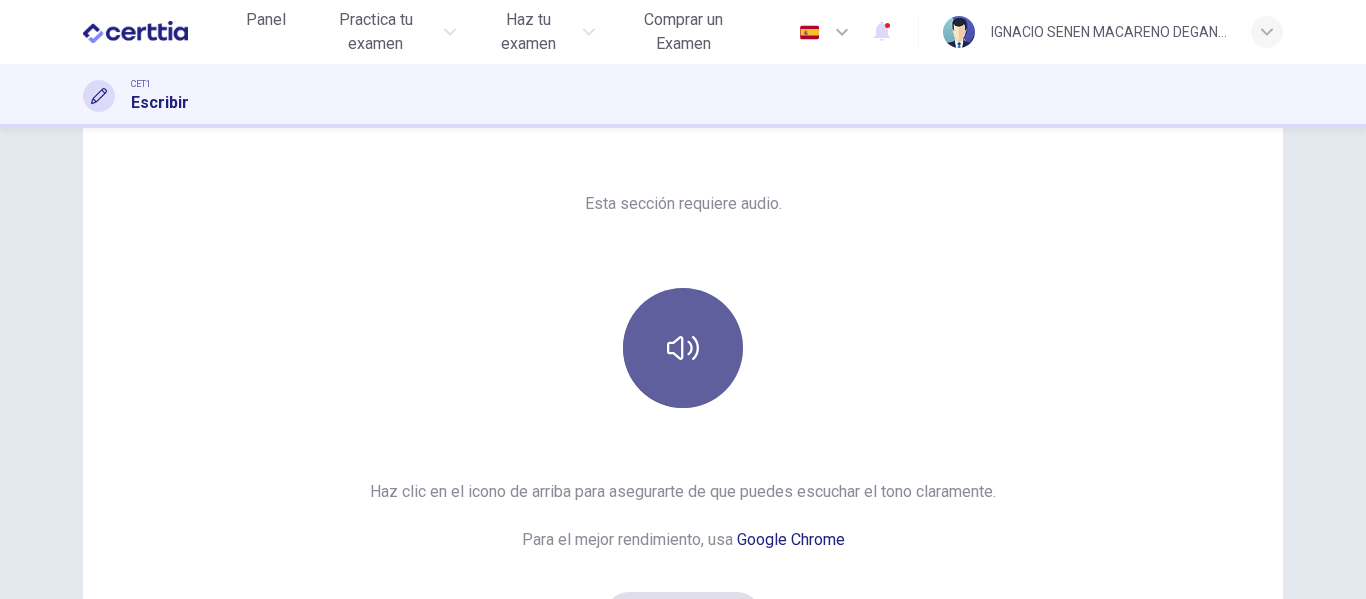 click at bounding box center (683, 348) 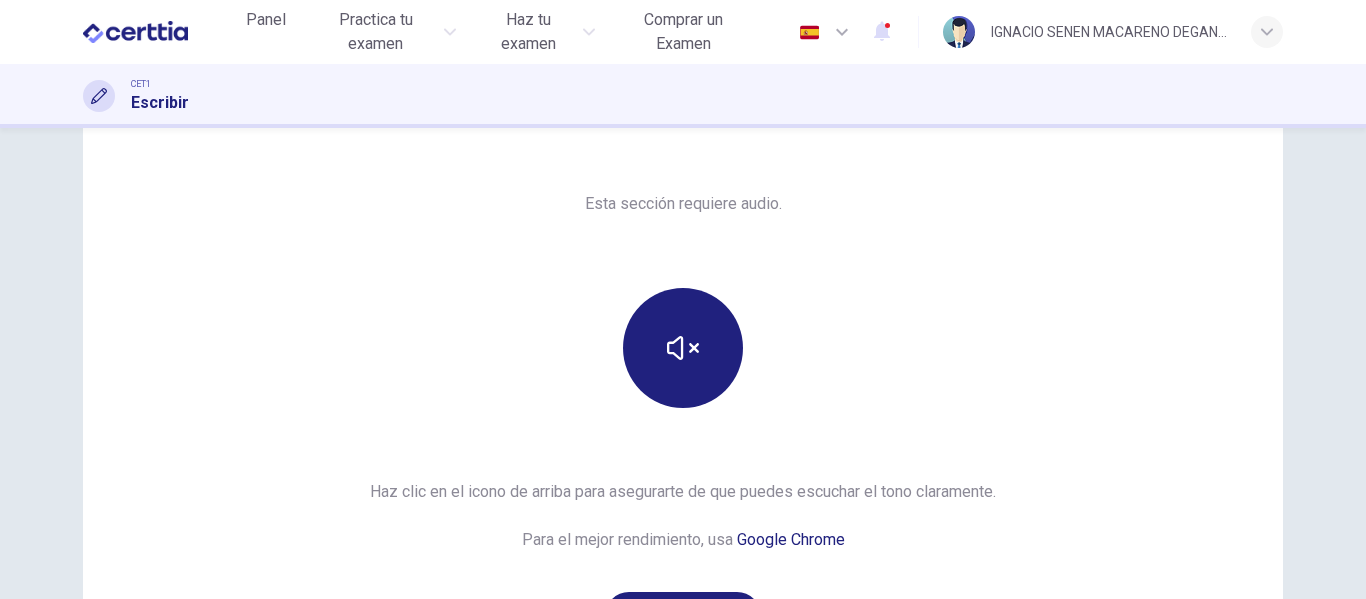 scroll, scrollTop: 368, scrollLeft: 0, axis: vertical 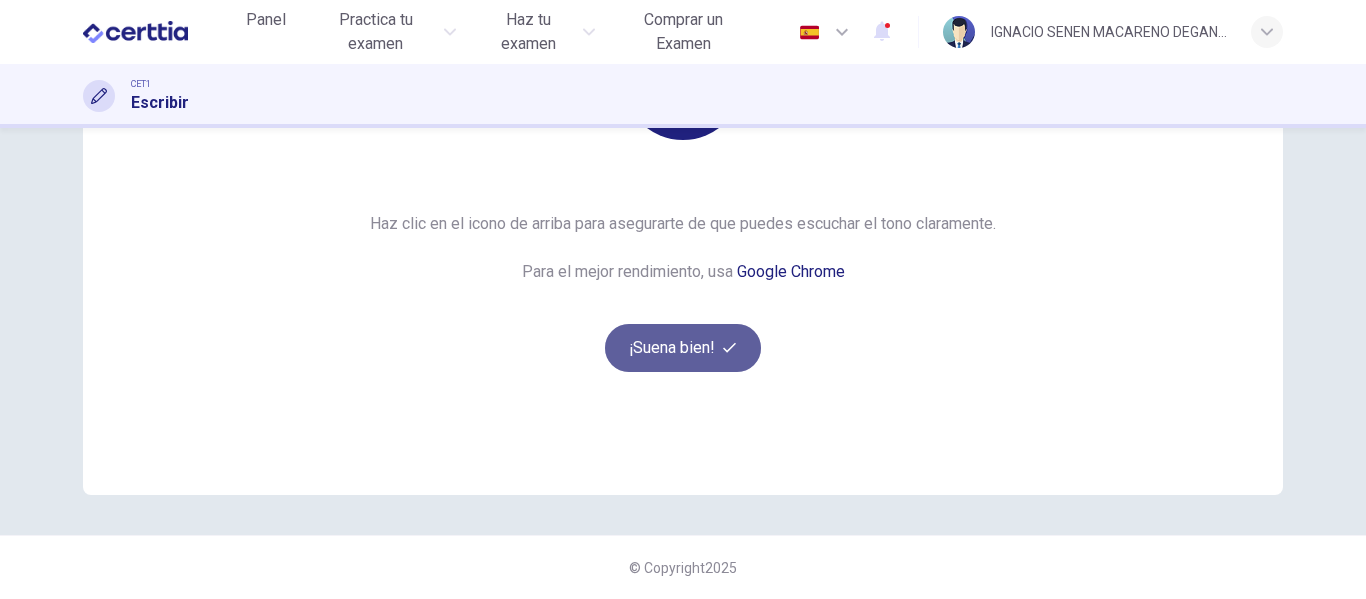 click on "¡Suena bien!" at bounding box center [683, 348] 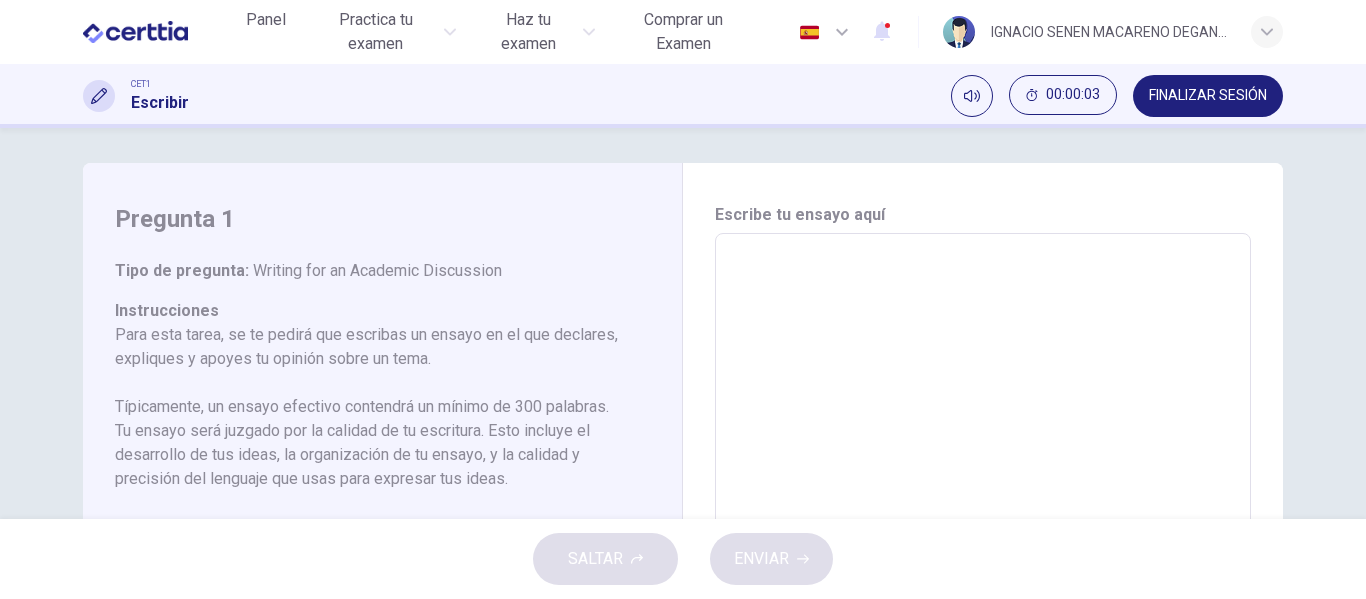 scroll, scrollTop: 0, scrollLeft: 0, axis: both 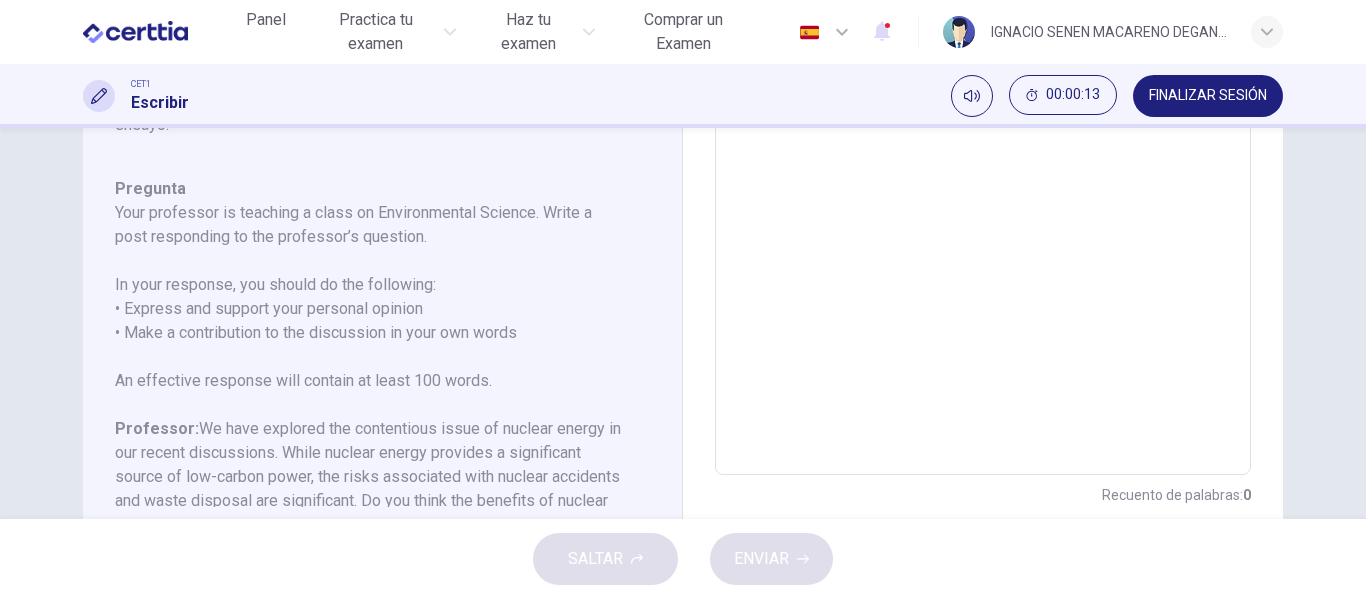 drag, startPoint x: 1348, startPoint y: 346, endPoint x: 1358, endPoint y: 383, distance: 38.327538 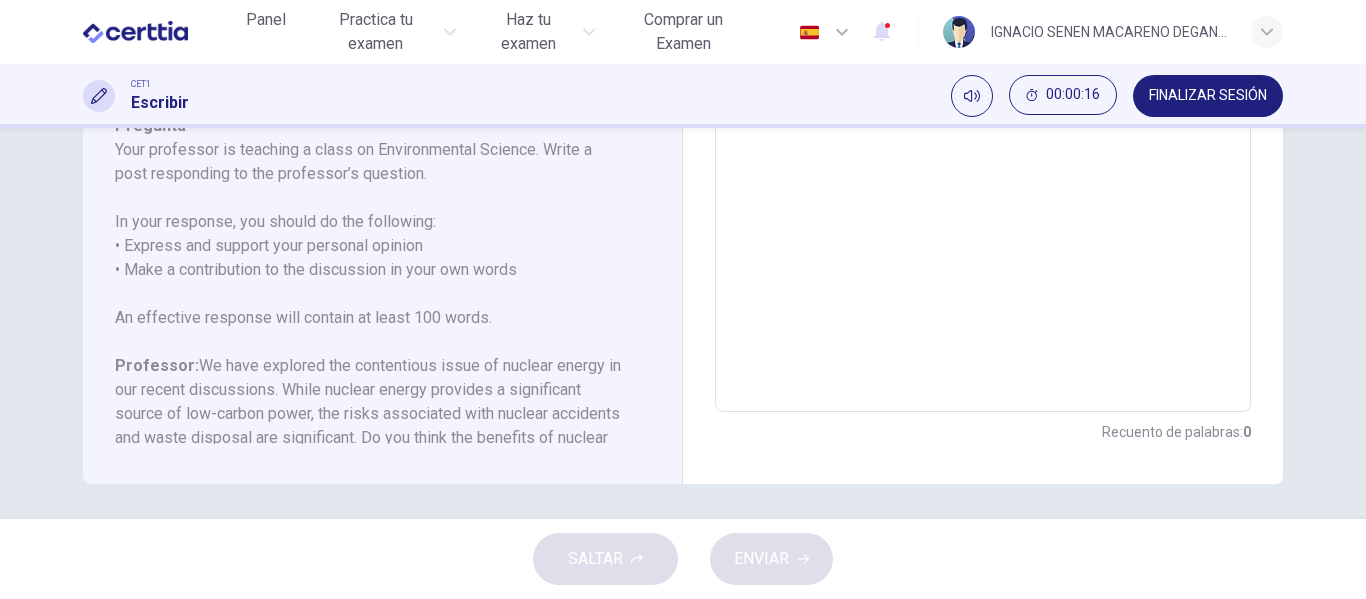 scroll, scrollTop: 499, scrollLeft: 0, axis: vertical 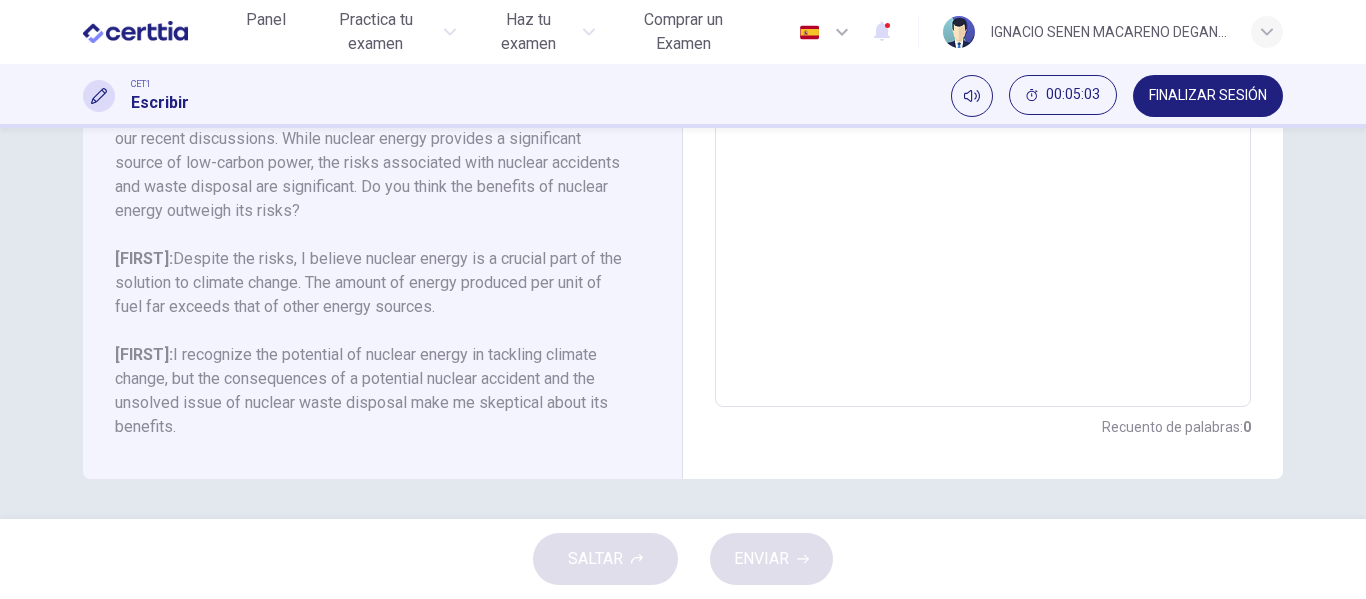 click at bounding box center [983, 73] 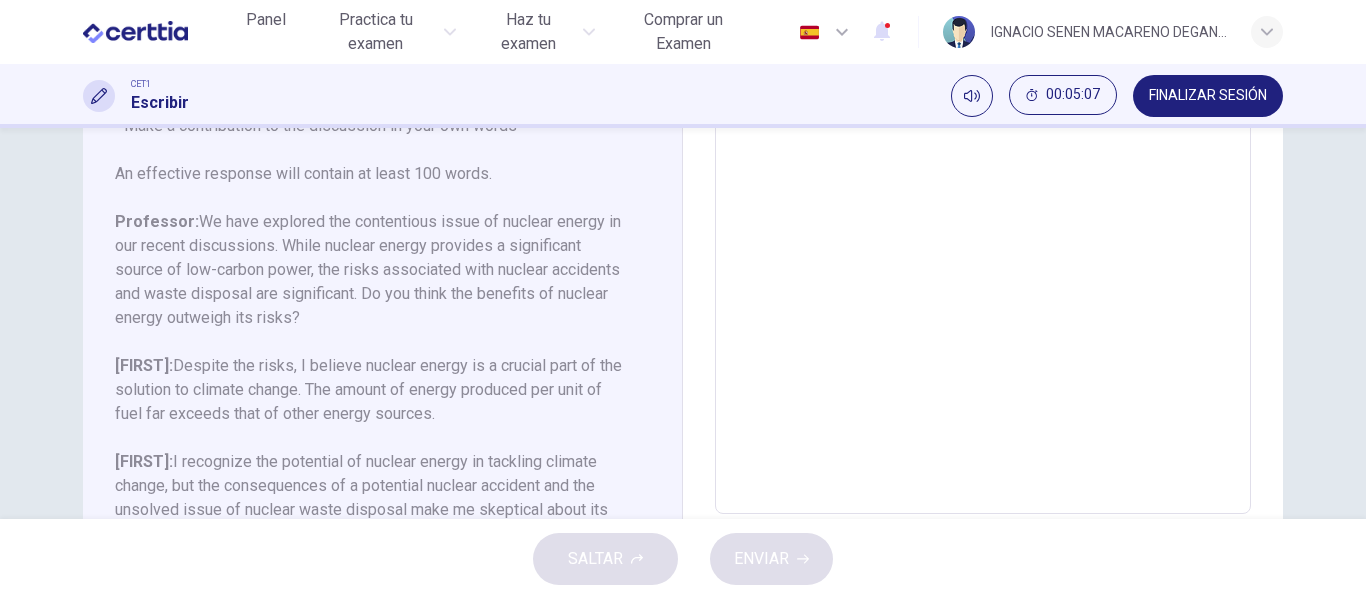 scroll, scrollTop: 395, scrollLeft: 0, axis: vertical 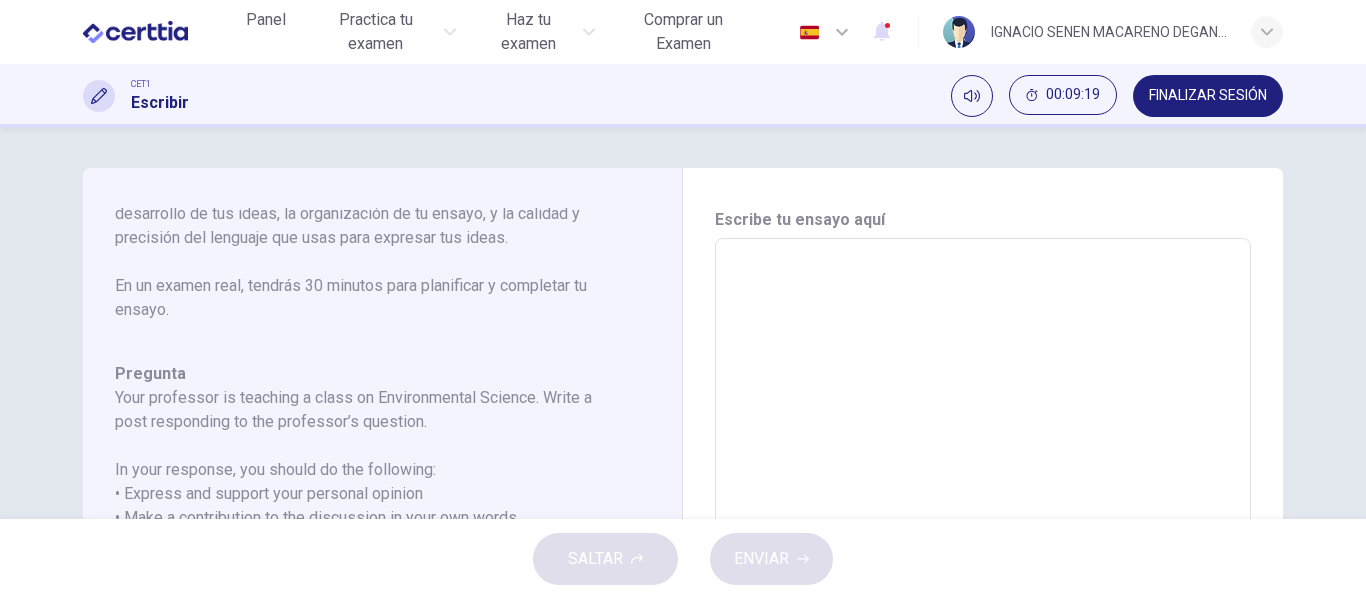 click at bounding box center (983, 572) 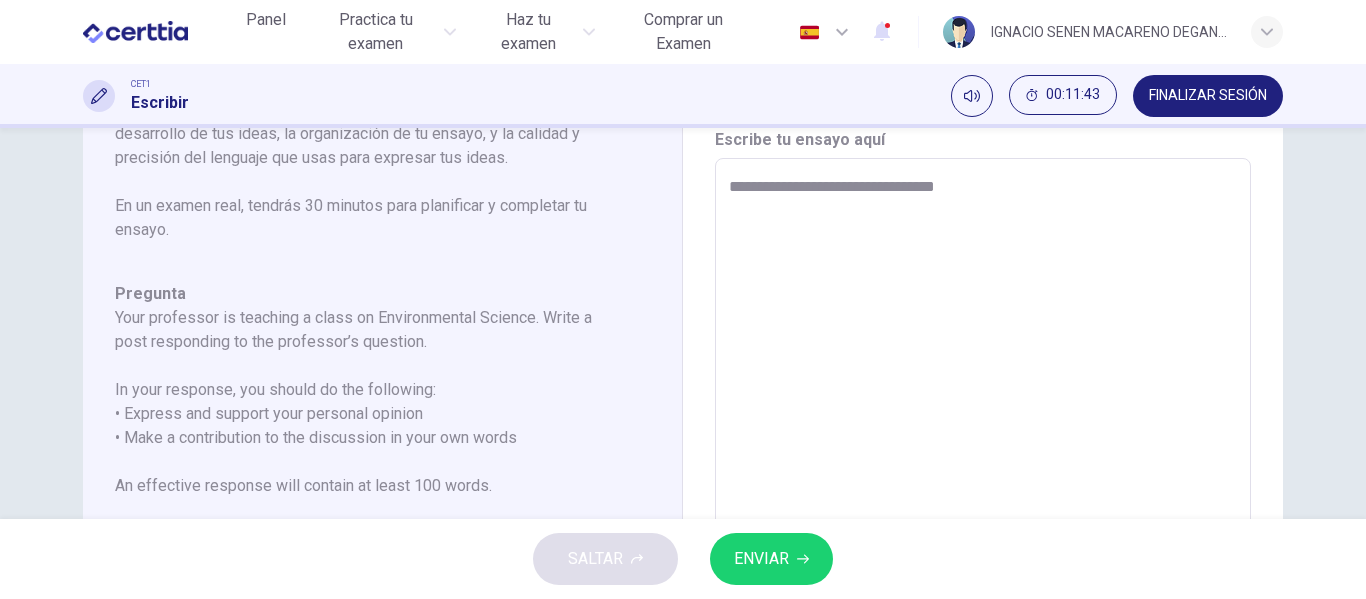scroll, scrollTop: 0, scrollLeft: 0, axis: both 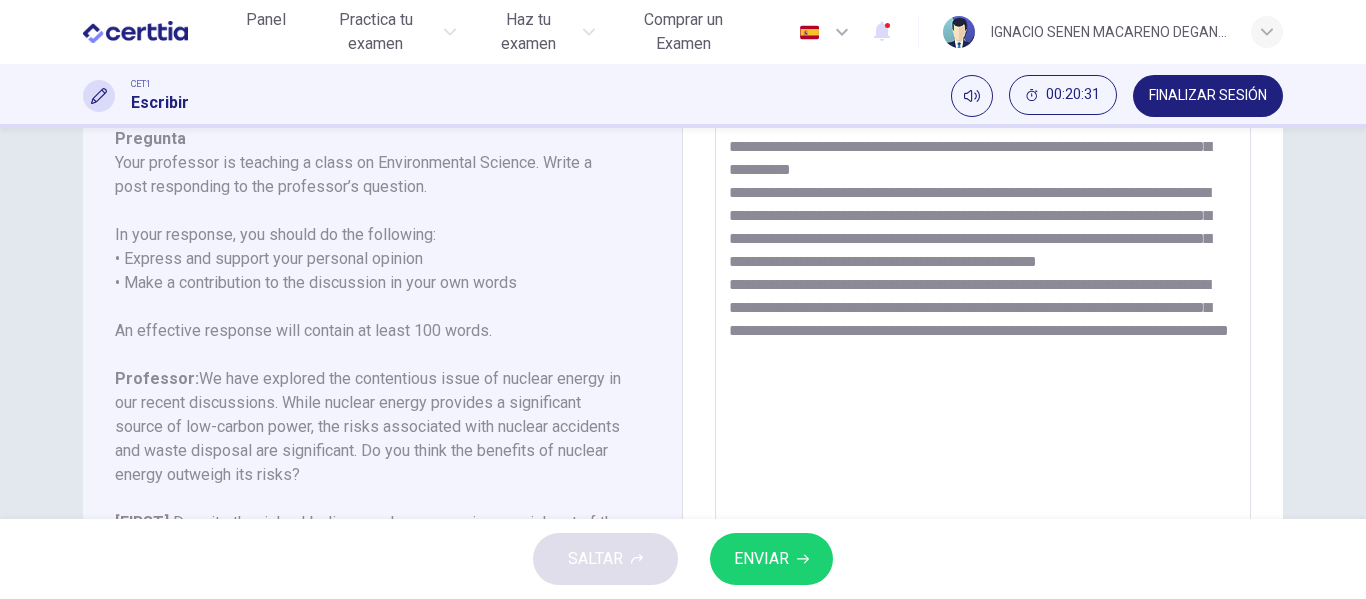 click on "**********" at bounding box center [983, 337] 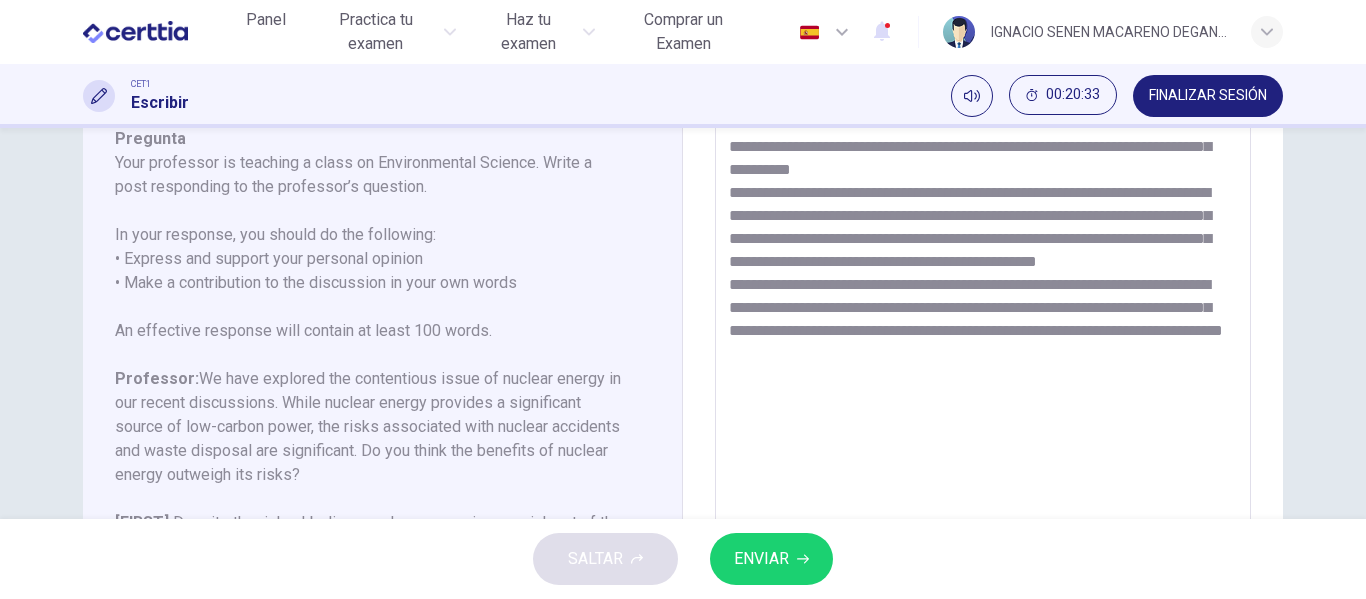 type on "**********" 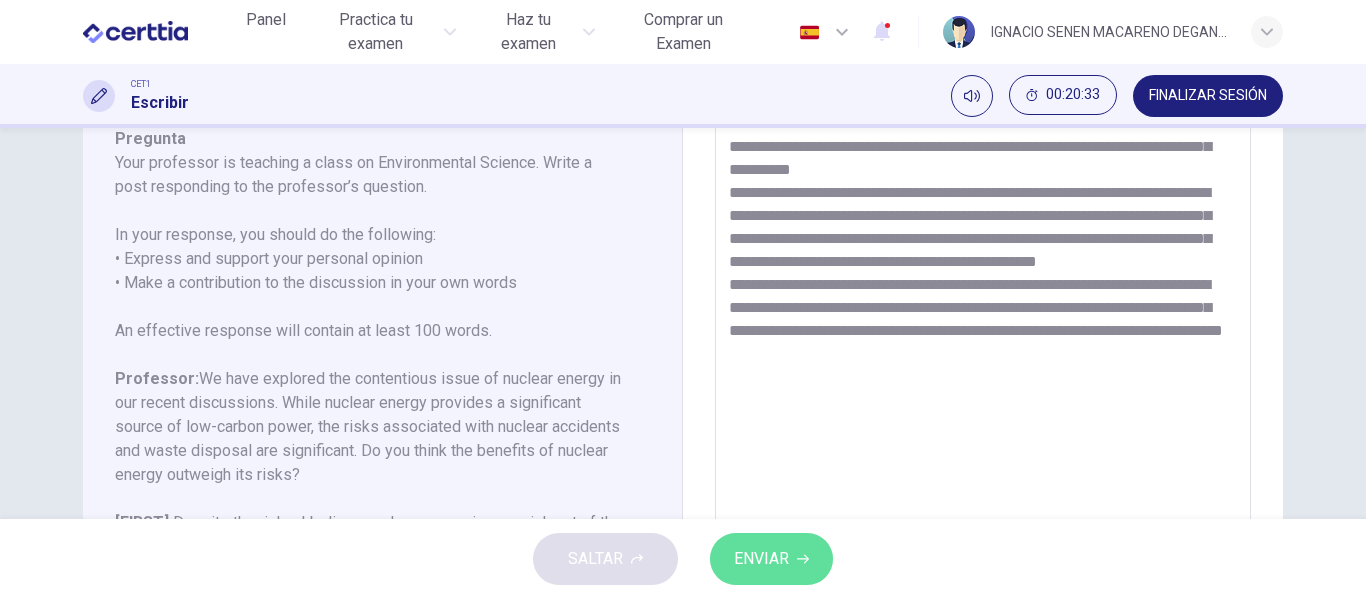 click on "ENVIAR" at bounding box center [761, 559] 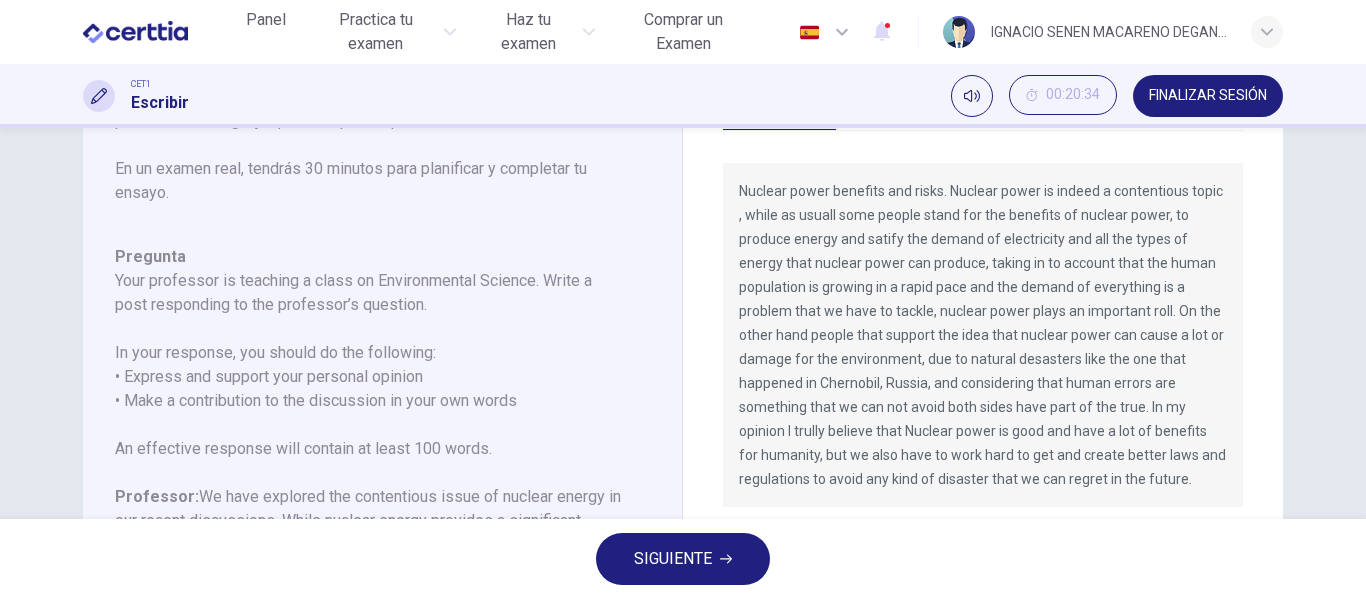 scroll, scrollTop: 56, scrollLeft: 0, axis: vertical 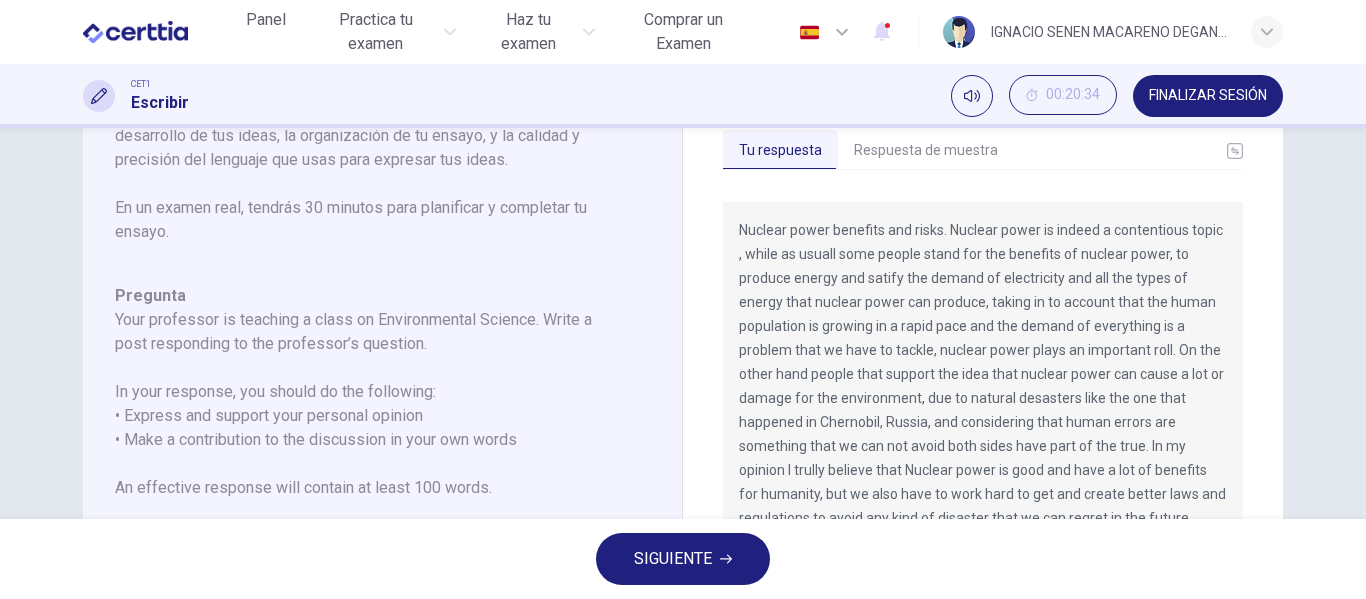drag, startPoint x: 736, startPoint y: 228, endPoint x: 1091, endPoint y: 489, distance: 440.62003 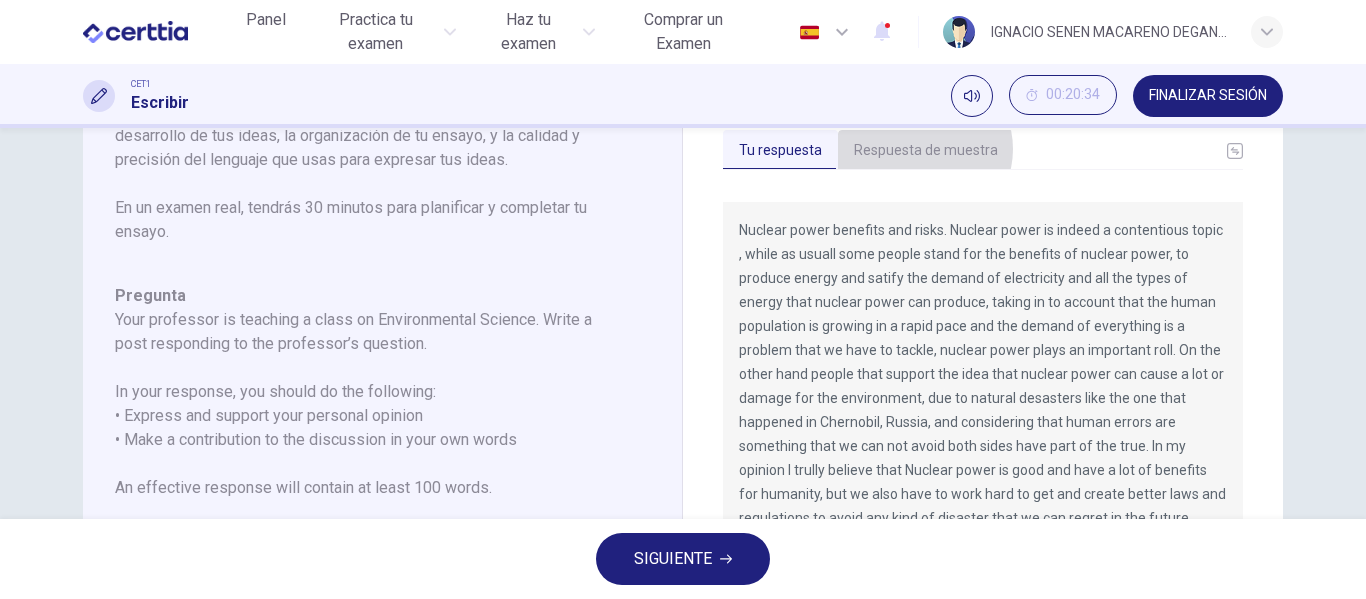 click on "Respuesta de muestra" at bounding box center (926, 151) 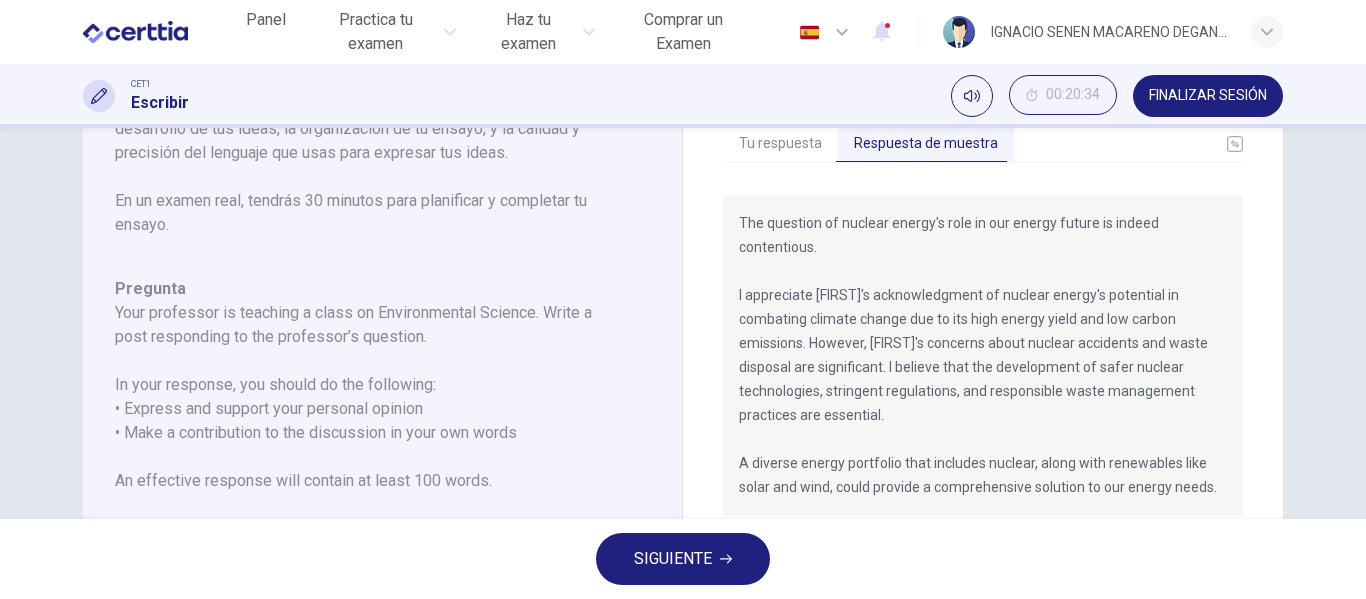 scroll, scrollTop: 95, scrollLeft: 0, axis: vertical 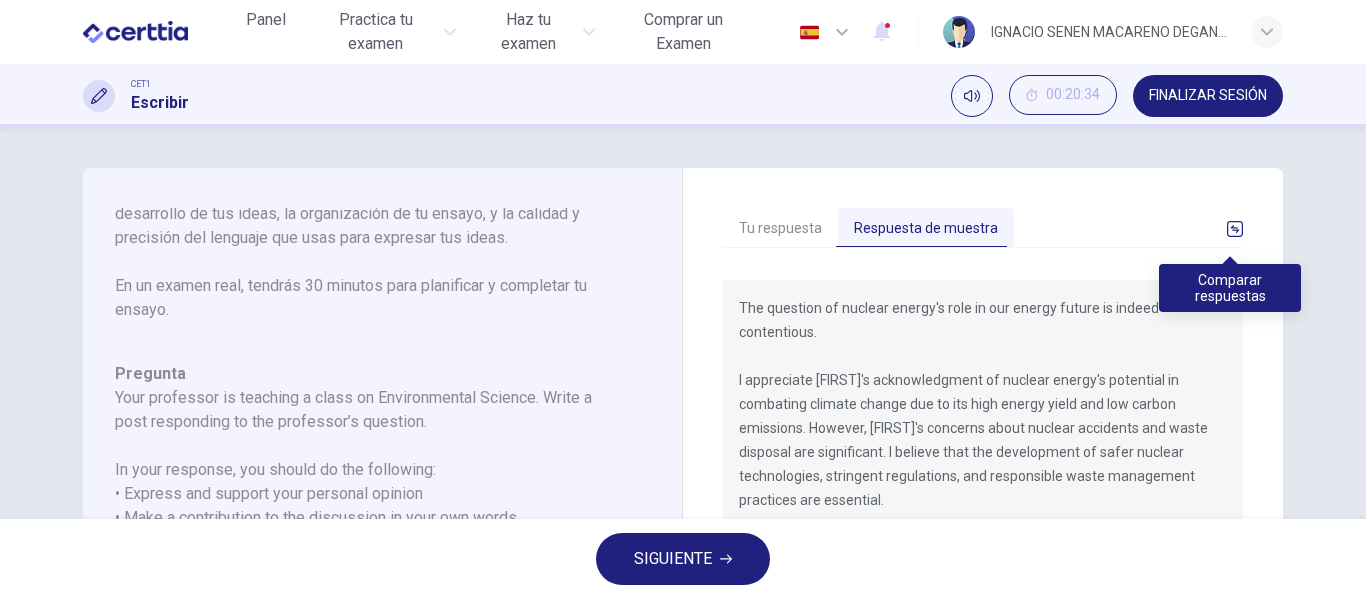 click at bounding box center (1235, 229) 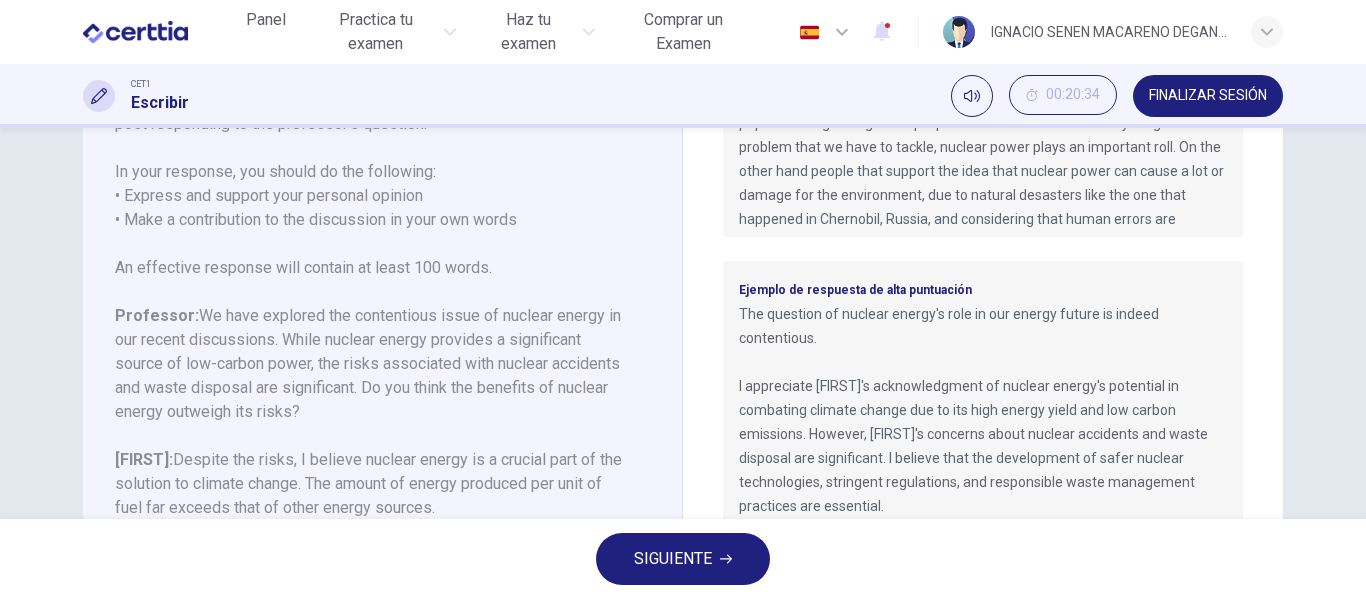 scroll, scrollTop: 342, scrollLeft: 0, axis: vertical 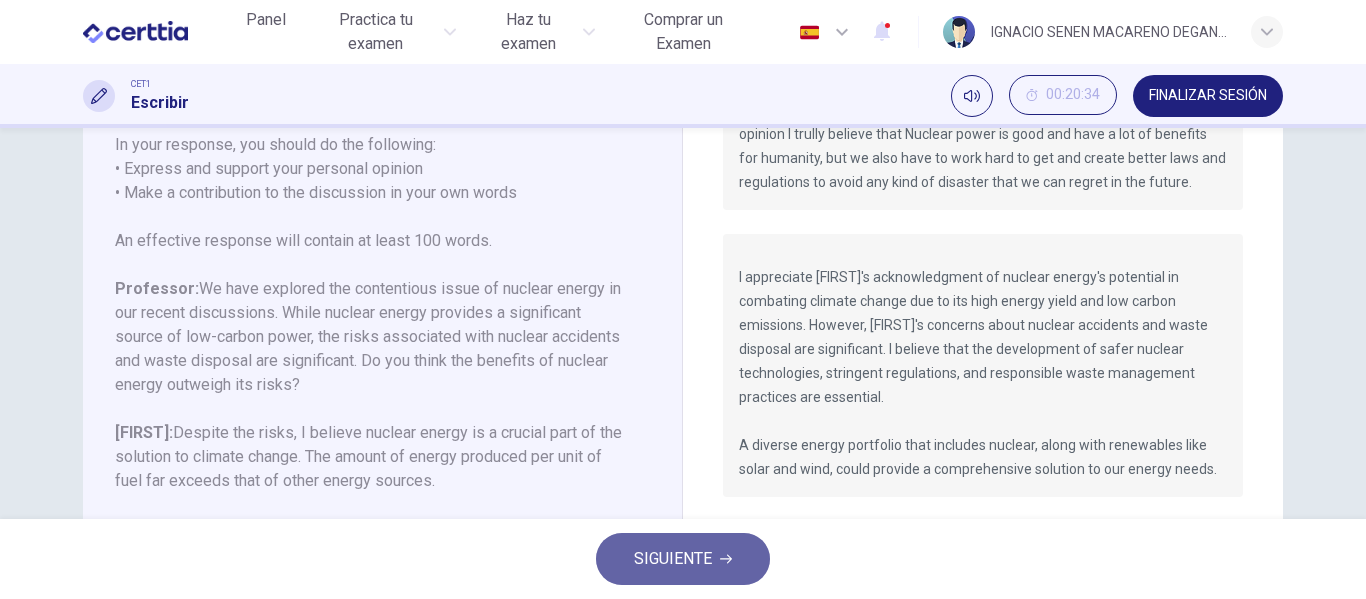 click on "SIGUIENTE" at bounding box center [673, 559] 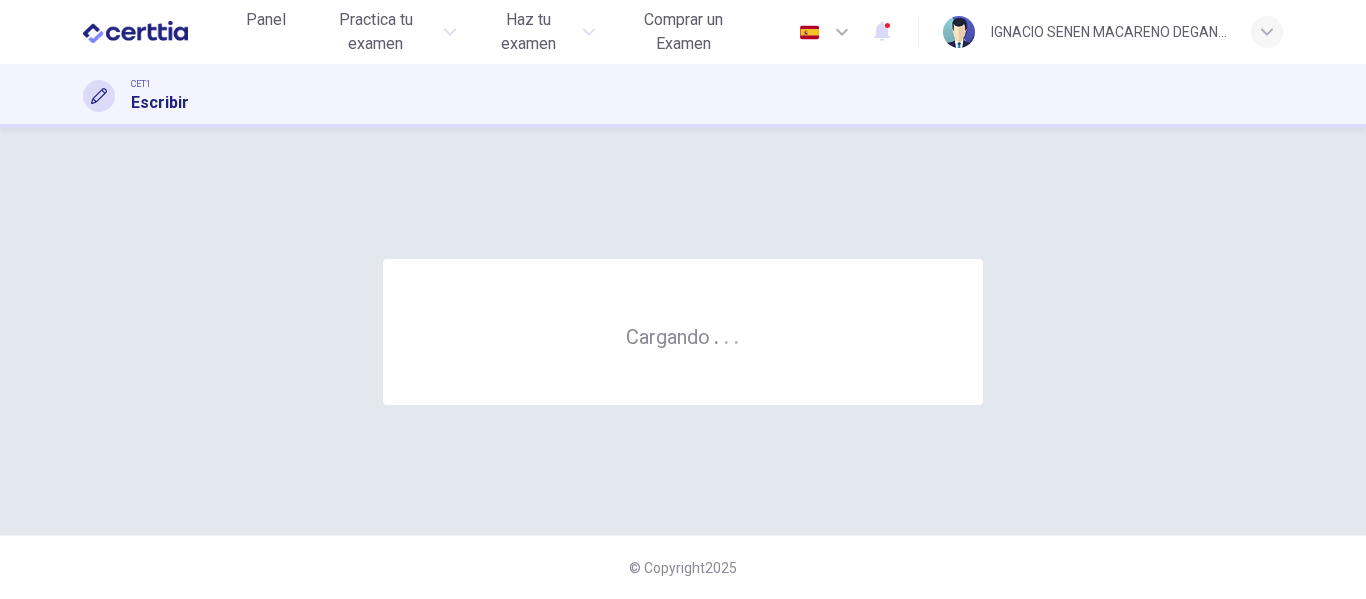 scroll, scrollTop: 0, scrollLeft: 0, axis: both 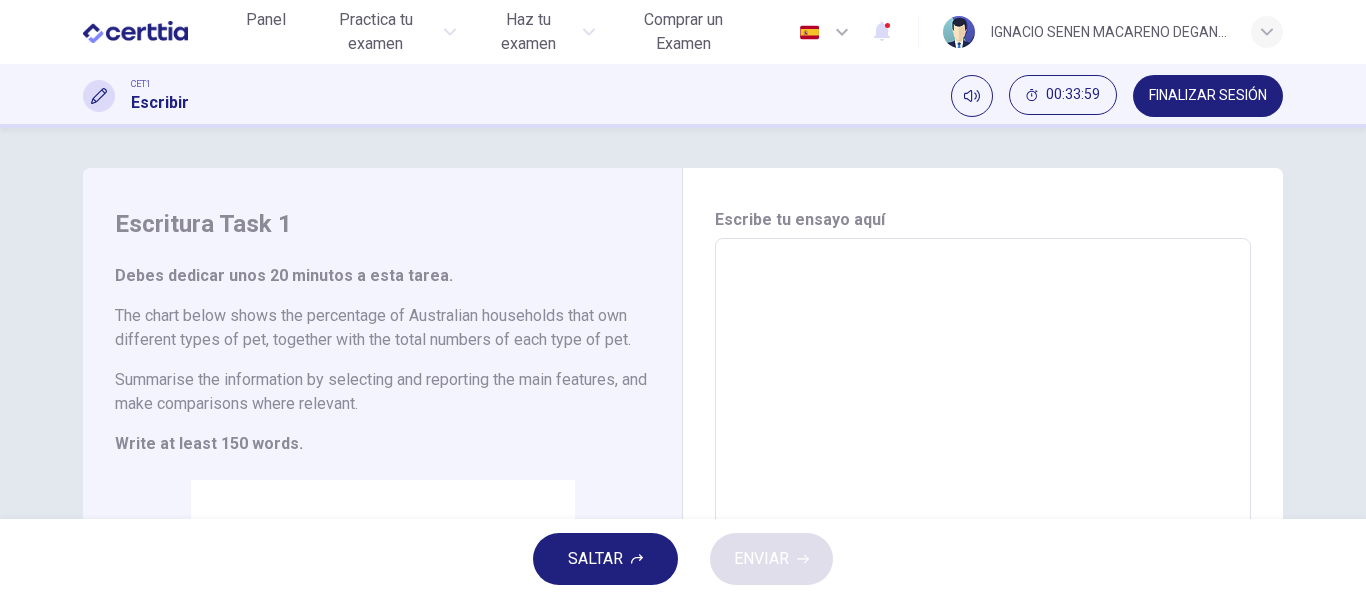 click at bounding box center [983, 534] 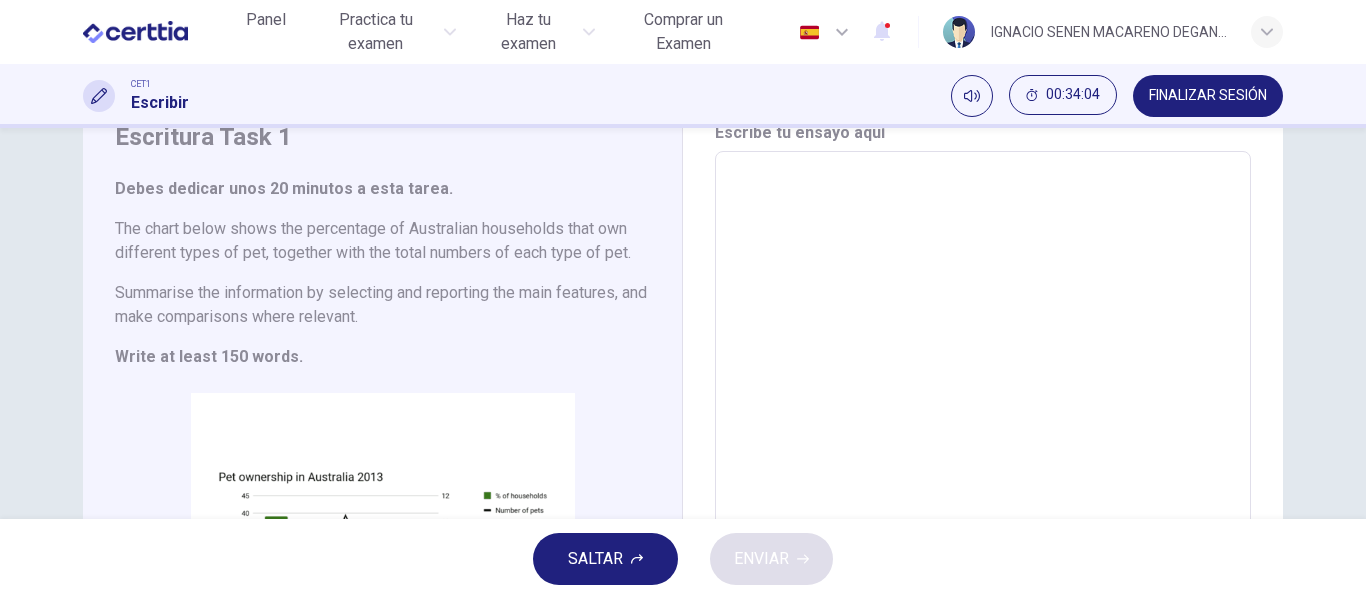 scroll, scrollTop: 84, scrollLeft: 0, axis: vertical 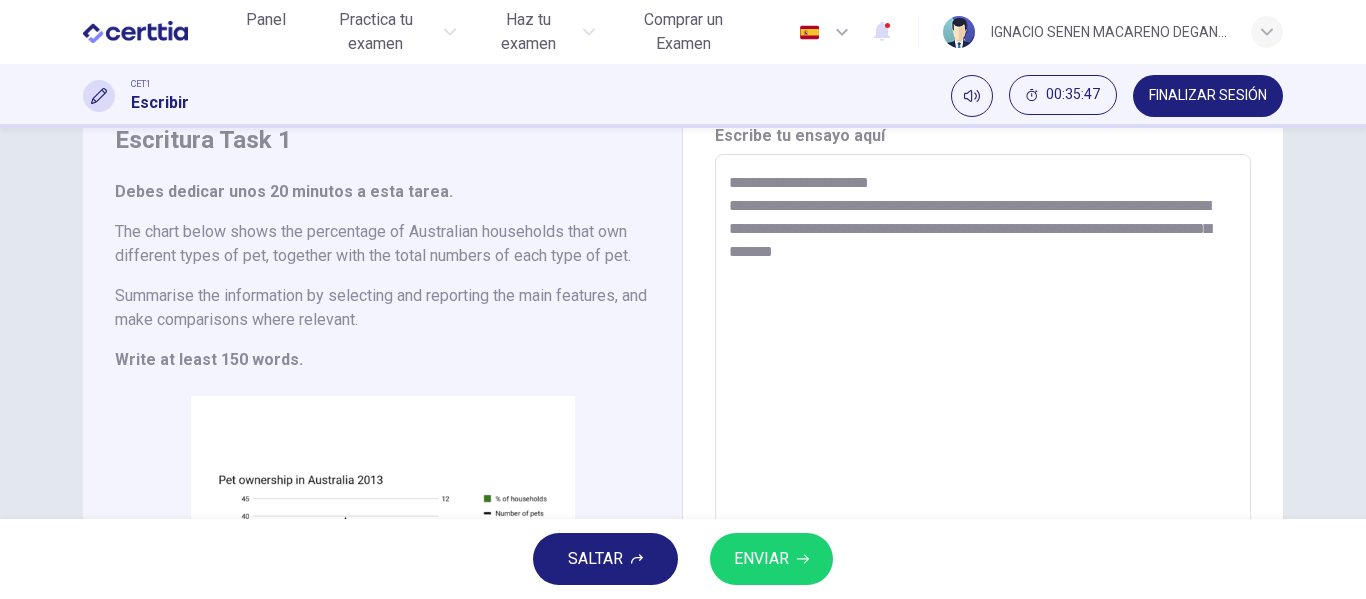click on "**********" at bounding box center [983, 450] 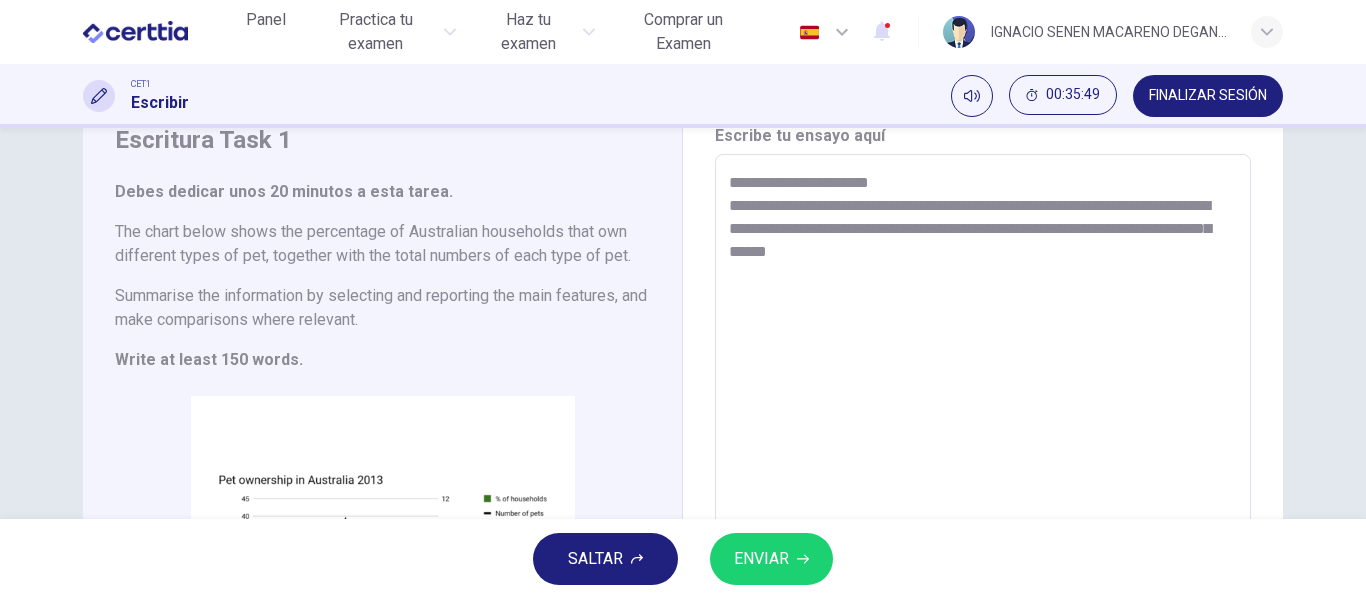 click on "**********" at bounding box center [983, 450] 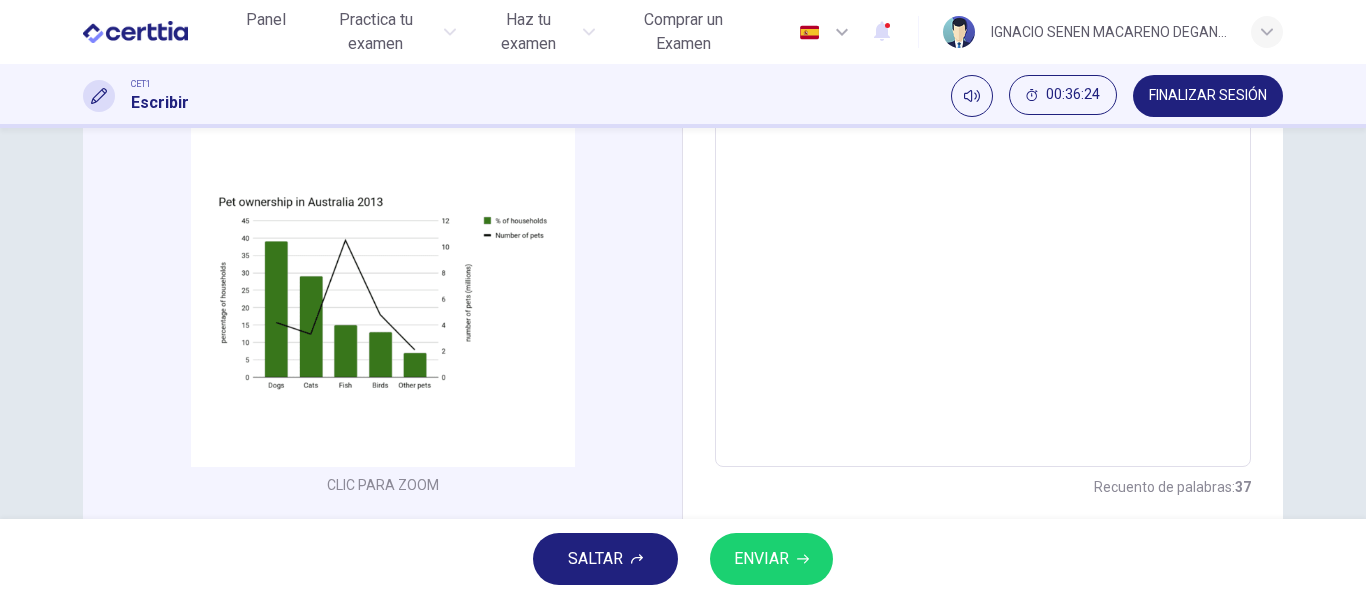 scroll, scrollTop: 364, scrollLeft: 0, axis: vertical 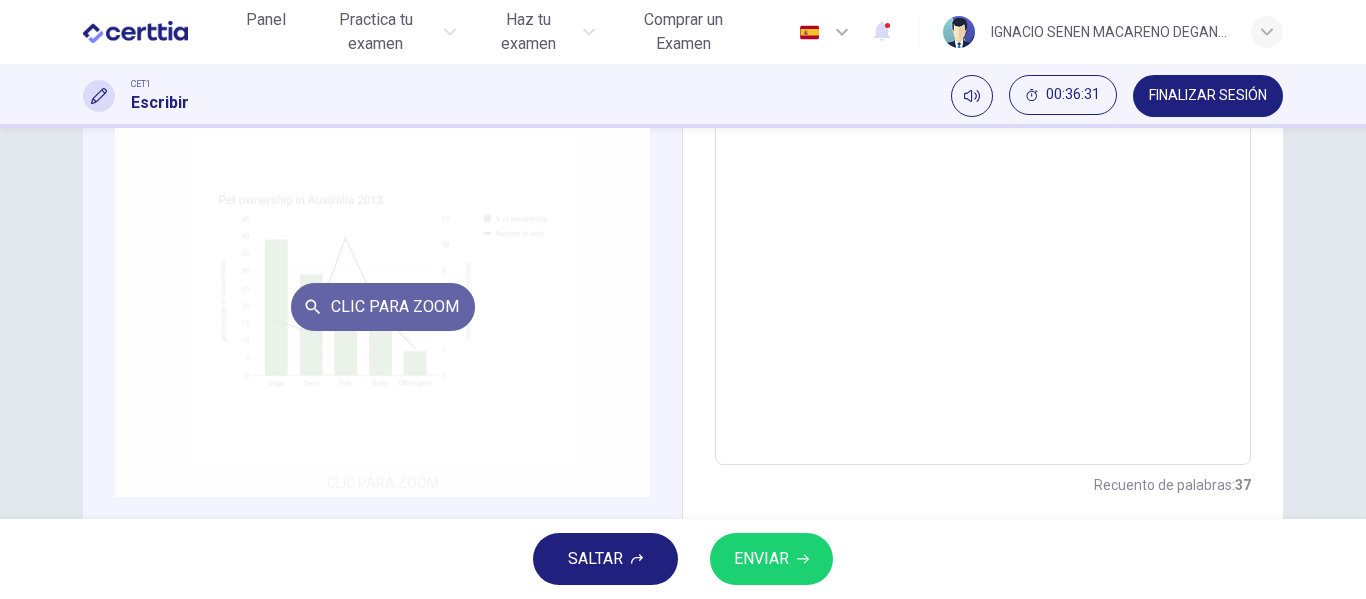 click on "Clic para zoom" at bounding box center (383, 307) 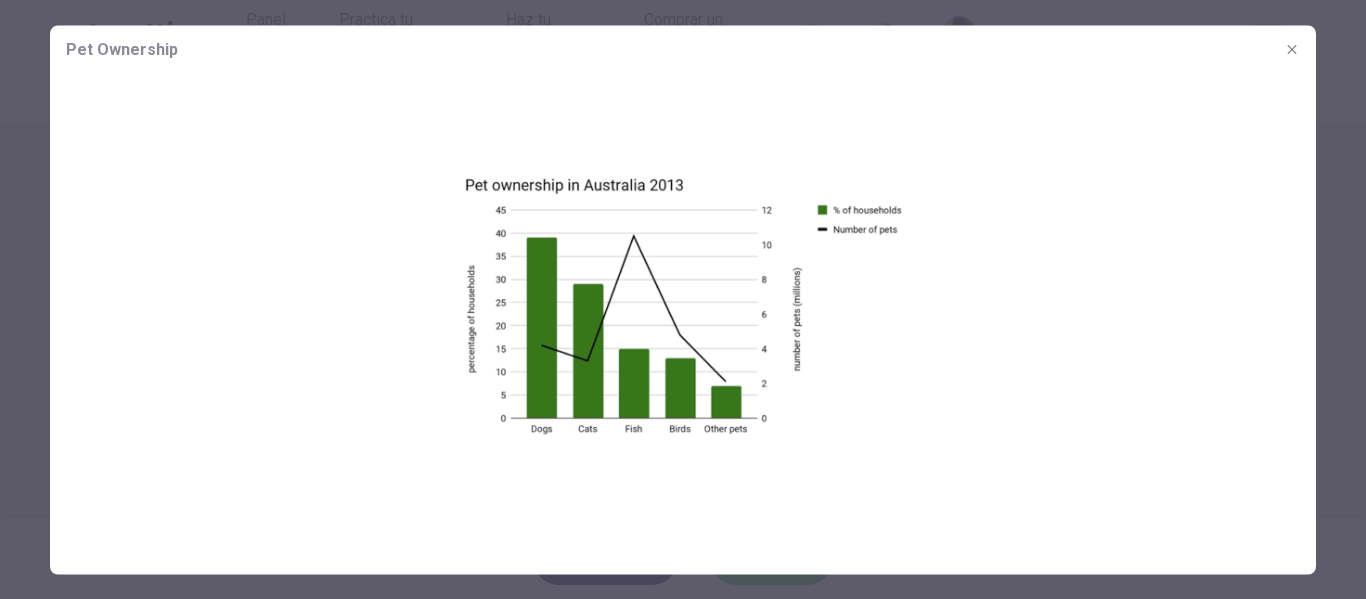 click at bounding box center [1292, 49] 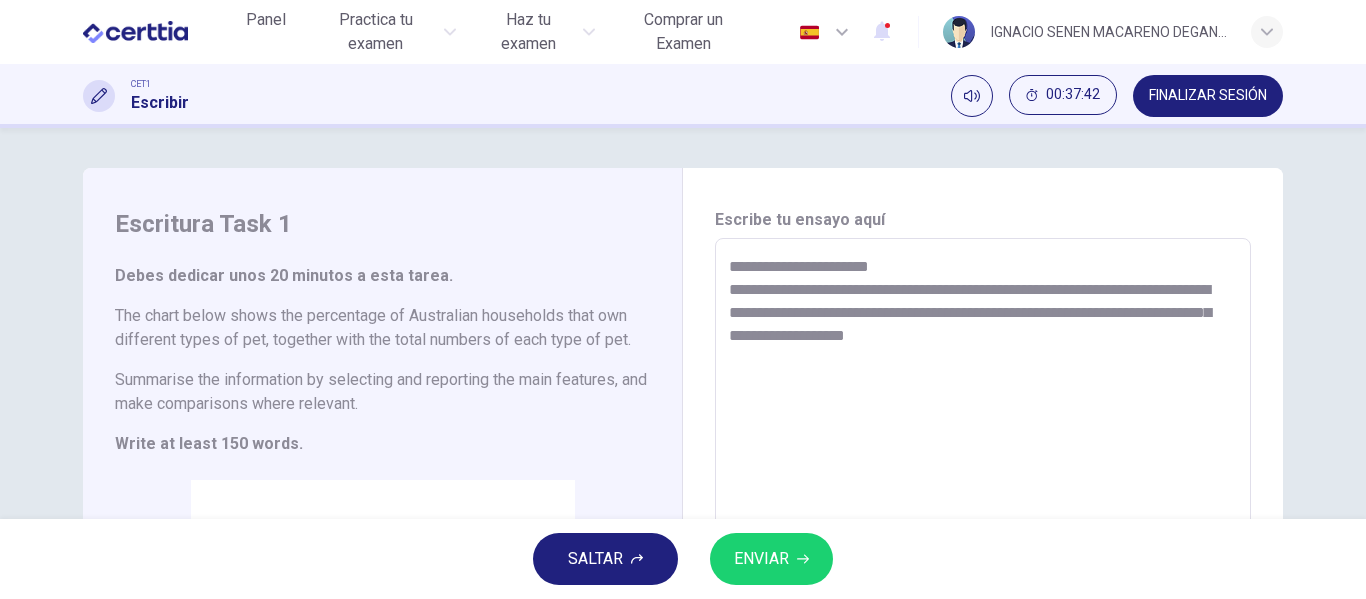 scroll, scrollTop: 87, scrollLeft: 0, axis: vertical 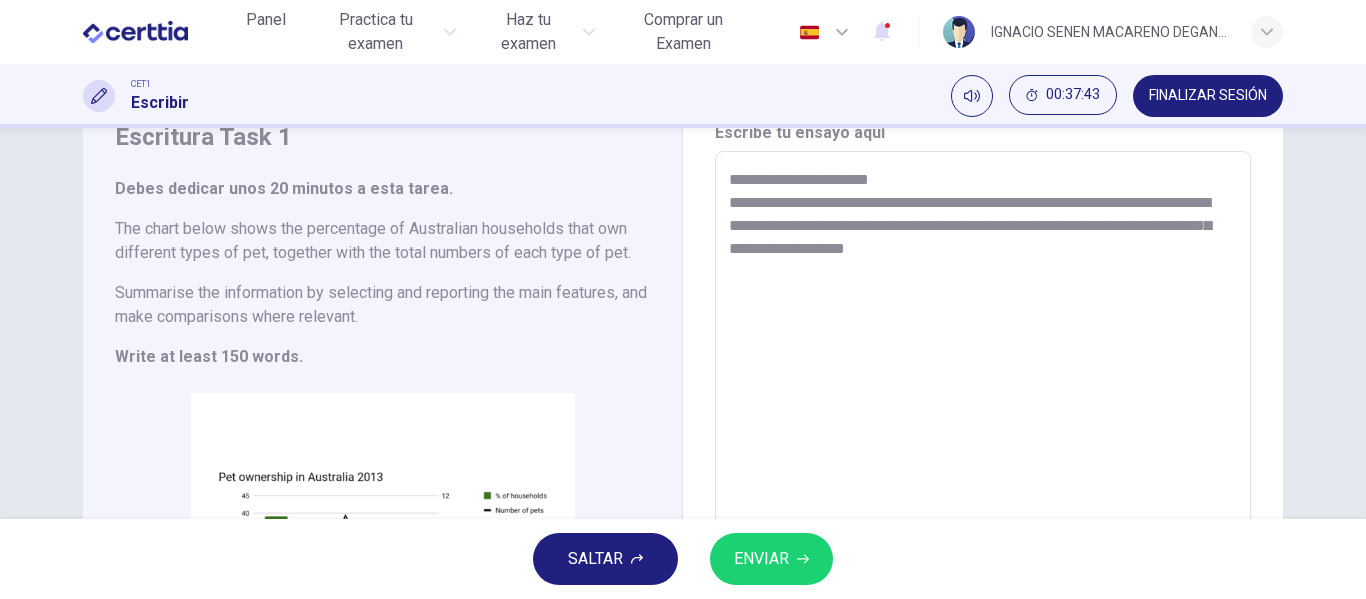 click on "**********" at bounding box center [983, 447] 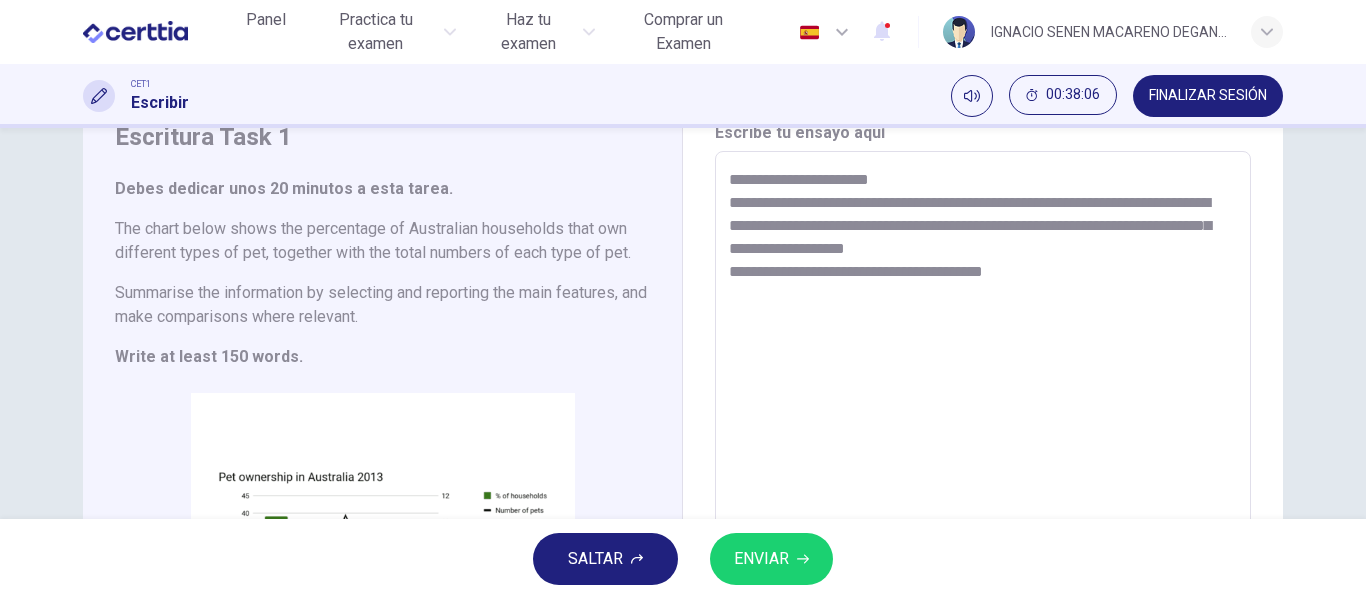 click on "**********" at bounding box center [983, 447] 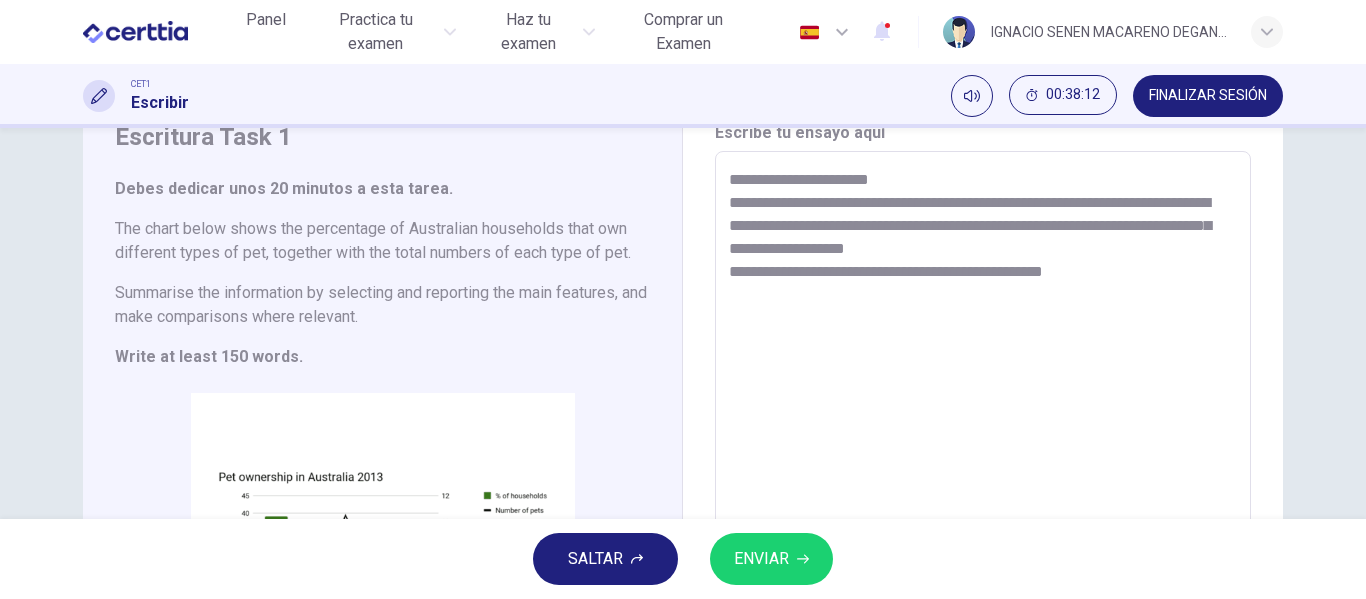 click on "**********" at bounding box center [983, 447] 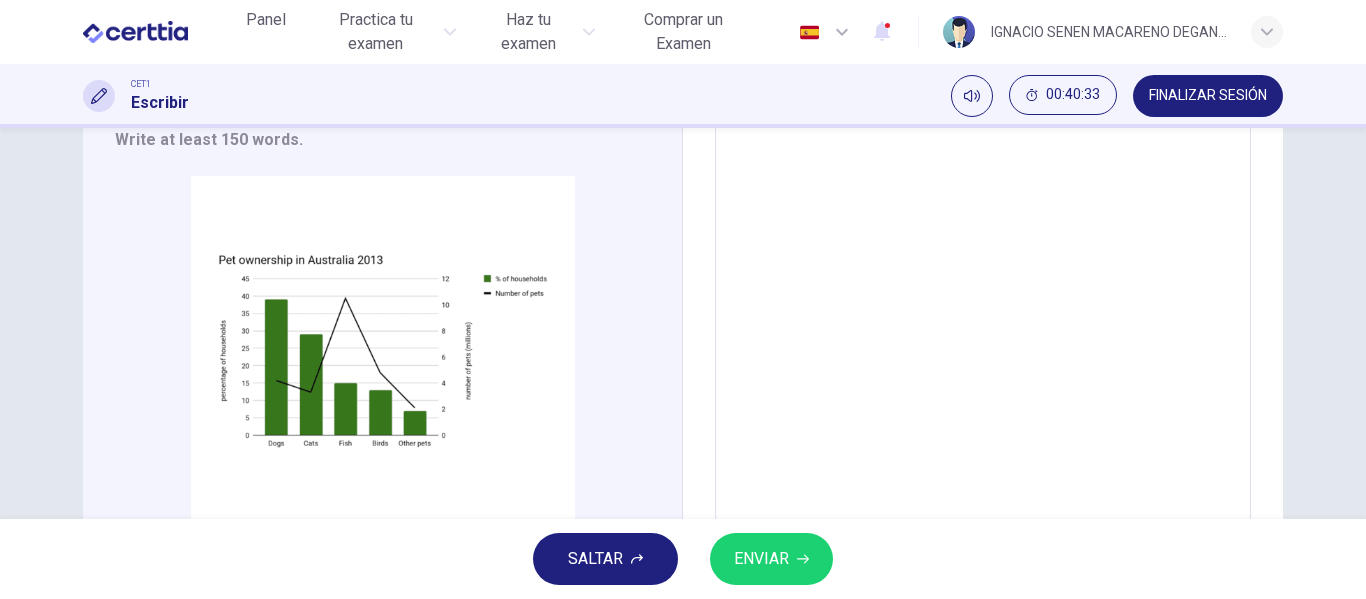 scroll, scrollTop: 309, scrollLeft: 0, axis: vertical 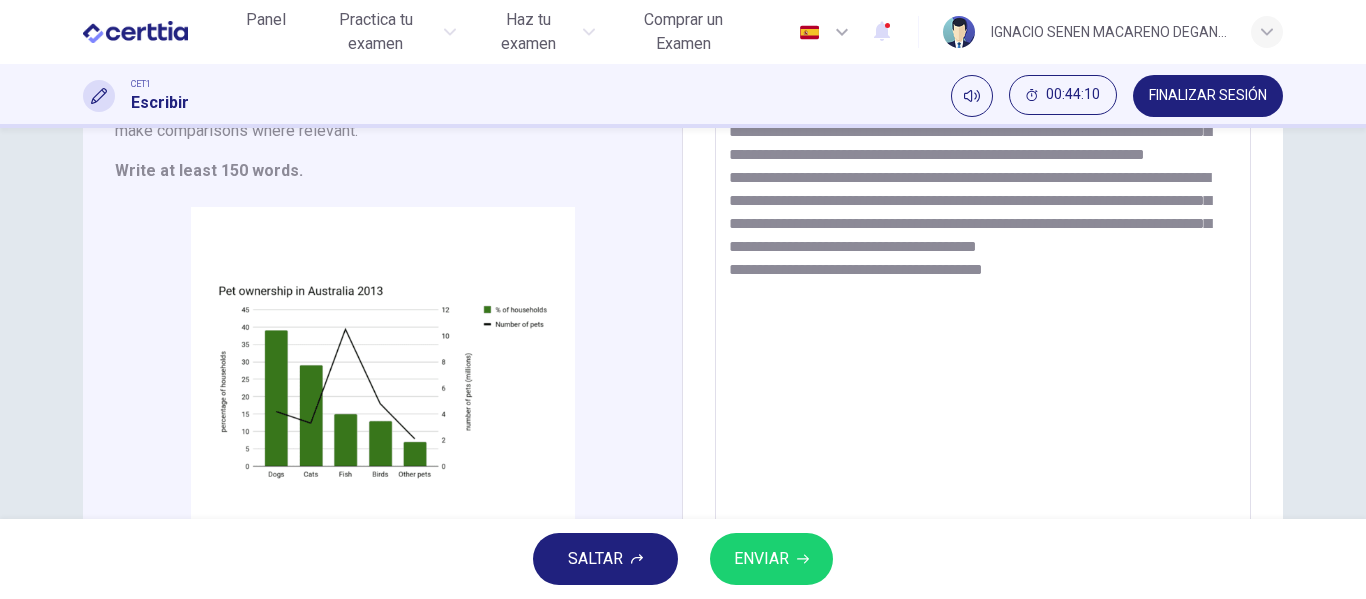 click on "**********" at bounding box center (983, 261) 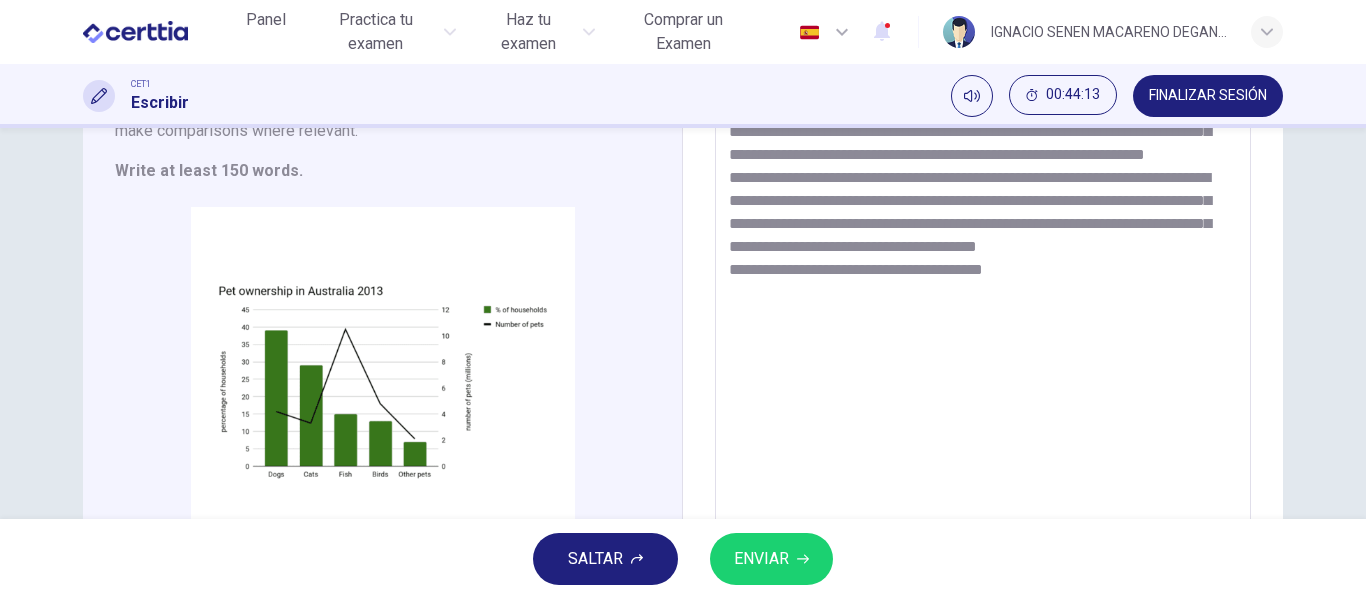 click on "**********" at bounding box center (983, 261) 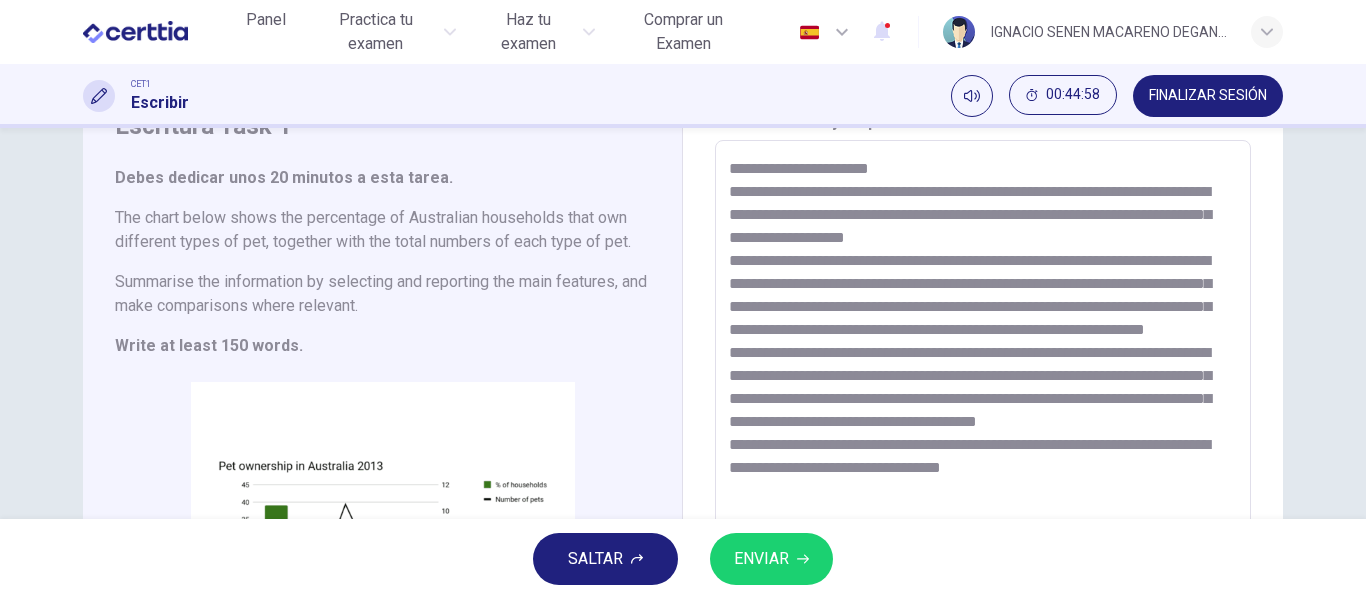 scroll, scrollTop: 129, scrollLeft: 0, axis: vertical 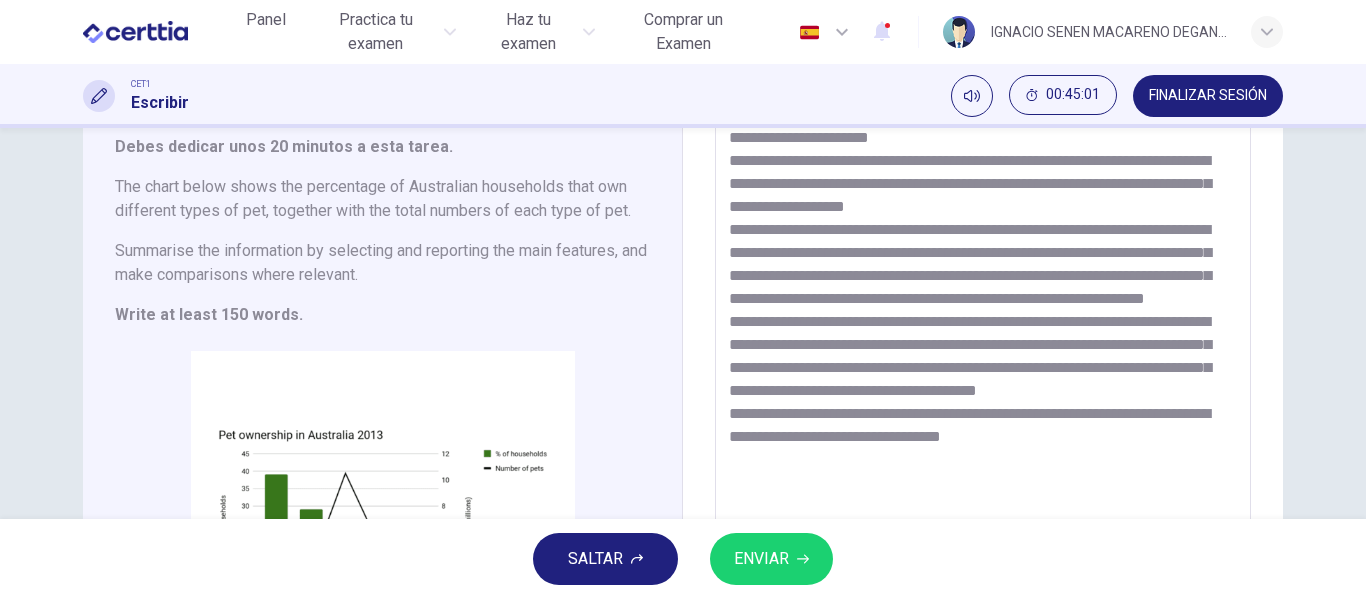 click on "**********" at bounding box center (983, 405) 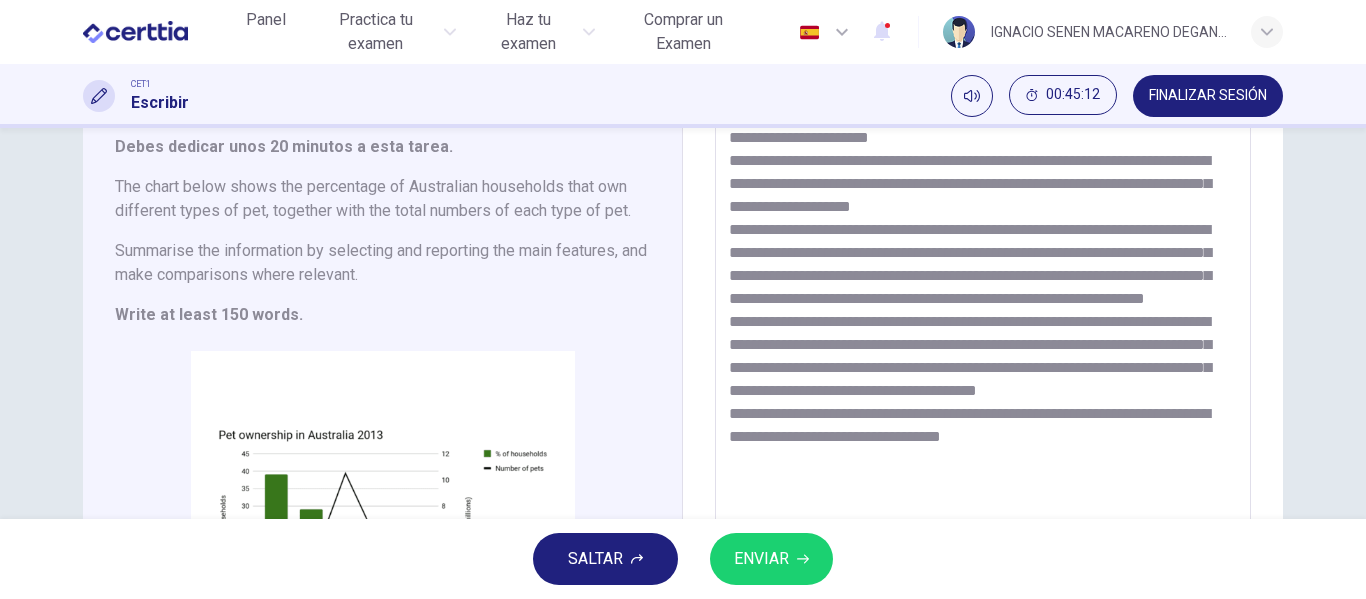 scroll, scrollTop: 0, scrollLeft: 0, axis: both 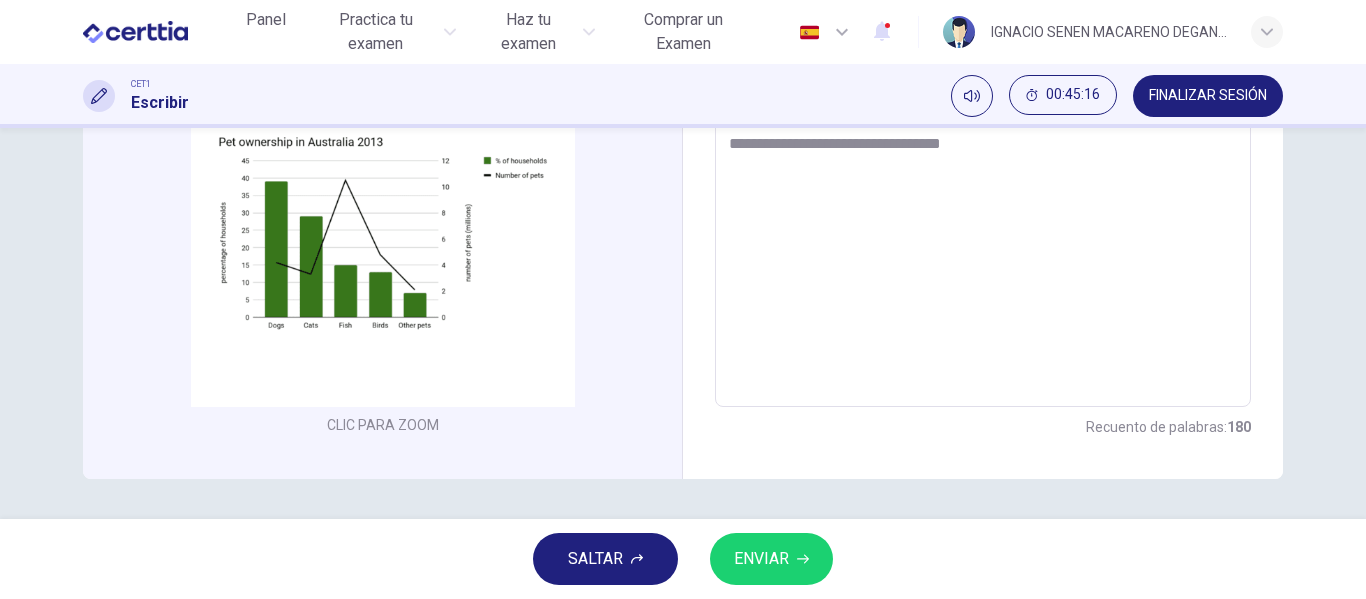 drag, startPoint x: 725, startPoint y: 182, endPoint x: 1125, endPoint y: 224, distance: 402.19894 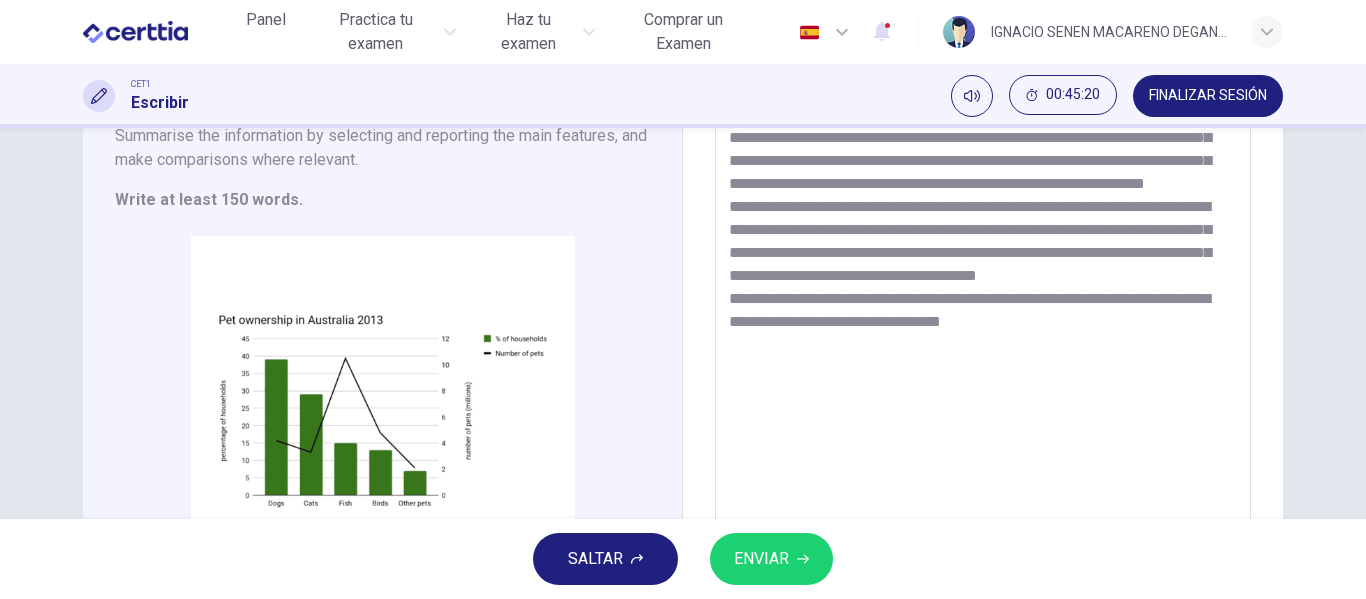 scroll, scrollTop: 0, scrollLeft: 0, axis: both 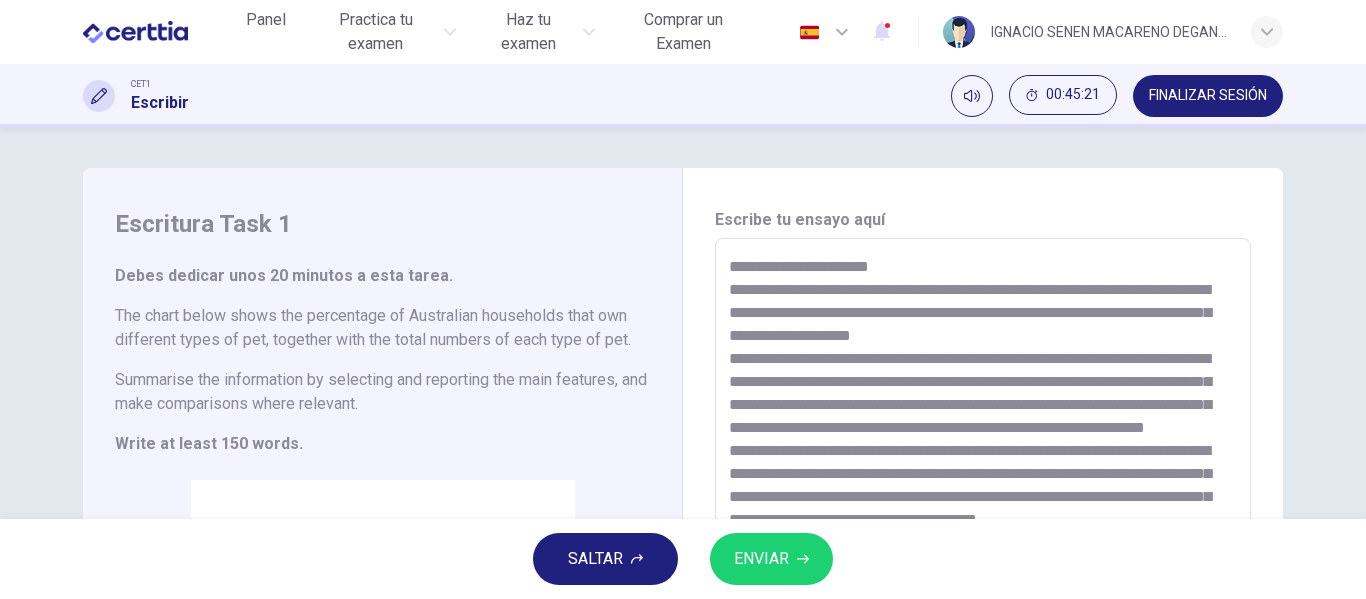 type on "**********" 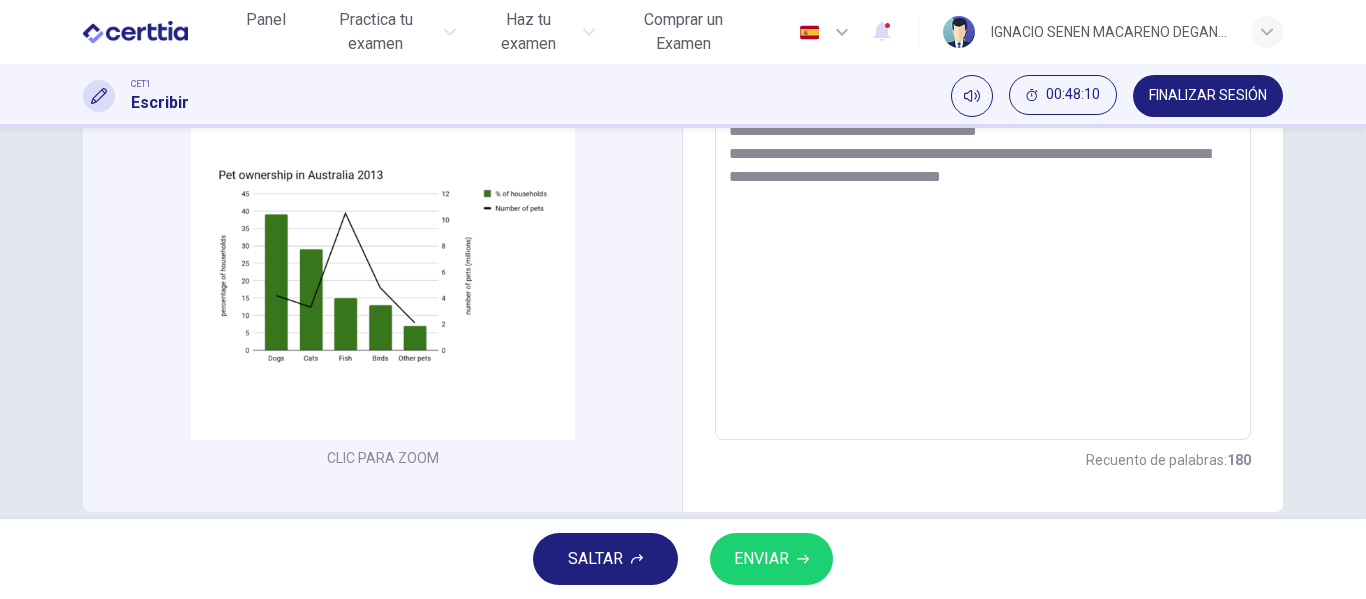 scroll, scrollTop: 422, scrollLeft: 0, axis: vertical 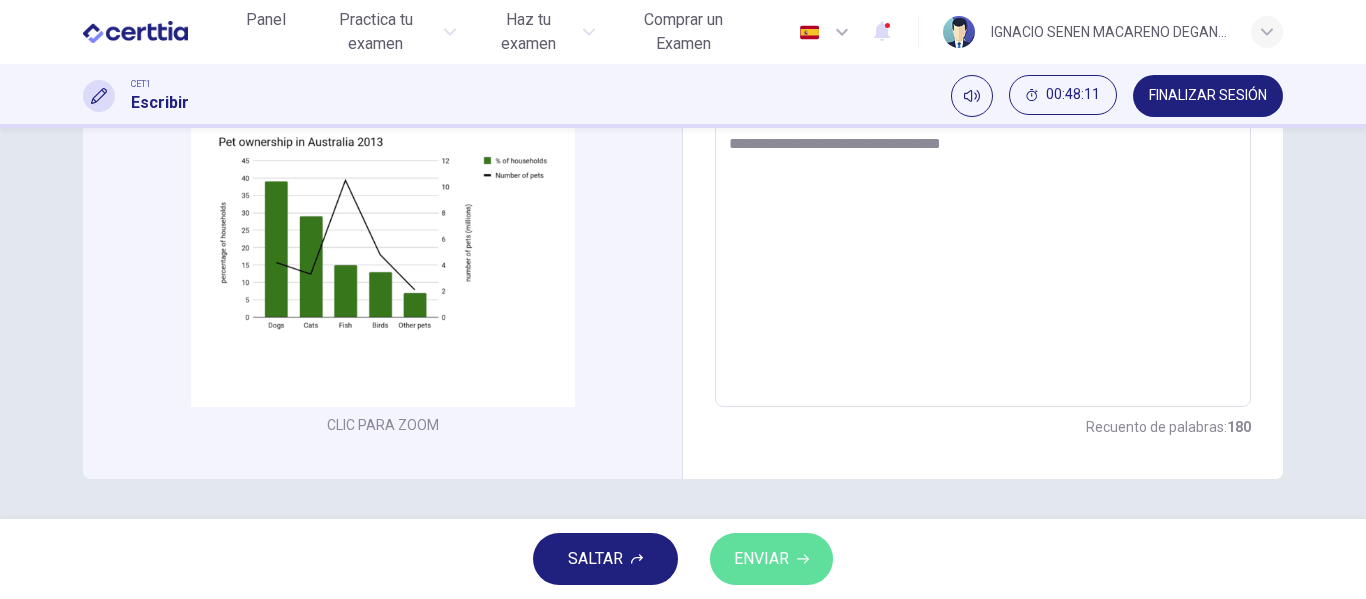 click on "ENVIAR" at bounding box center (761, 559) 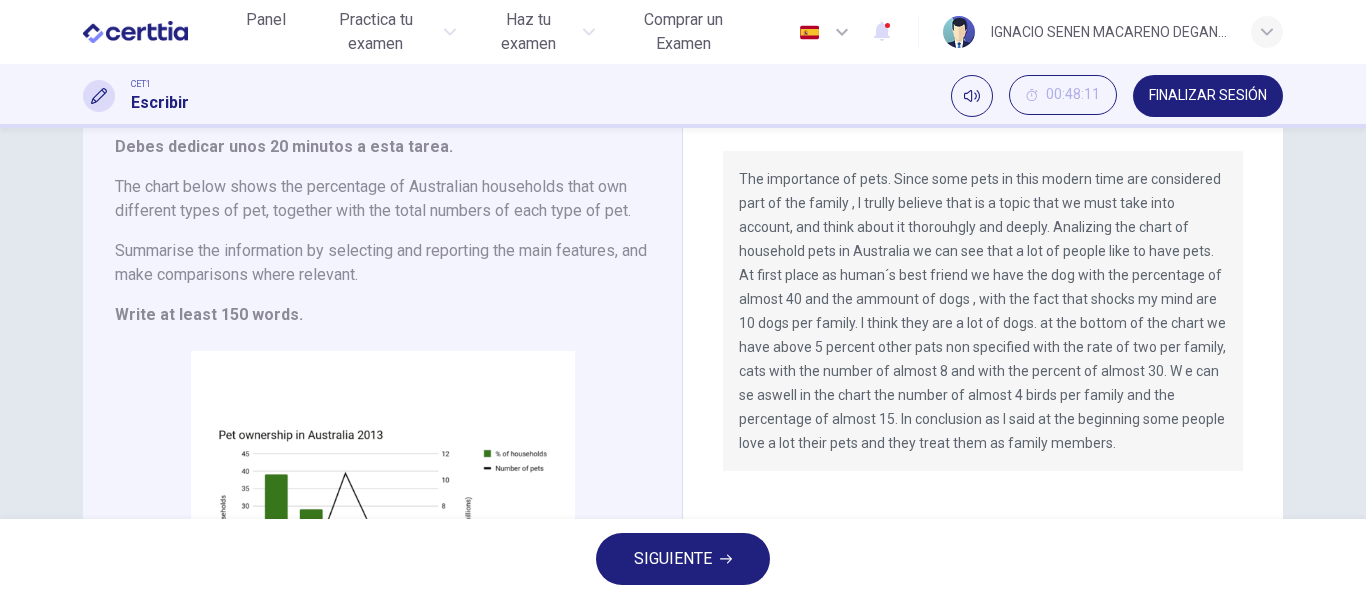 scroll, scrollTop: 124, scrollLeft: 0, axis: vertical 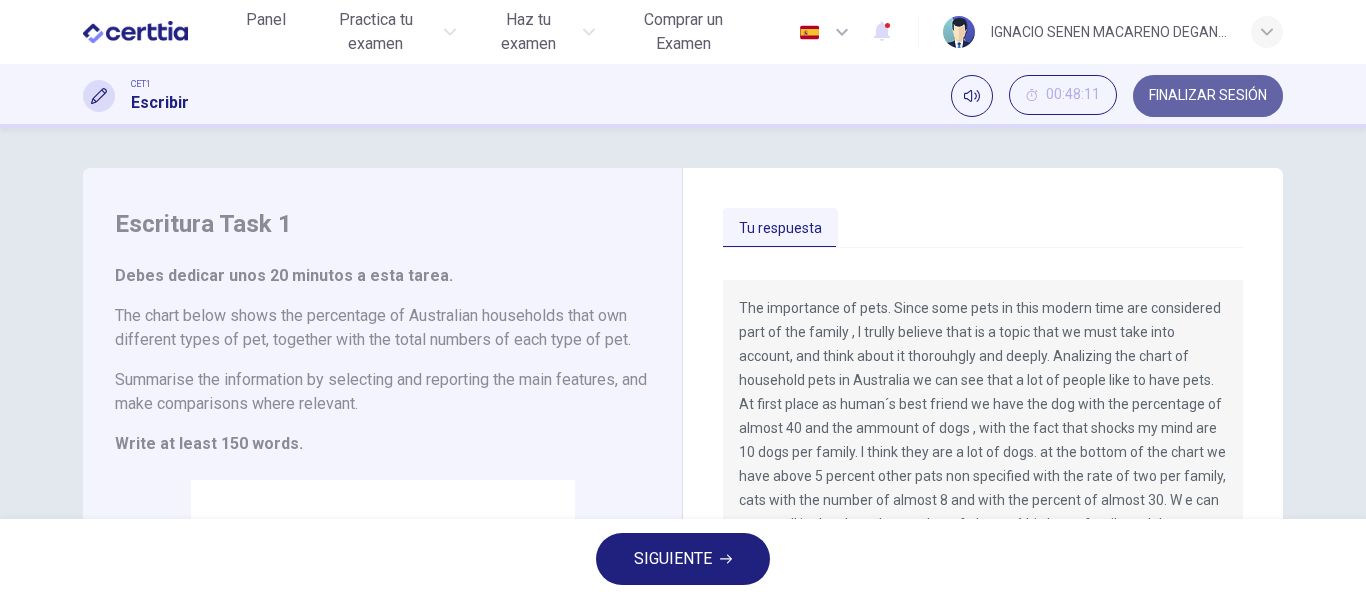 click on "FINALIZAR SESIÓN" at bounding box center (1208, 96) 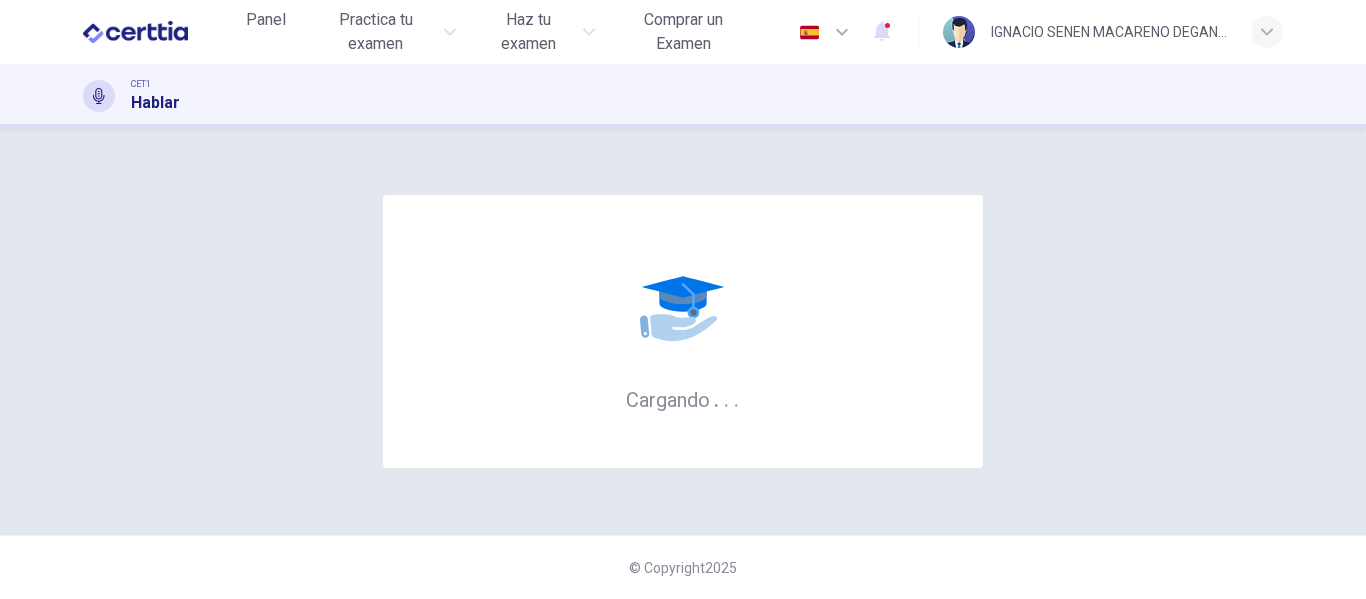 scroll, scrollTop: 0, scrollLeft: 0, axis: both 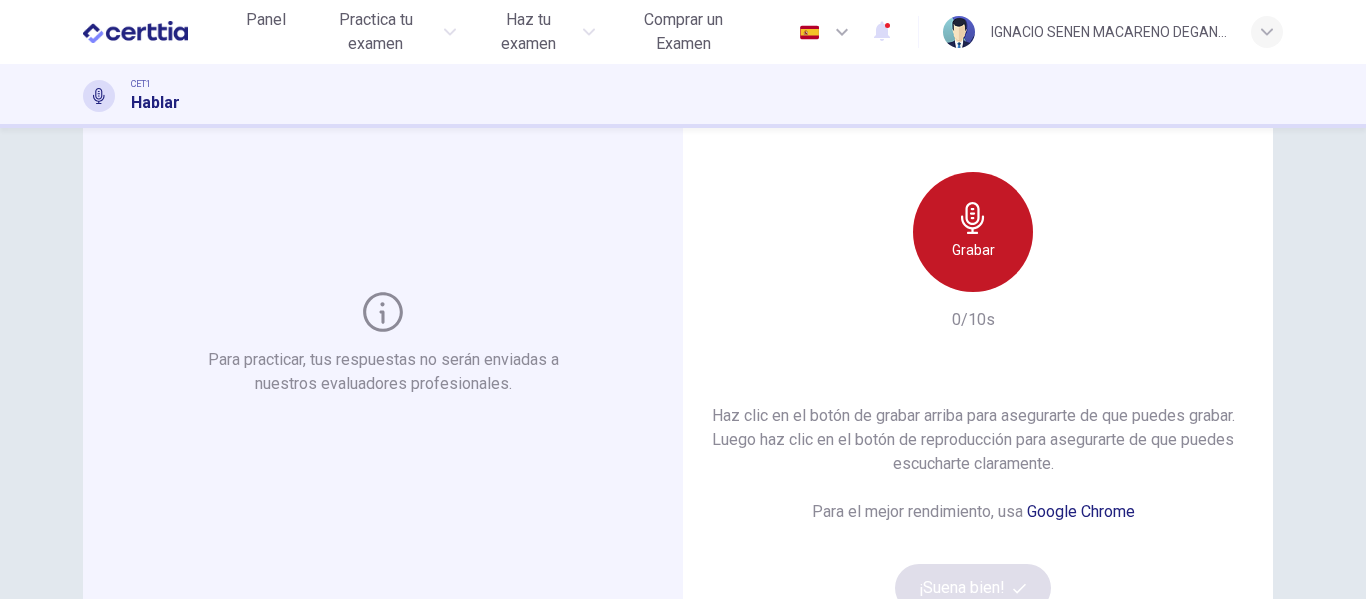 click on "Grabar" at bounding box center [973, 250] 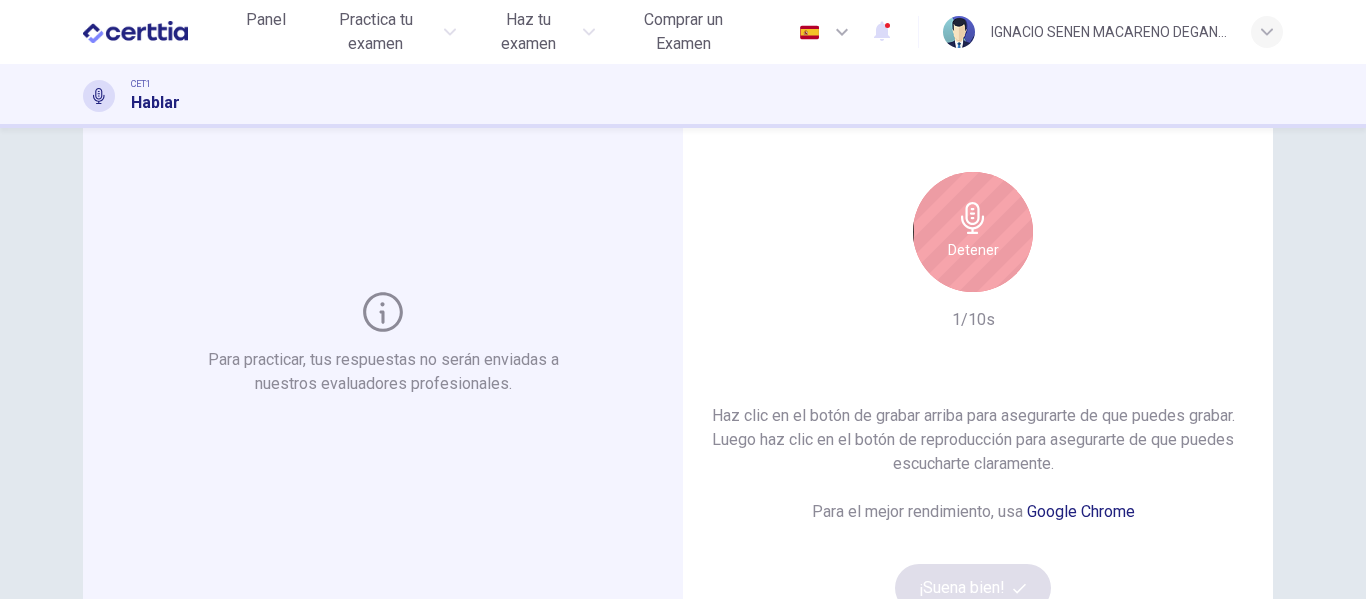 scroll, scrollTop: 280, scrollLeft: 0, axis: vertical 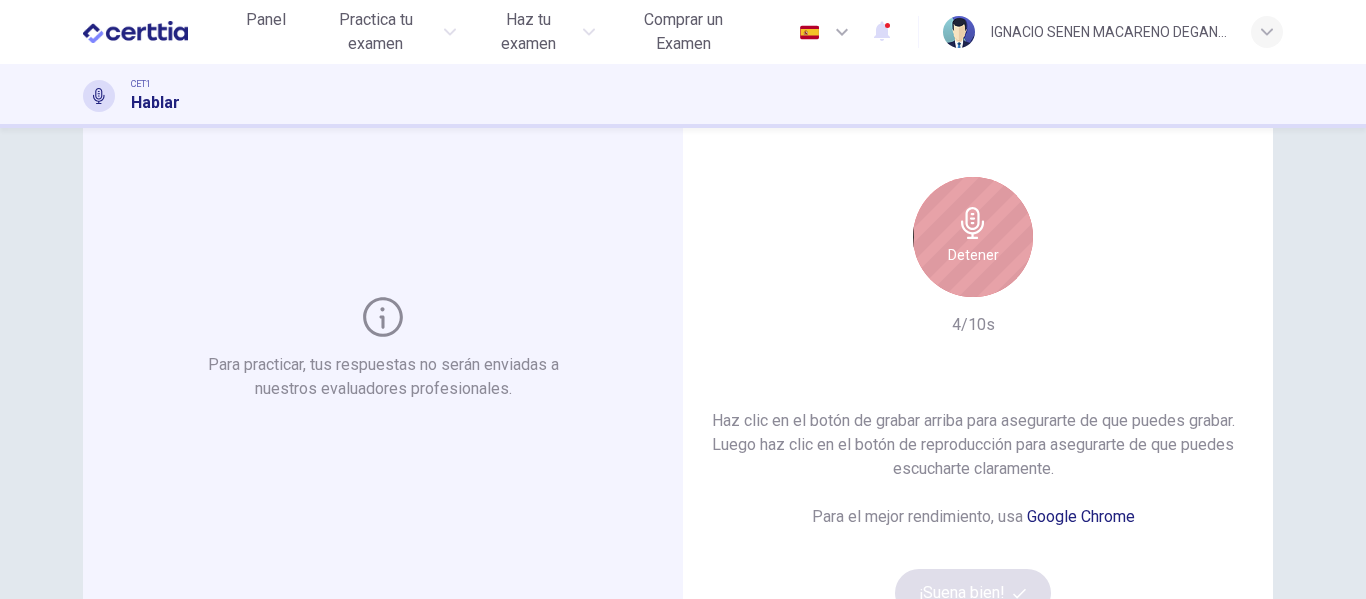 click on "Detener" at bounding box center (973, 237) 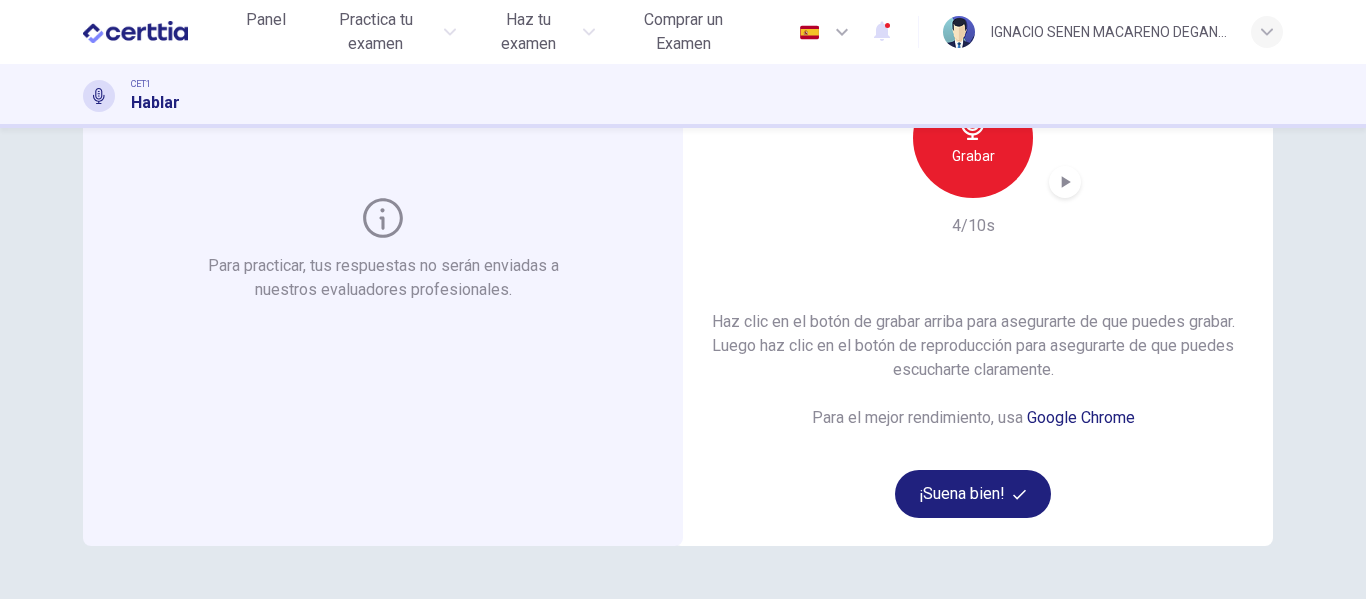 scroll, scrollTop: 274, scrollLeft: 0, axis: vertical 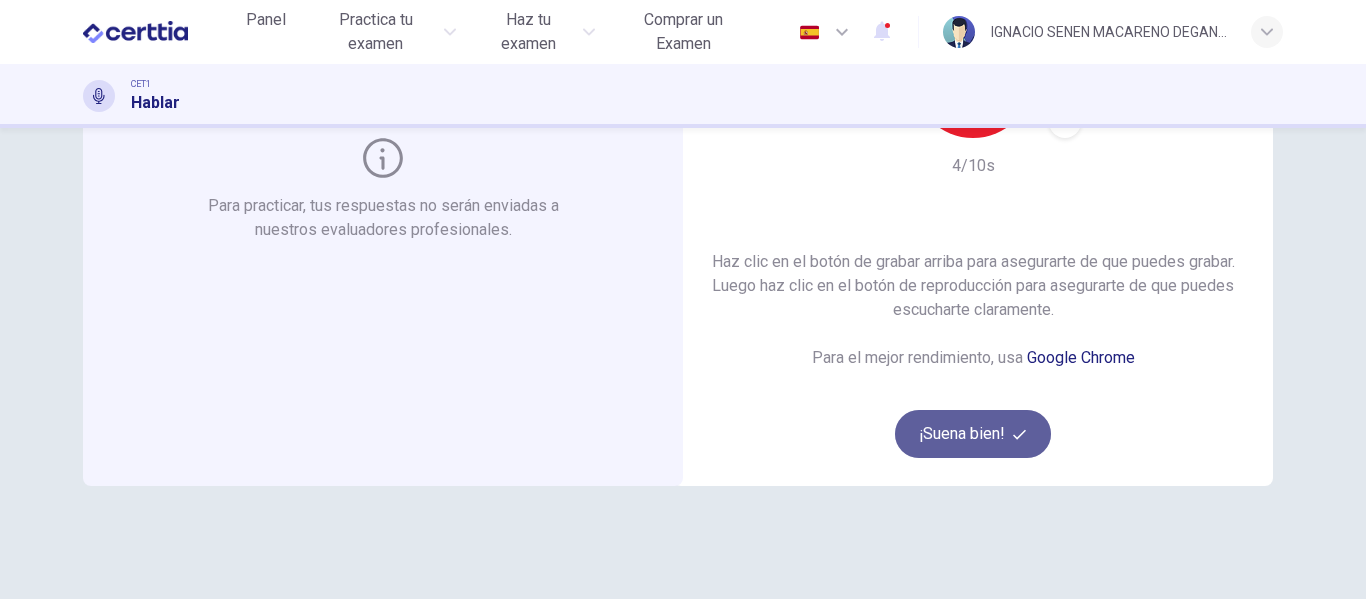 click on "¡Suena bien!" at bounding box center (973, 434) 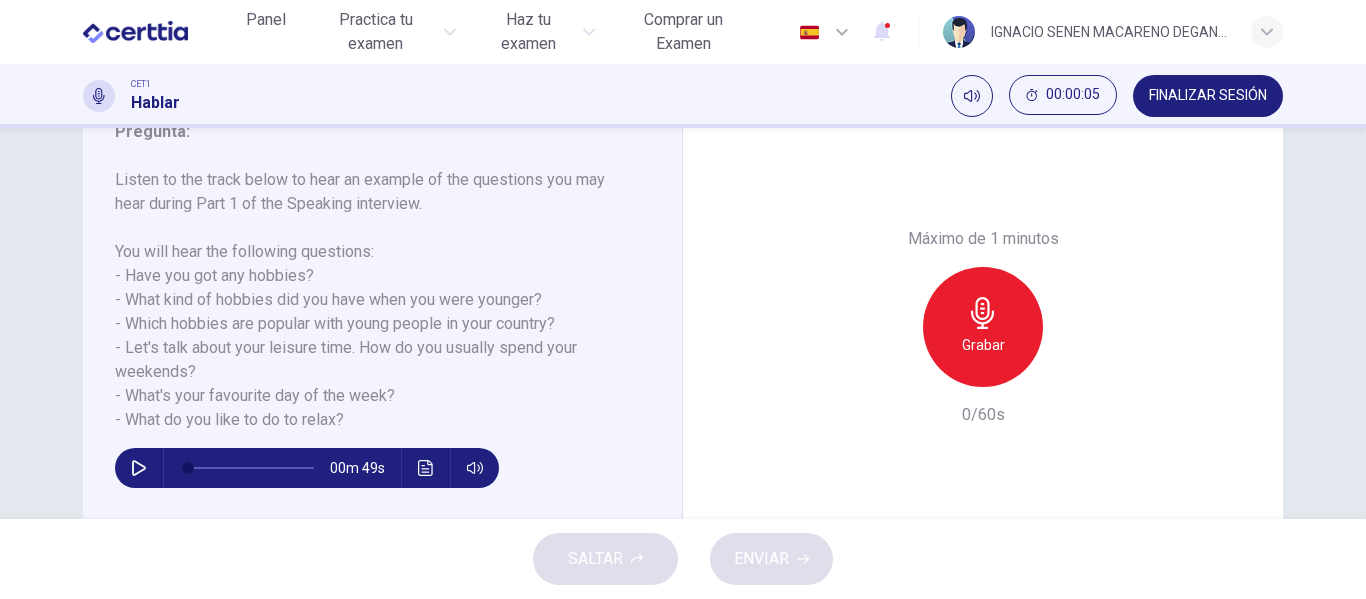scroll, scrollTop: 327, scrollLeft: 0, axis: vertical 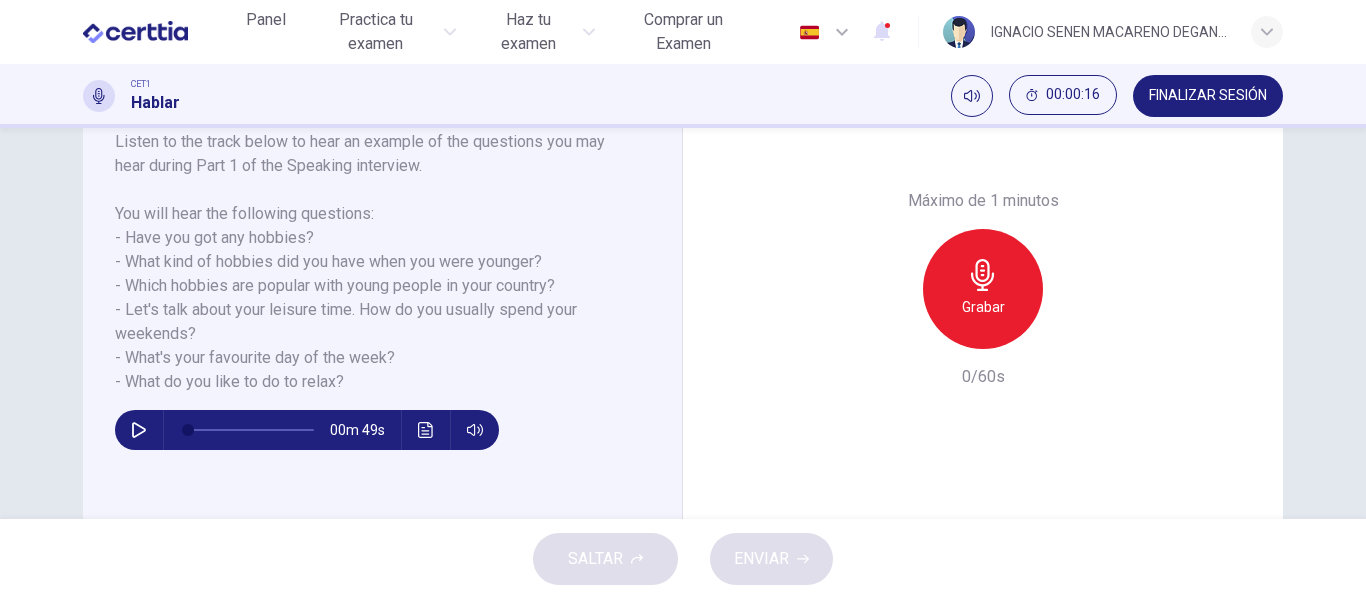 drag, startPoint x: 1351, startPoint y: 336, endPoint x: 1360, endPoint y: 377, distance: 41.976185 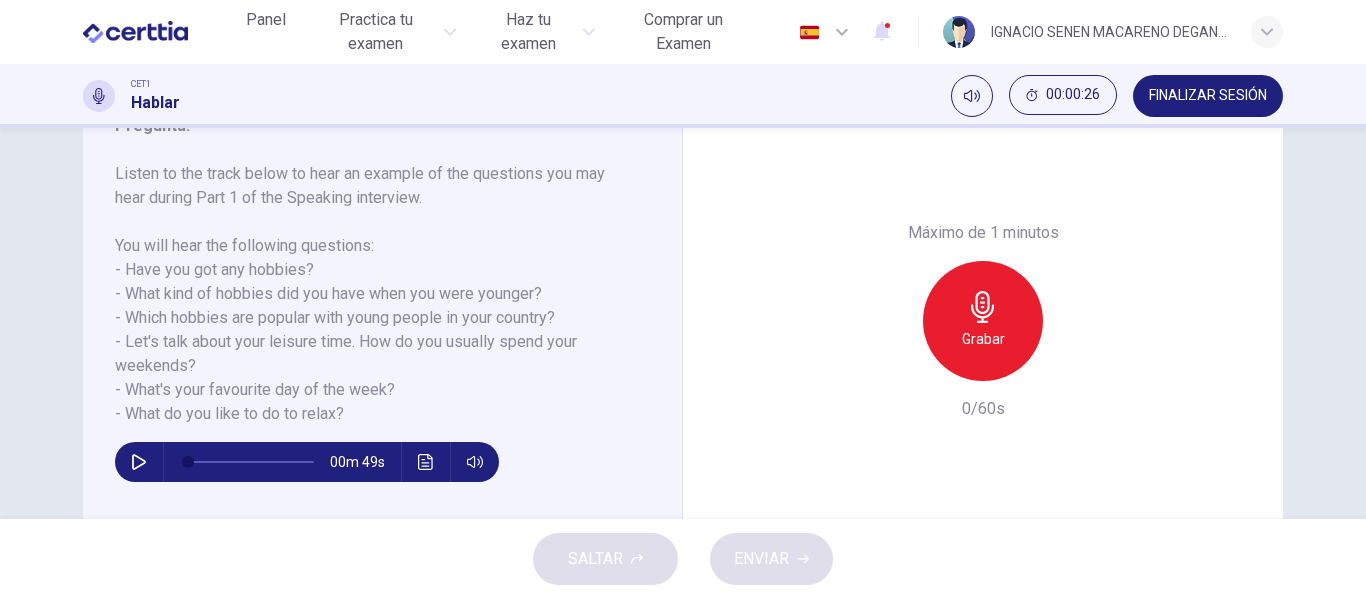 scroll, scrollTop: 295, scrollLeft: 0, axis: vertical 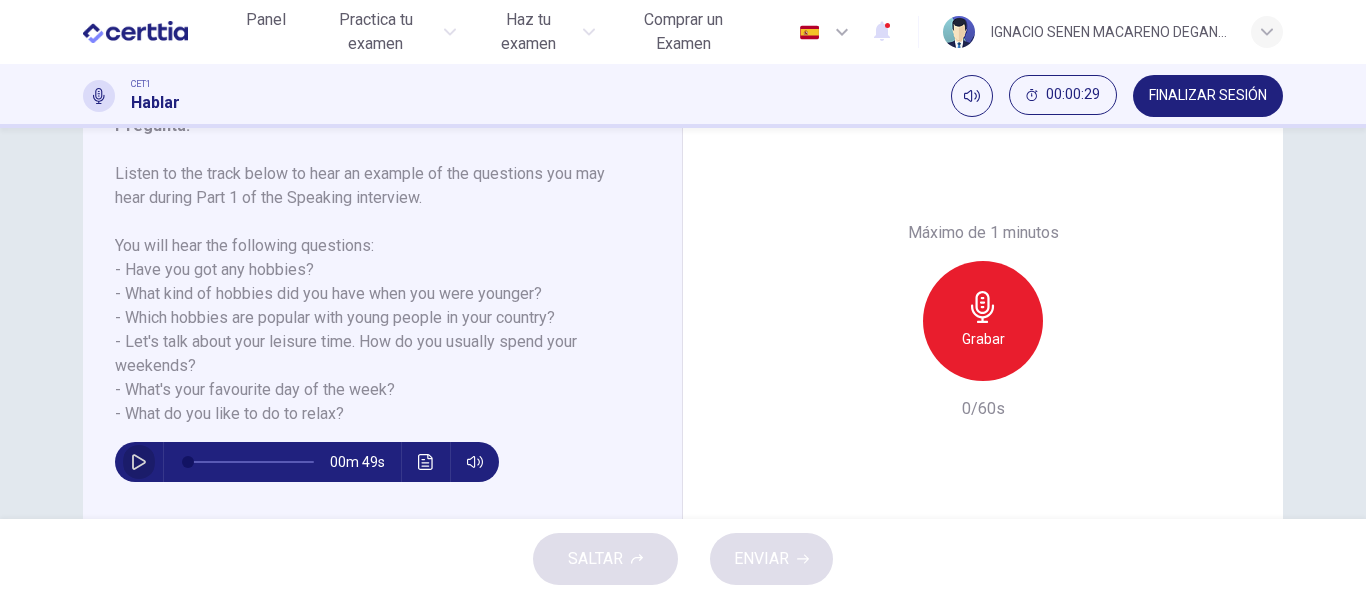 click at bounding box center (139, 462) 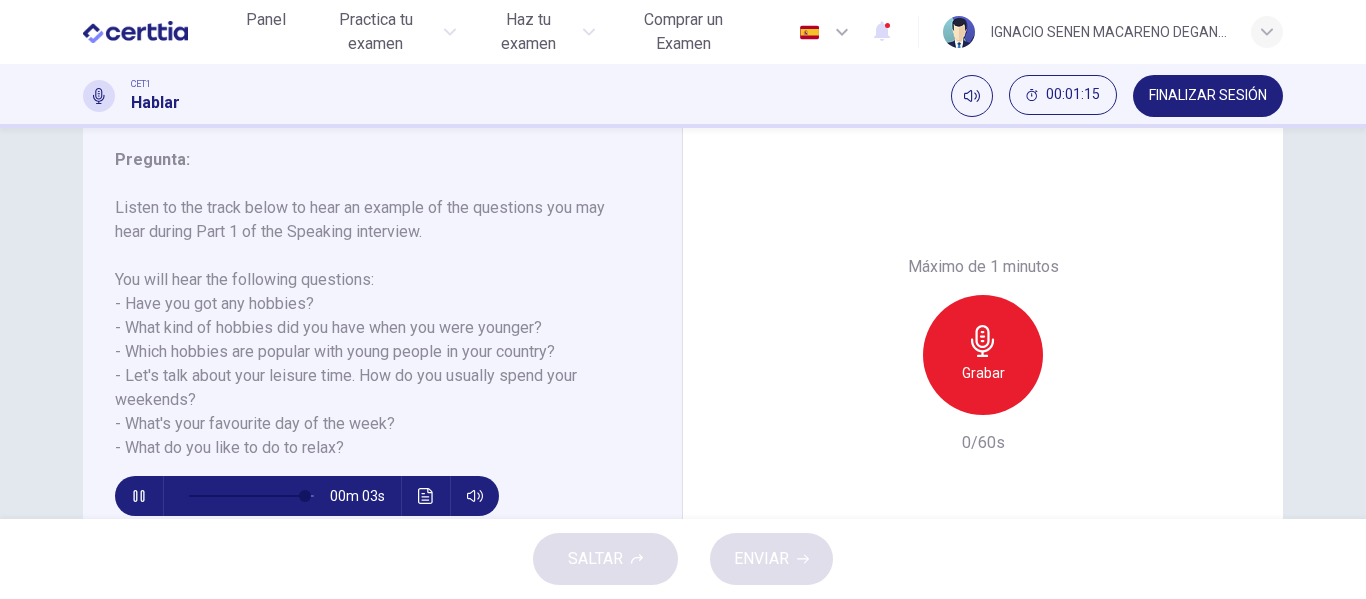 scroll, scrollTop: 272, scrollLeft: 0, axis: vertical 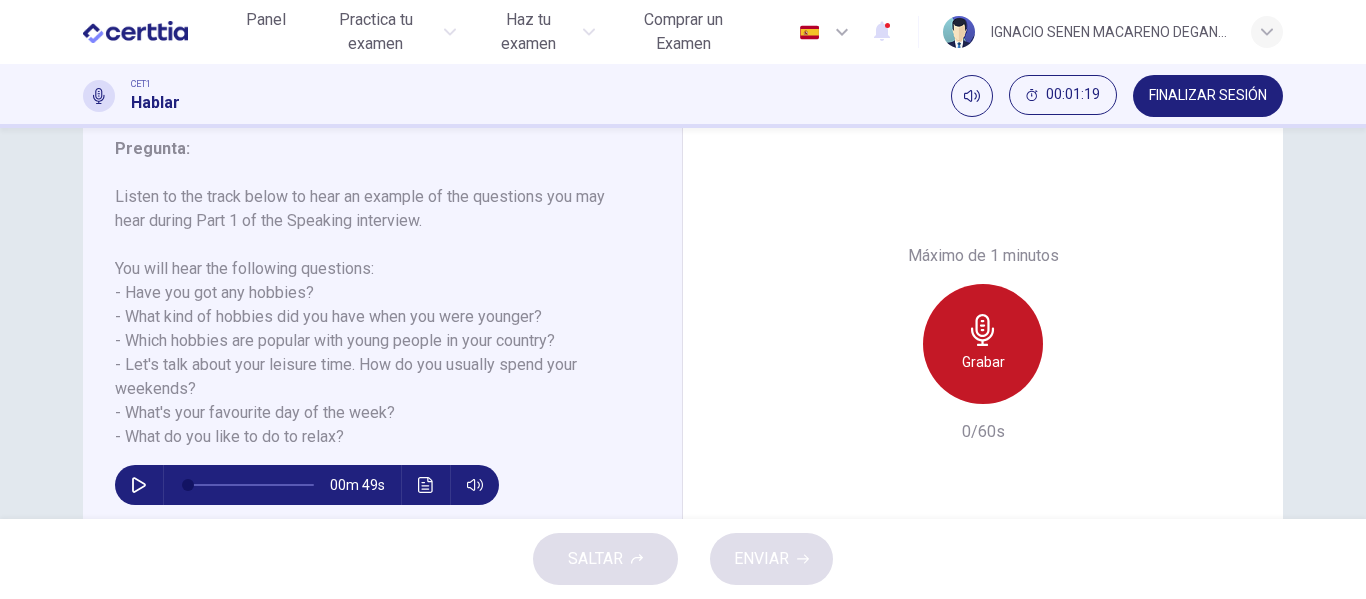 click at bounding box center [983, 330] 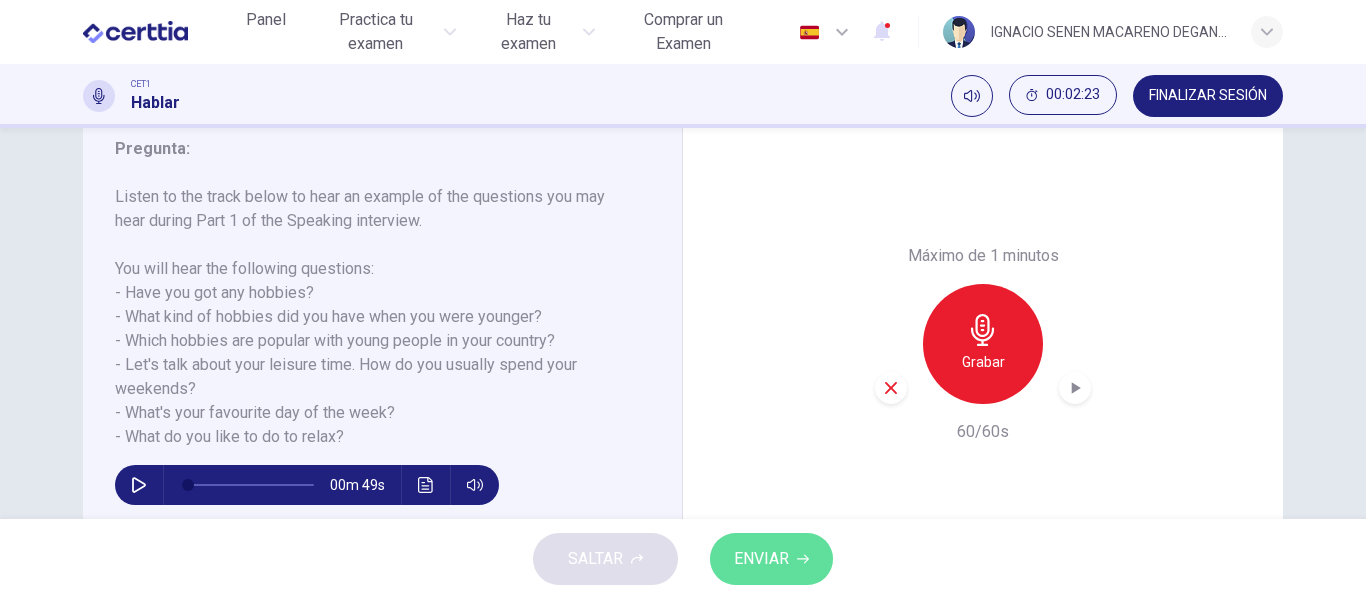 click on "ENVIAR" at bounding box center (771, 559) 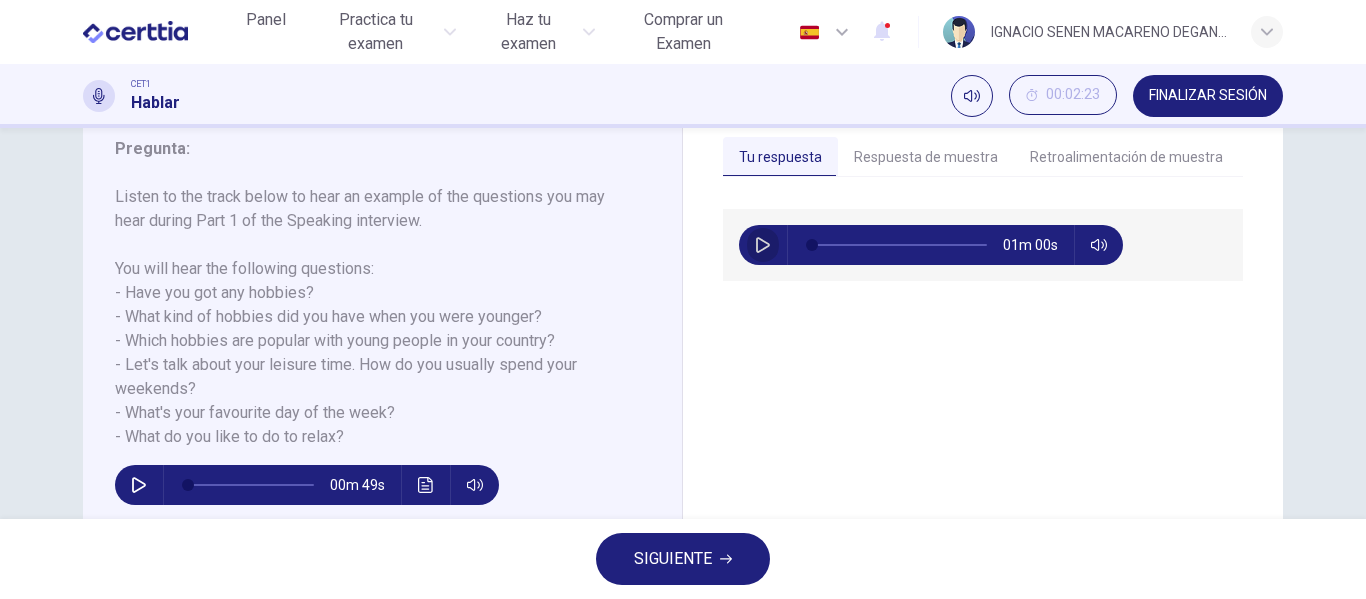 click at bounding box center (763, 245) 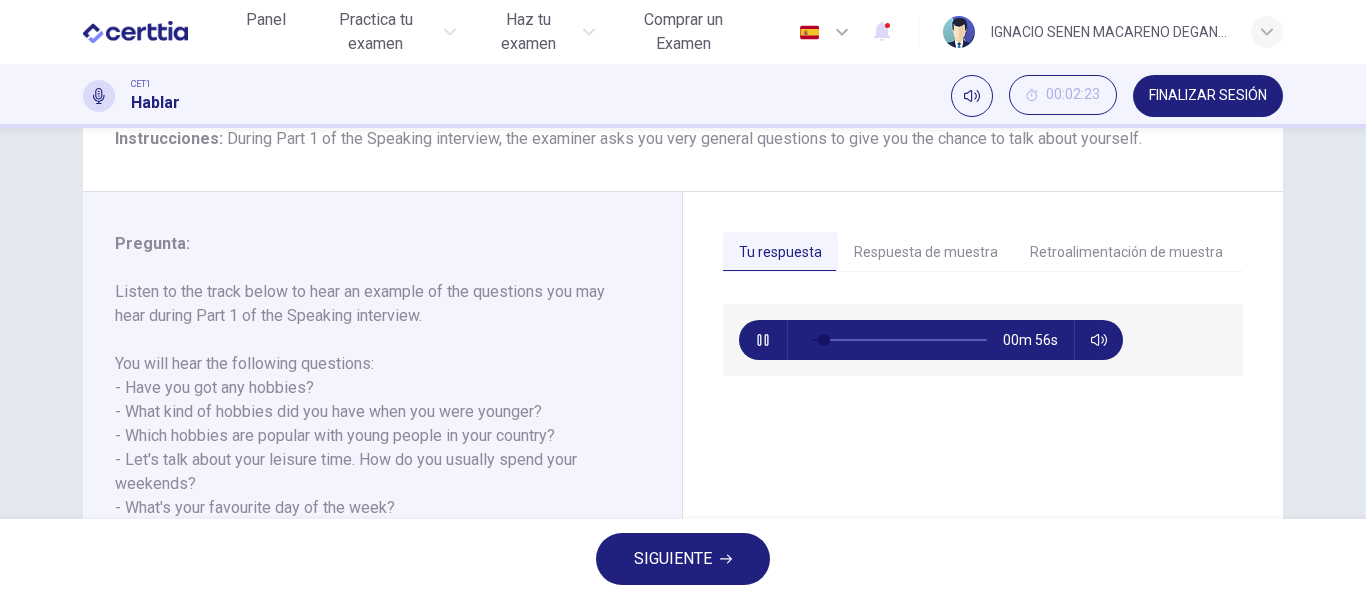 scroll, scrollTop: 179, scrollLeft: 0, axis: vertical 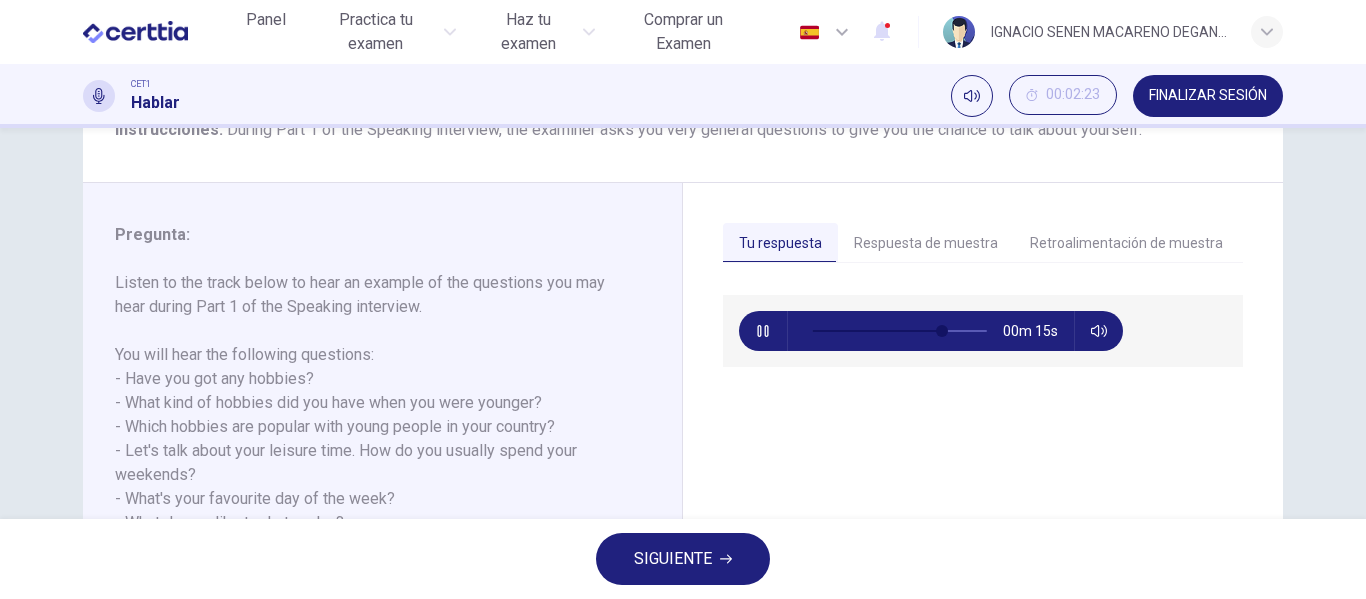 click on "Respuesta de muestra" at bounding box center (926, 244) 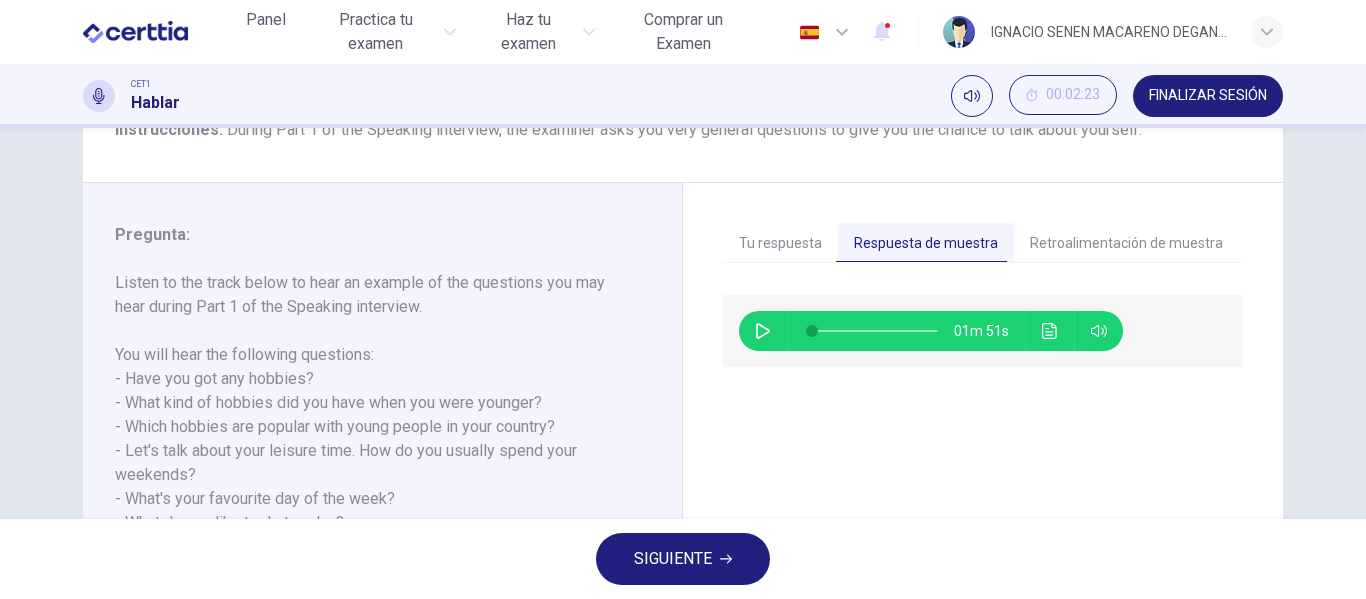 click at bounding box center [763, 331] 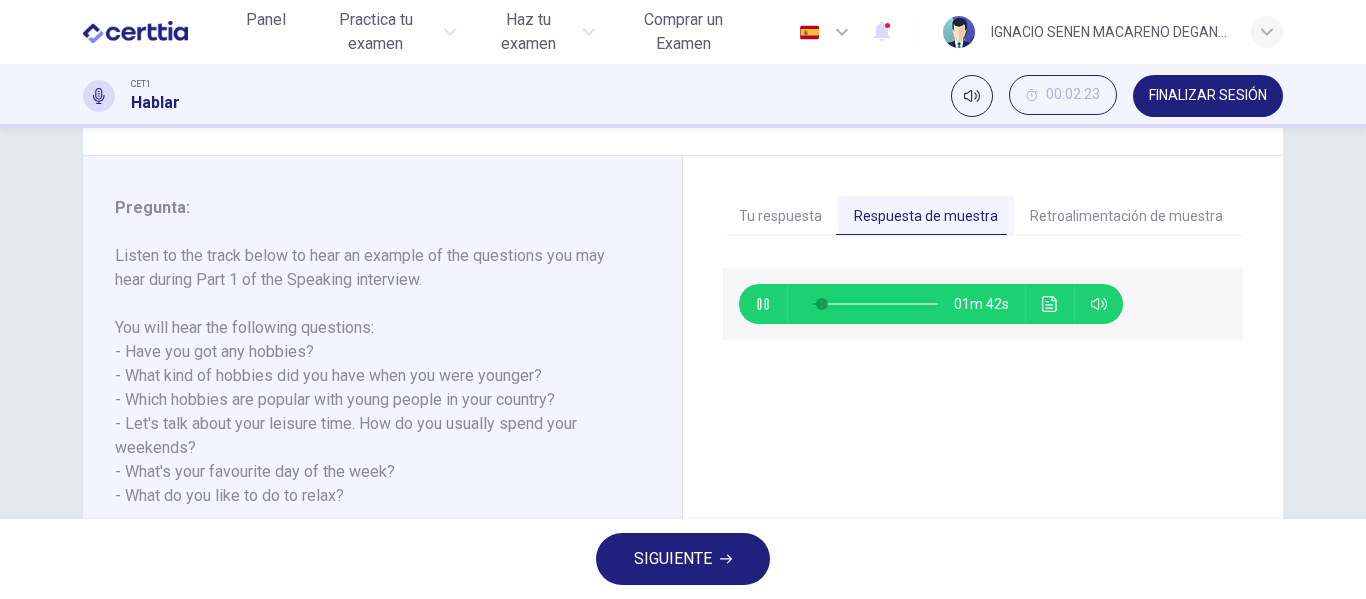 scroll, scrollTop: 211, scrollLeft: 0, axis: vertical 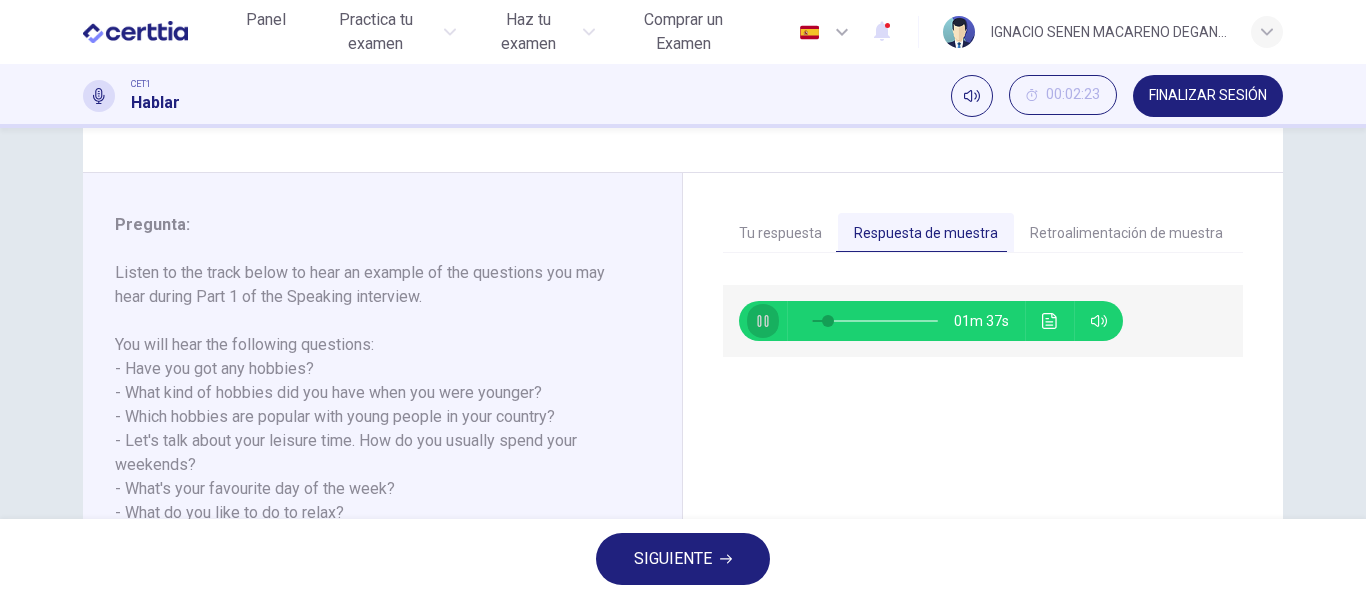 click at bounding box center (763, 321) 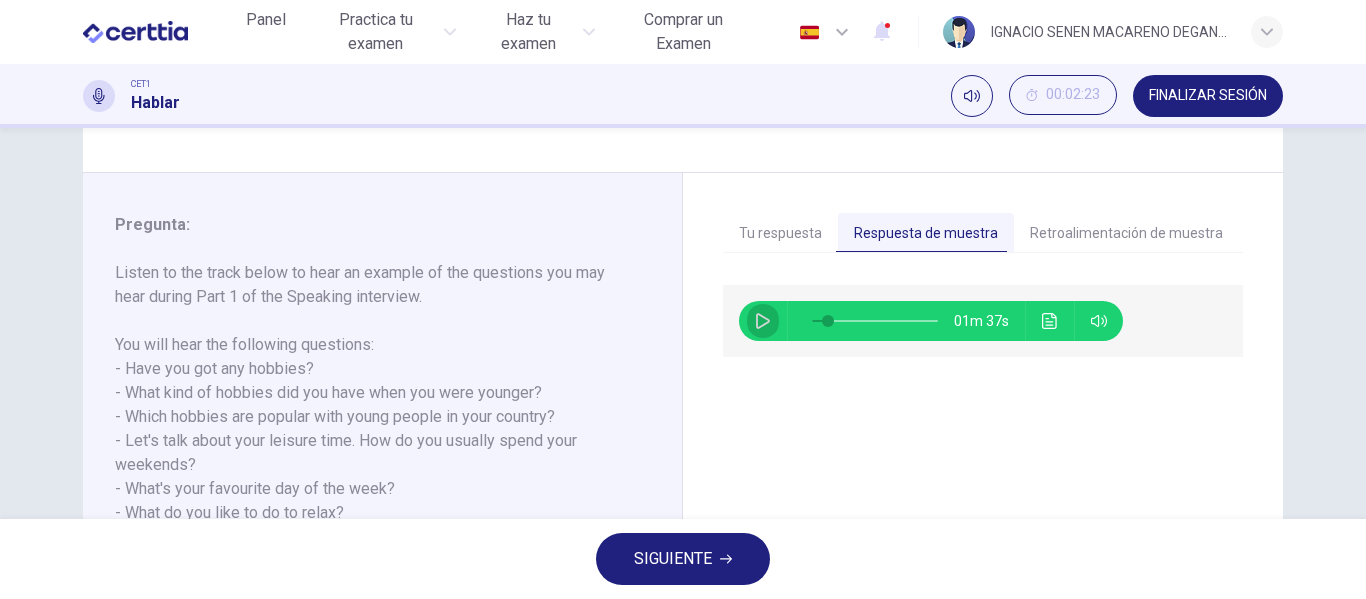 click at bounding box center (763, 321) 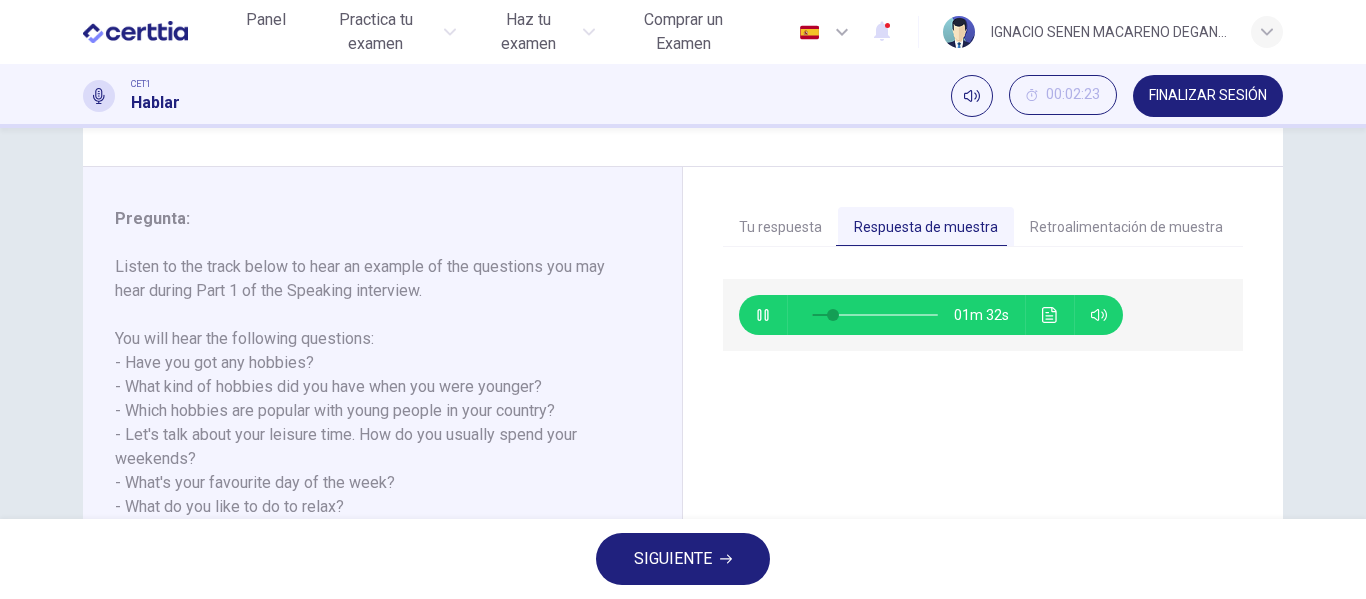 scroll, scrollTop: 209, scrollLeft: 0, axis: vertical 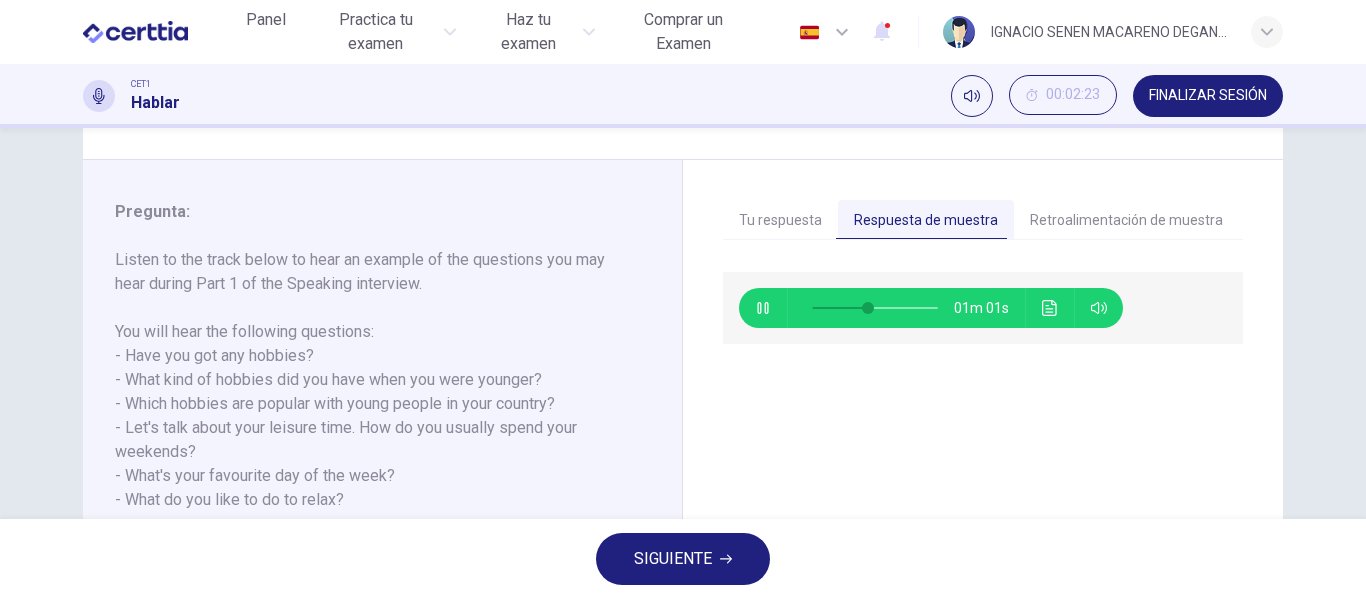 click on "Retroalimentación de muestra" at bounding box center [1126, 221] 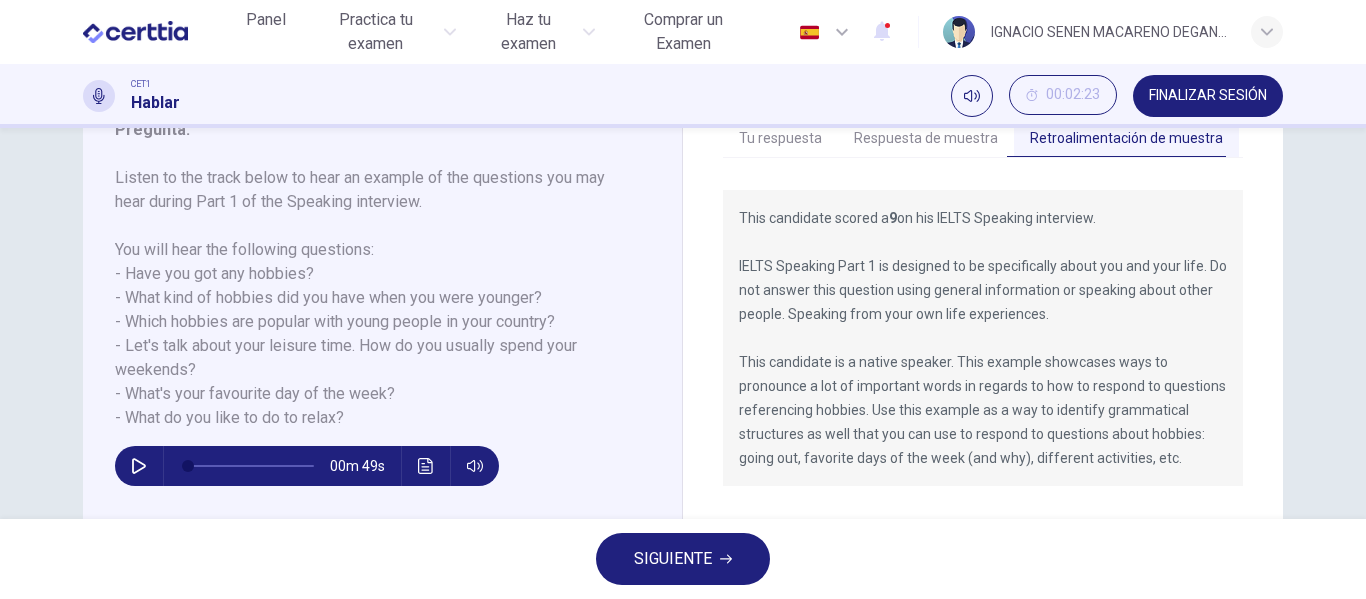 scroll, scrollTop: 293, scrollLeft: 0, axis: vertical 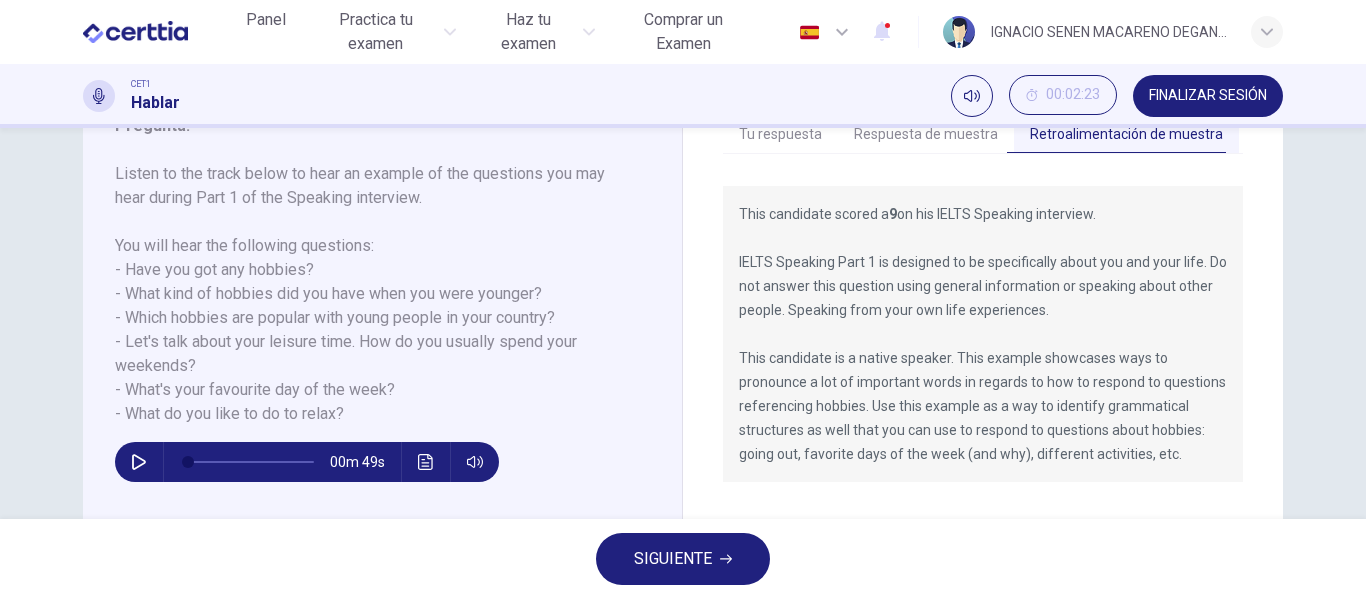 drag, startPoint x: 737, startPoint y: 213, endPoint x: 1150, endPoint y: 417, distance: 460.63544 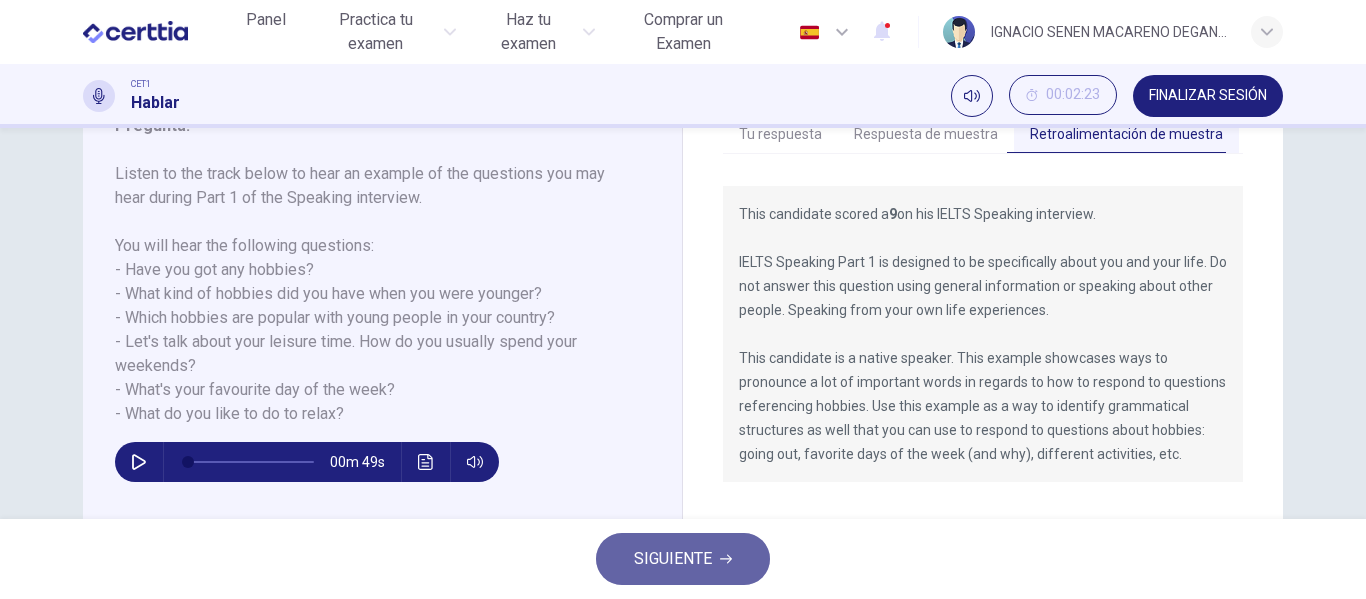 click at bounding box center [726, 559] 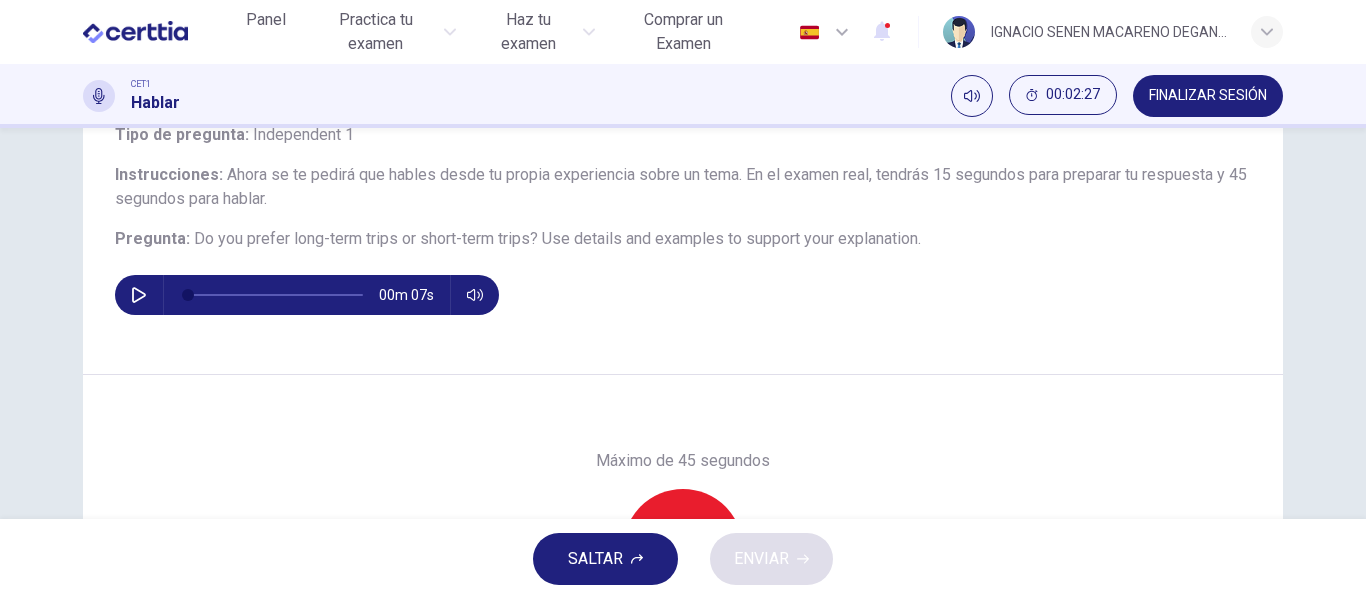 scroll, scrollTop: 146, scrollLeft: 0, axis: vertical 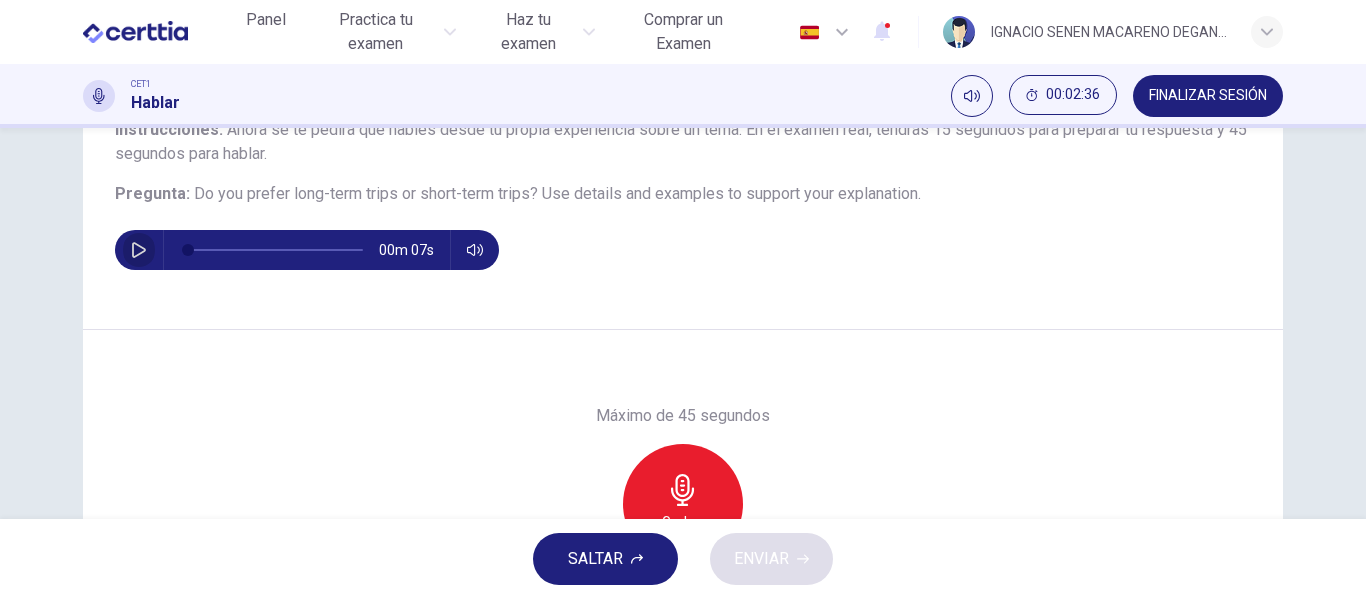click at bounding box center (139, 250) 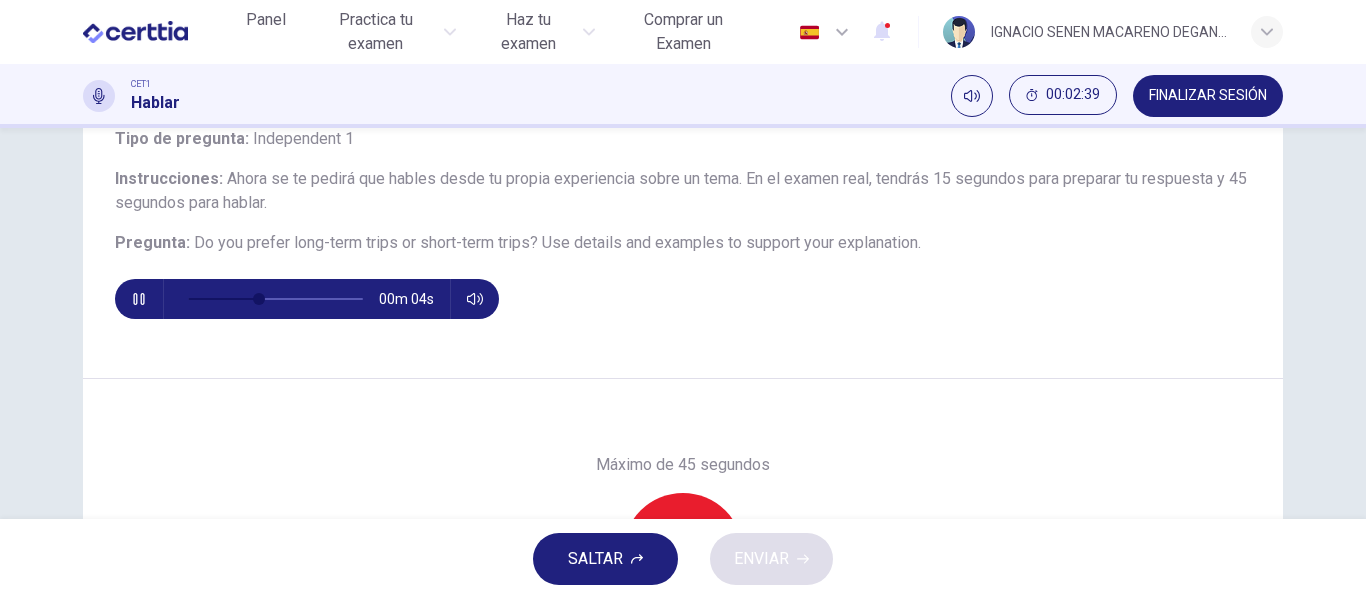 scroll, scrollTop: 139, scrollLeft: 0, axis: vertical 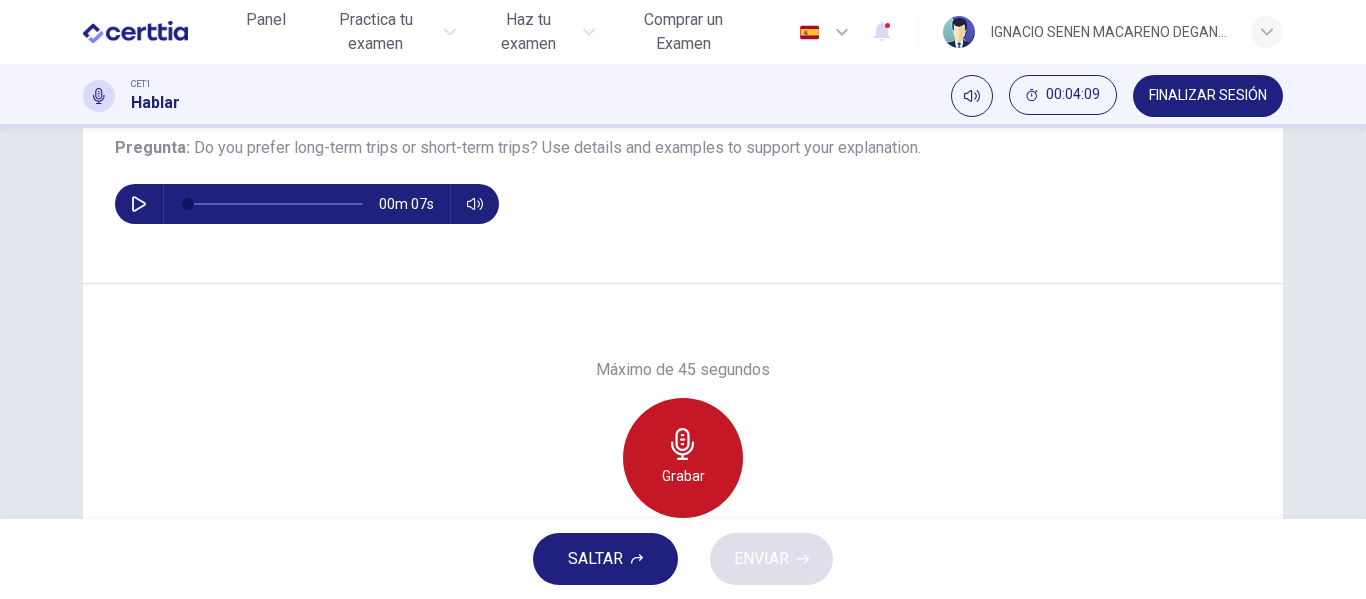 click on "Grabar" at bounding box center (683, 458) 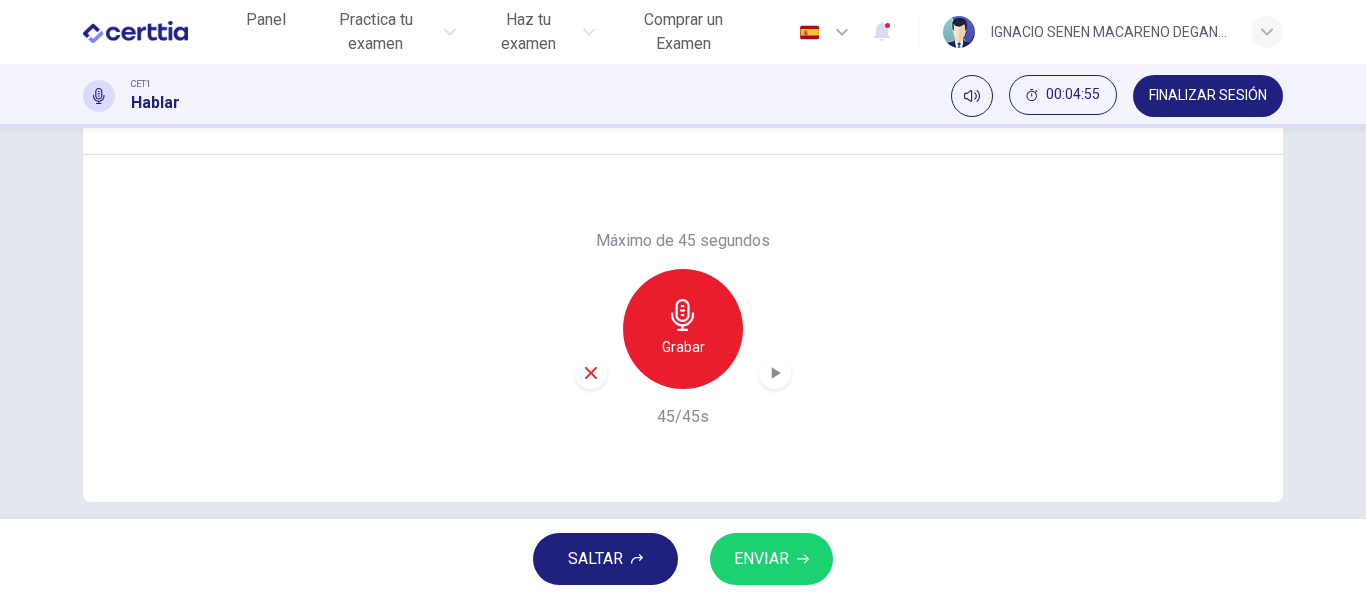 scroll, scrollTop: 363, scrollLeft: 0, axis: vertical 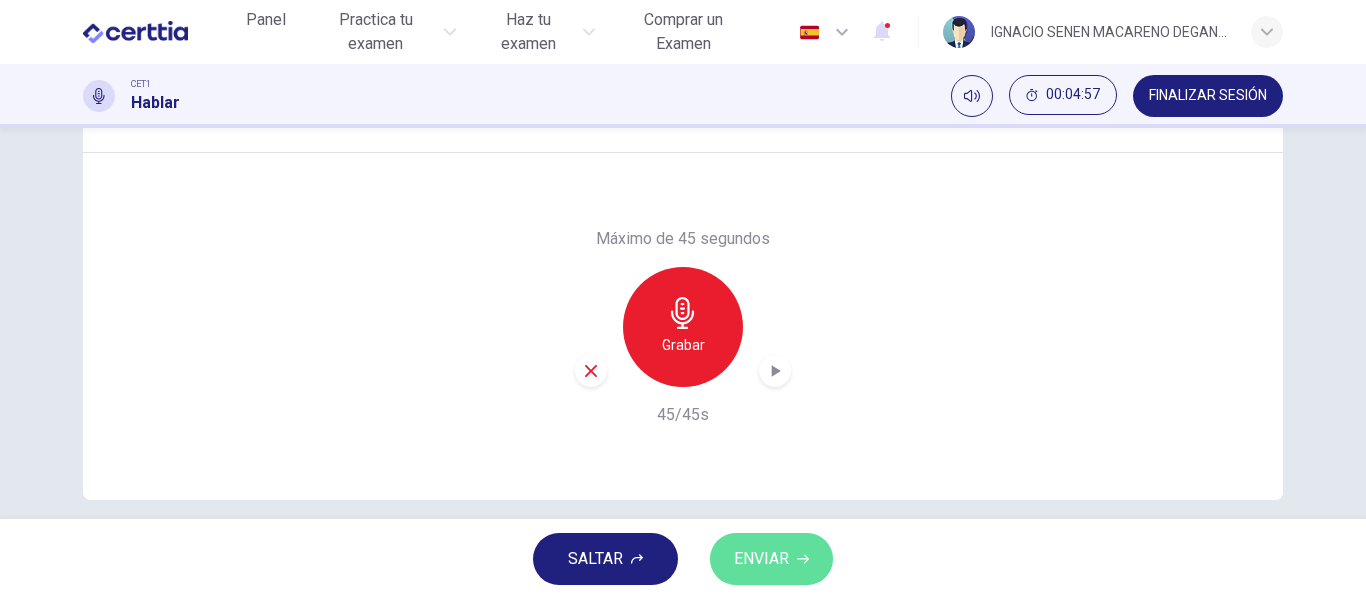 click on "ENVIAR" at bounding box center (761, 559) 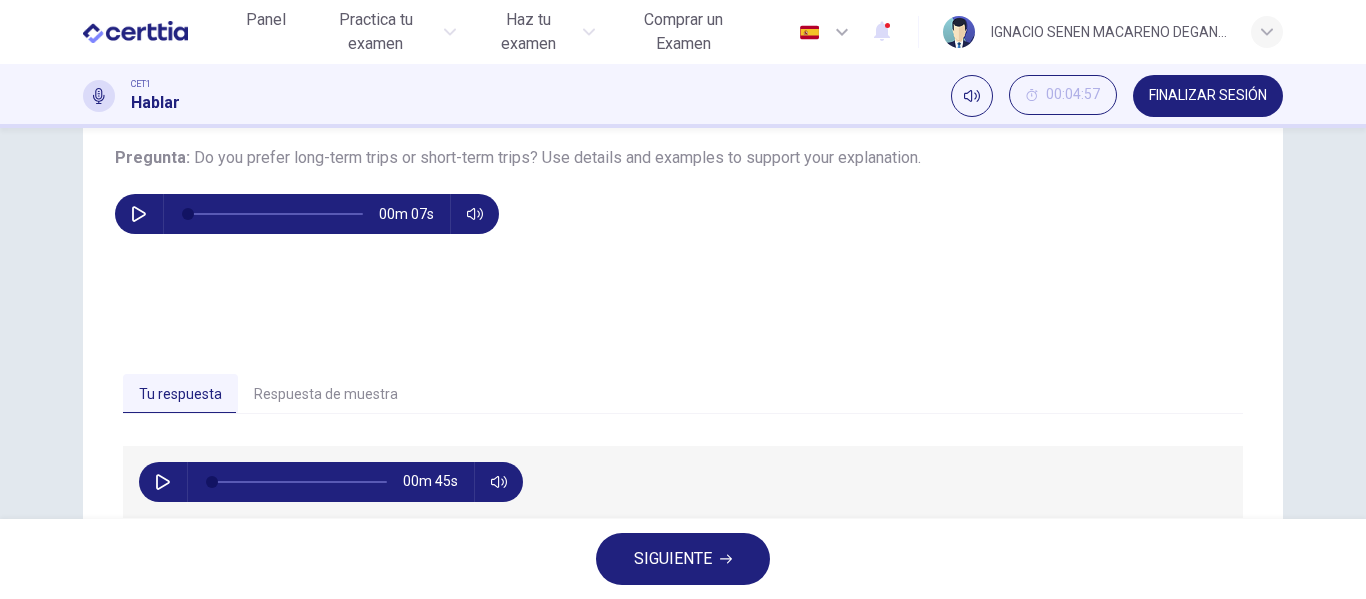 scroll, scrollTop: 209, scrollLeft: 0, axis: vertical 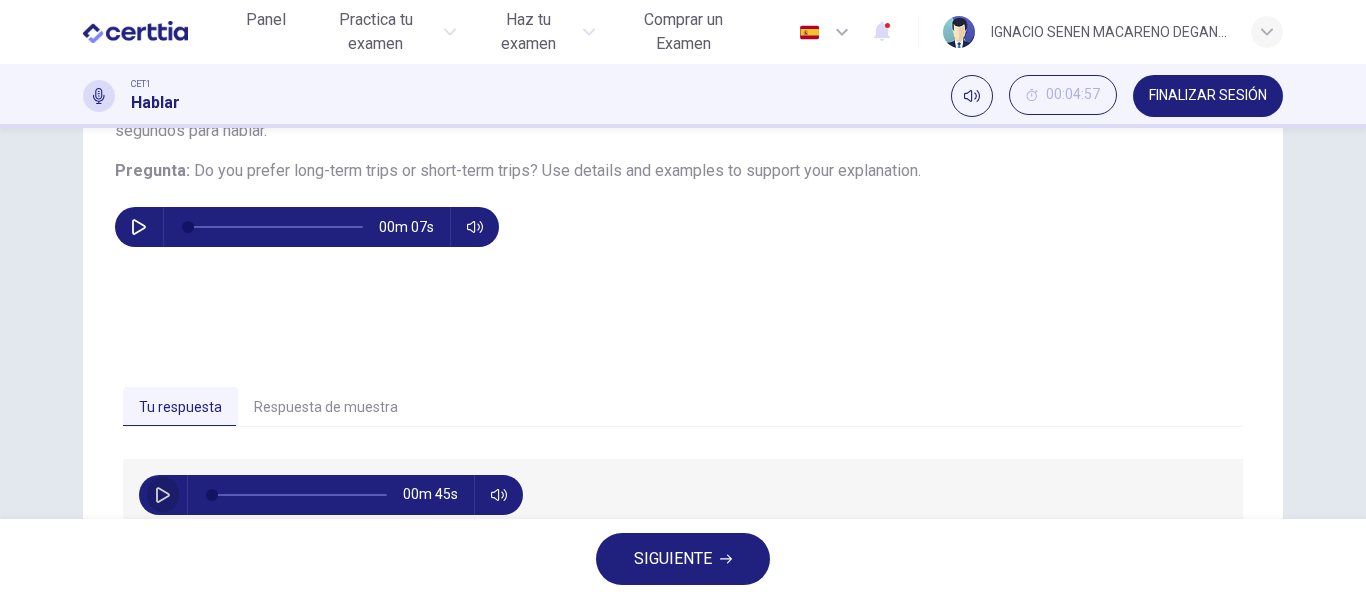 click at bounding box center [163, 495] 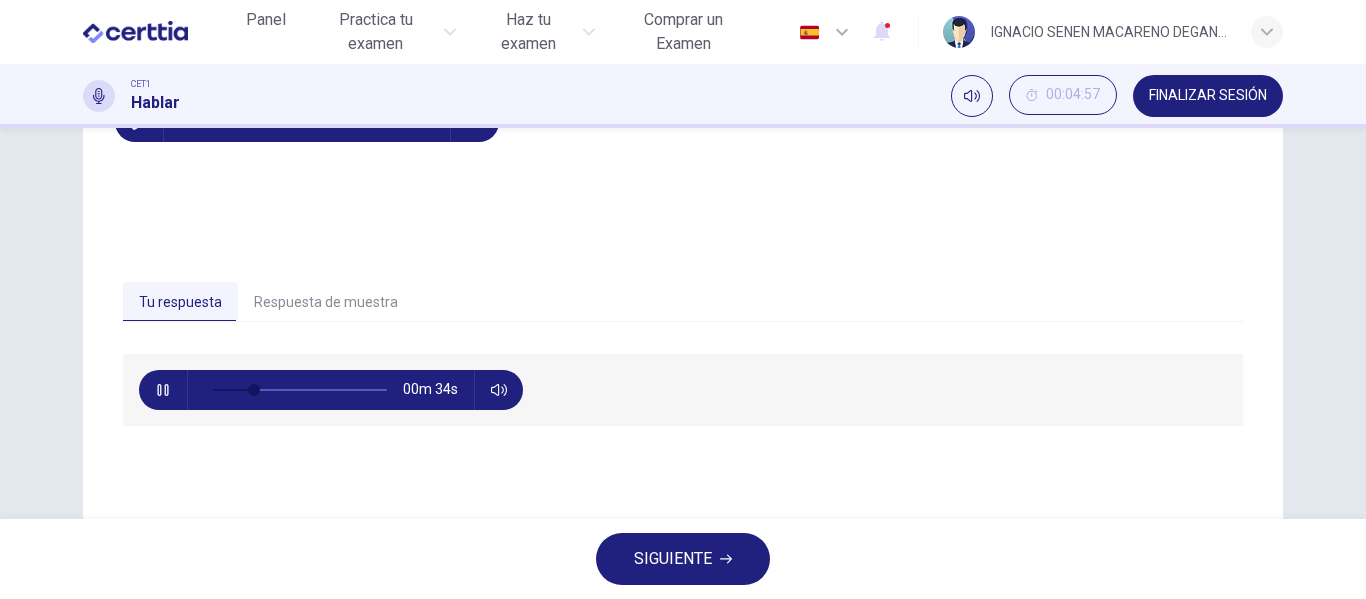 scroll, scrollTop: 316, scrollLeft: 0, axis: vertical 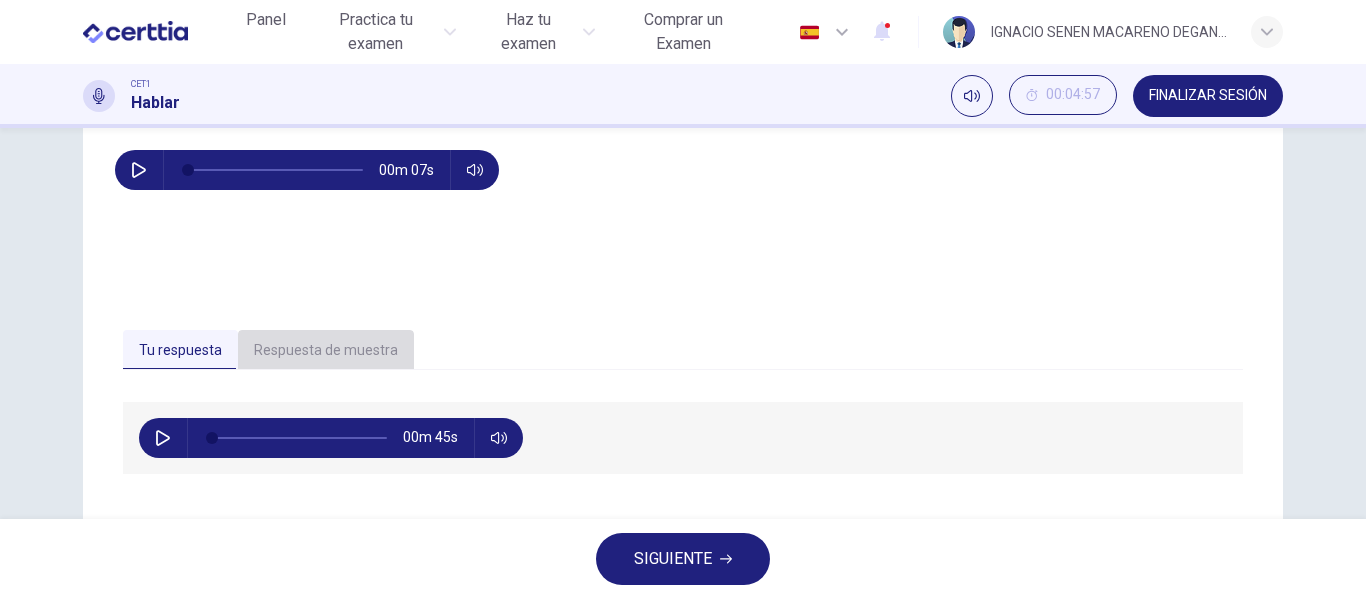 click on "Respuesta de muestra" at bounding box center (326, 351) 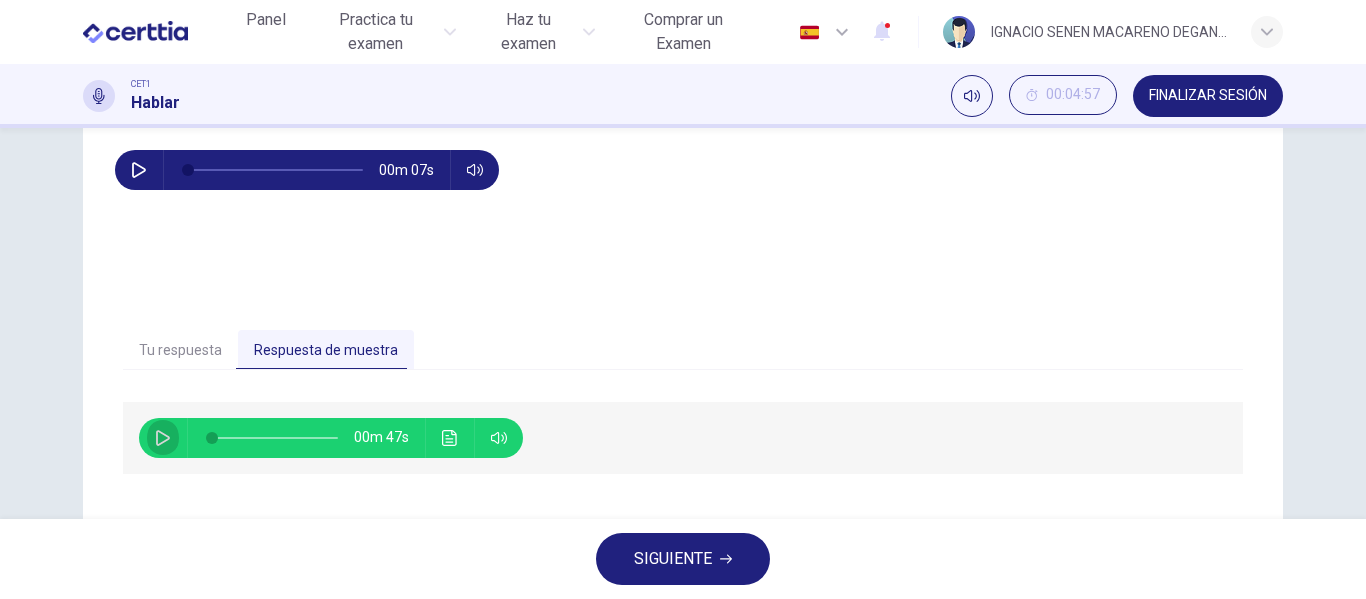 click at bounding box center [163, 438] 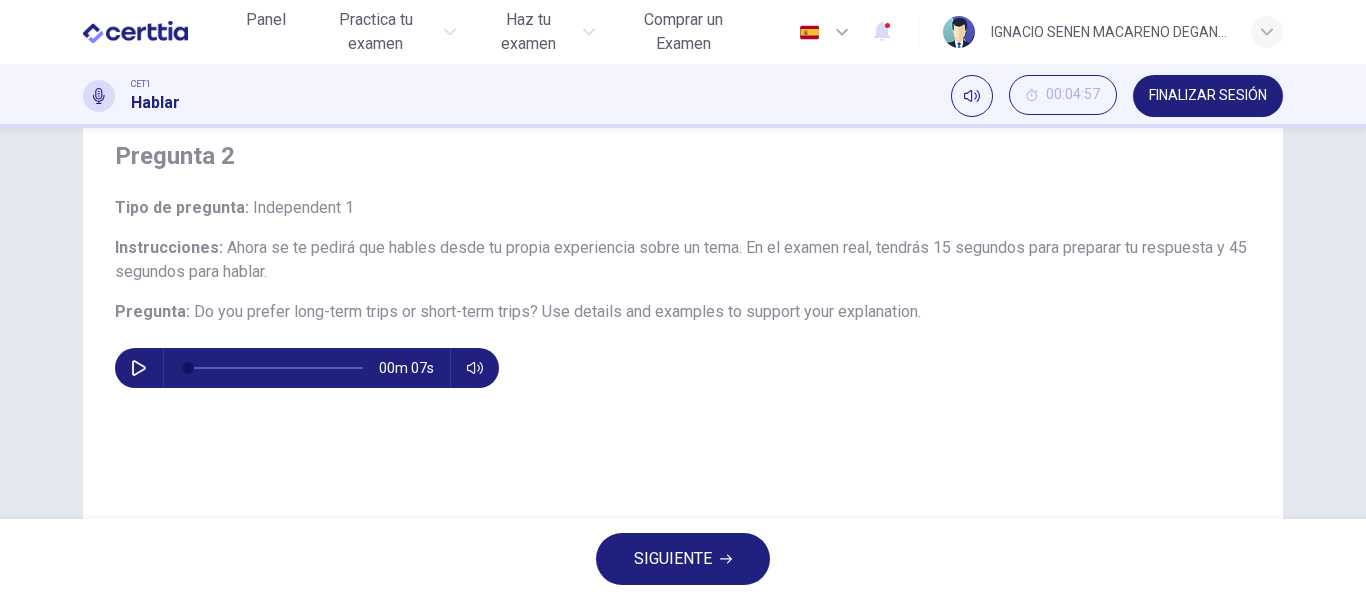 scroll, scrollTop: 70, scrollLeft: 0, axis: vertical 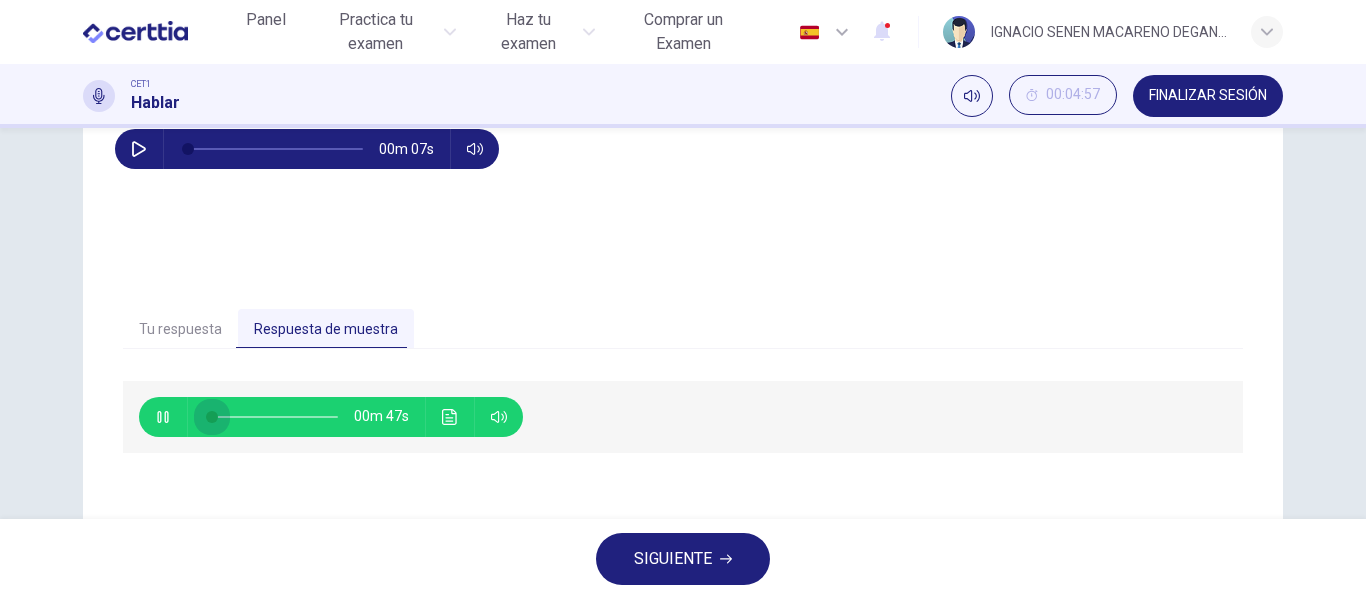 drag, startPoint x: 252, startPoint y: 414, endPoint x: 178, endPoint y: 415, distance: 74.00676 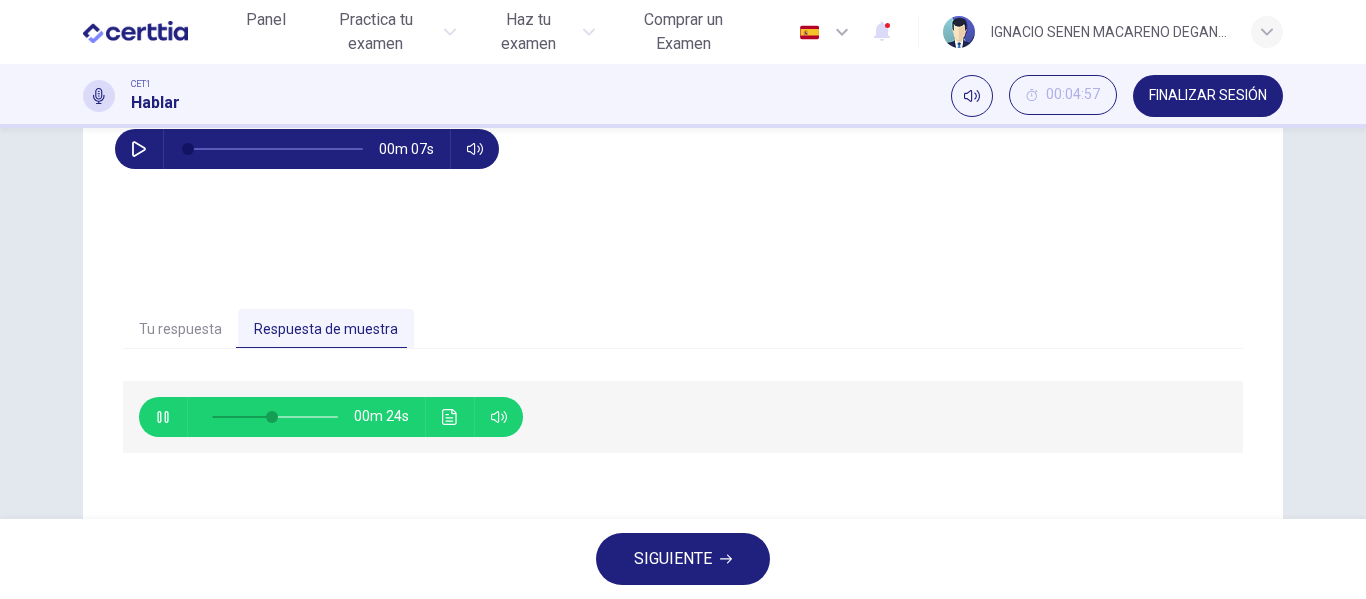 scroll, scrollTop: 384, scrollLeft: 0, axis: vertical 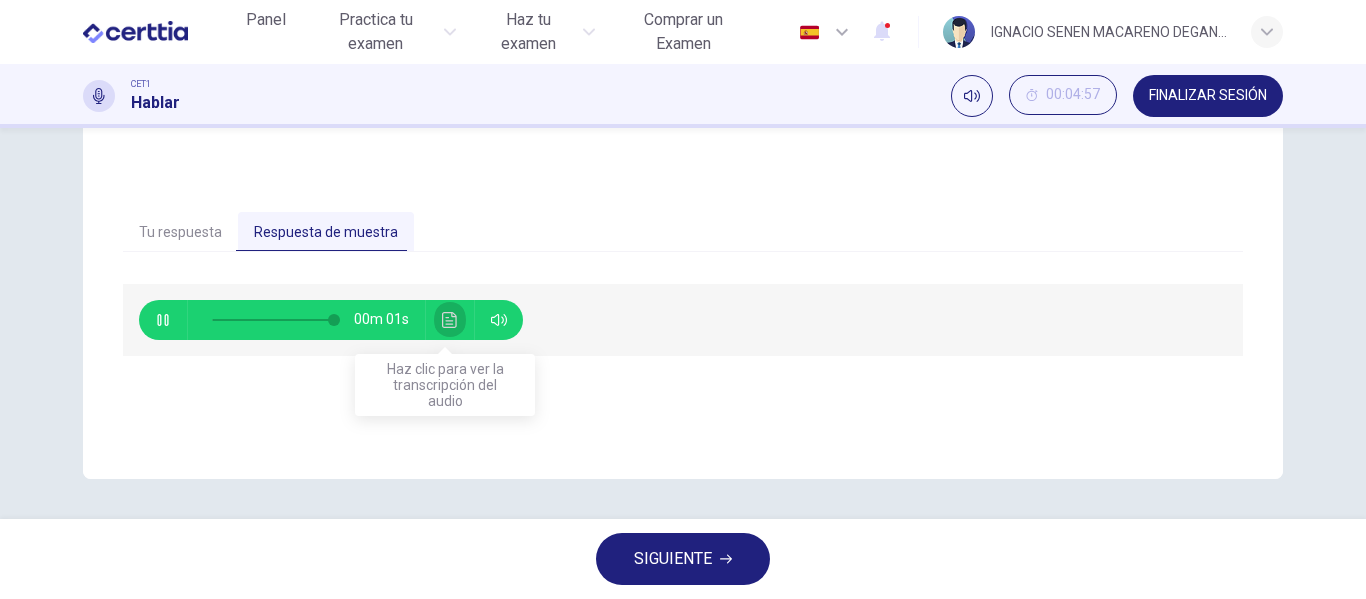 click at bounding box center (450, 320) 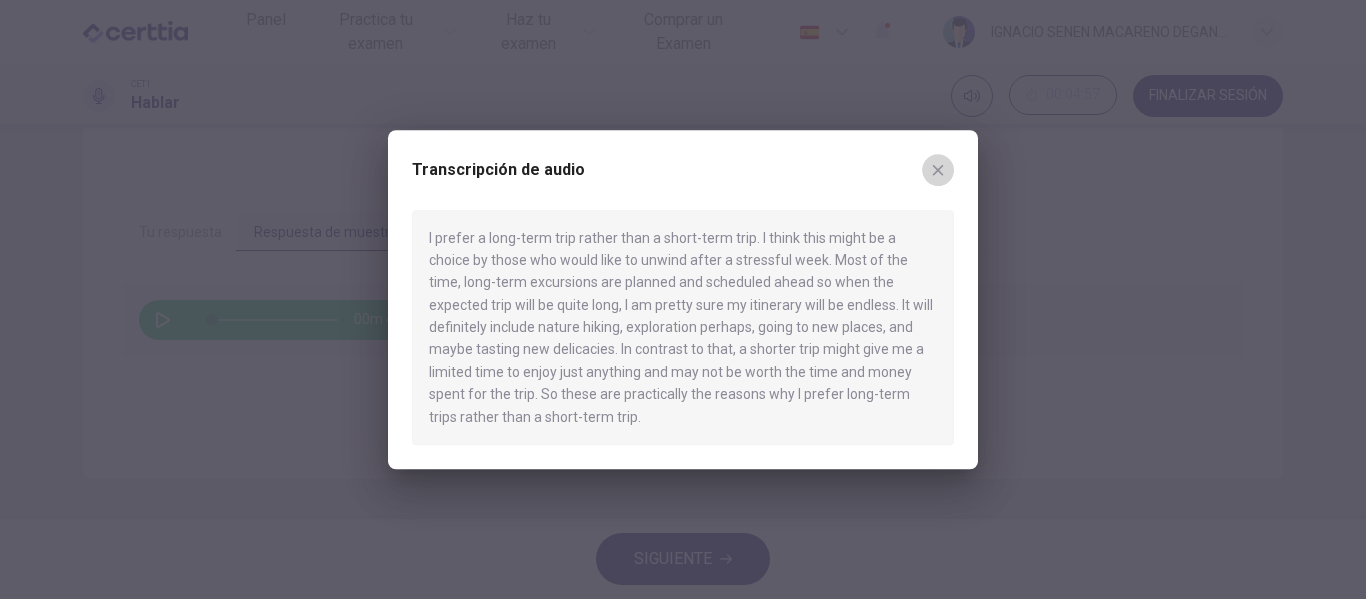 click at bounding box center [938, 170] 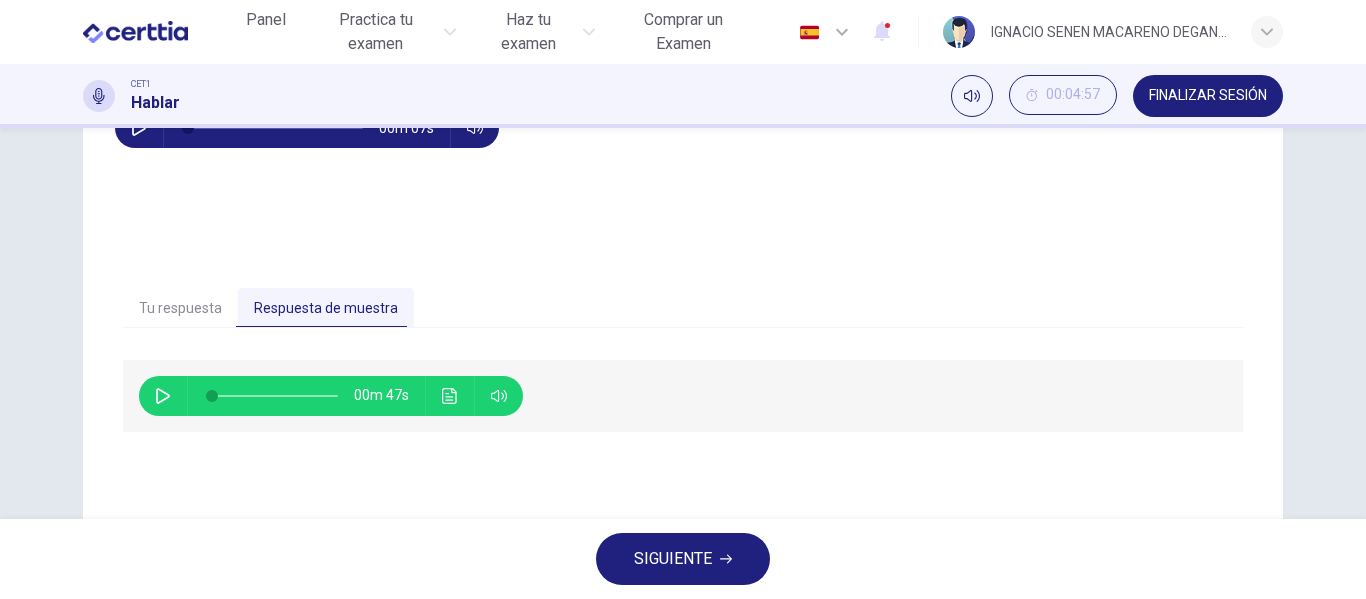 scroll, scrollTop: 384, scrollLeft: 0, axis: vertical 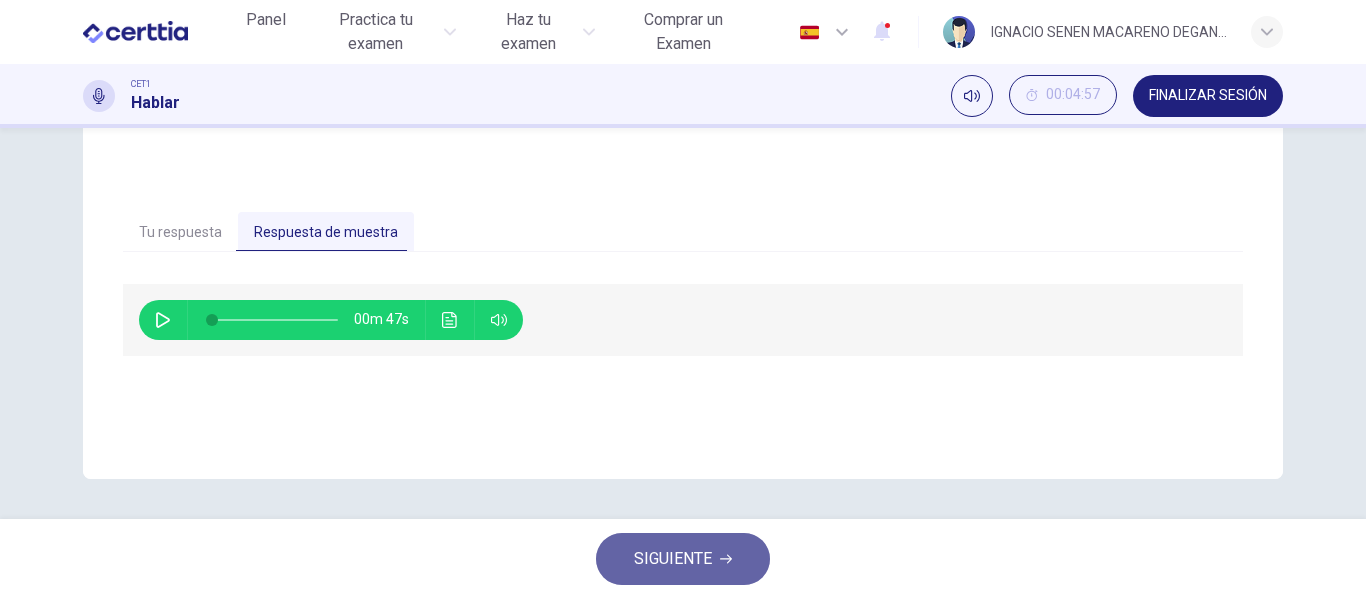 click at bounding box center (726, 559) 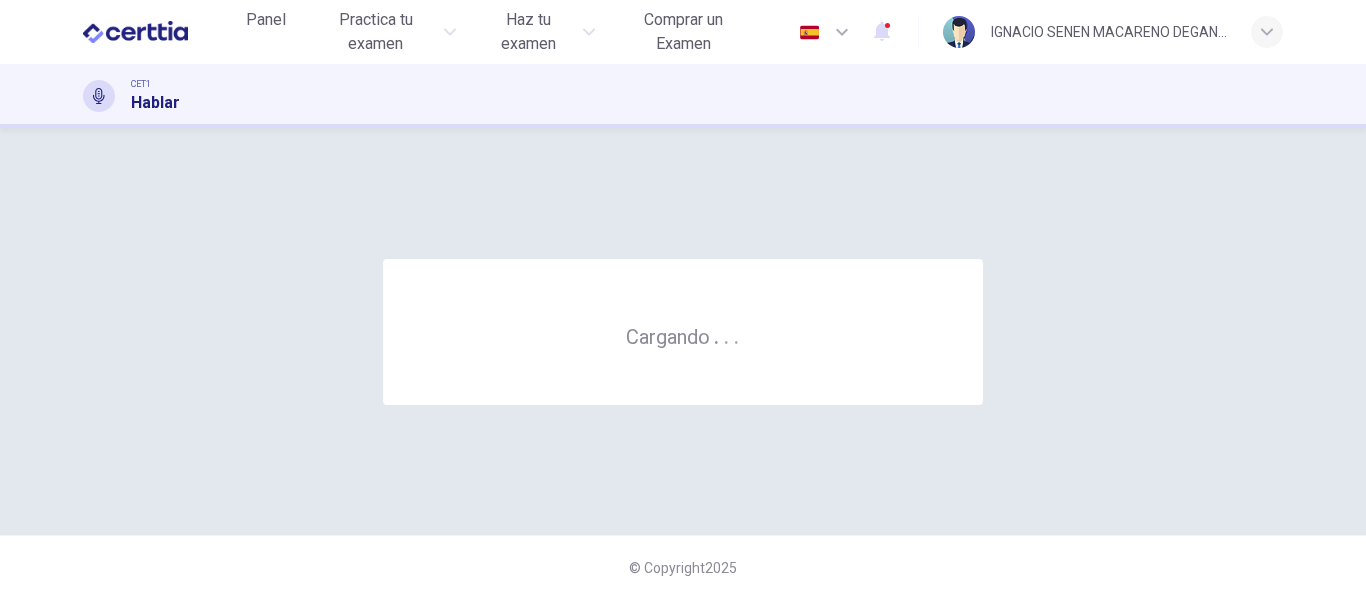 scroll, scrollTop: 0, scrollLeft: 0, axis: both 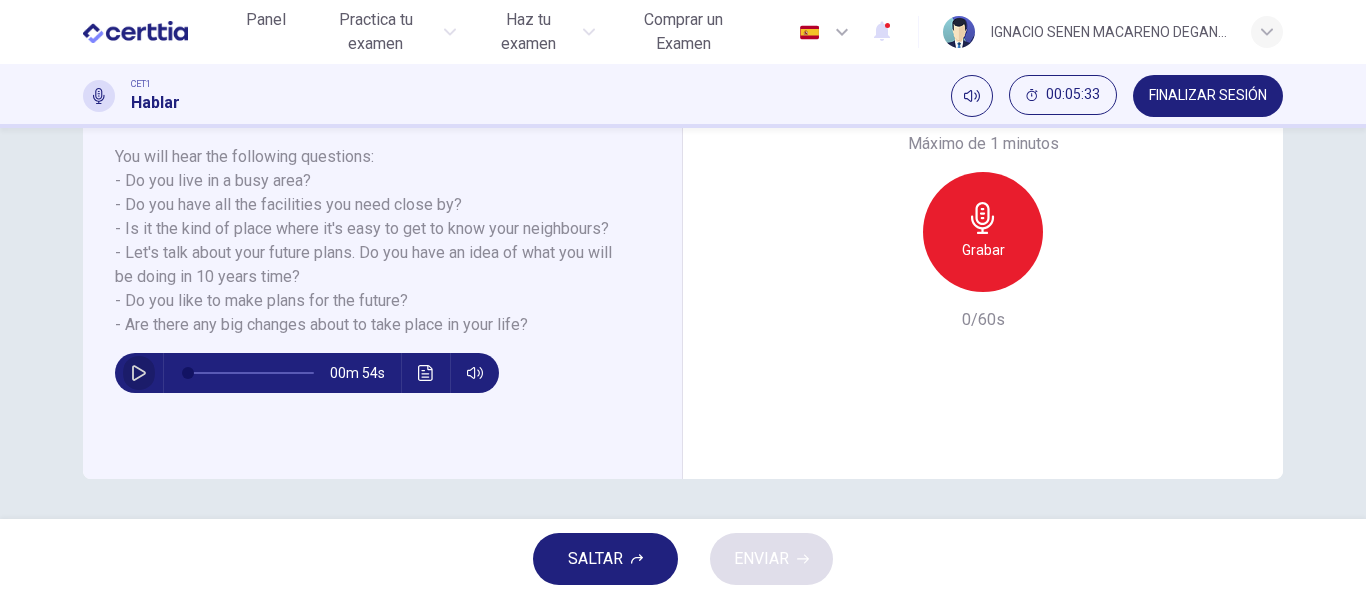 click at bounding box center [139, 373] 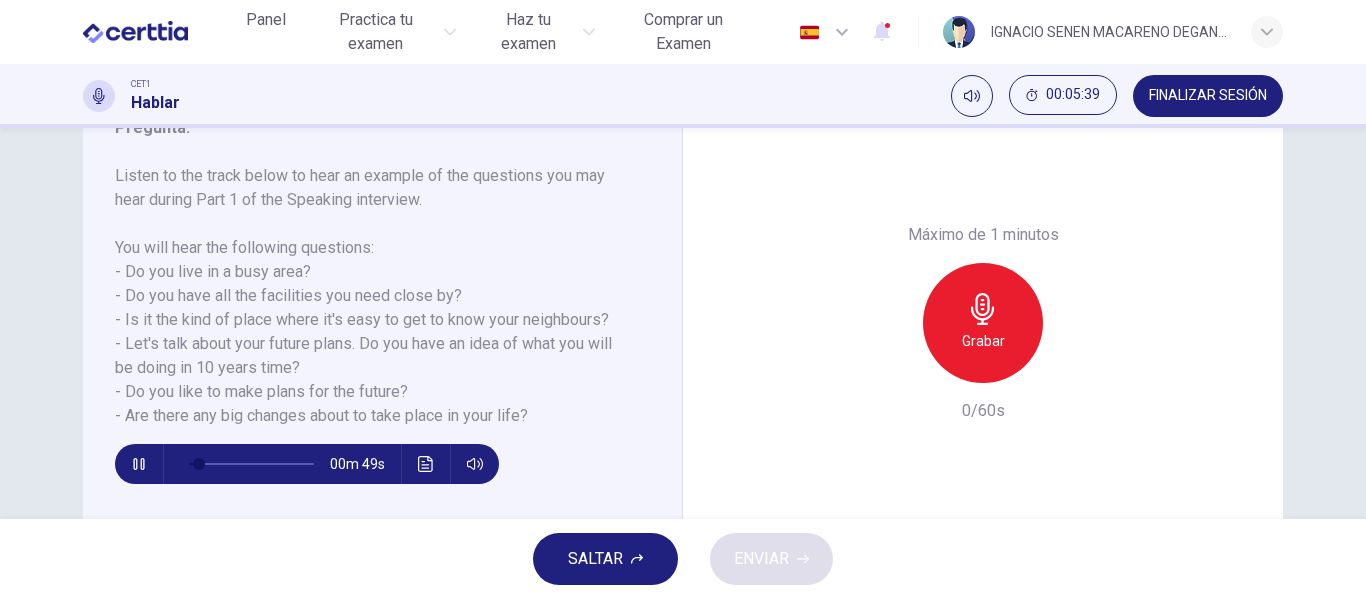 scroll, scrollTop: 289, scrollLeft: 0, axis: vertical 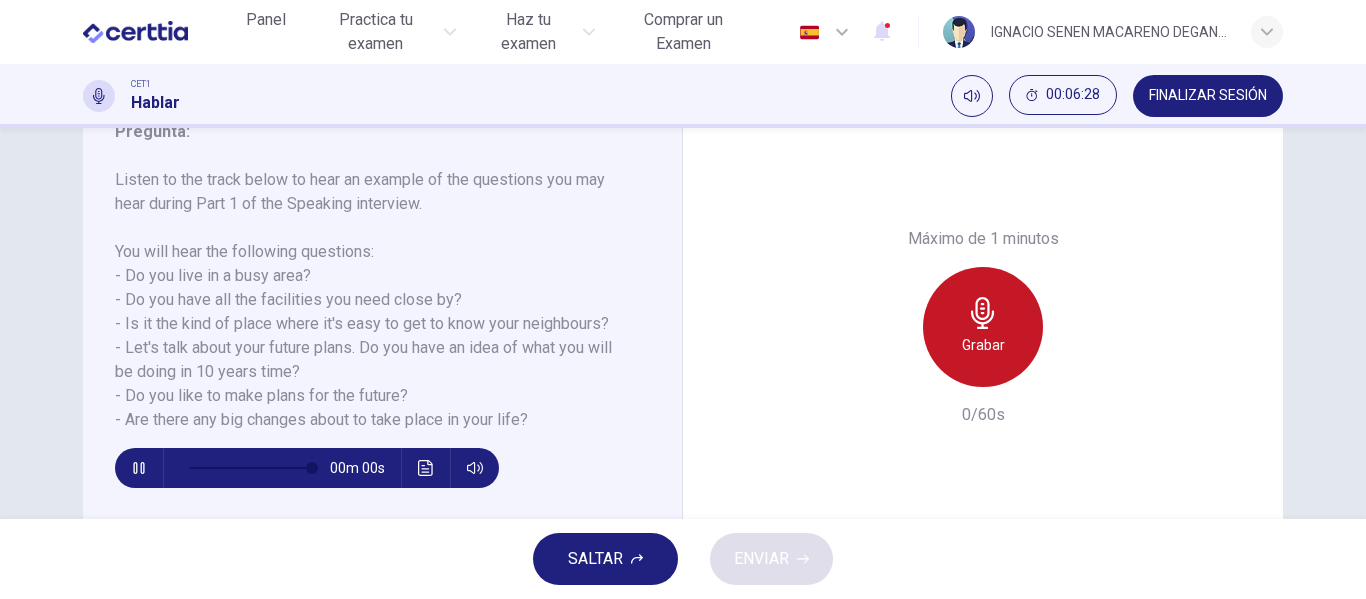 click on "Grabar" at bounding box center [983, 345] 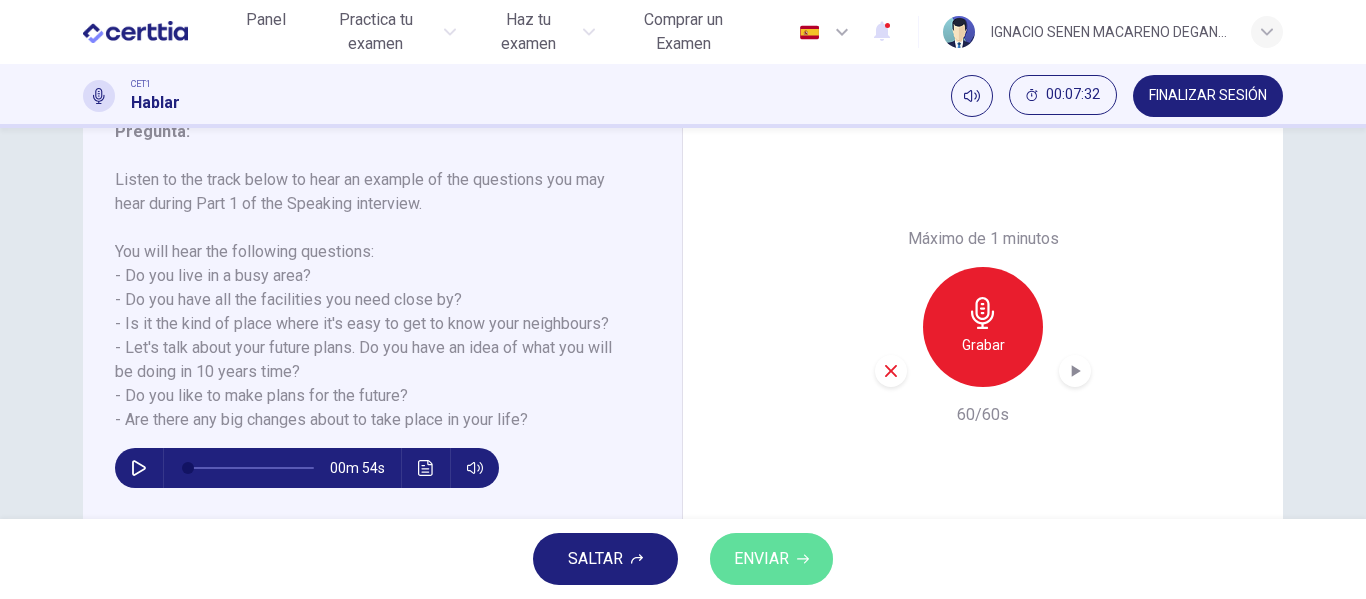 click on "ENVIAR" at bounding box center [771, 559] 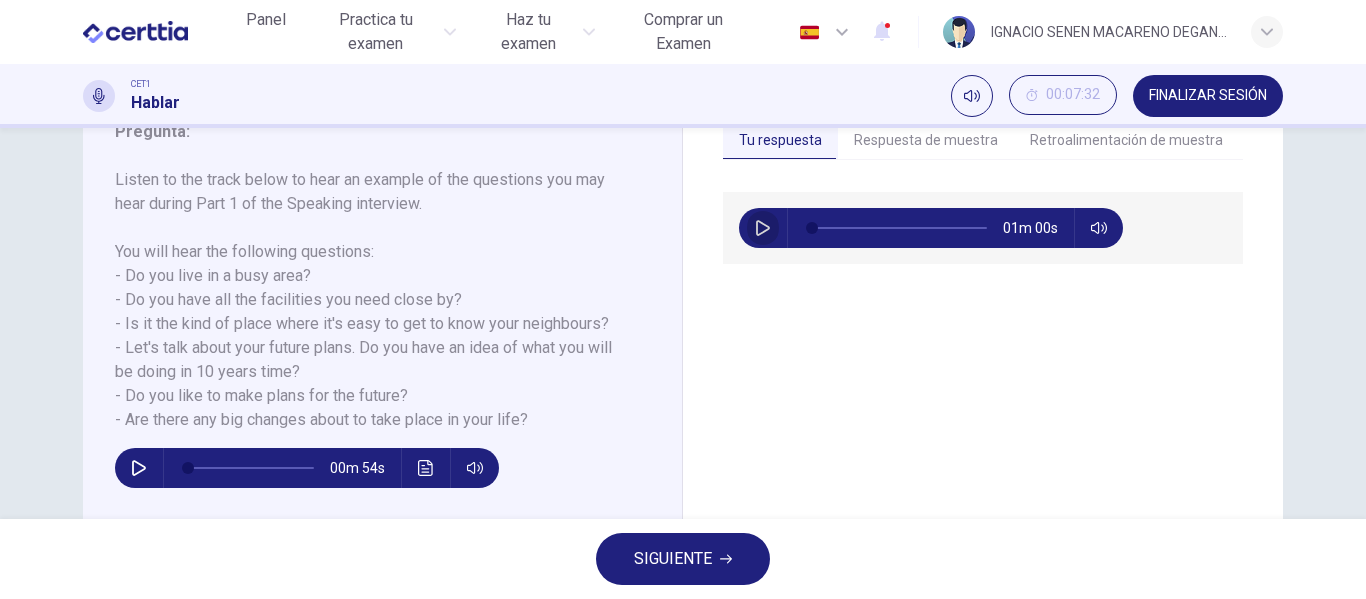 click at bounding box center (763, 228) 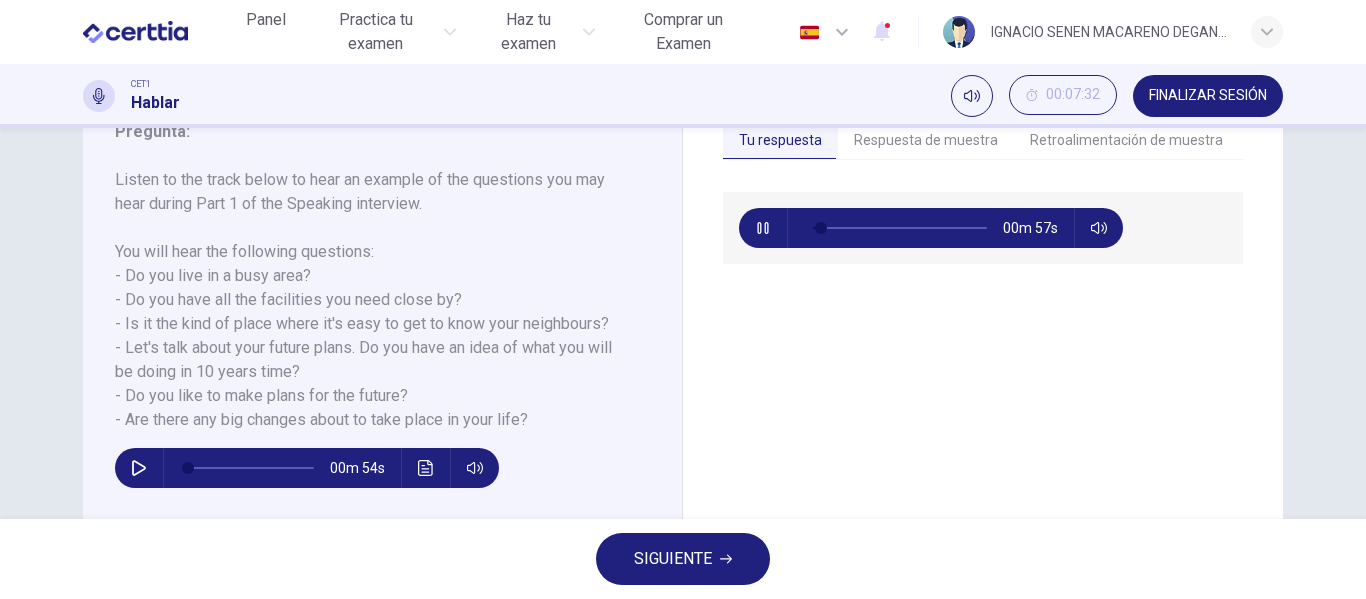 click on "Retroalimentación de muestra" at bounding box center [1126, 141] 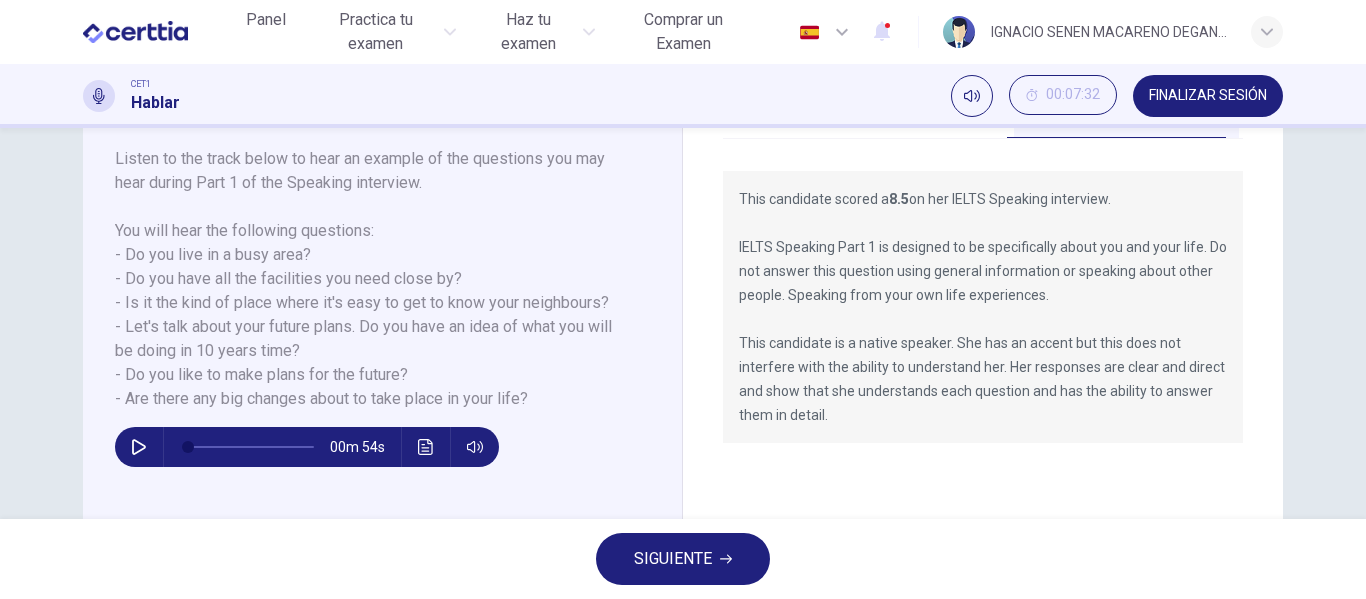 scroll, scrollTop: 308, scrollLeft: 0, axis: vertical 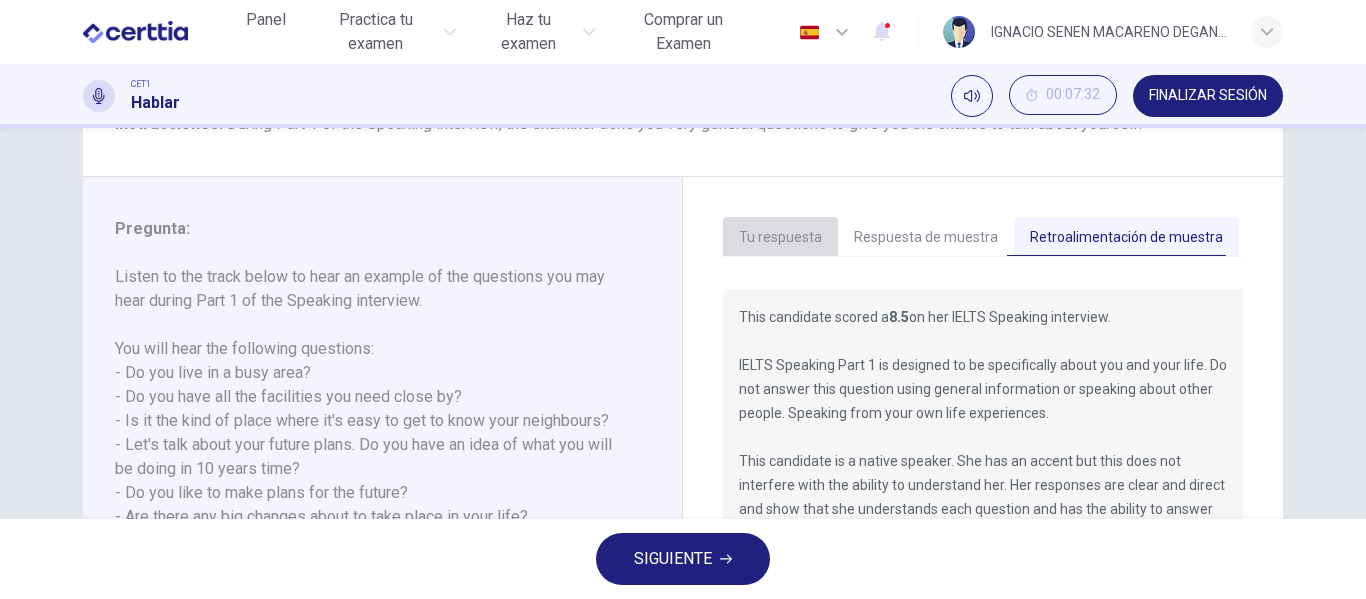 click on "Tu respuesta" at bounding box center [780, 238] 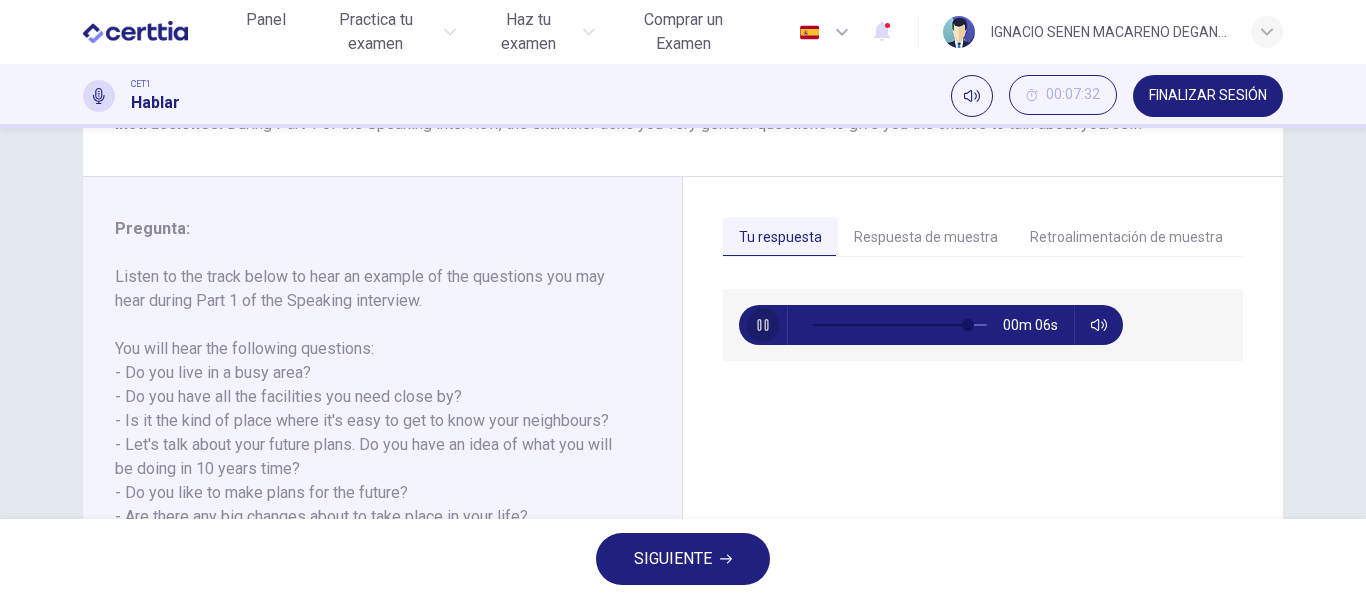 click at bounding box center [763, 325] 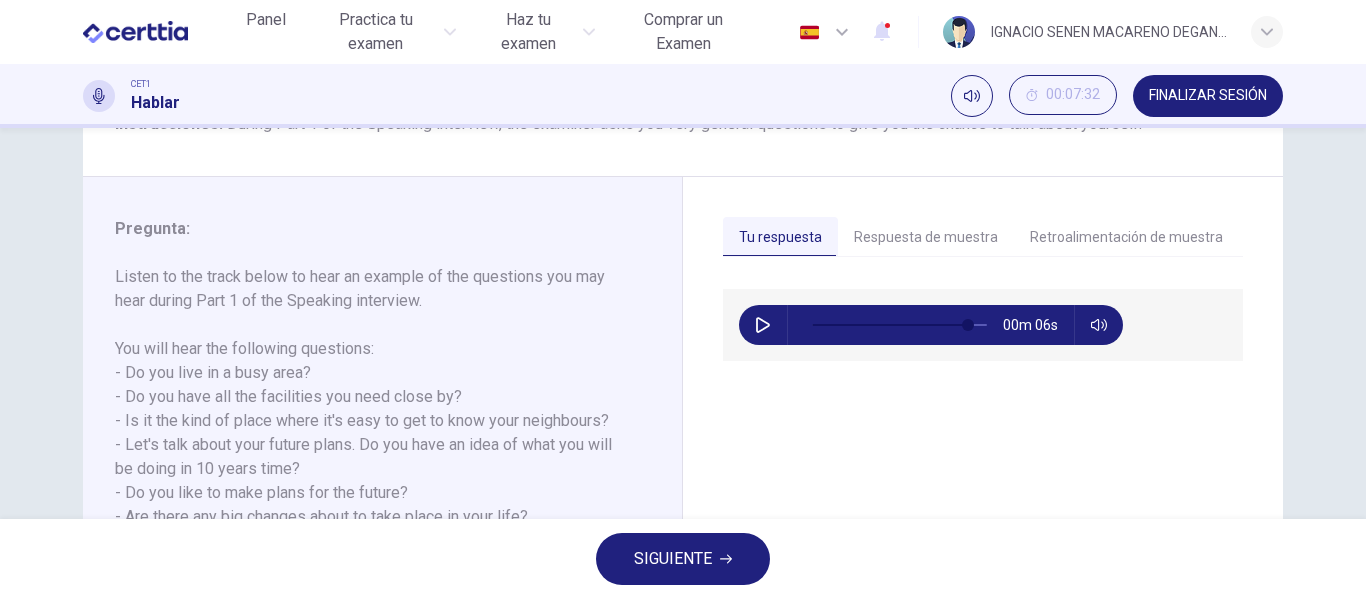 click on "Respuesta de muestra" at bounding box center [926, 238] 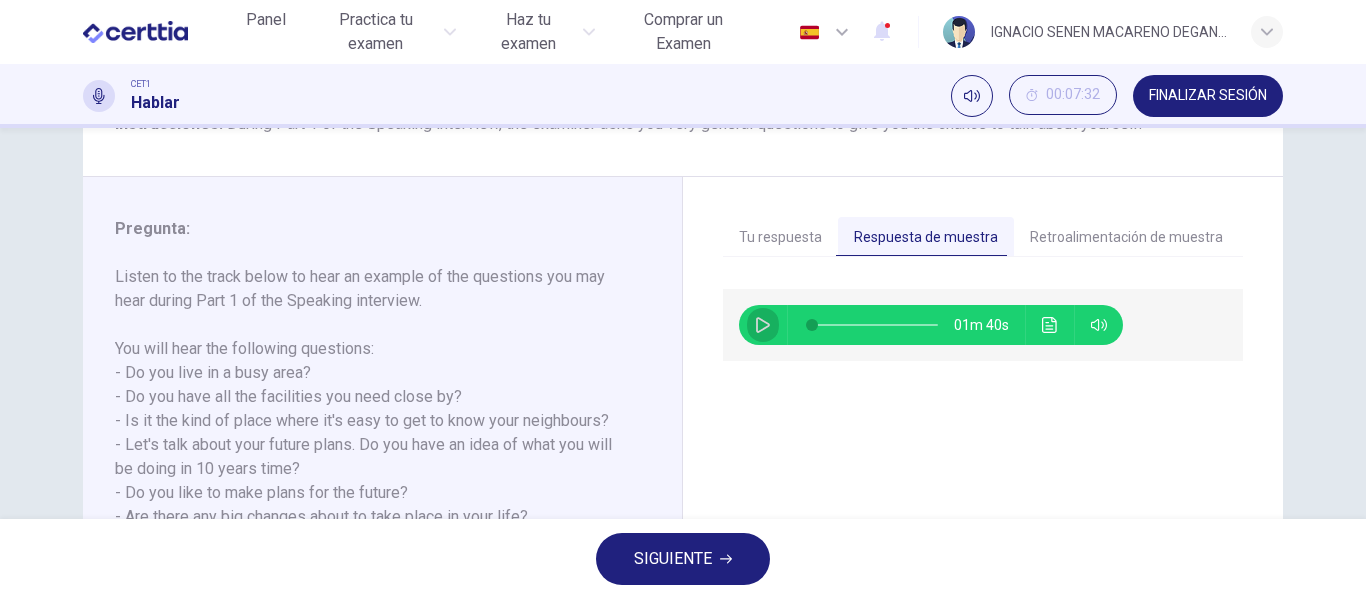 click at bounding box center (763, 325) 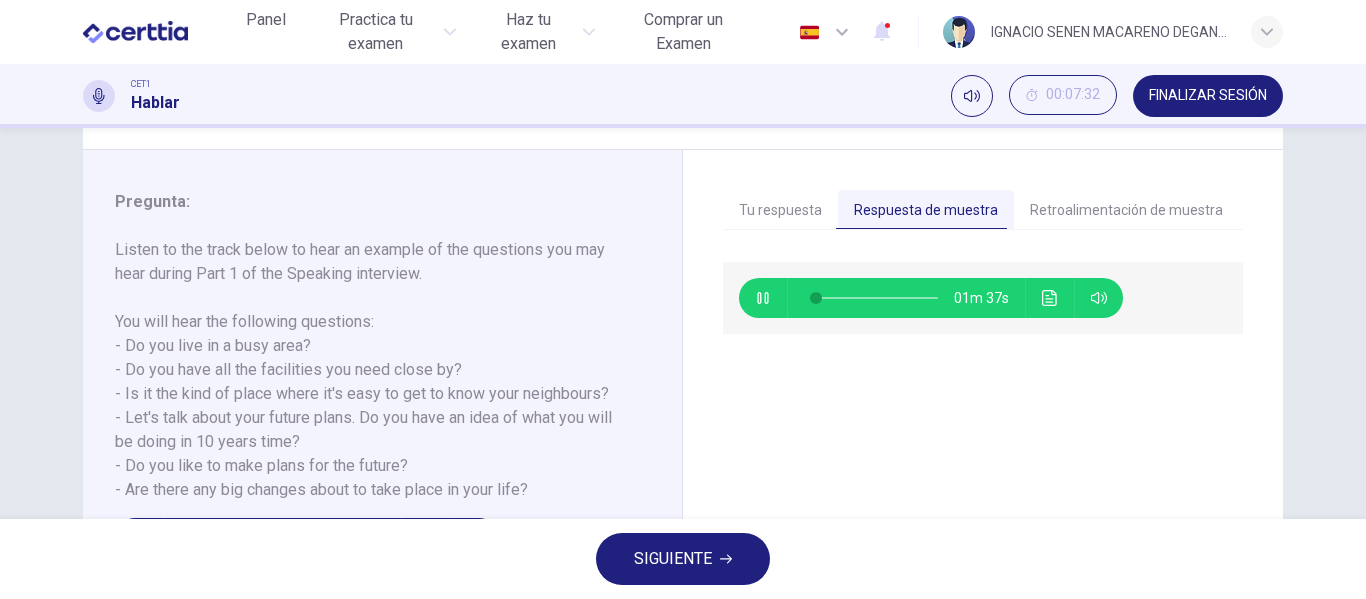 scroll, scrollTop: 217, scrollLeft: 0, axis: vertical 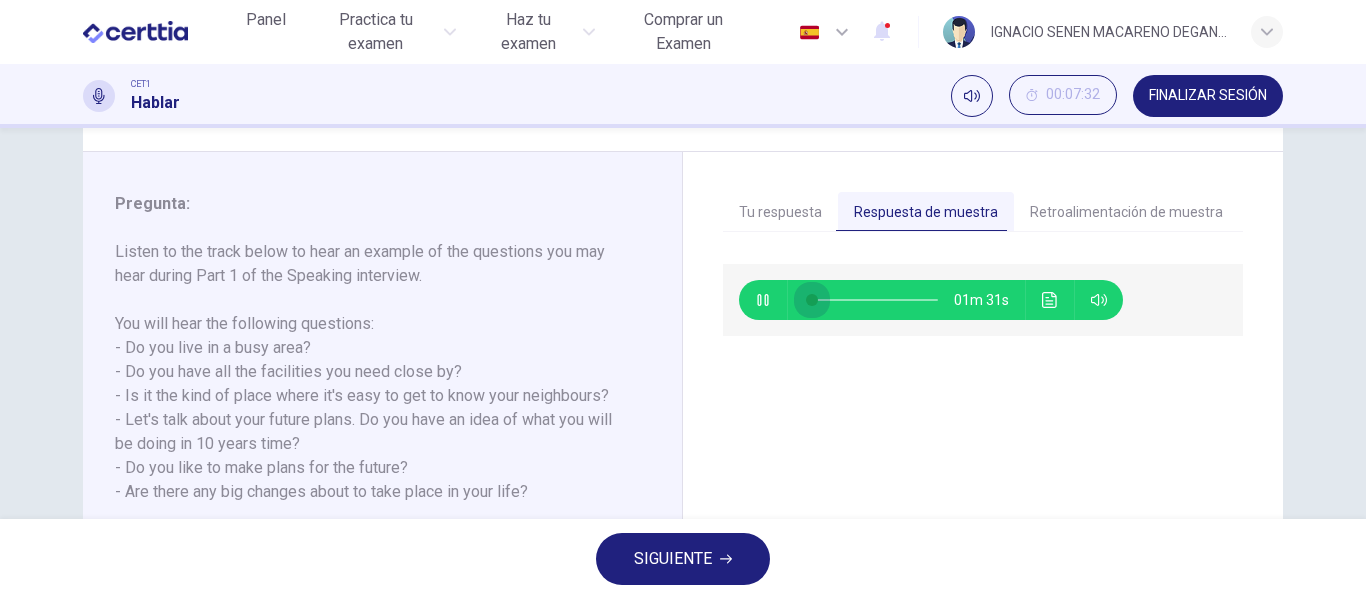 drag, startPoint x: 848, startPoint y: 300, endPoint x: 725, endPoint y: 307, distance: 123.19903 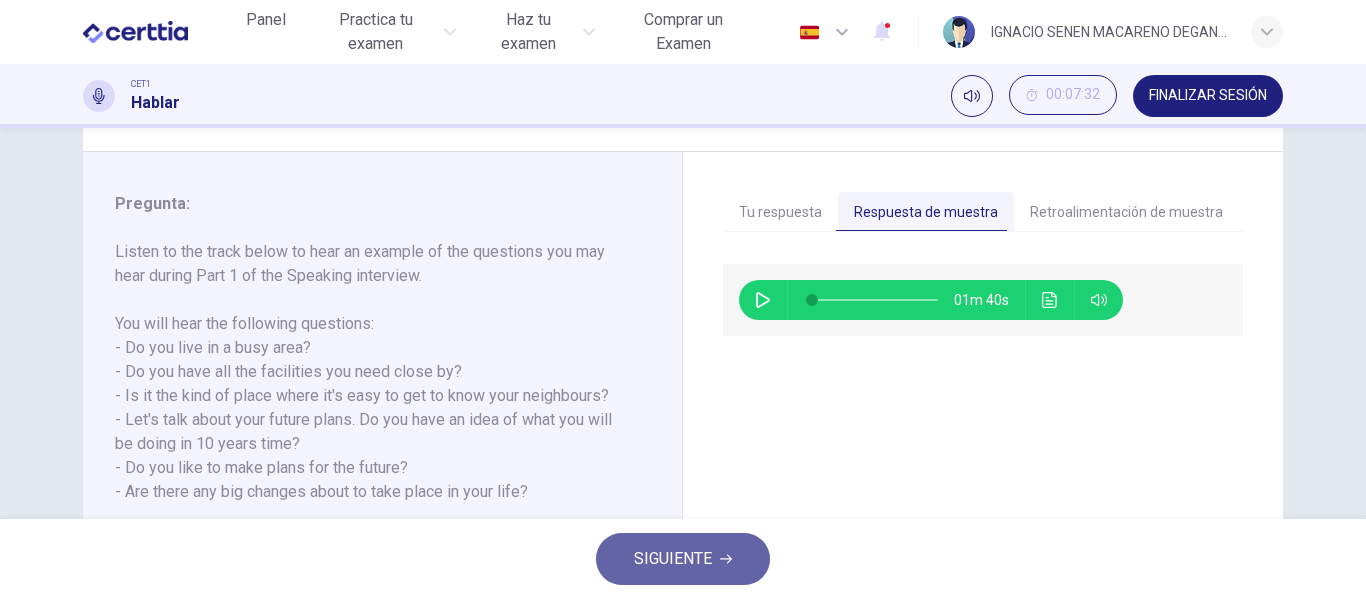 click on "SIGUIENTE" at bounding box center (673, 559) 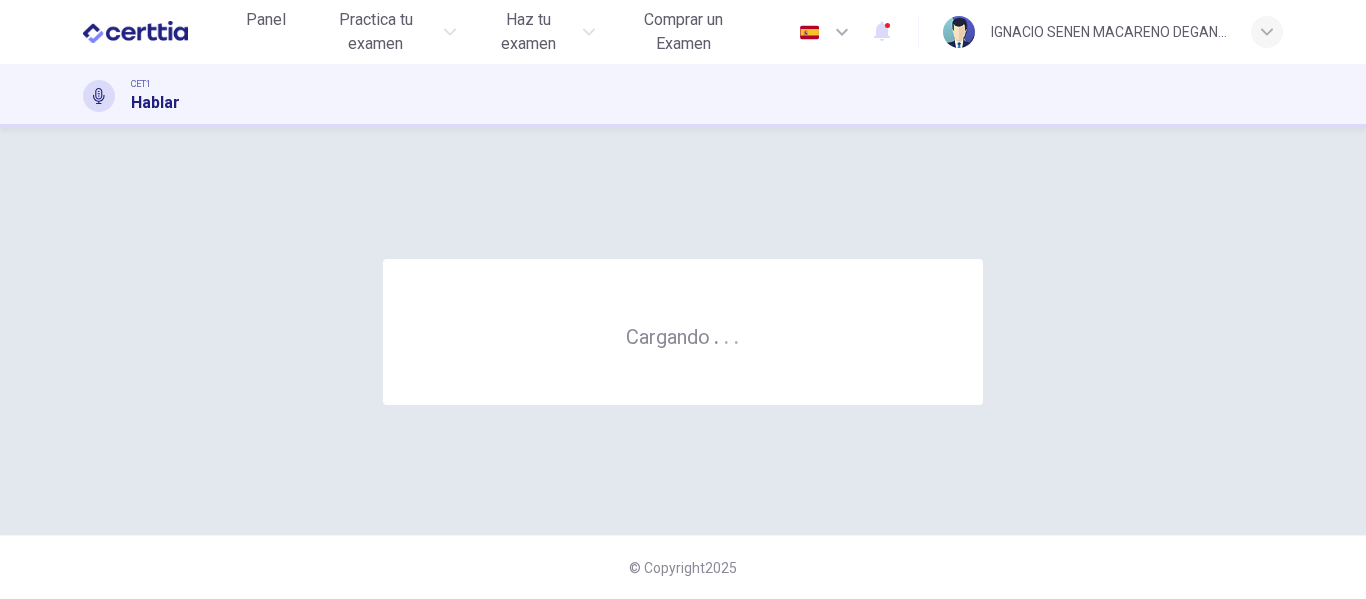 scroll, scrollTop: 0, scrollLeft: 0, axis: both 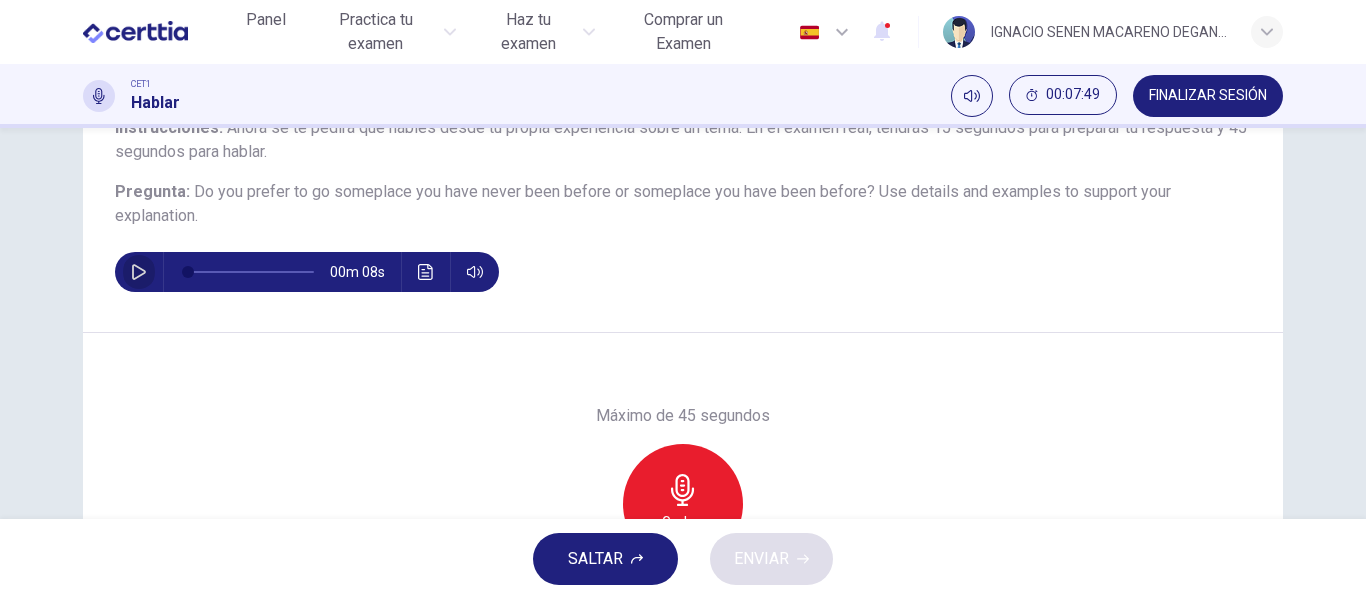 click at bounding box center [139, 272] 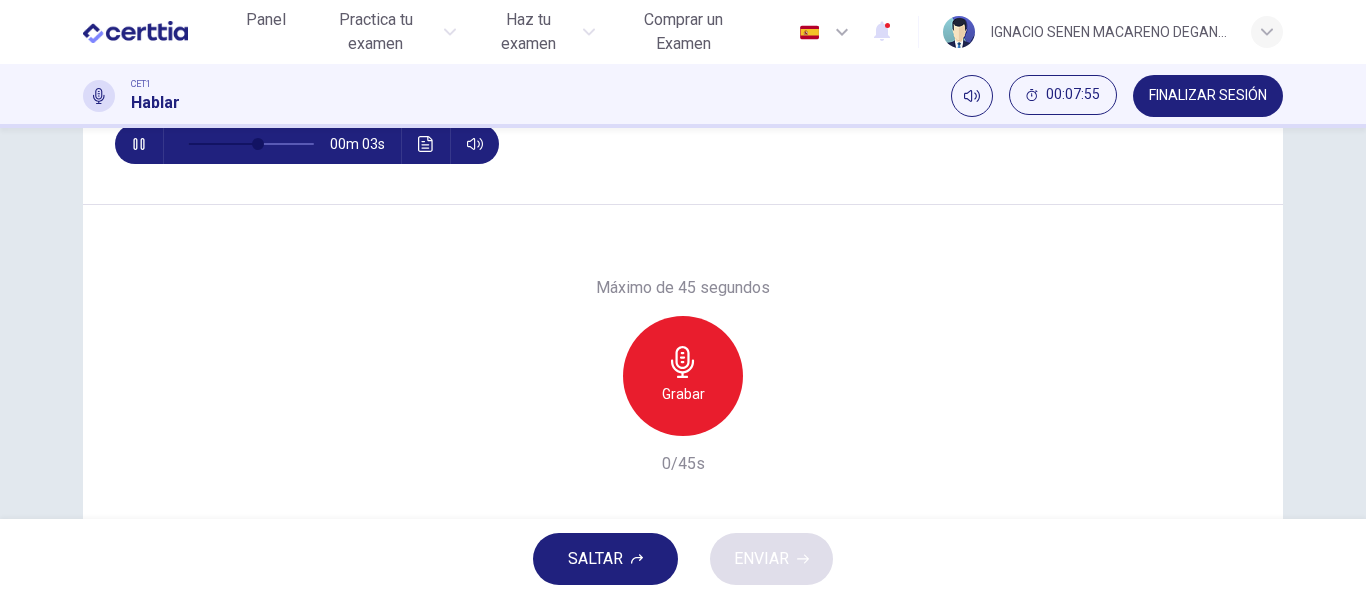 scroll, scrollTop: 308, scrollLeft: 0, axis: vertical 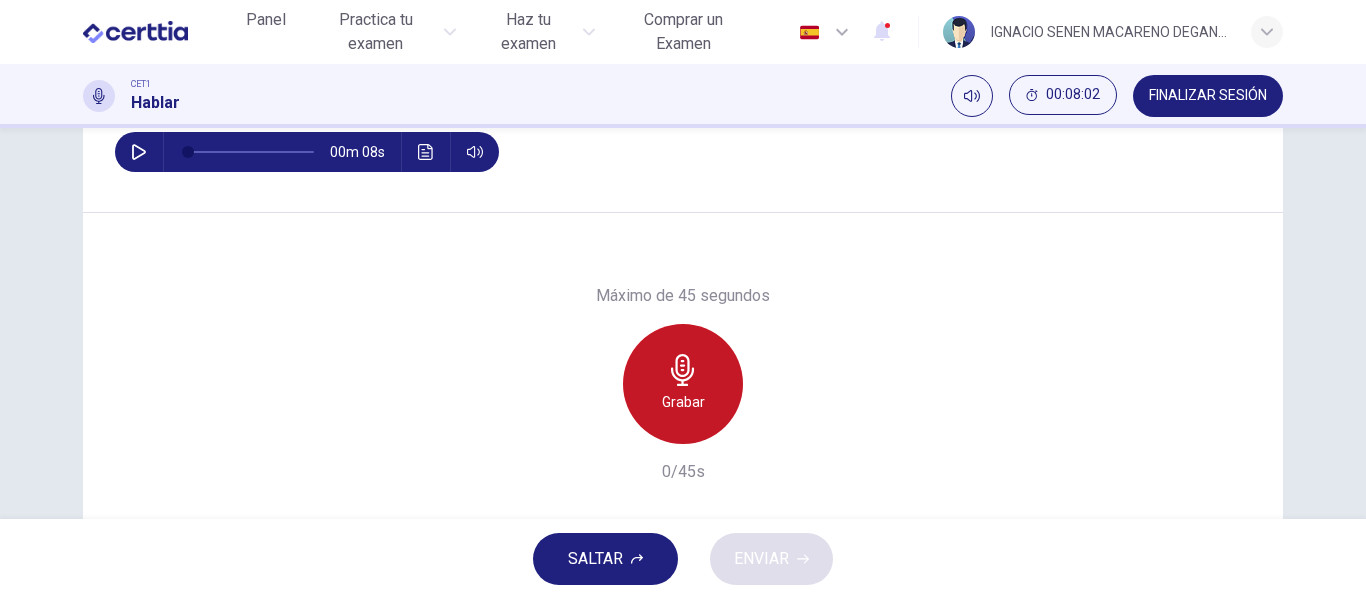 click on "Grabar" at bounding box center [683, 402] 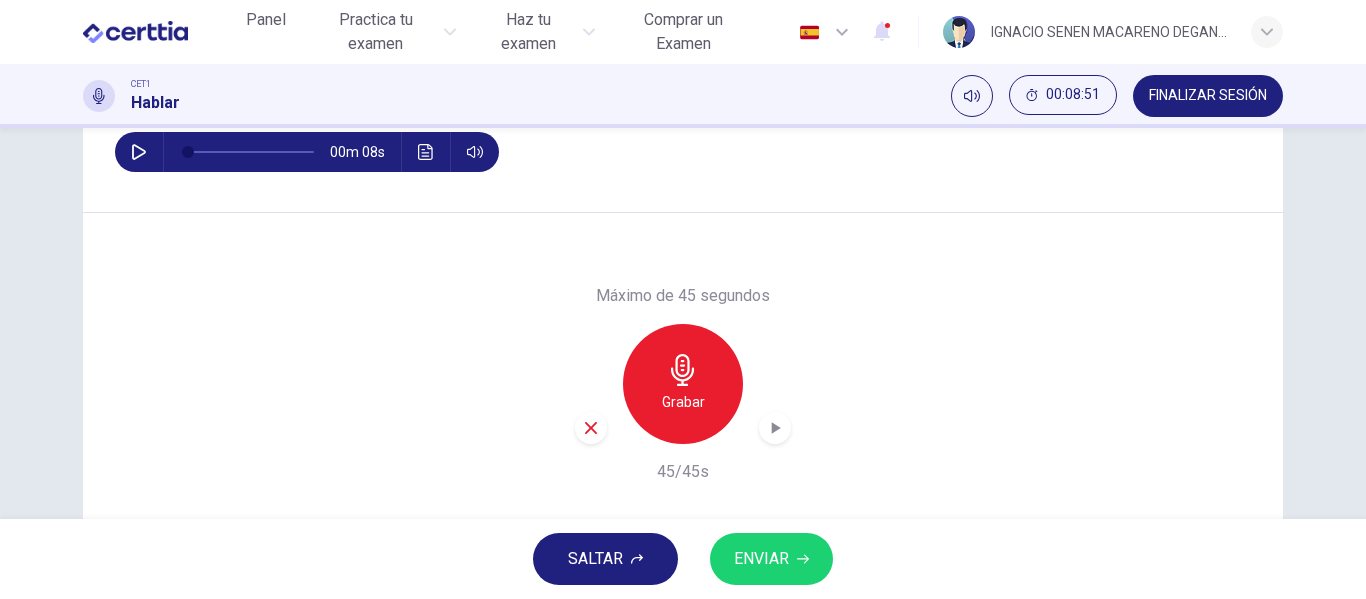 click on "ENVIAR" at bounding box center (761, 559) 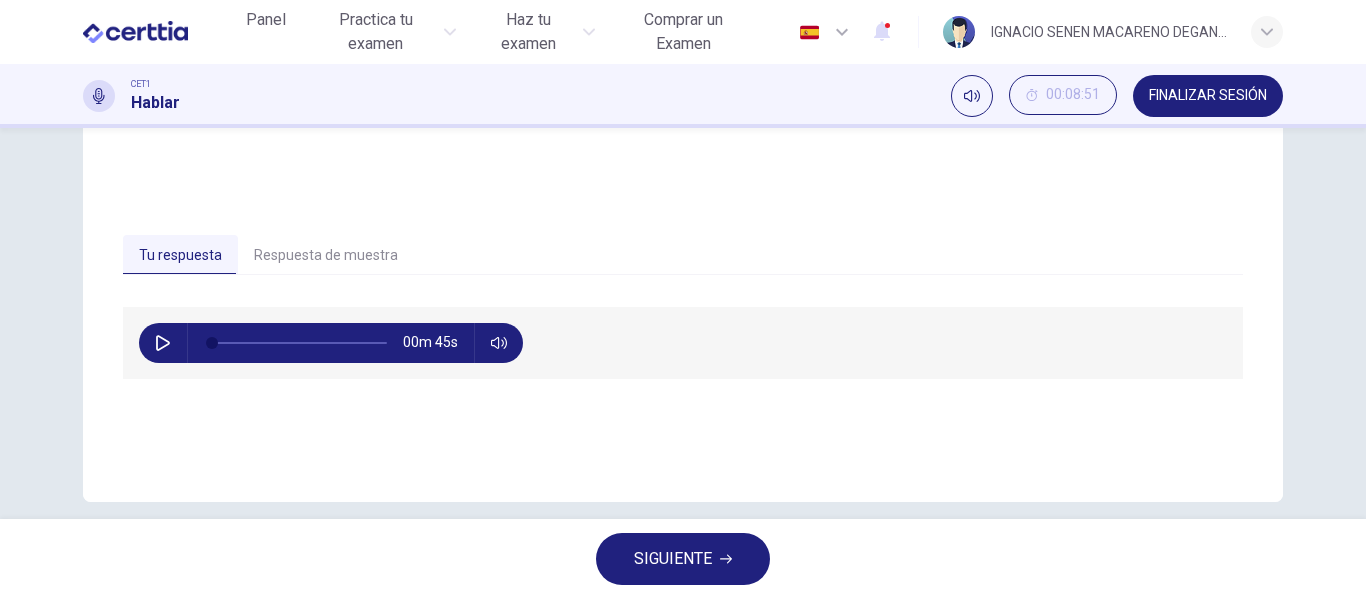 scroll, scrollTop: 357, scrollLeft: 0, axis: vertical 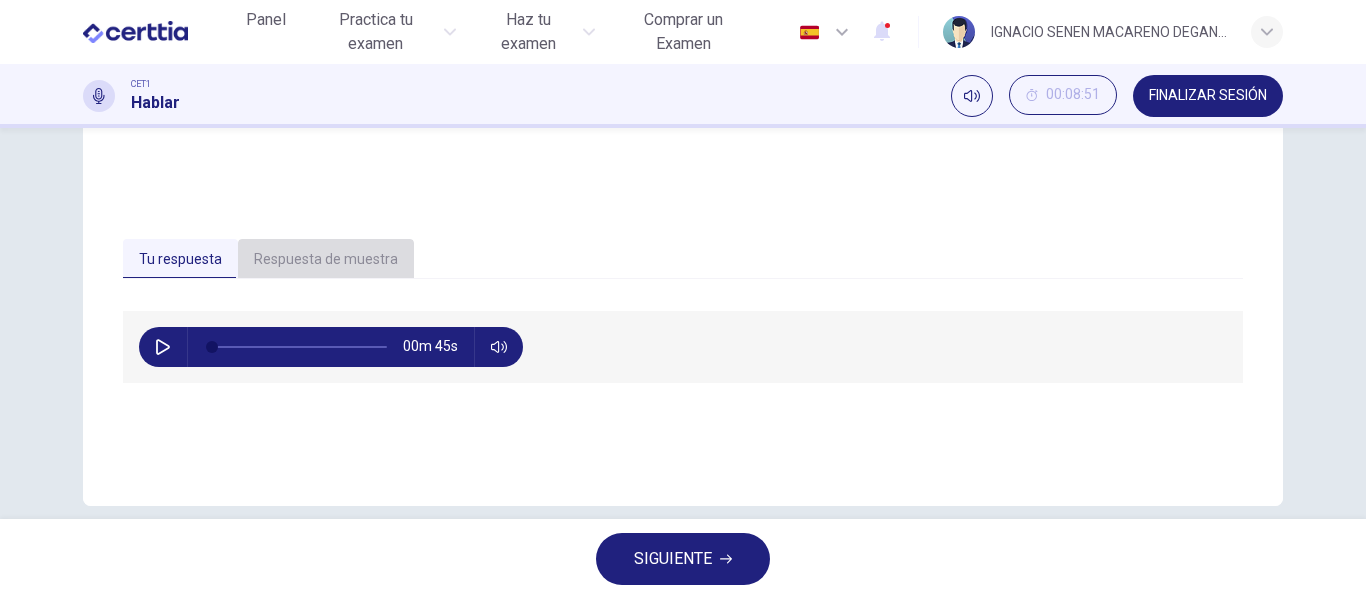 click on "Respuesta de muestra" at bounding box center (326, 260) 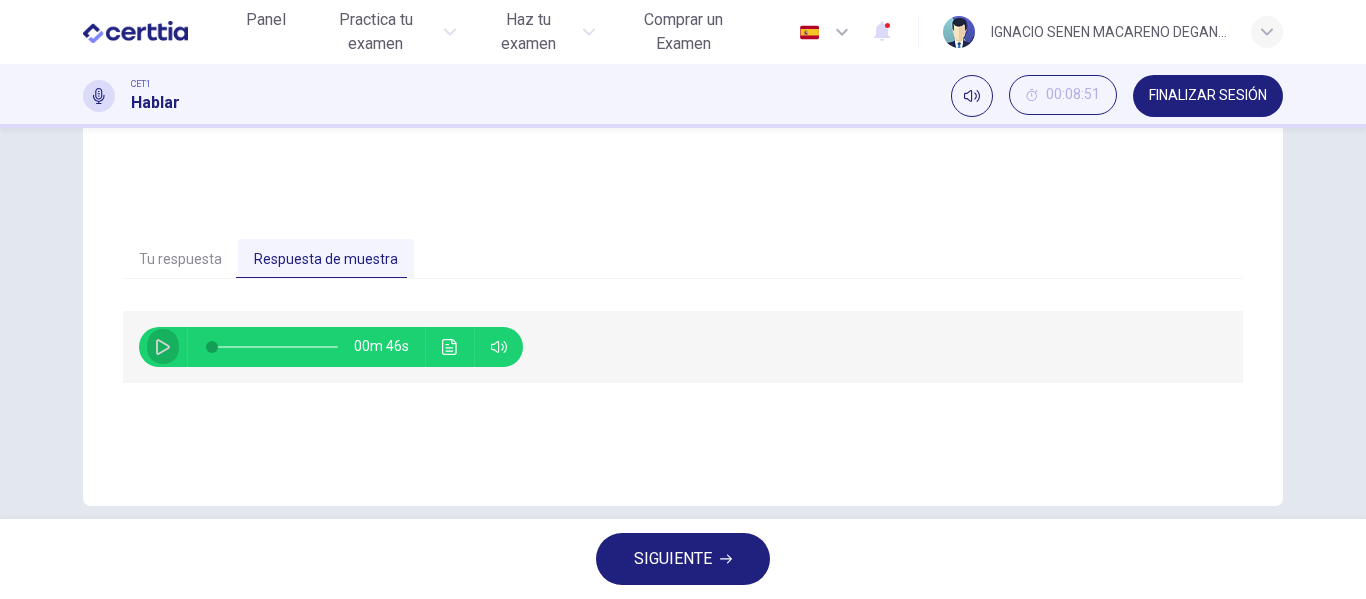 click at bounding box center (163, 347) 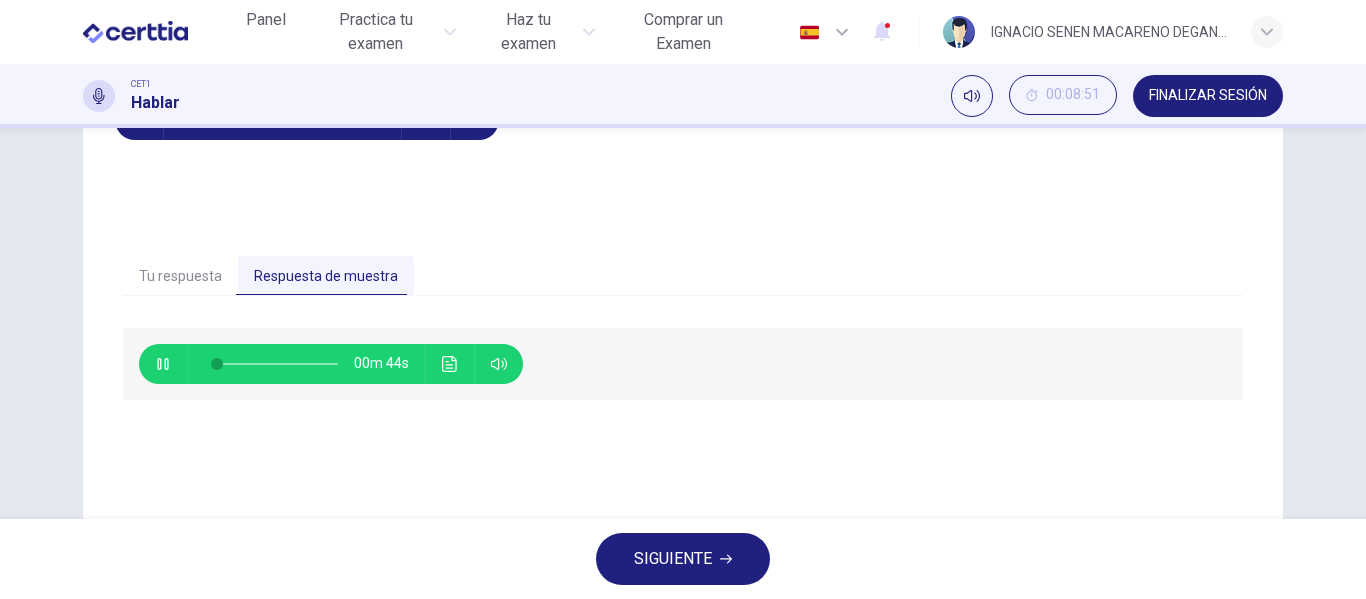 scroll, scrollTop: 384, scrollLeft: 0, axis: vertical 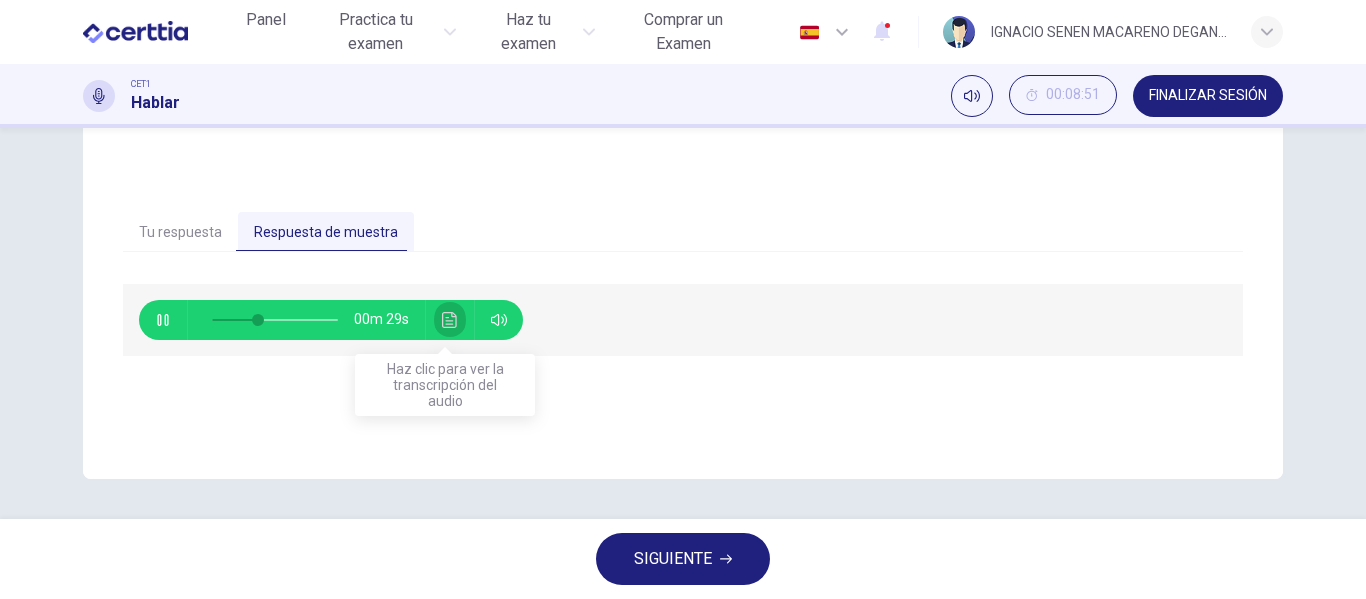 click at bounding box center [450, 320] 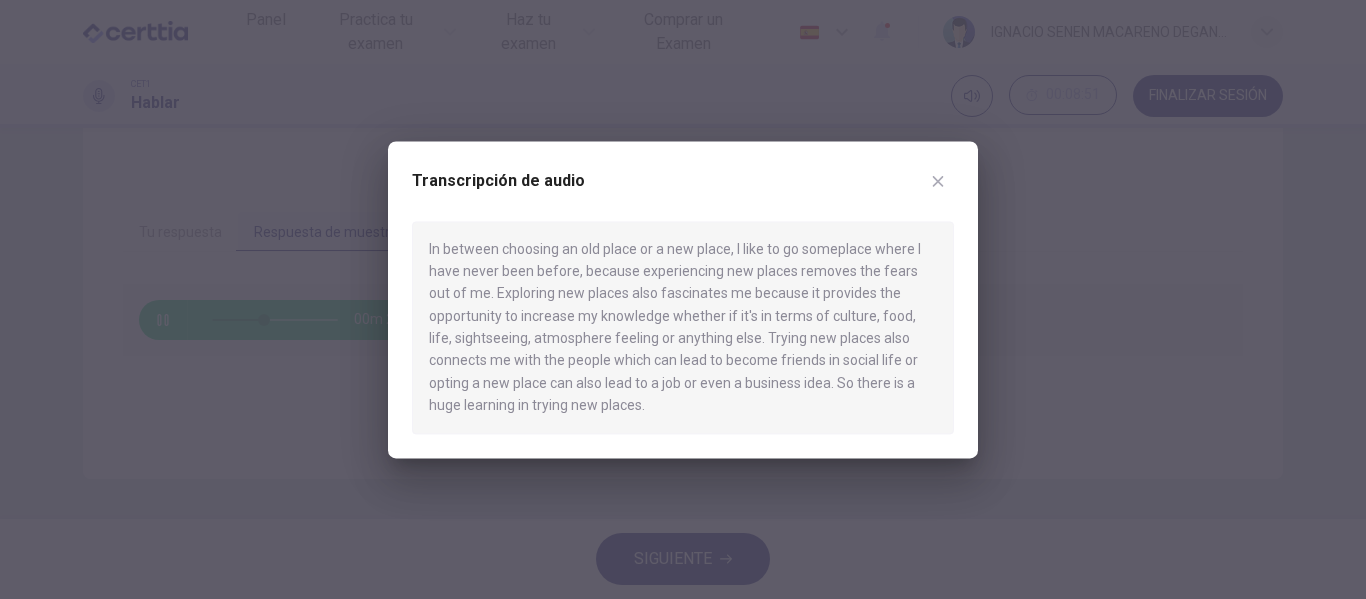 click at bounding box center [683, 299] 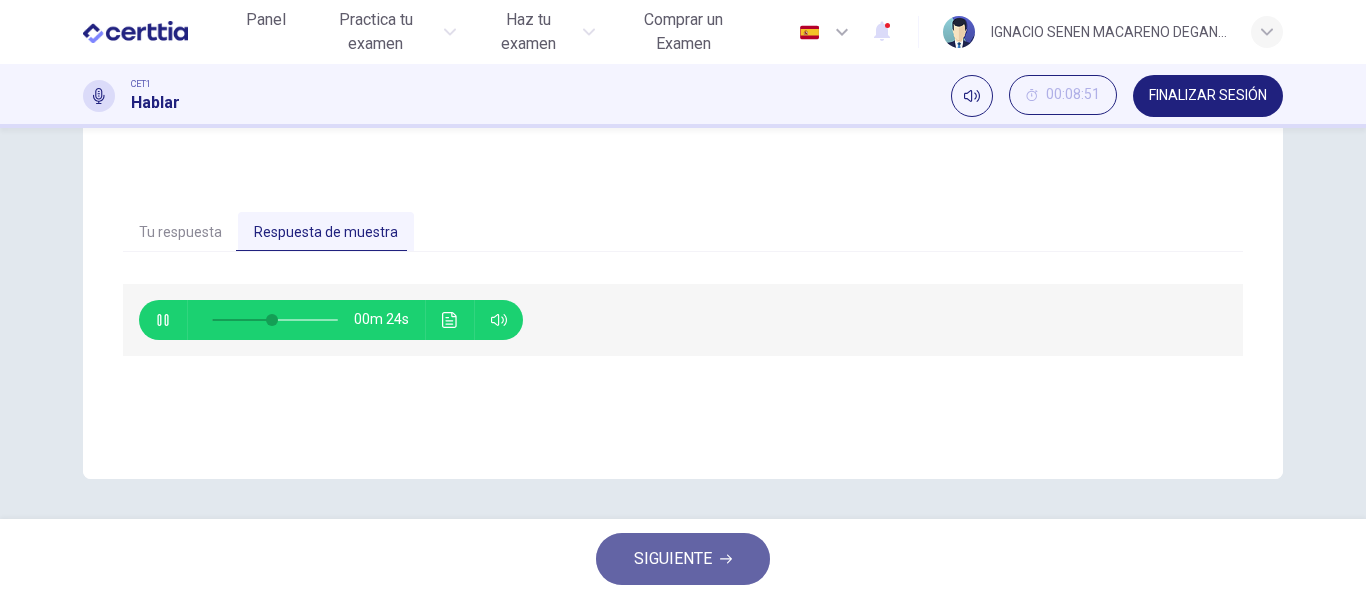 click on "SIGUIENTE" at bounding box center [683, 559] 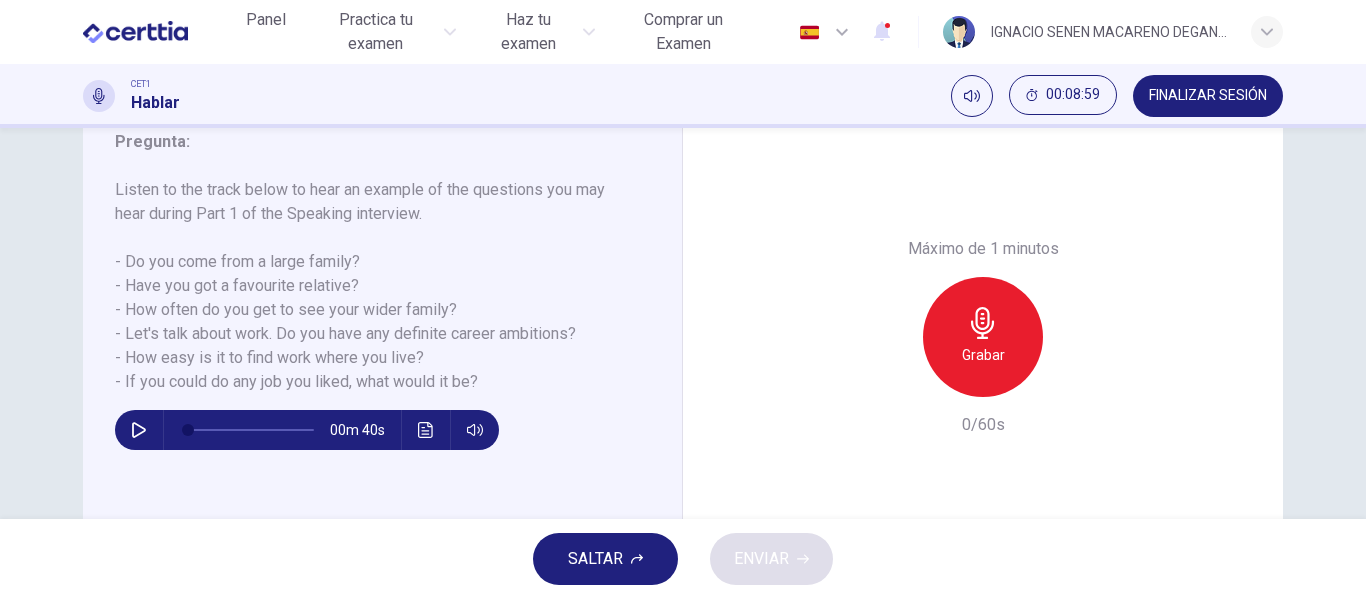 scroll, scrollTop: 276, scrollLeft: 0, axis: vertical 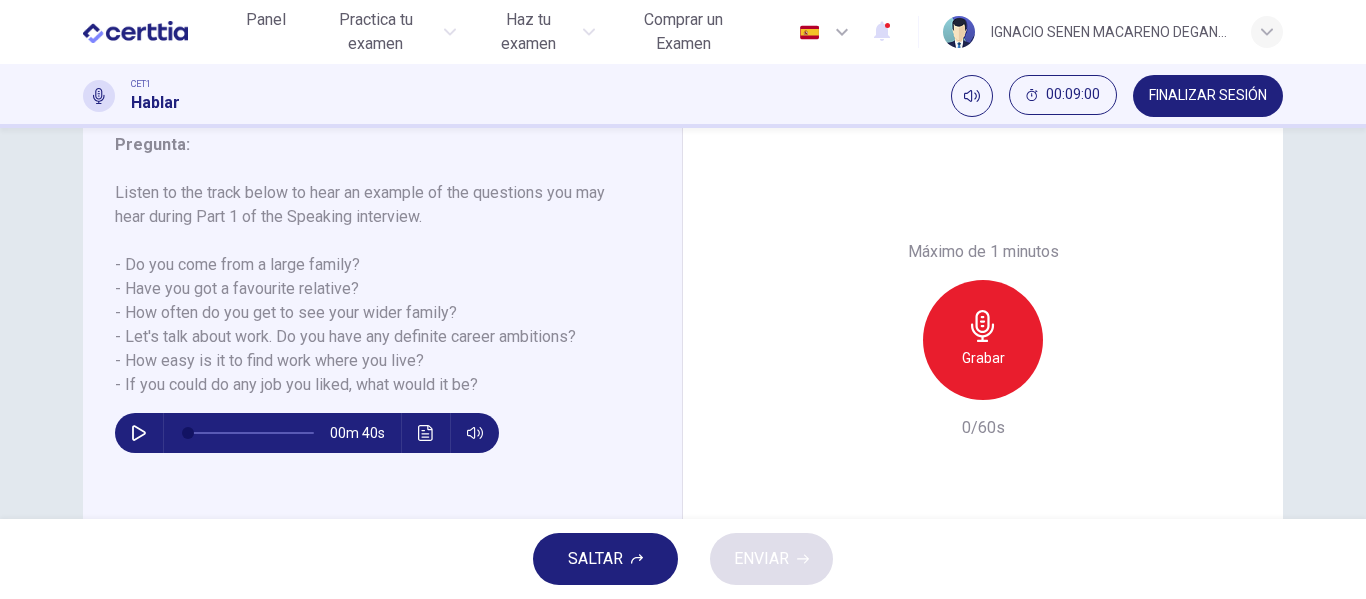 click at bounding box center (139, 433) 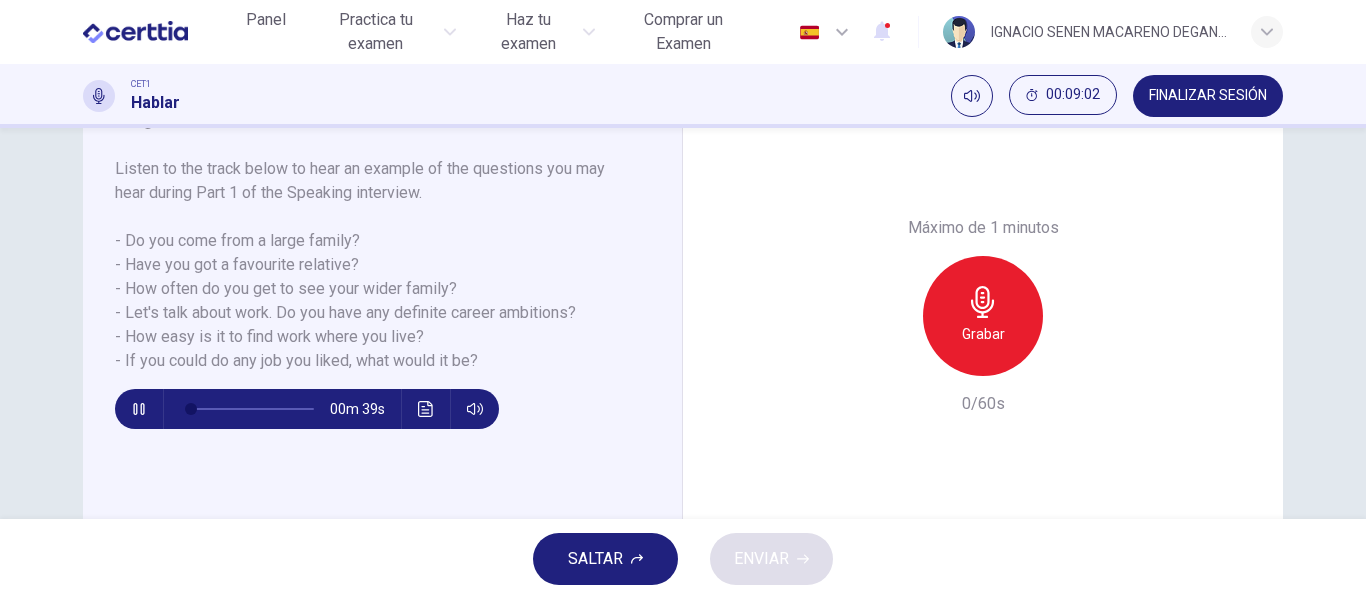 scroll, scrollTop: 297, scrollLeft: 0, axis: vertical 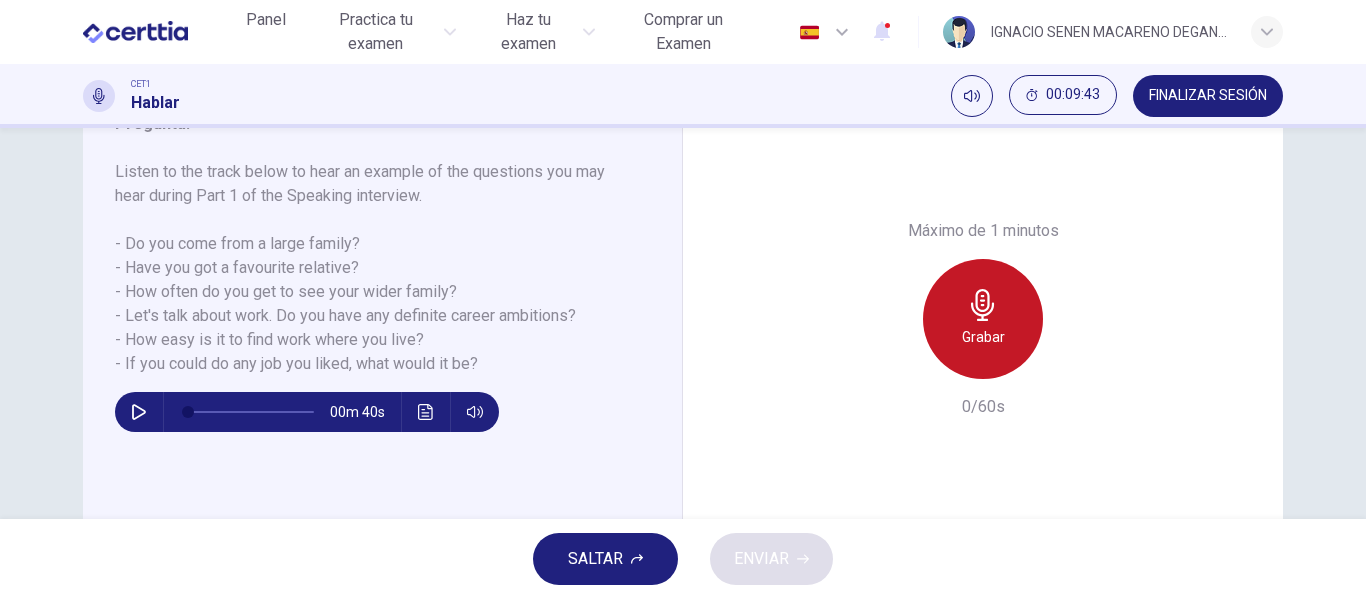 click on "Grabar" at bounding box center [983, 319] 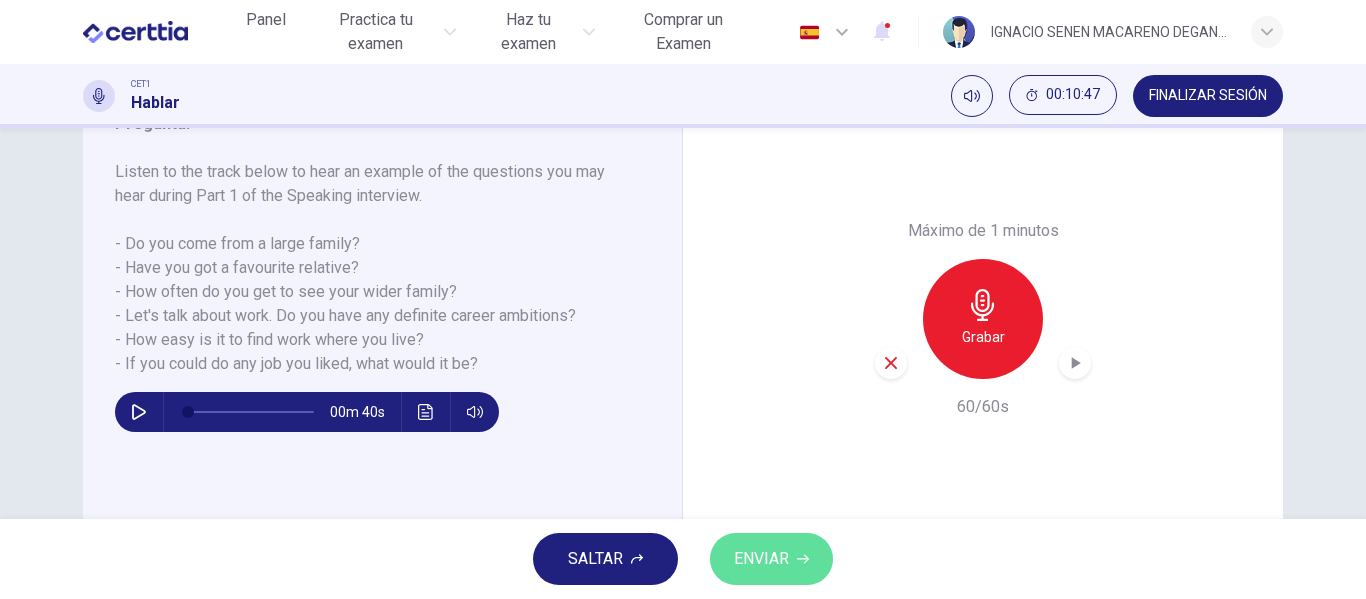 click on "ENVIAR" at bounding box center [761, 559] 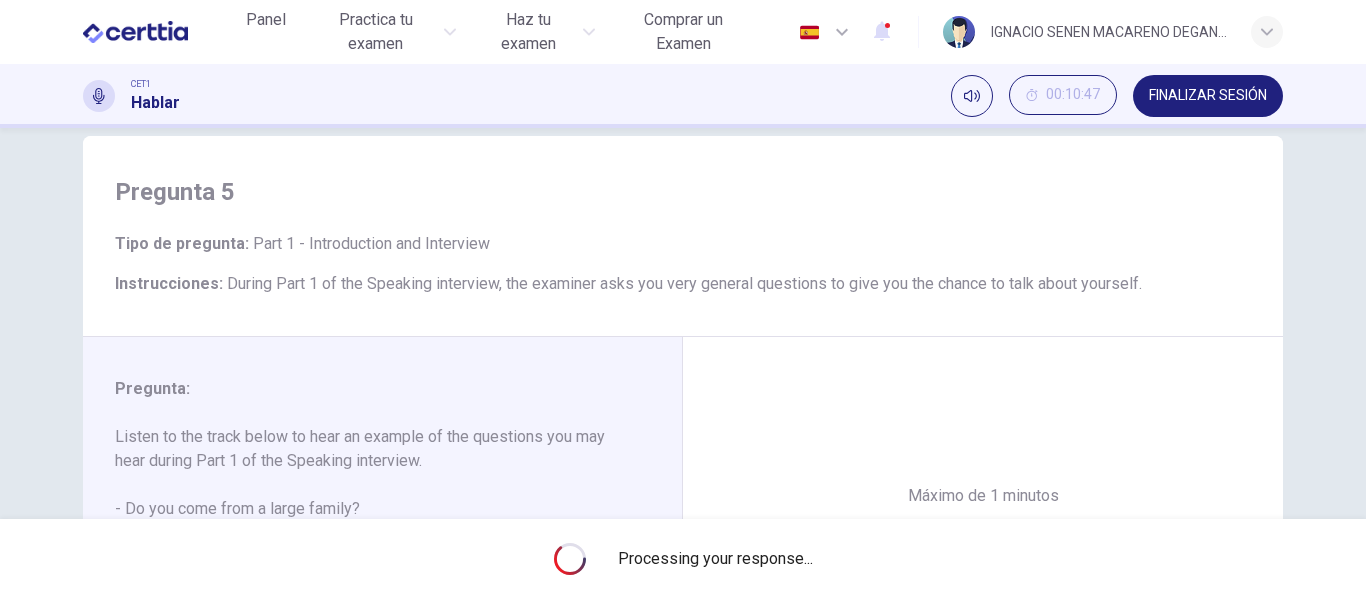 scroll, scrollTop: 0, scrollLeft: 0, axis: both 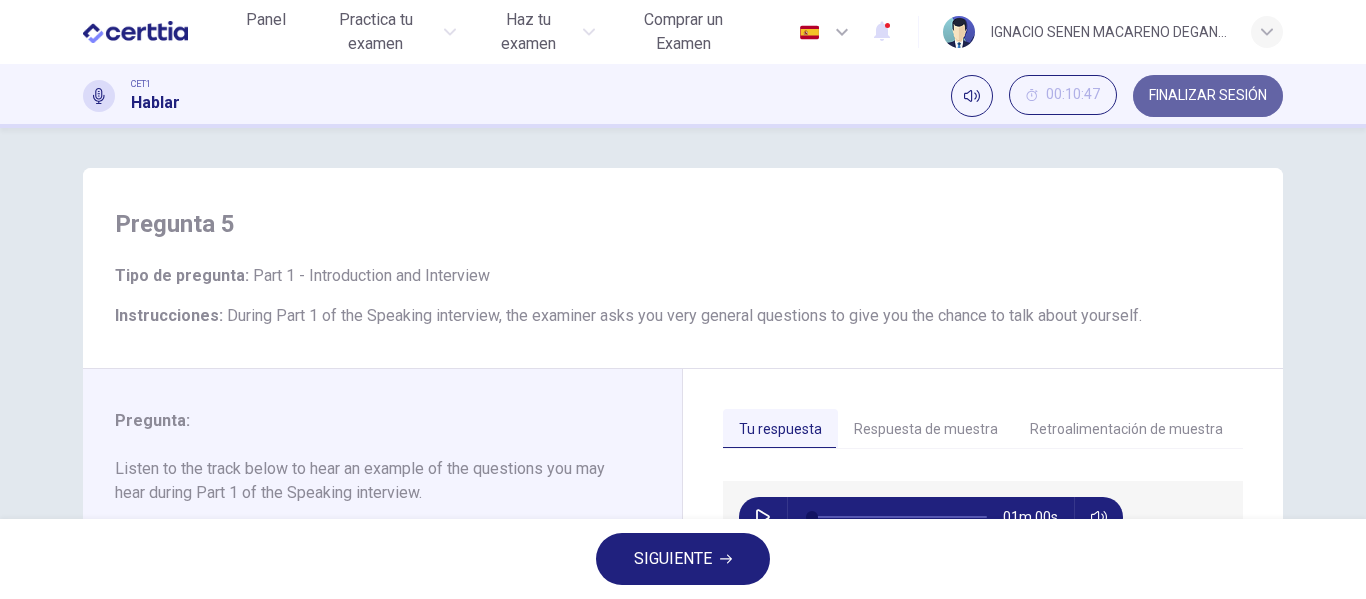 click on "FINALIZAR SESIÓN" at bounding box center [1208, 96] 